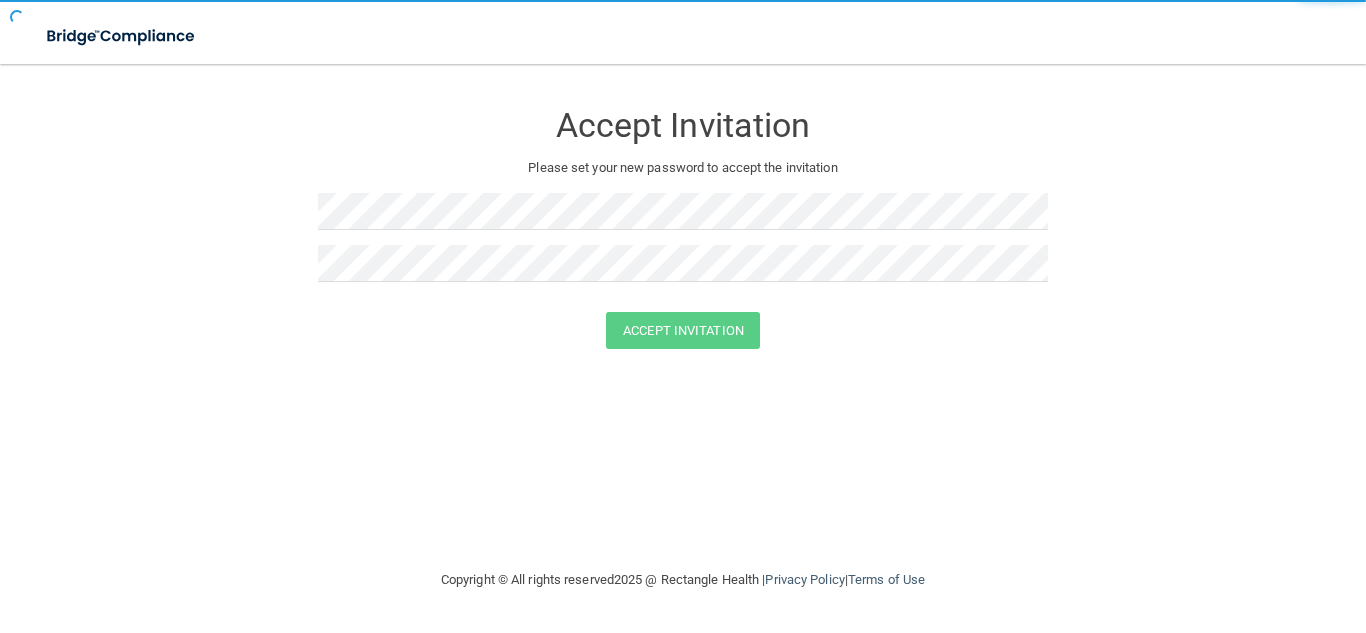 scroll, scrollTop: 0, scrollLeft: 0, axis: both 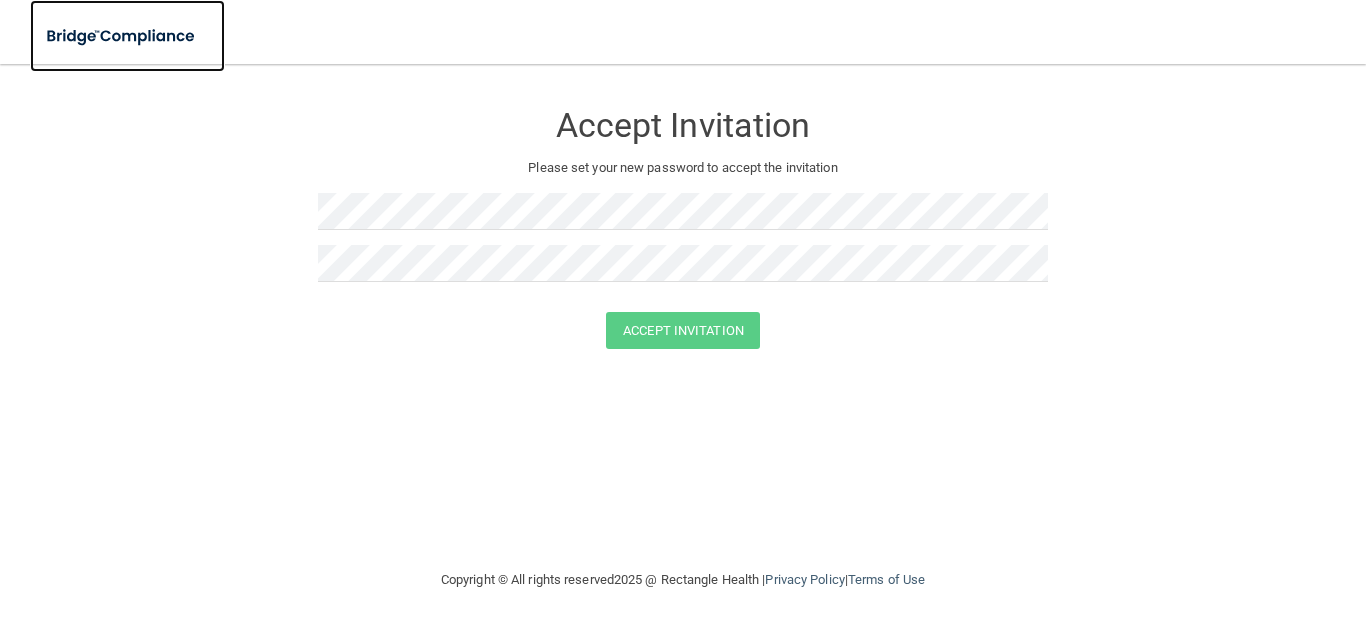 click at bounding box center [122, 36] 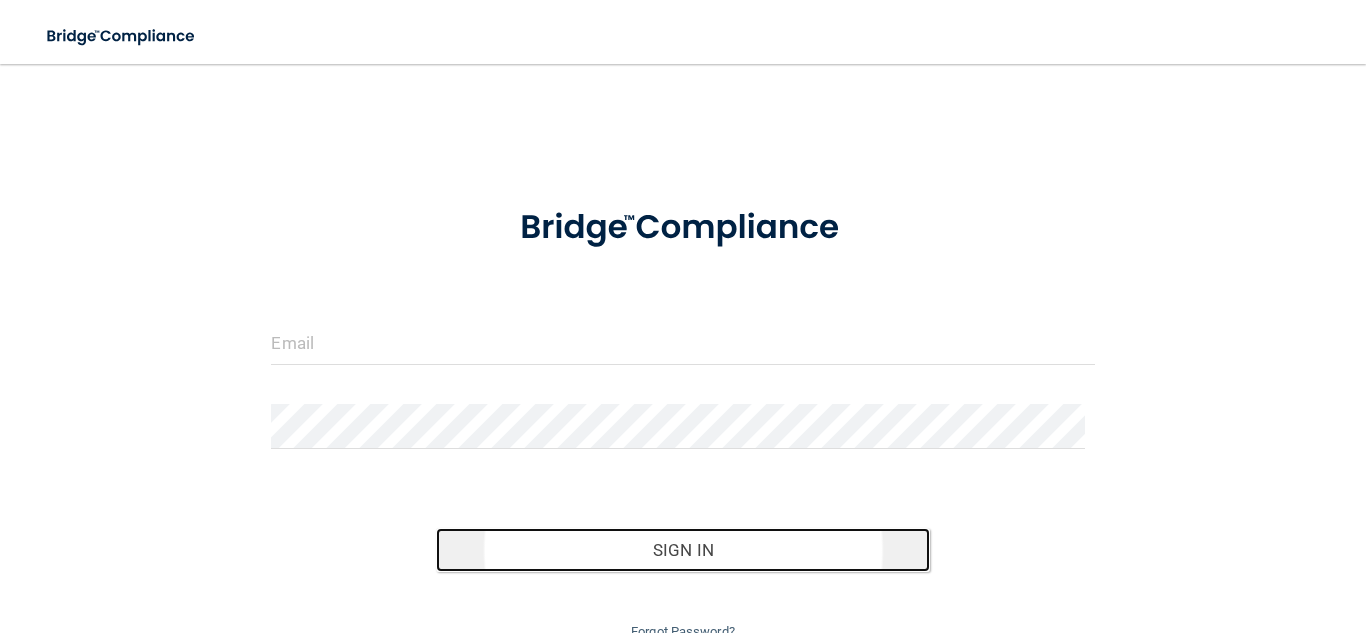 click on "Sign In" at bounding box center [683, 550] 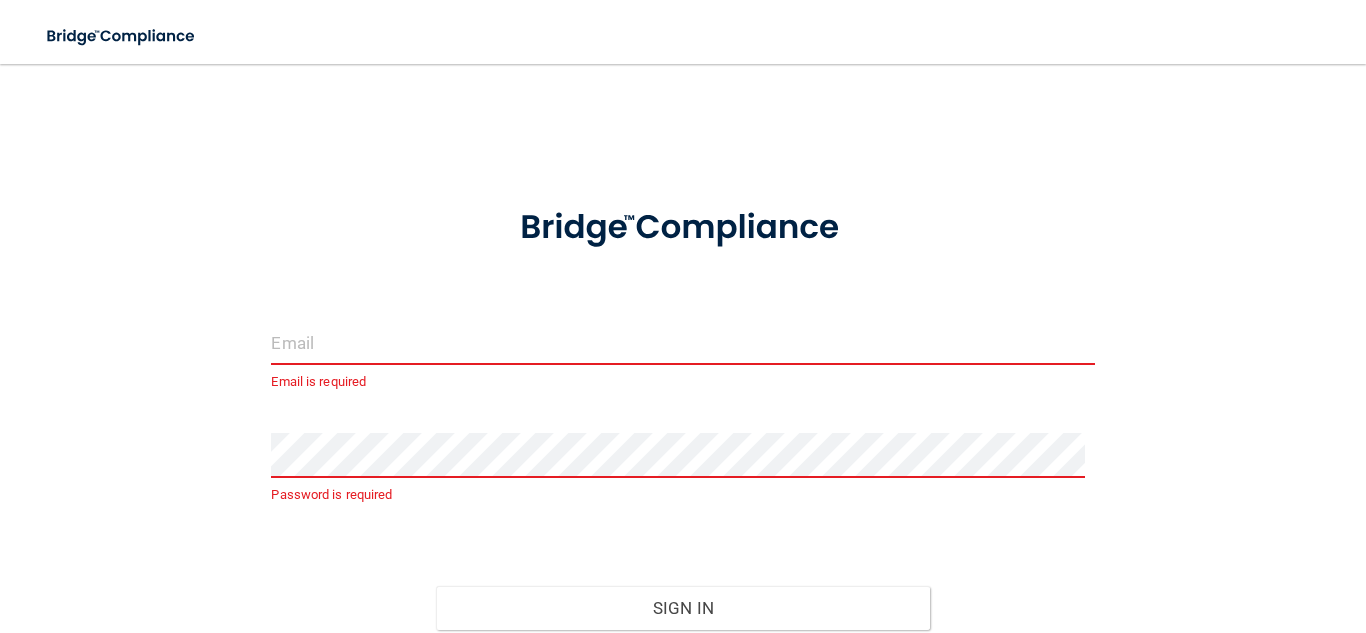 click at bounding box center (682, 342) 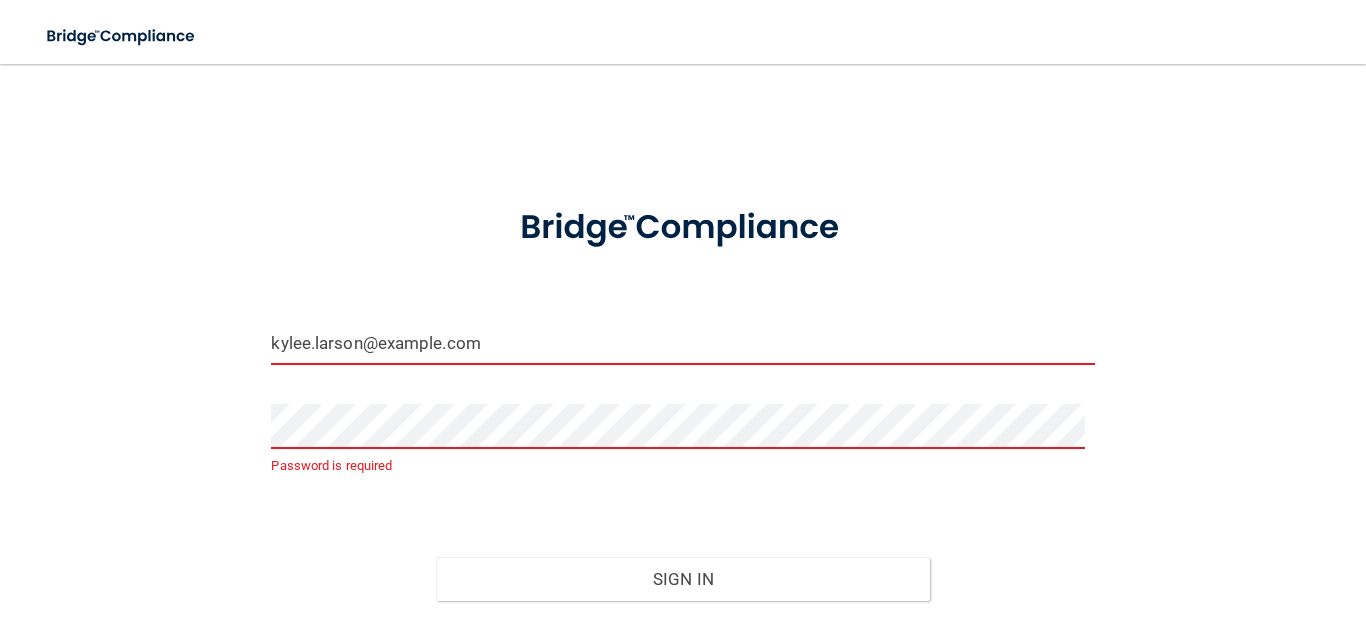 type on "kylee.larson@example.com" 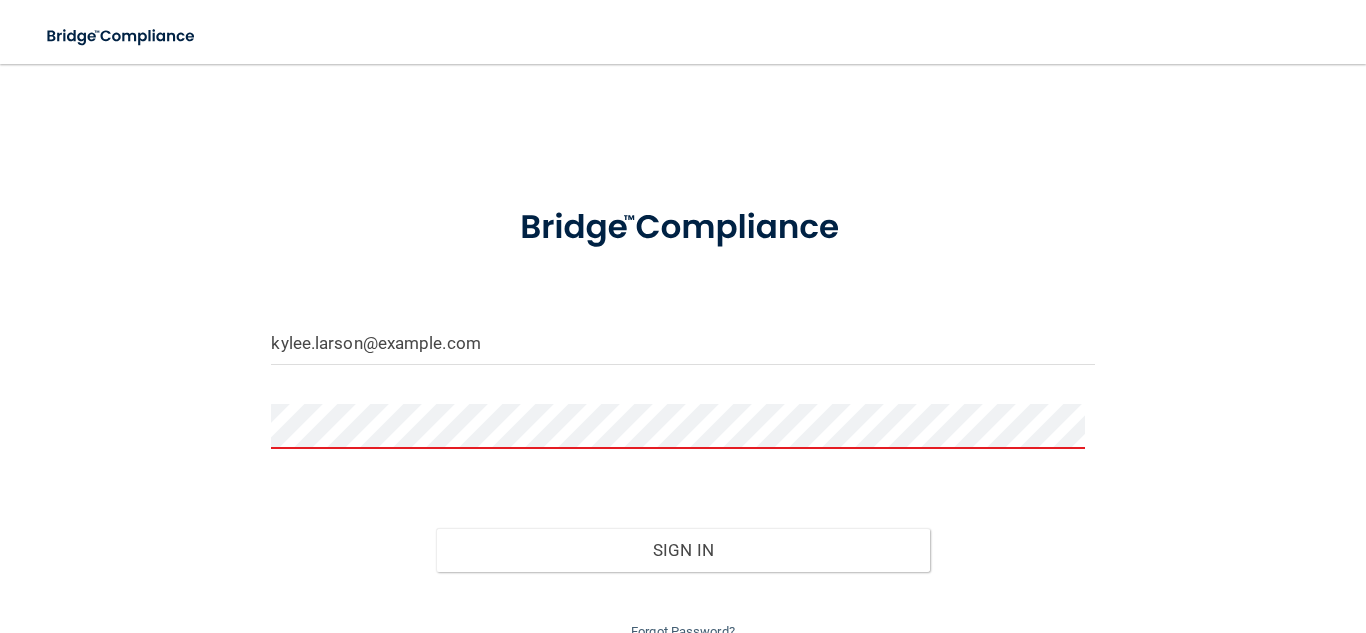 click on "Sign In" at bounding box center [683, 550] 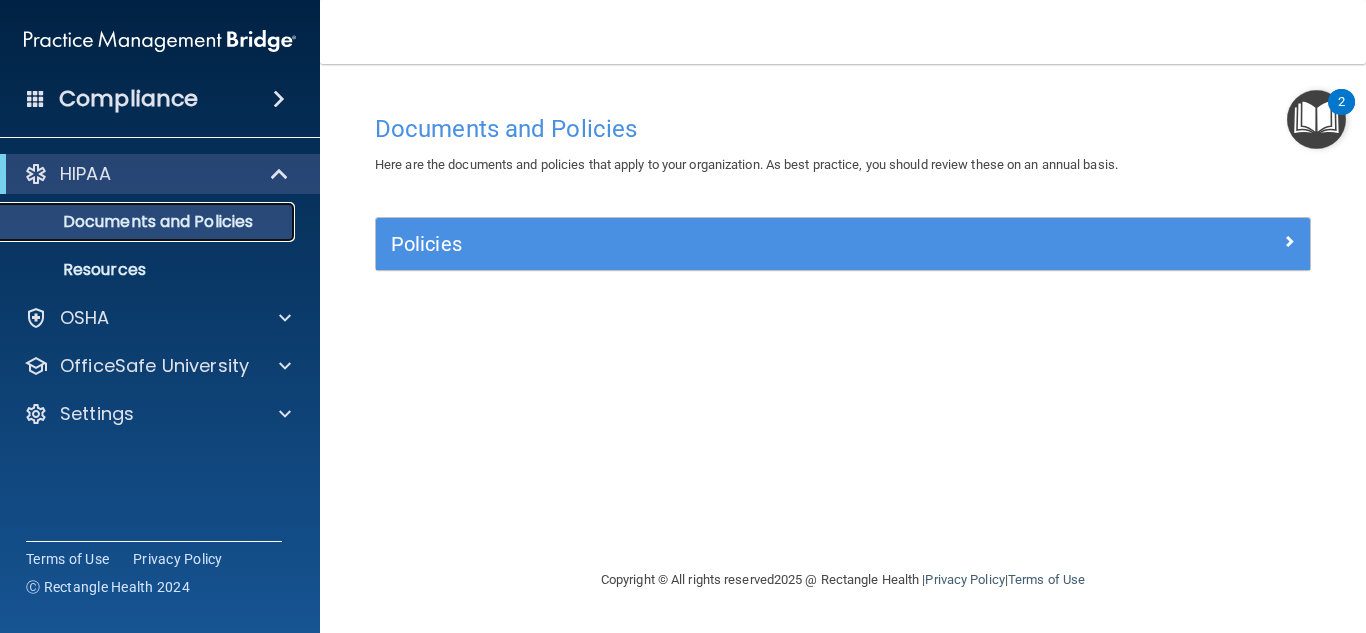 click on "Documents and Policies" at bounding box center (149, 222) 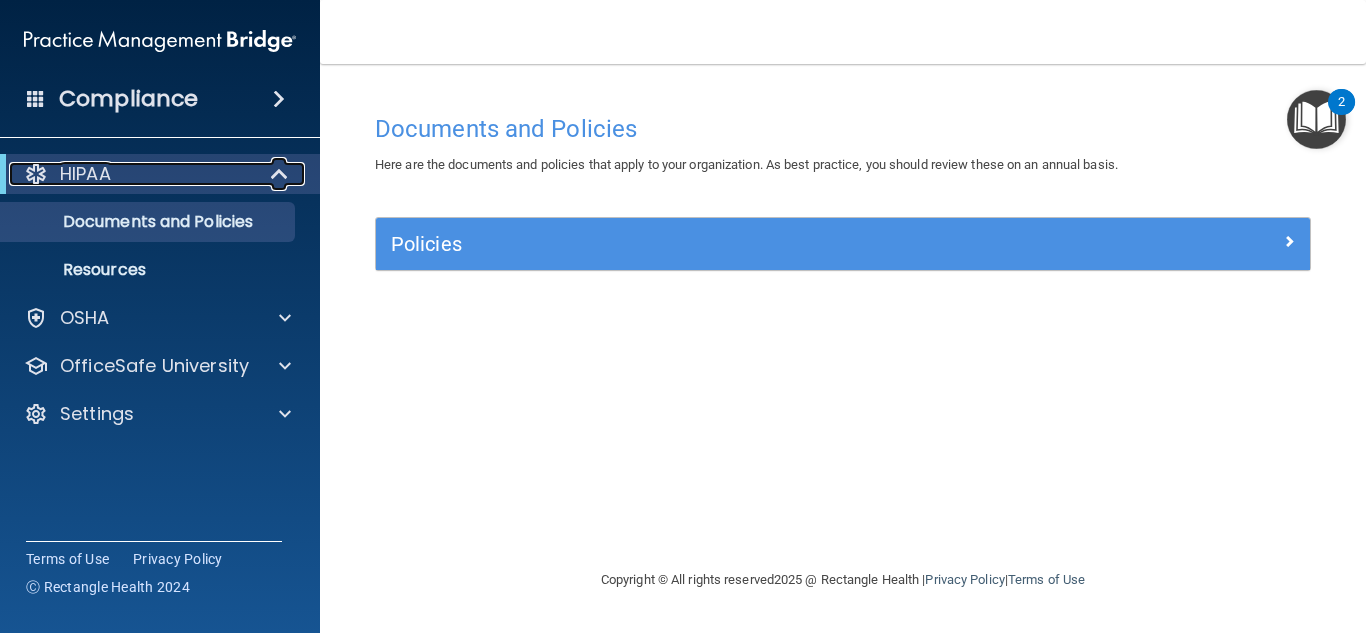 click at bounding box center (280, 174) 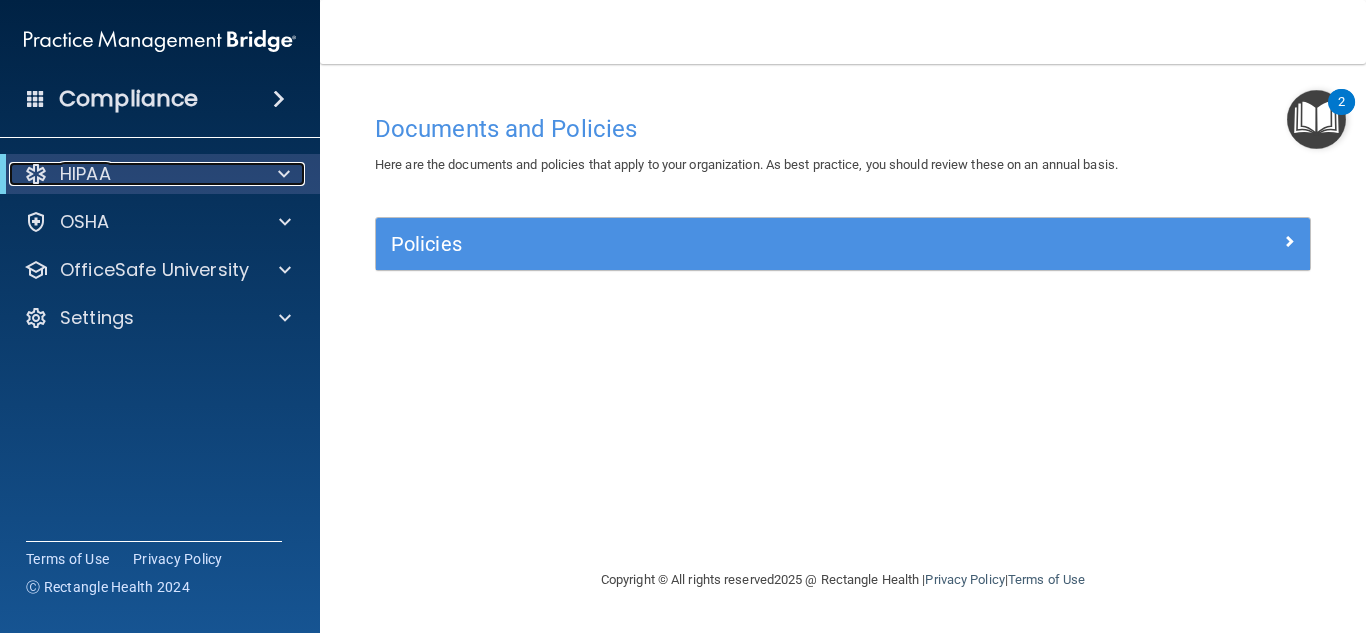 click at bounding box center [284, 174] 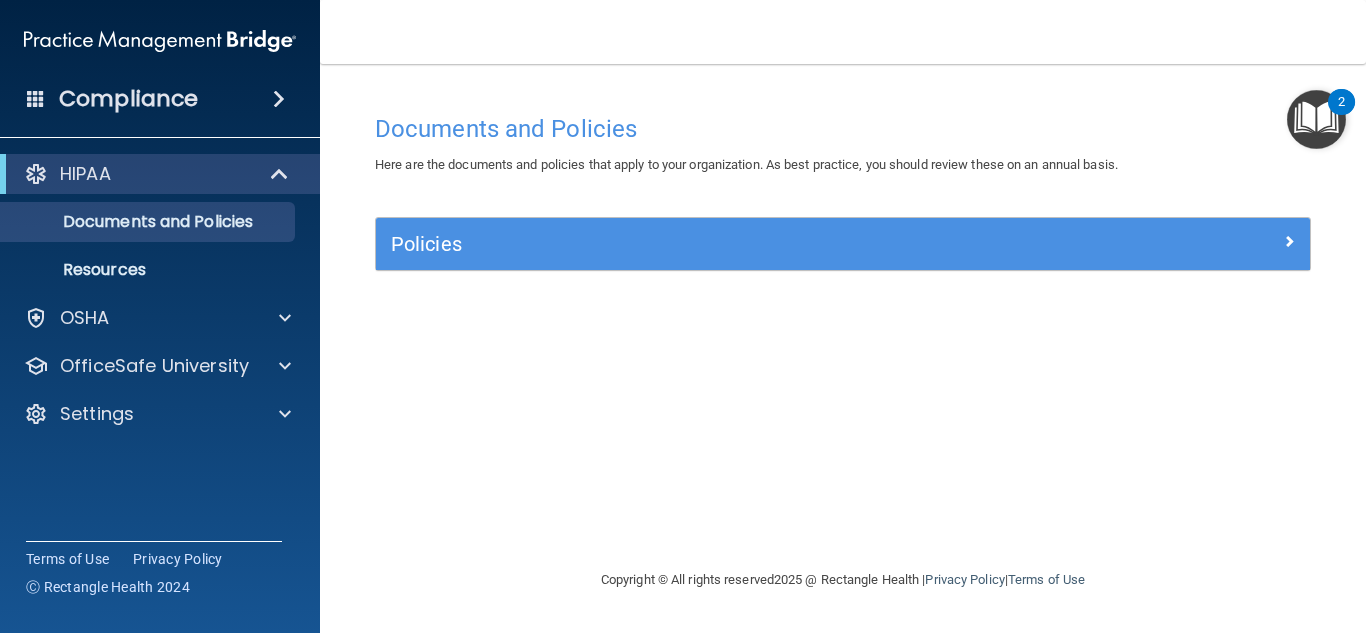 click at bounding box center [279, 99] 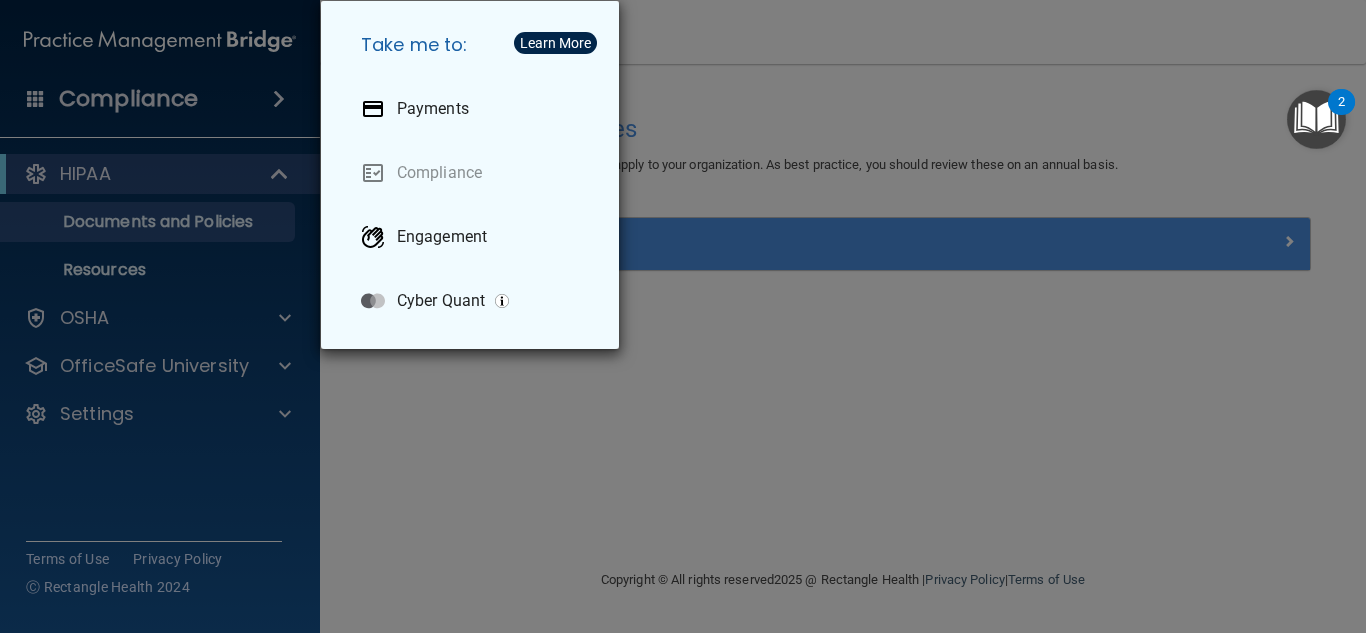 click on "Take me to:             Payments                   Compliance                     Engagement                     Cyber Quant" at bounding box center [683, 316] 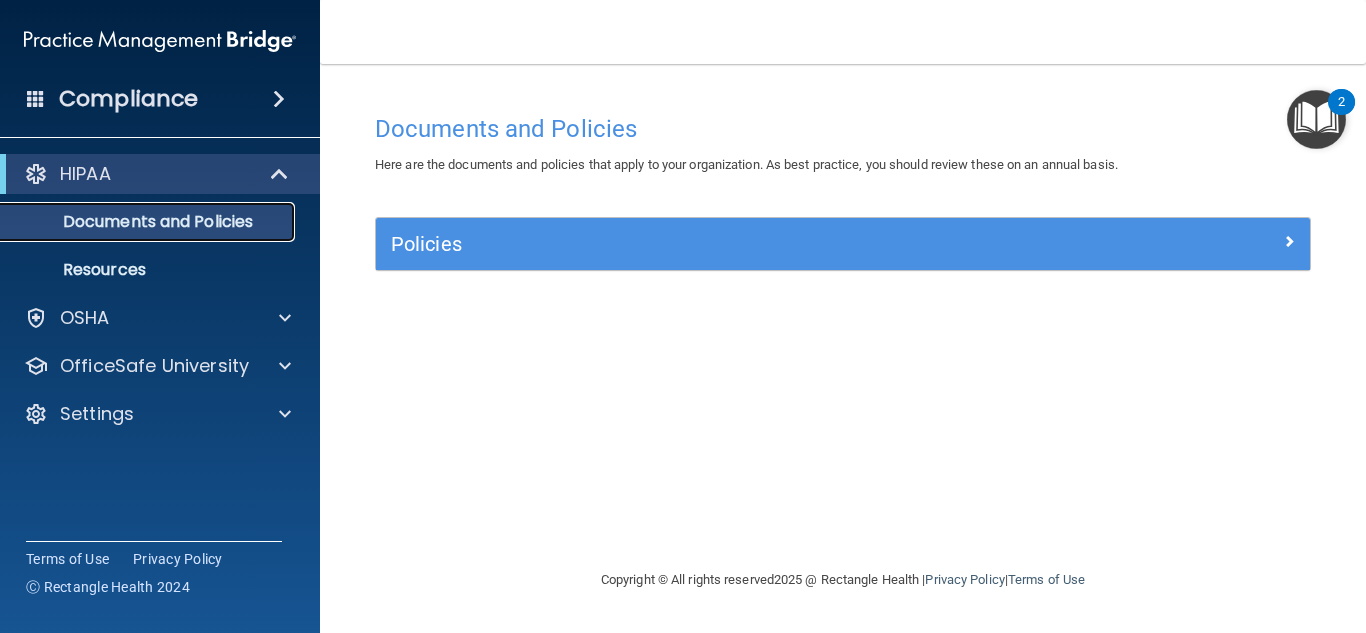 click on "Documents and Policies" at bounding box center (149, 222) 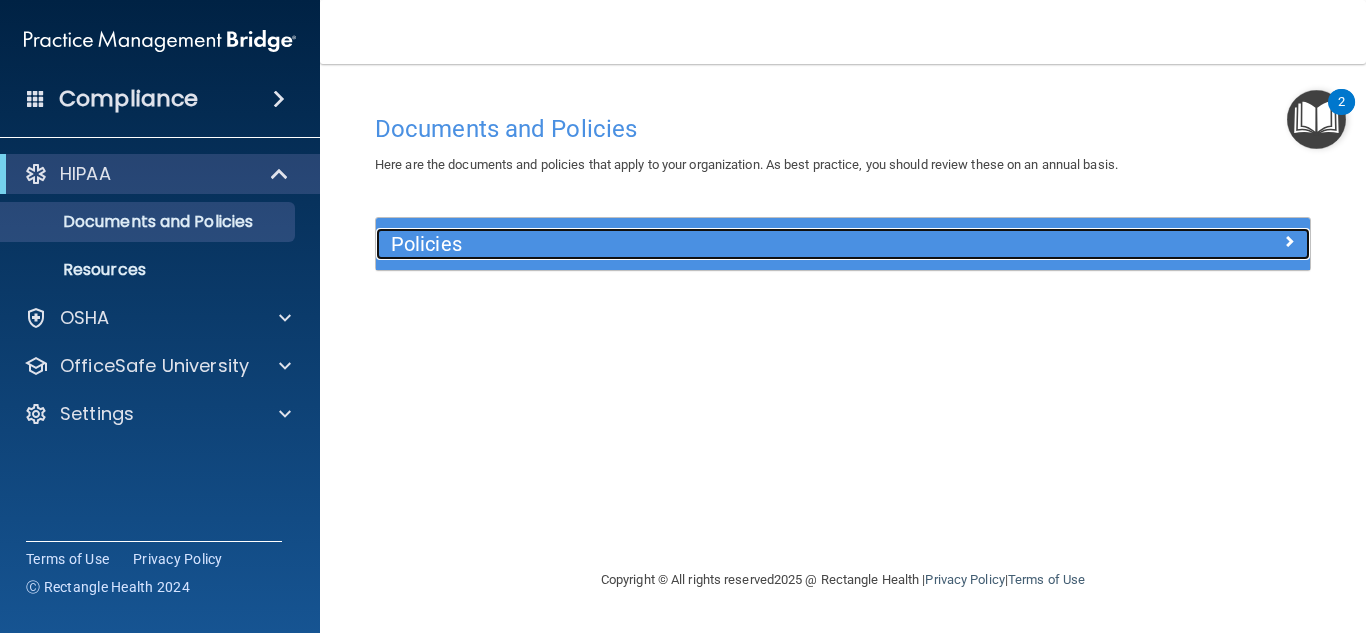 click on "Policies" at bounding box center (726, 244) 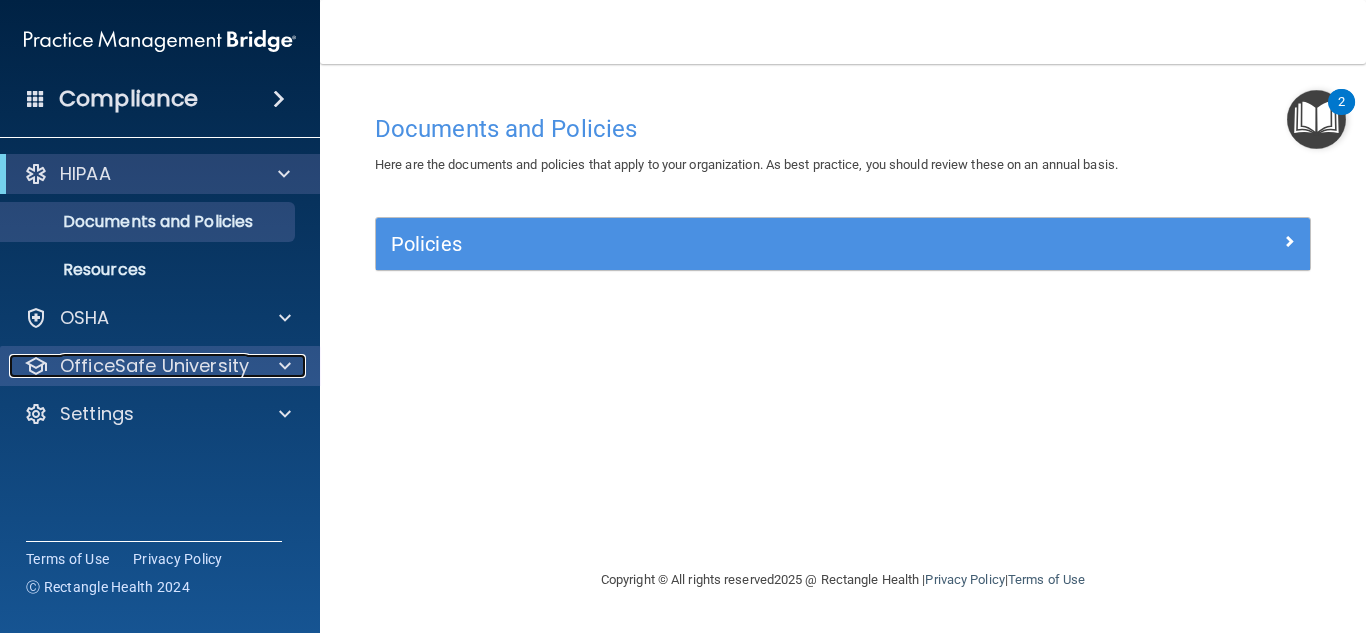 click on "OfficeSafe University" at bounding box center (154, 366) 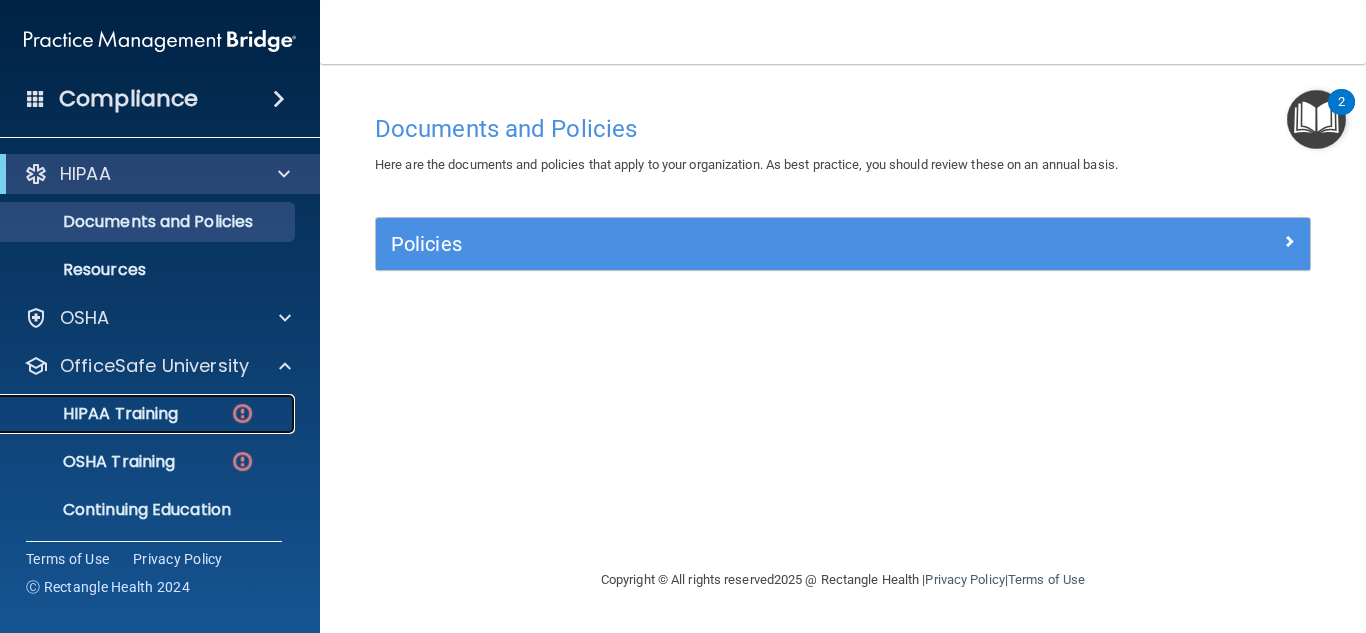 click on "HIPAA Training" at bounding box center (95, 414) 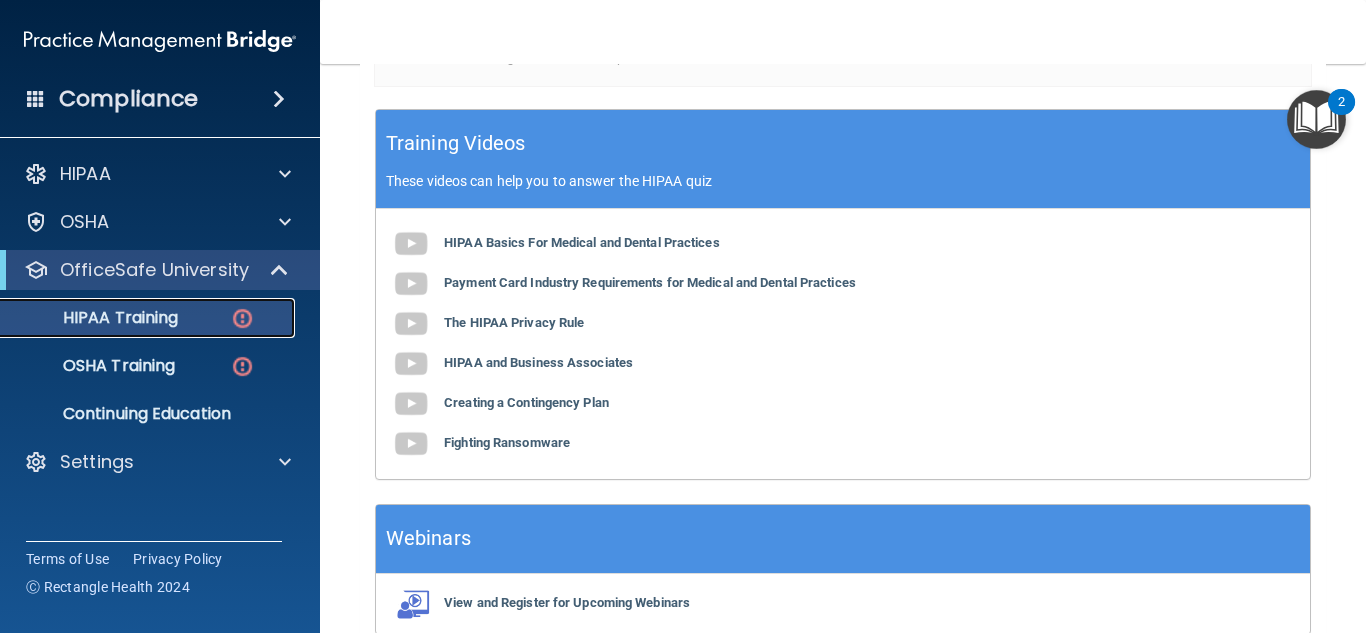 scroll, scrollTop: 826, scrollLeft: 0, axis: vertical 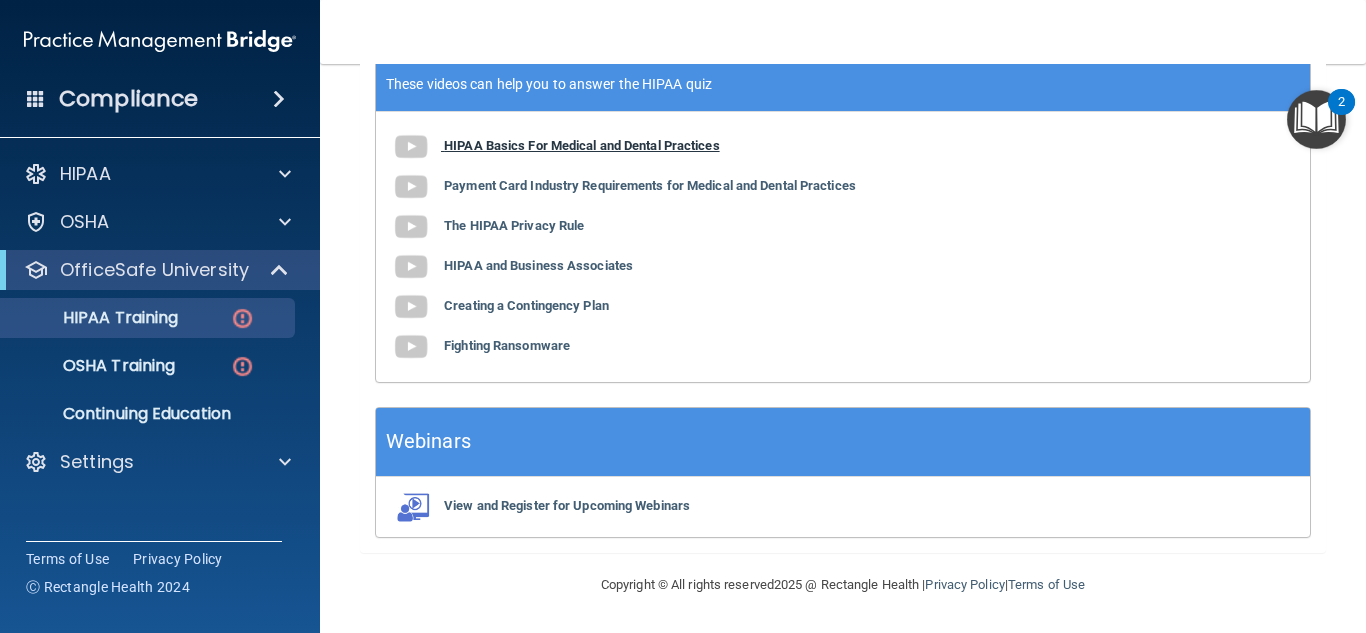click at bounding box center [411, 147] 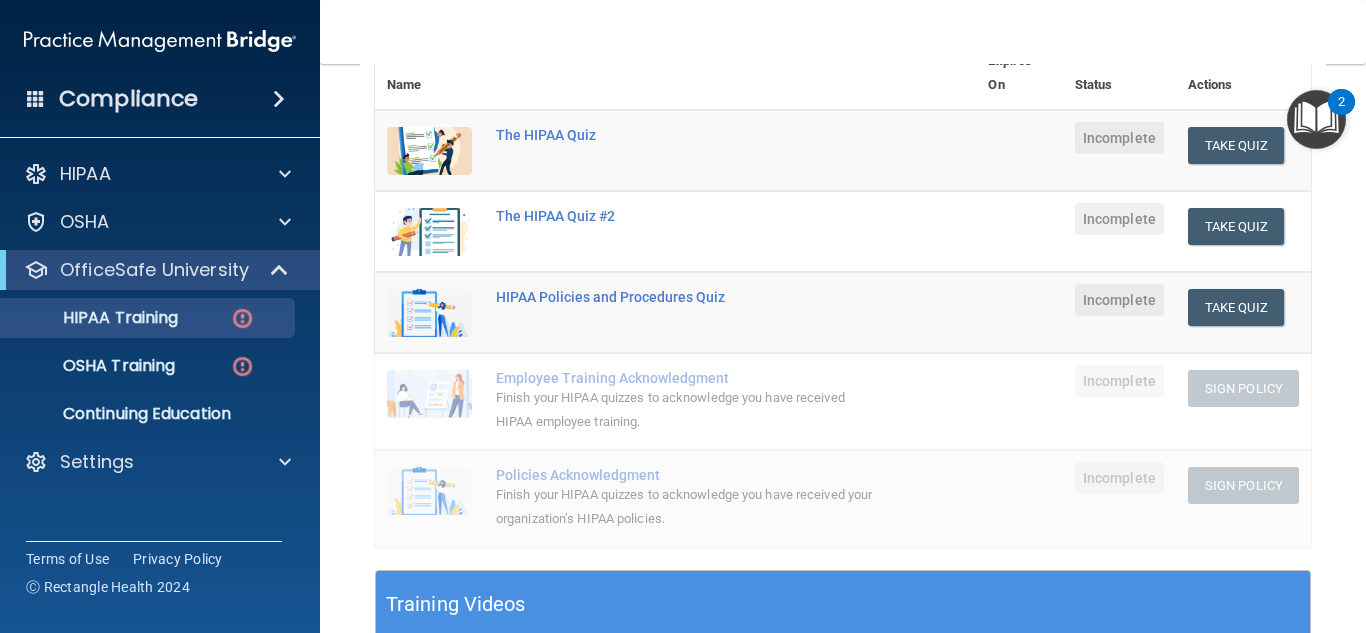 scroll, scrollTop: 226, scrollLeft: 0, axis: vertical 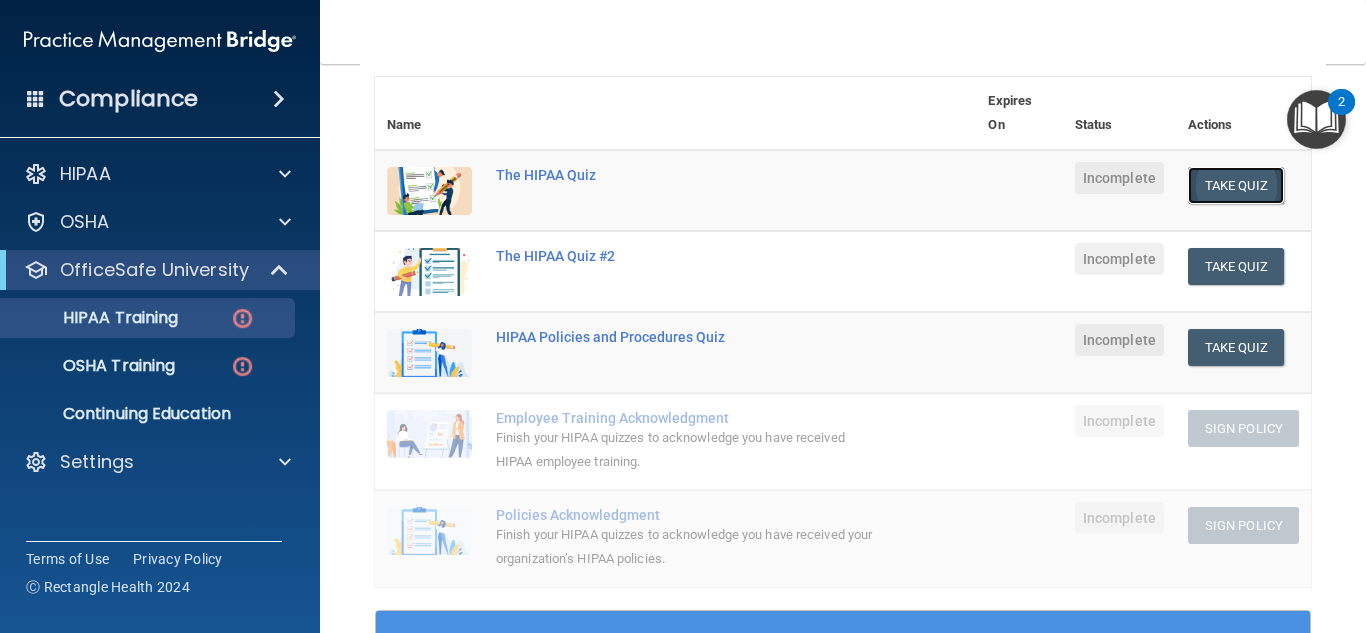 click on "Take Quiz" at bounding box center [1236, 185] 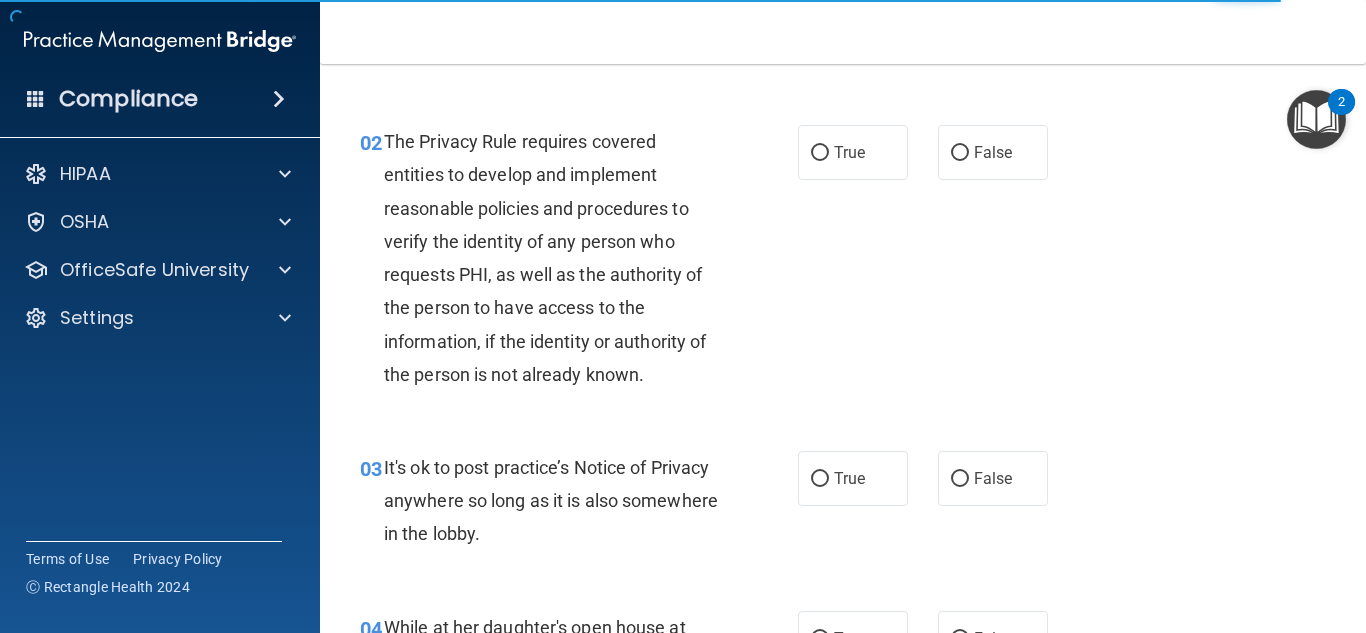 scroll, scrollTop: 0, scrollLeft: 0, axis: both 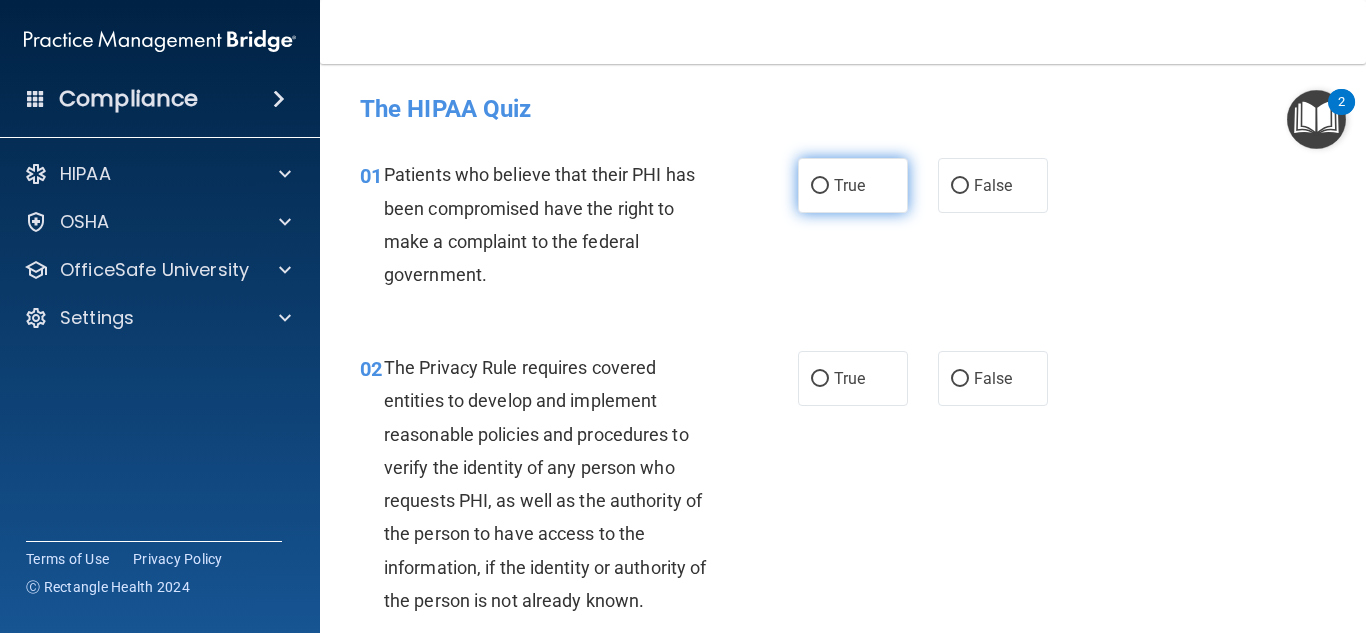click on "True" at bounding box center (853, 185) 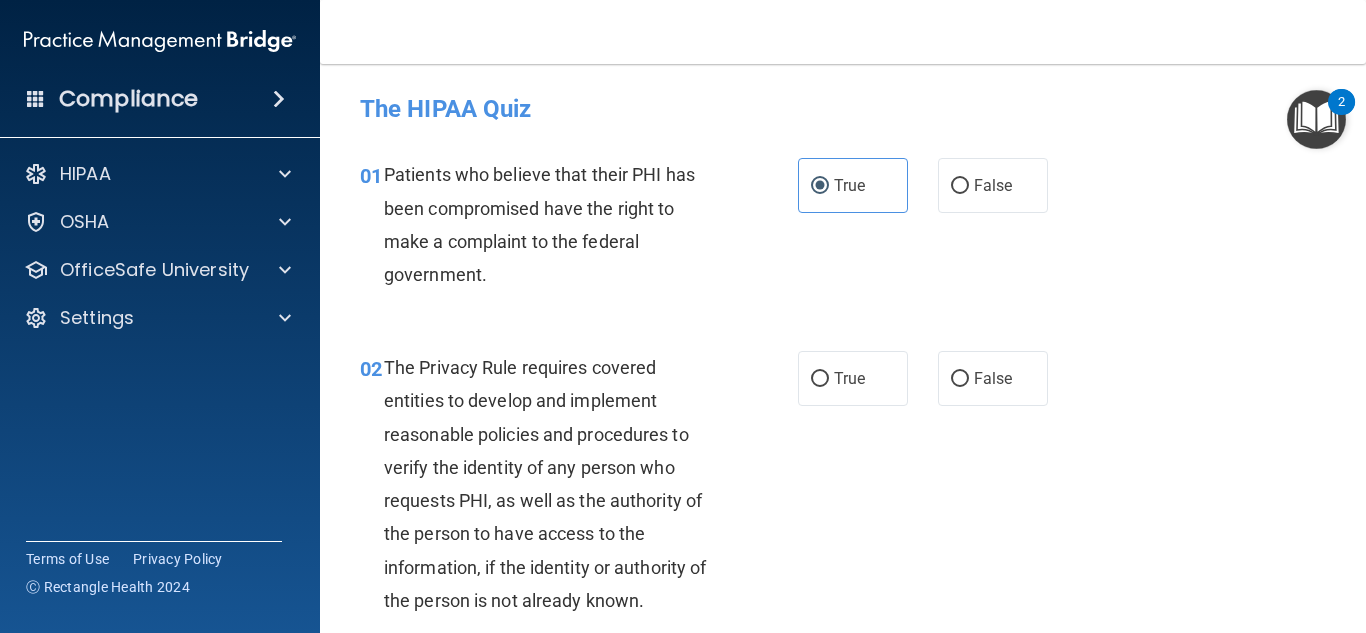 drag, startPoint x: 1357, startPoint y: 97, endPoint x: 1360, endPoint y: 120, distance: 23.194826 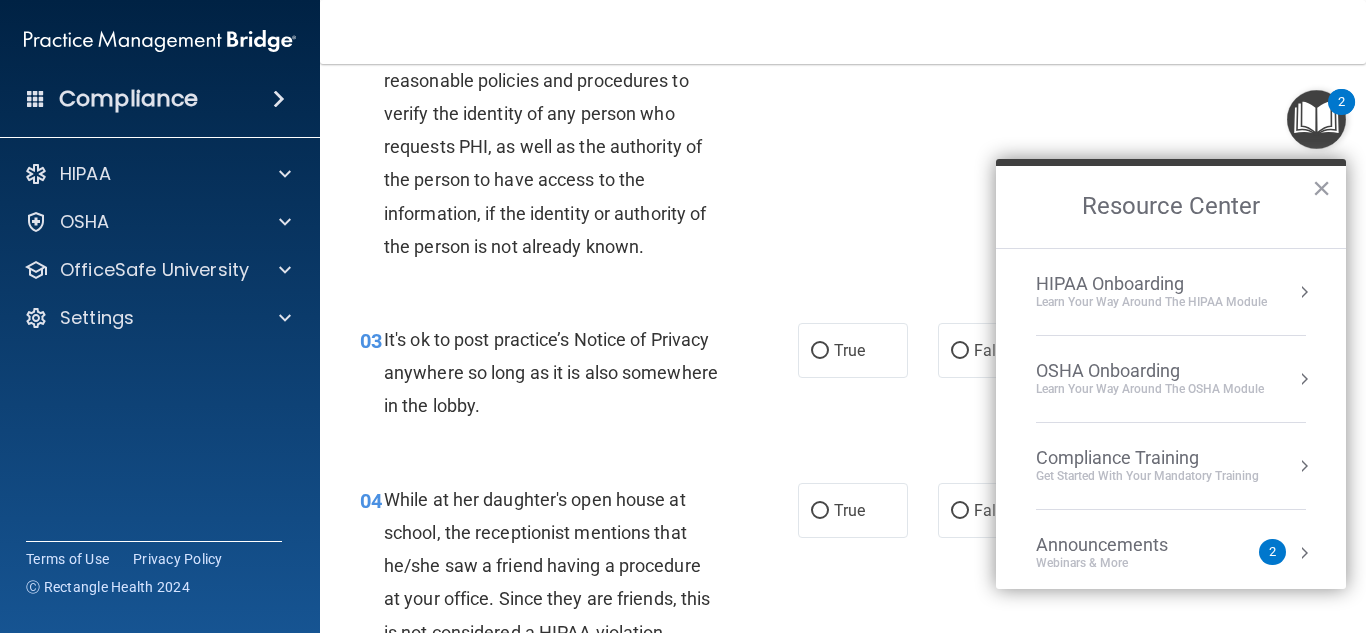 scroll, scrollTop: 309, scrollLeft: 0, axis: vertical 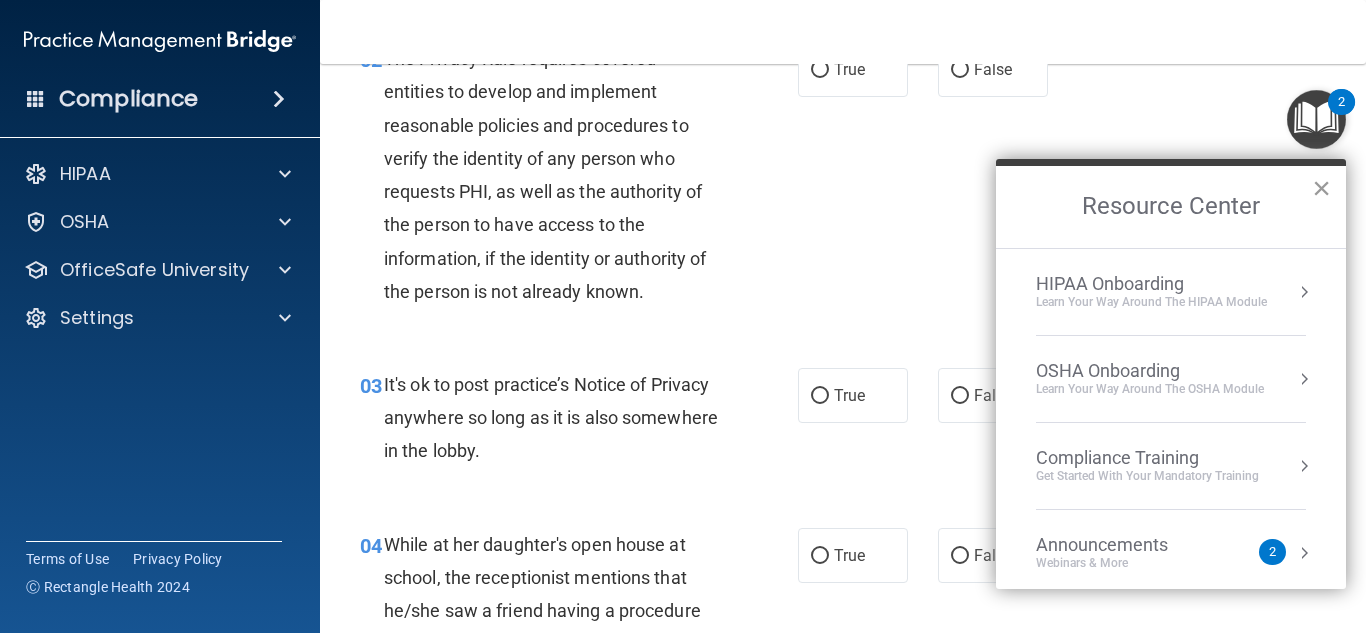 click on "×" at bounding box center (1321, 188) 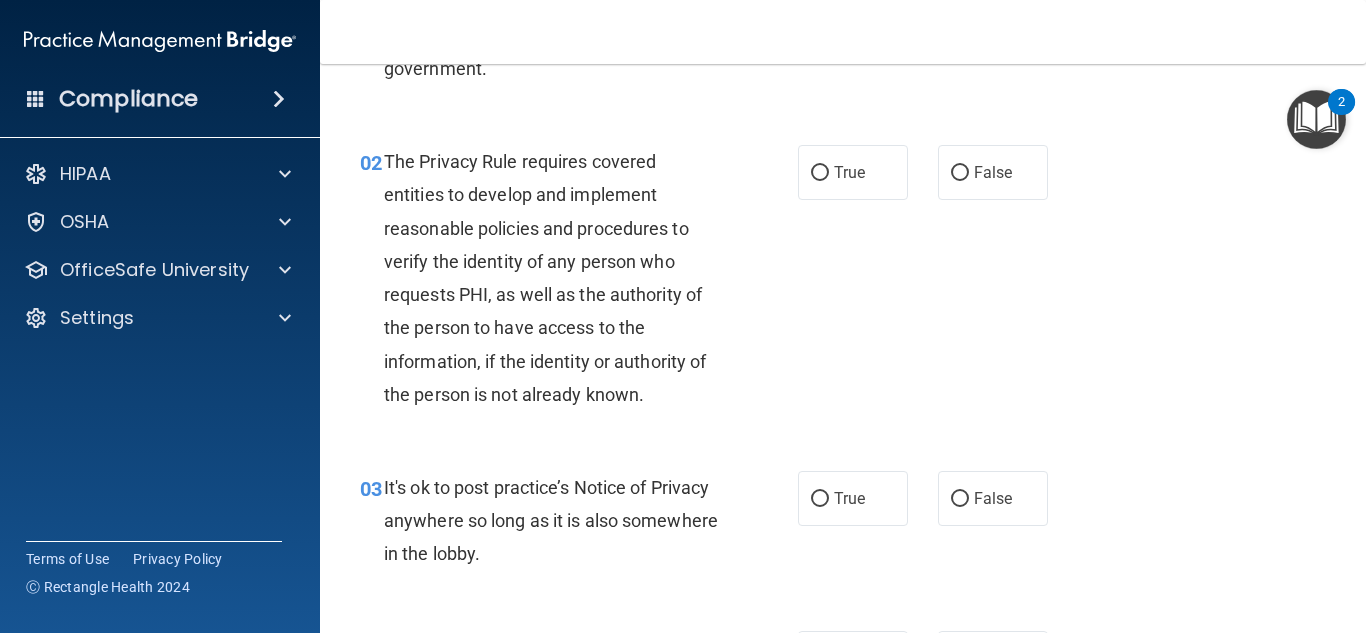scroll, scrollTop: 217, scrollLeft: 0, axis: vertical 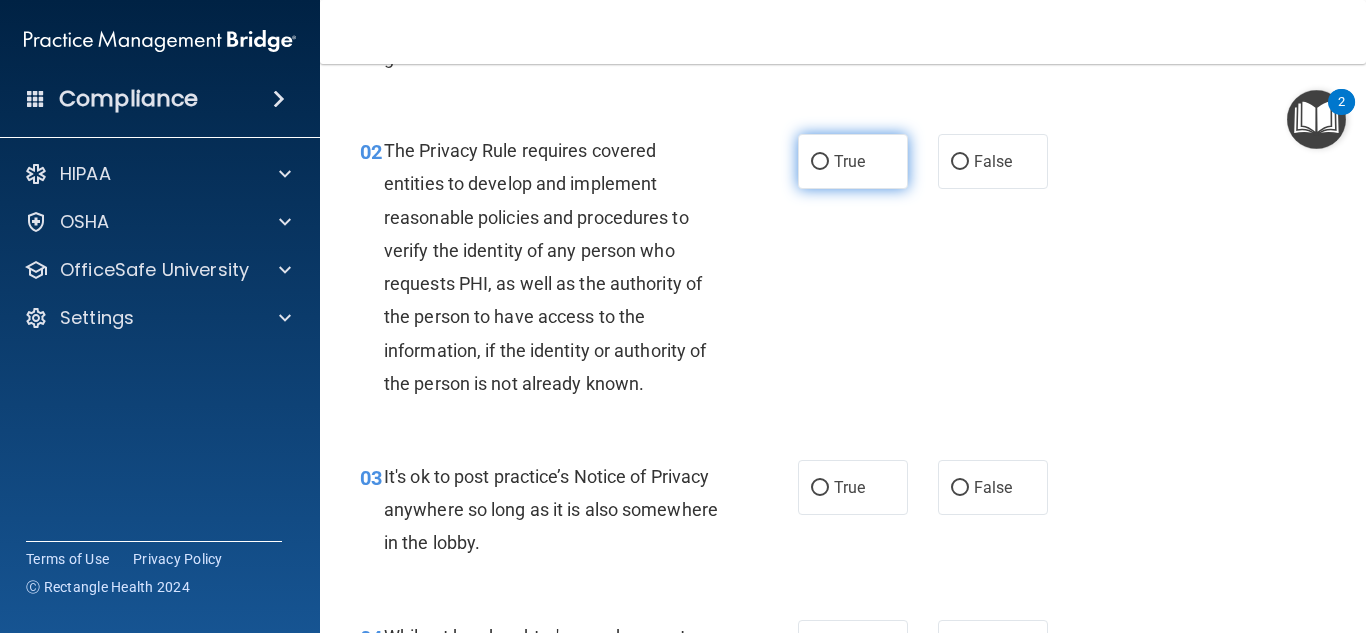 click on "True" at bounding box center [820, 162] 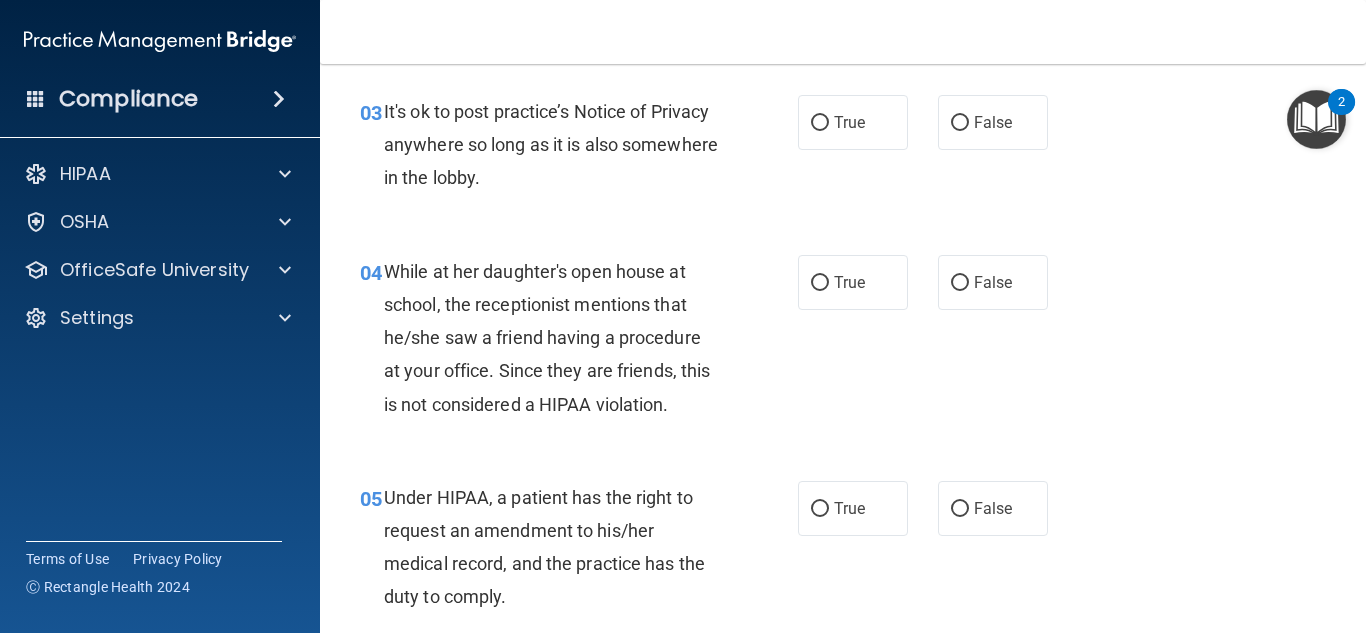 scroll, scrollTop: 571, scrollLeft: 0, axis: vertical 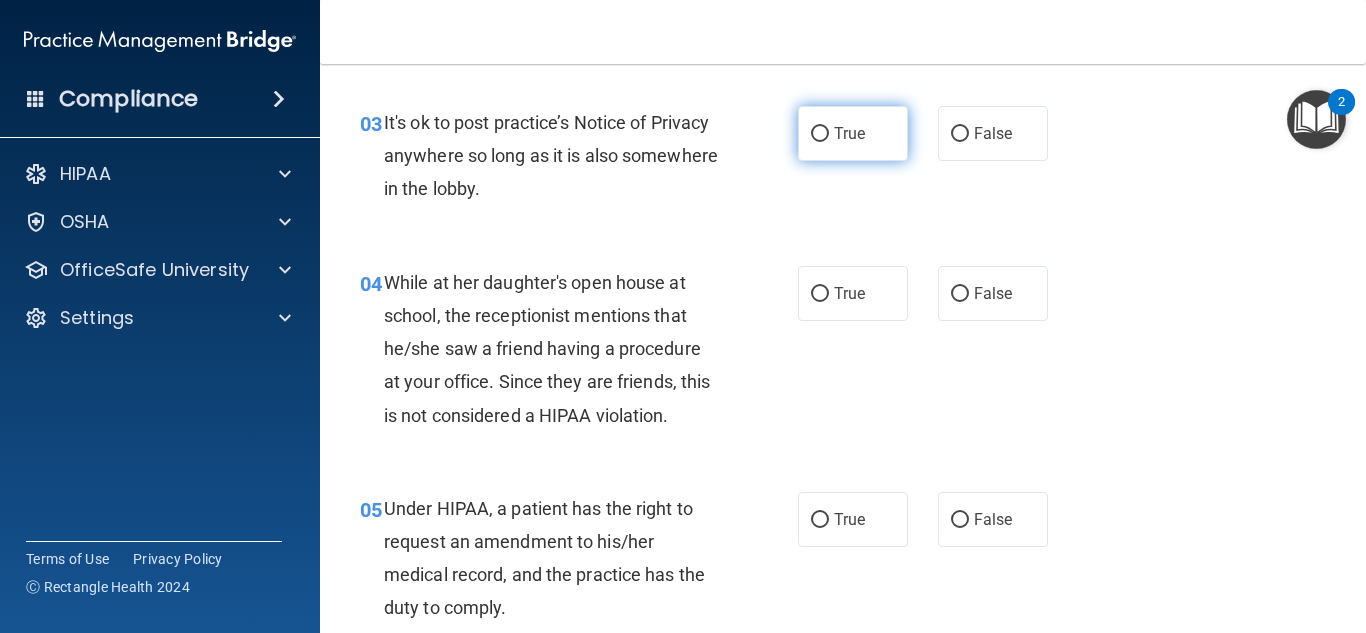 click on "True" at bounding box center (820, 134) 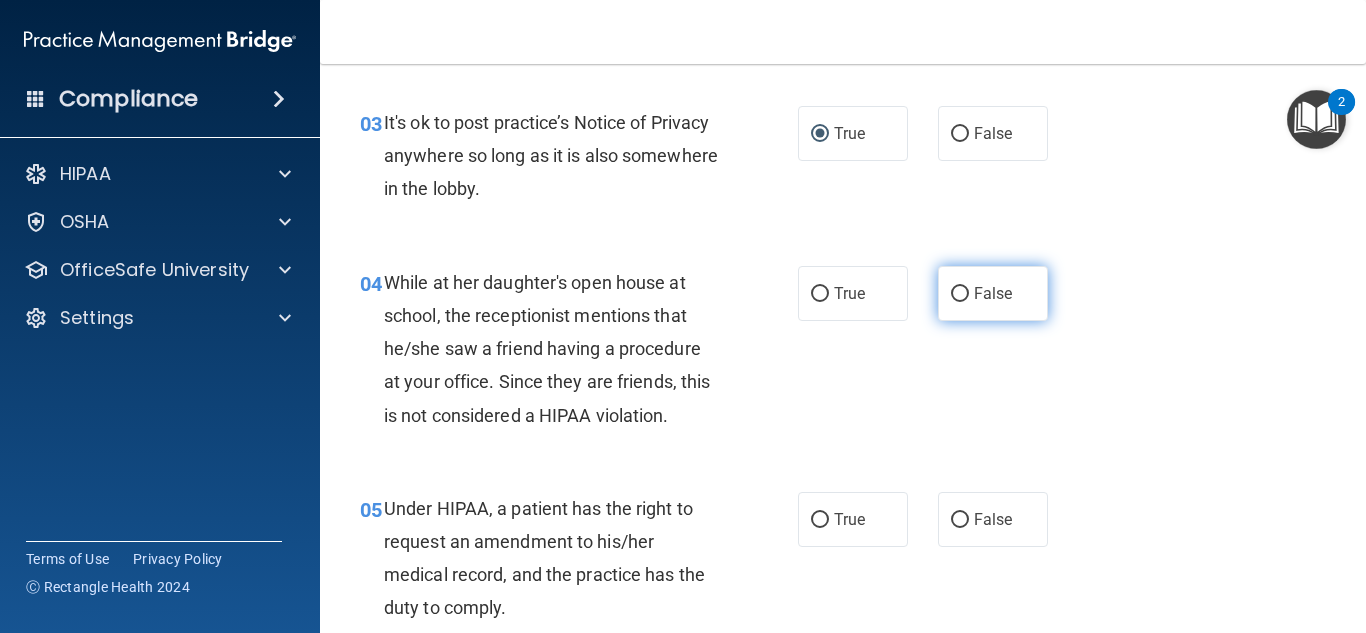 click on "False" at bounding box center [960, 294] 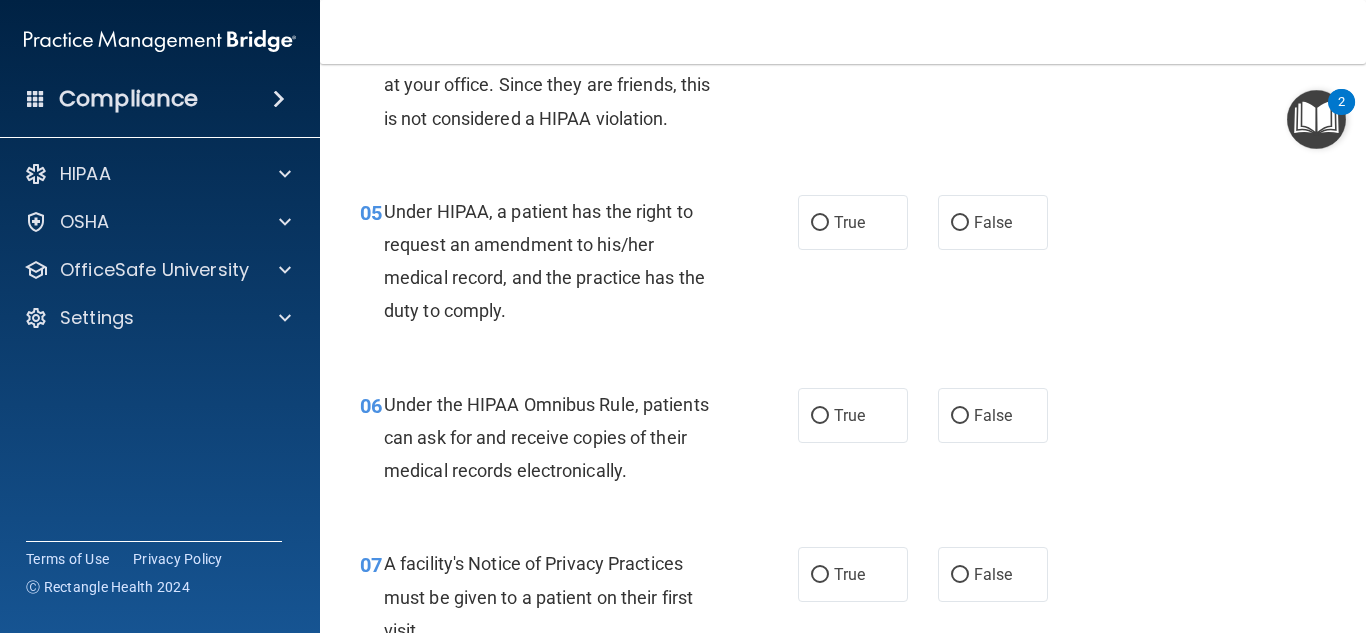 scroll, scrollTop: 902, scrollLeft: 0, axis: vertical 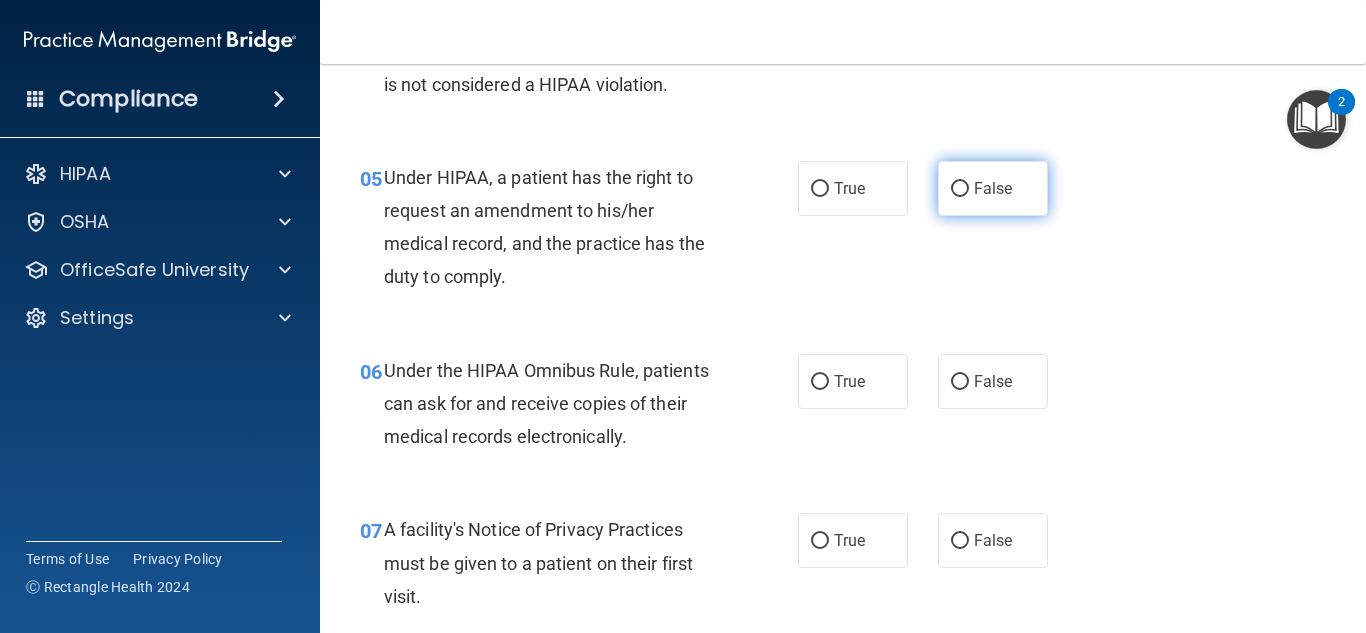 click on "False" at bounding box center [960, 189] 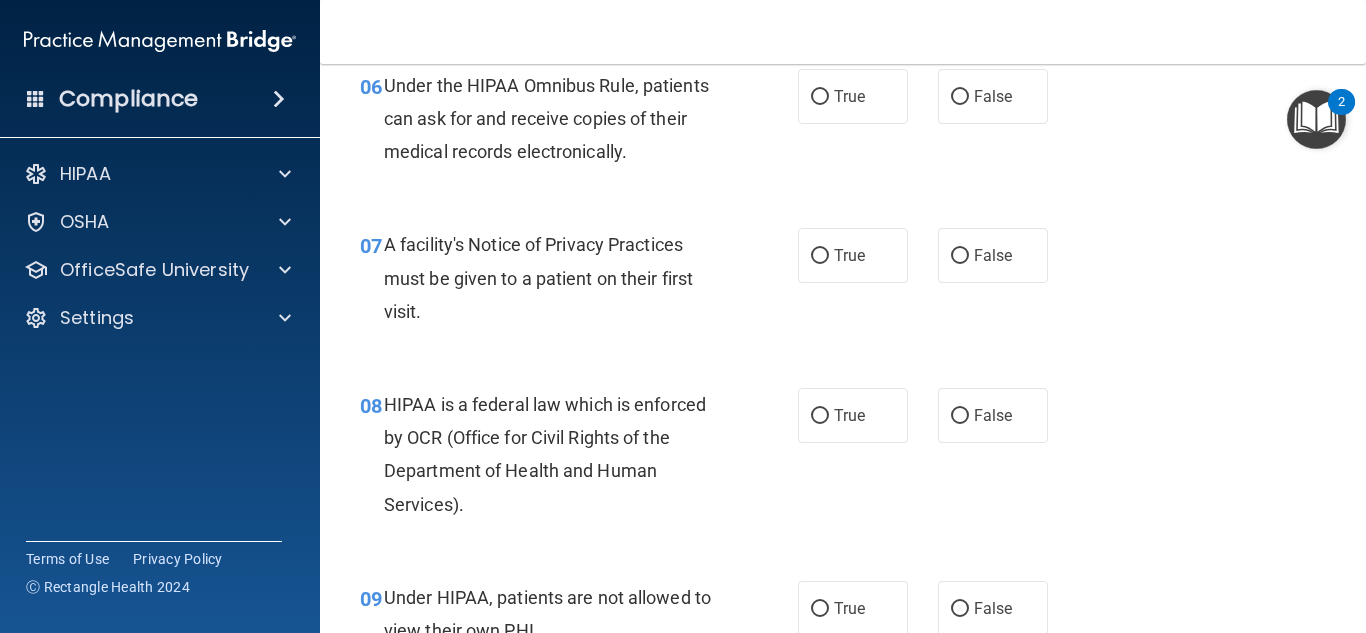 scroll, scrollTop: 1165, scrollLeft: 0, axis: vertical 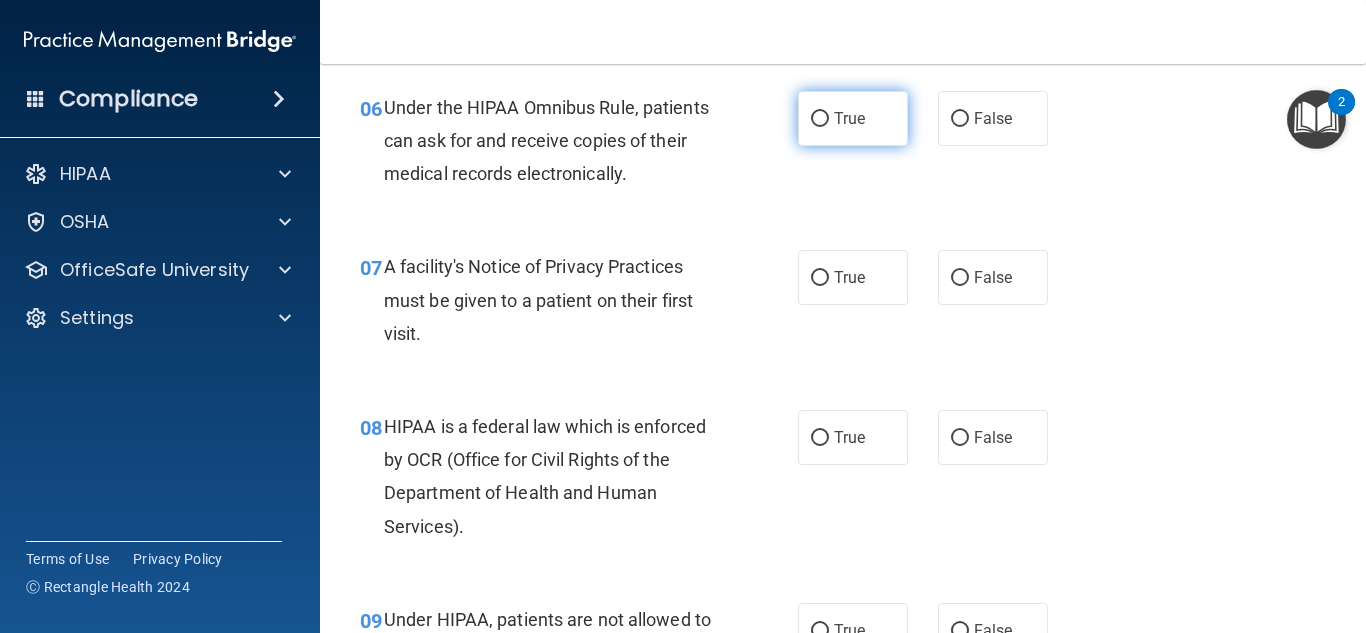 click on "True" at bounding box center [849, 118] 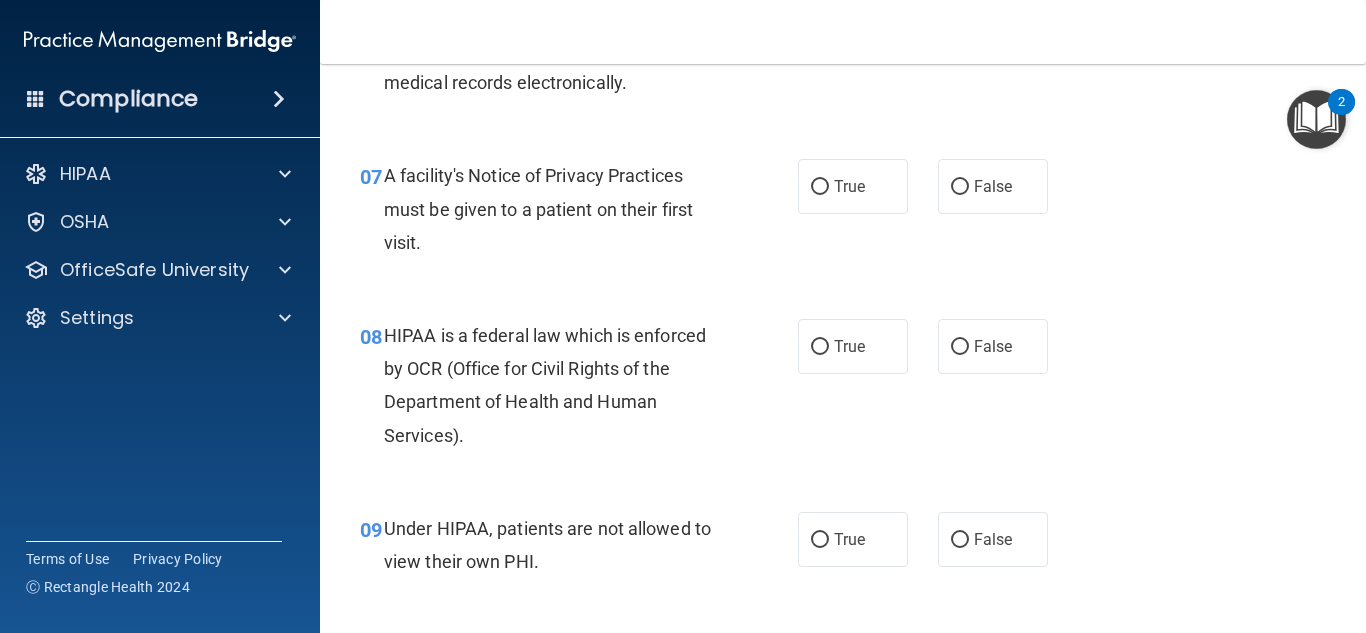 scroll, scrollTop: 1245, scrollLeft: 0, axis: vertical 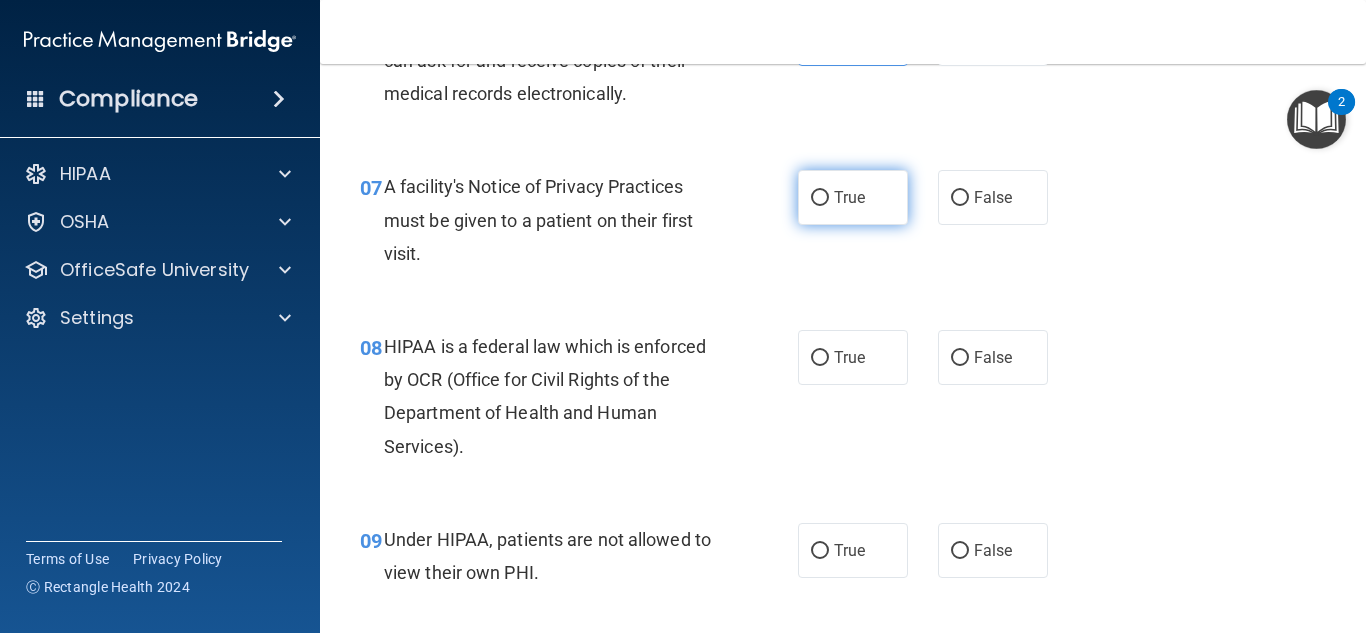 click on "True" at bounding box center (820, 198) 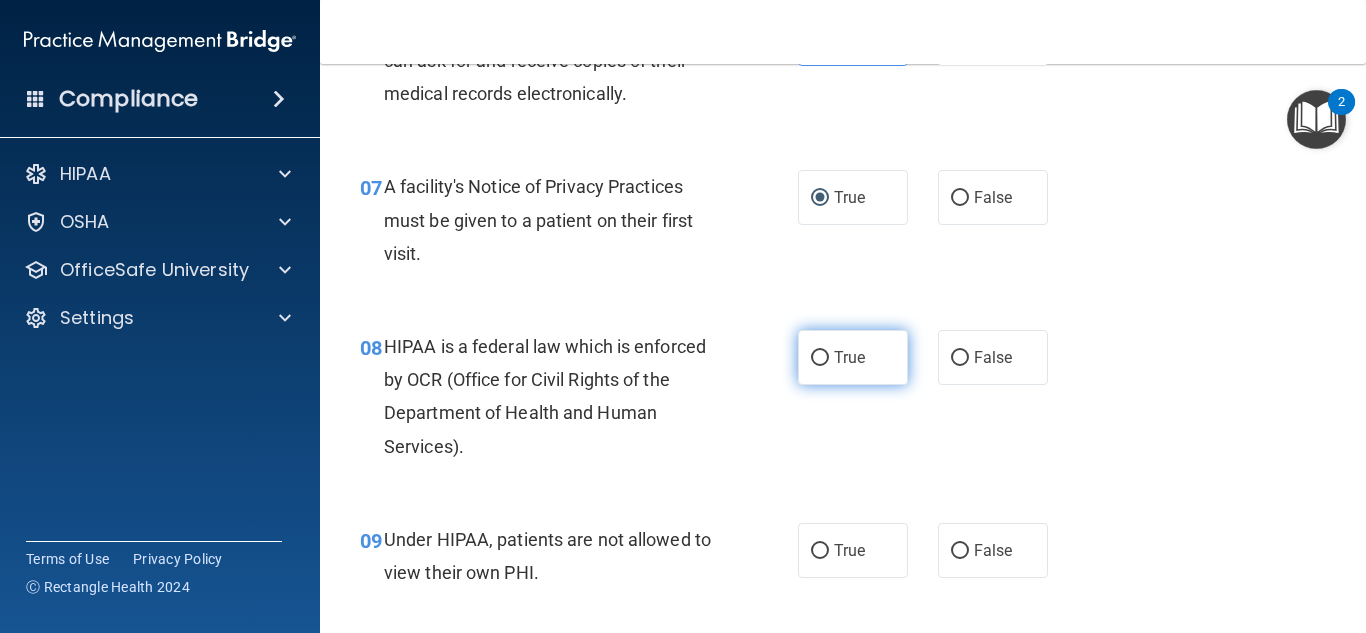 click on "True" at bounding box center (853, 357) 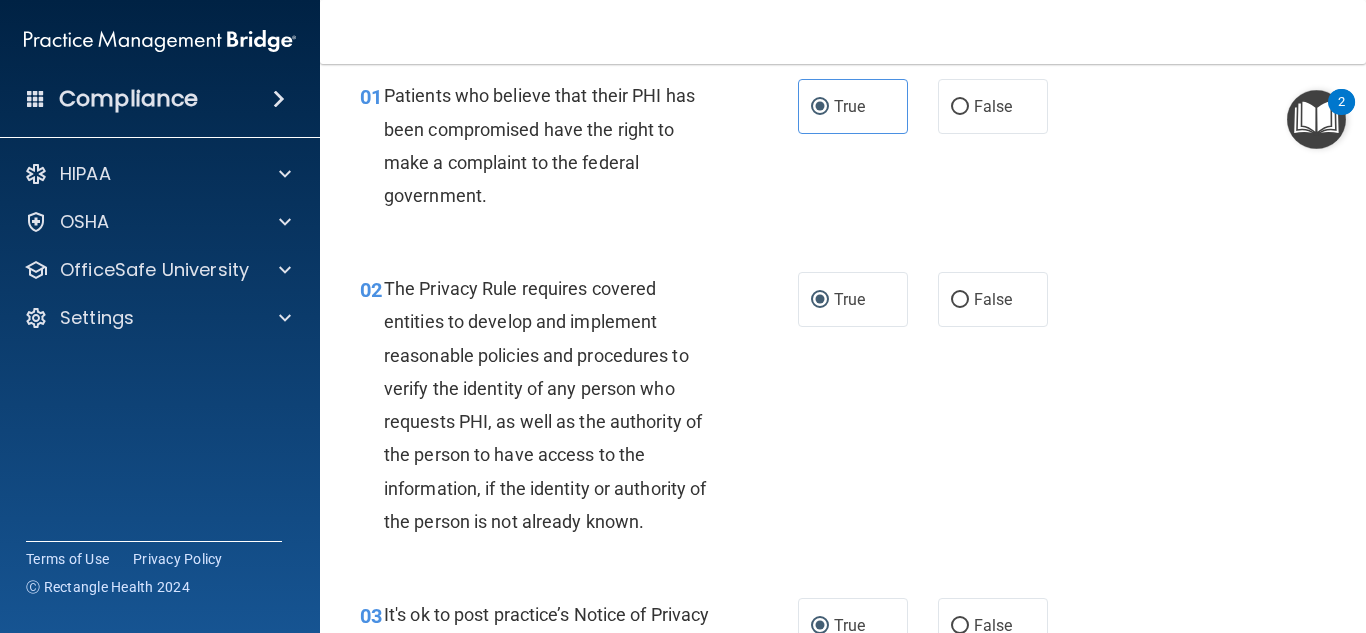 scroll, scrollTop: 0, scrollLeft: 0, axis: both 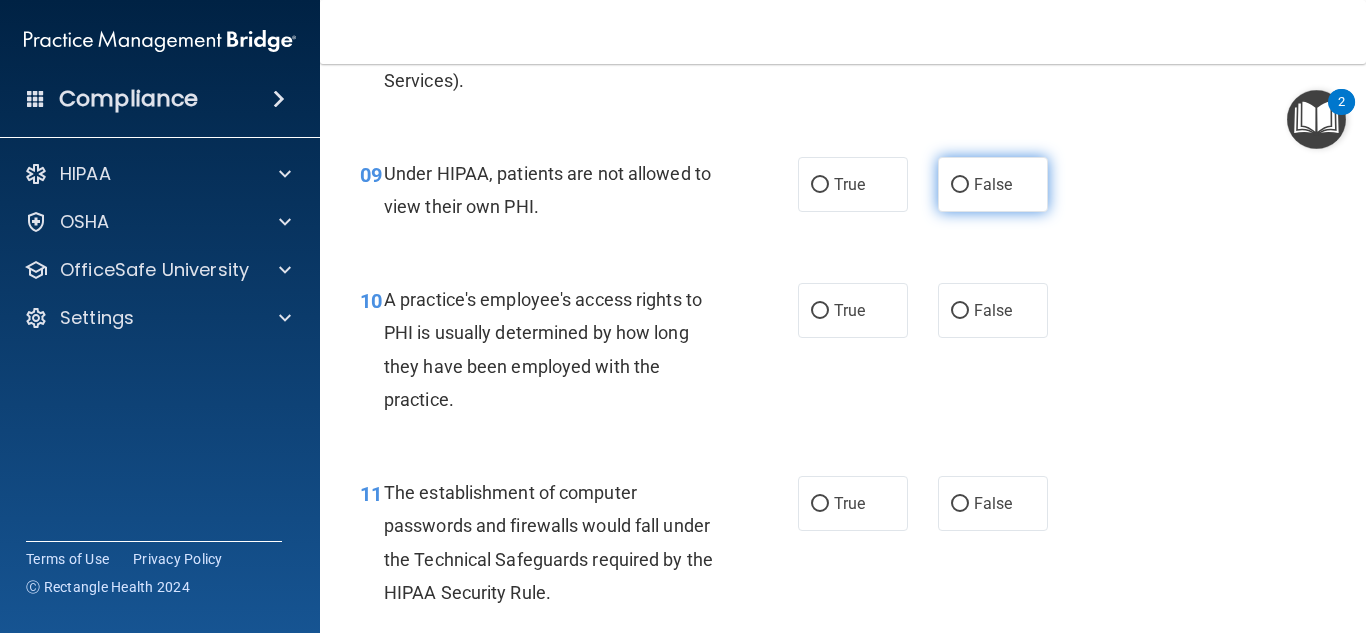 click on "False" at bounding box center (993, 184) 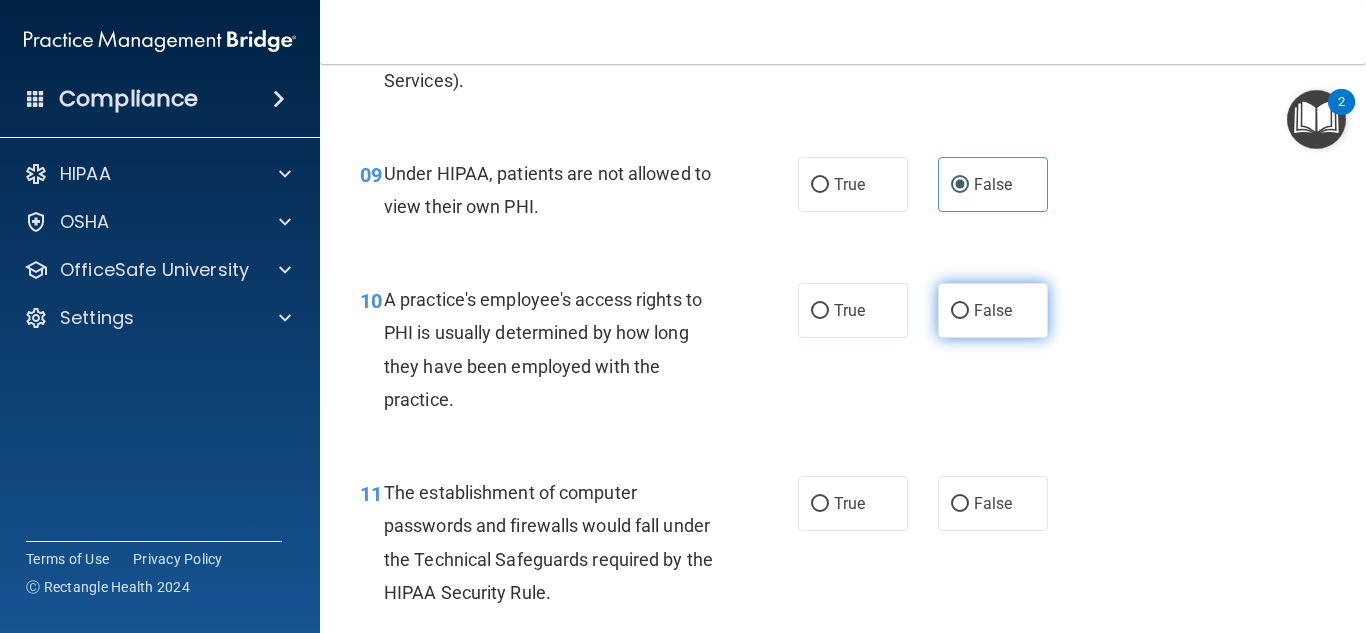 click on "False" at bounding box center (960, 311) 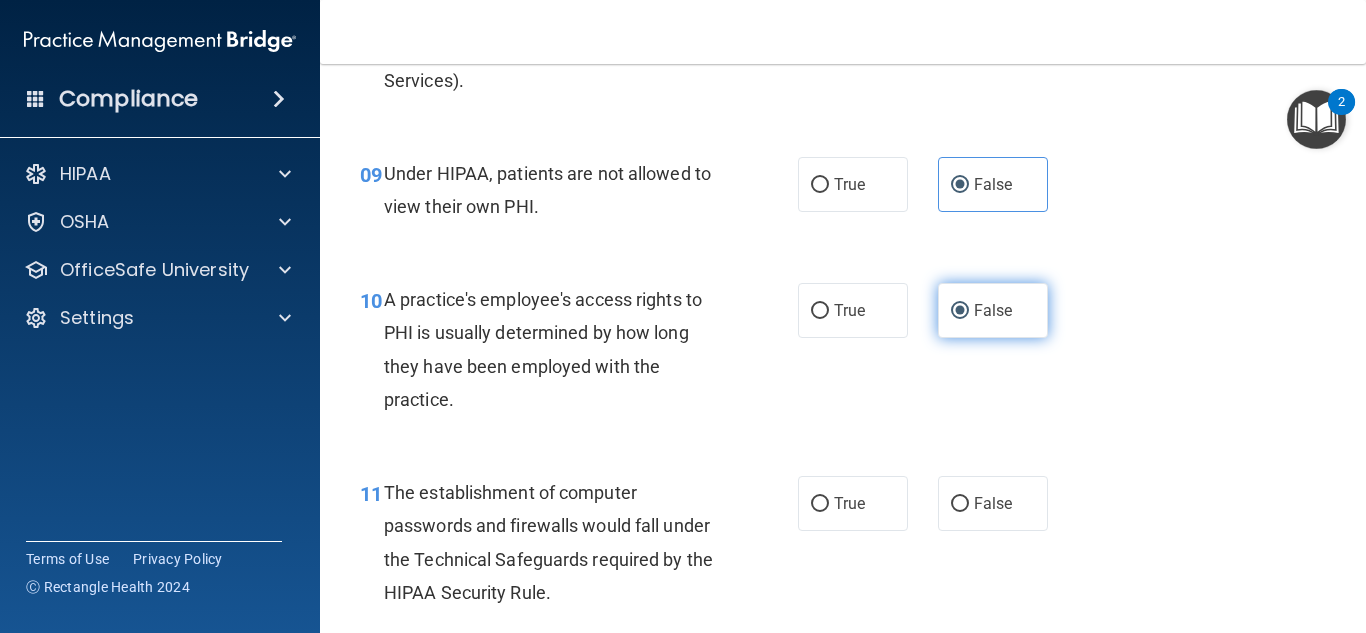 click on "False" at bounding box center [960, 311] 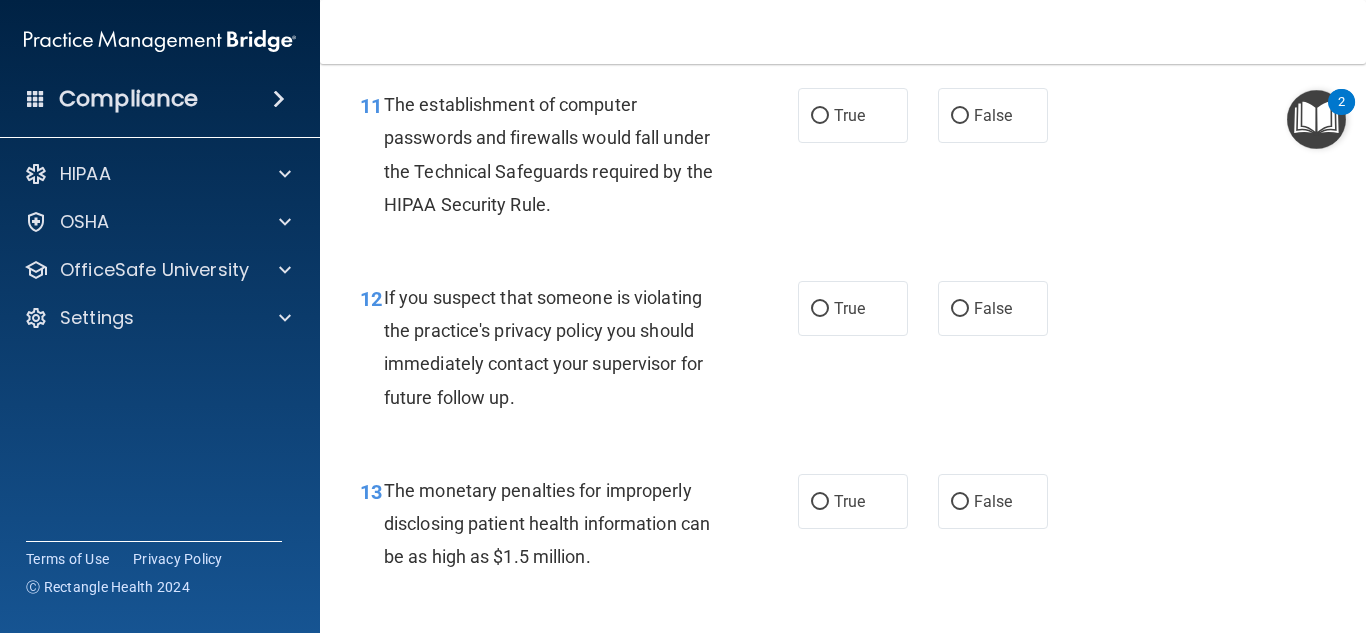 scroll, scrollTop: 1919, scrollLeft: 0, axis: vertical 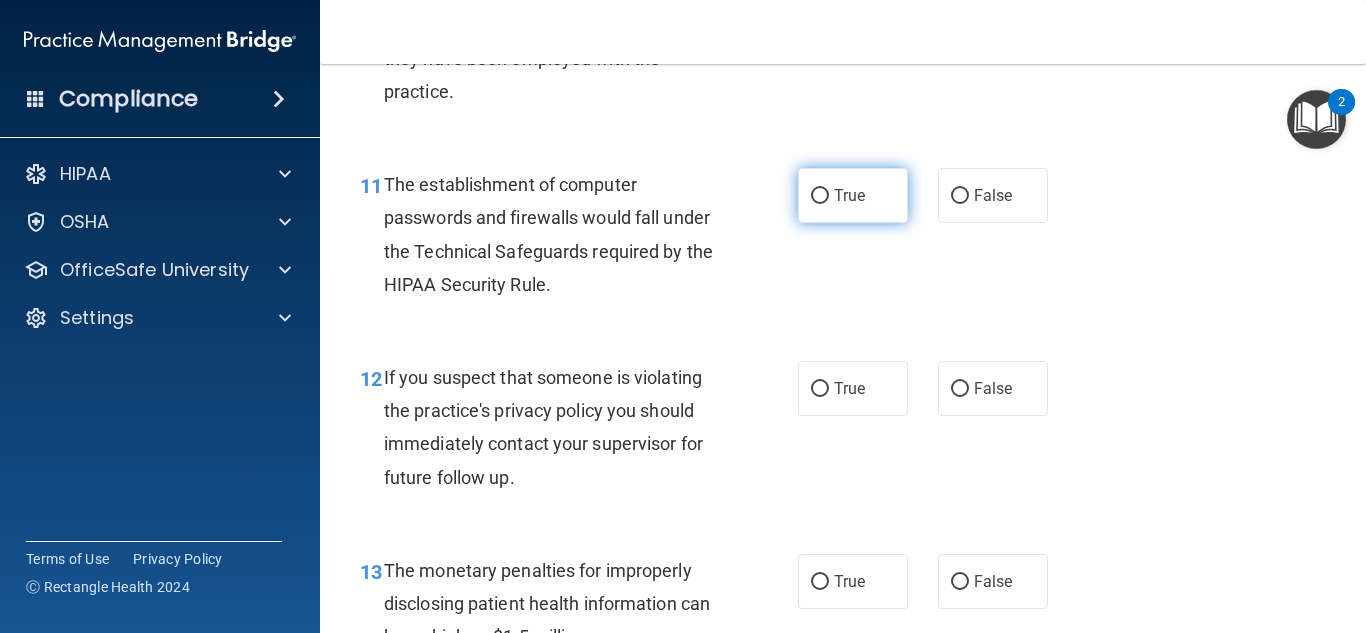 click on "True" at bounding box center [820, 196] 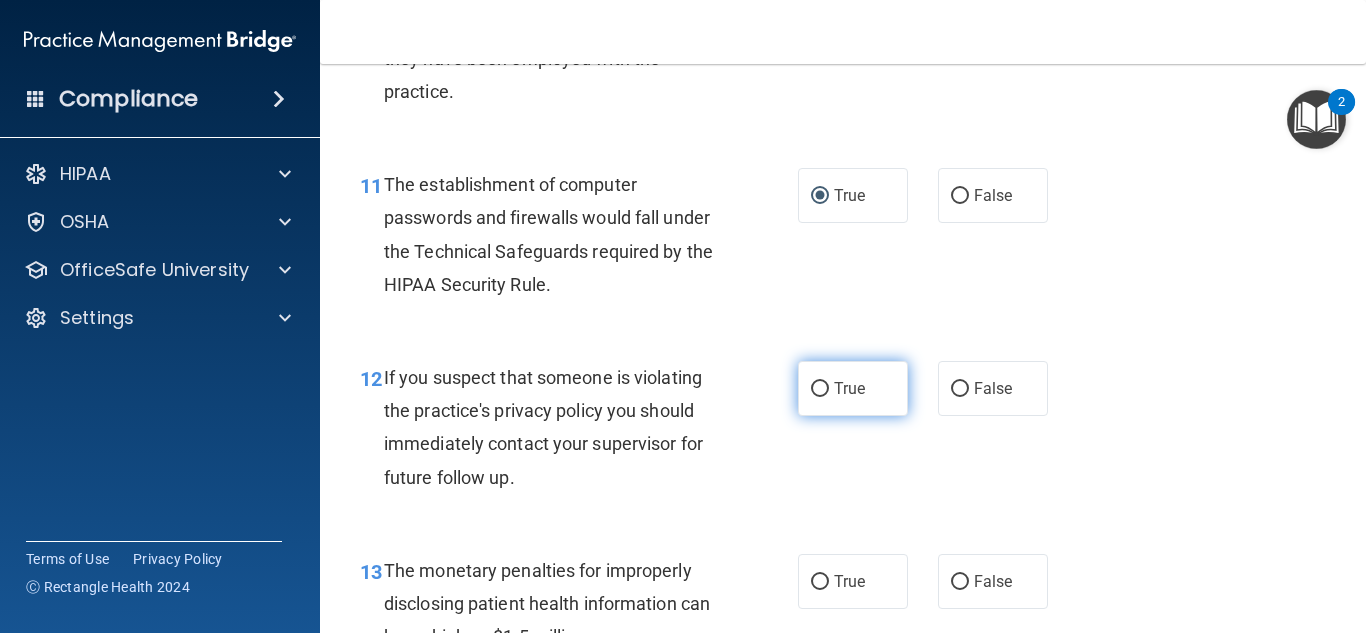 click on "True" at bounding box center (820, 389) 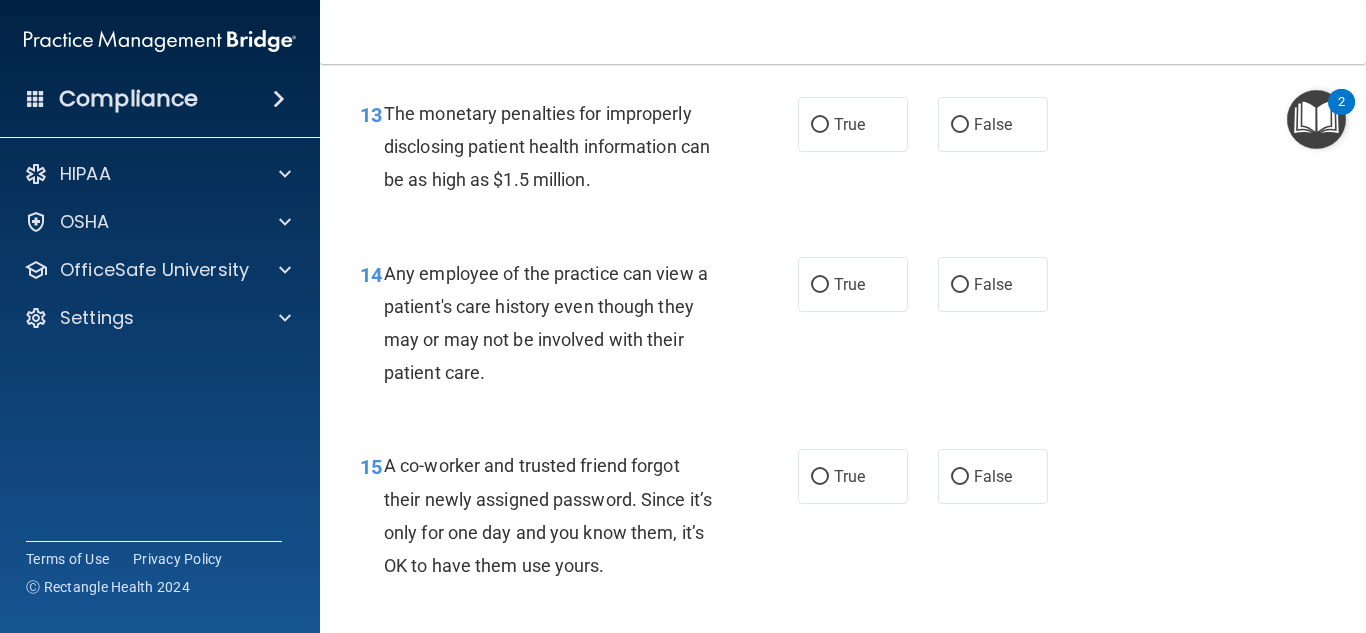 scroll, scrollTop: 2353, scrollLeft: 0, axis: vertical 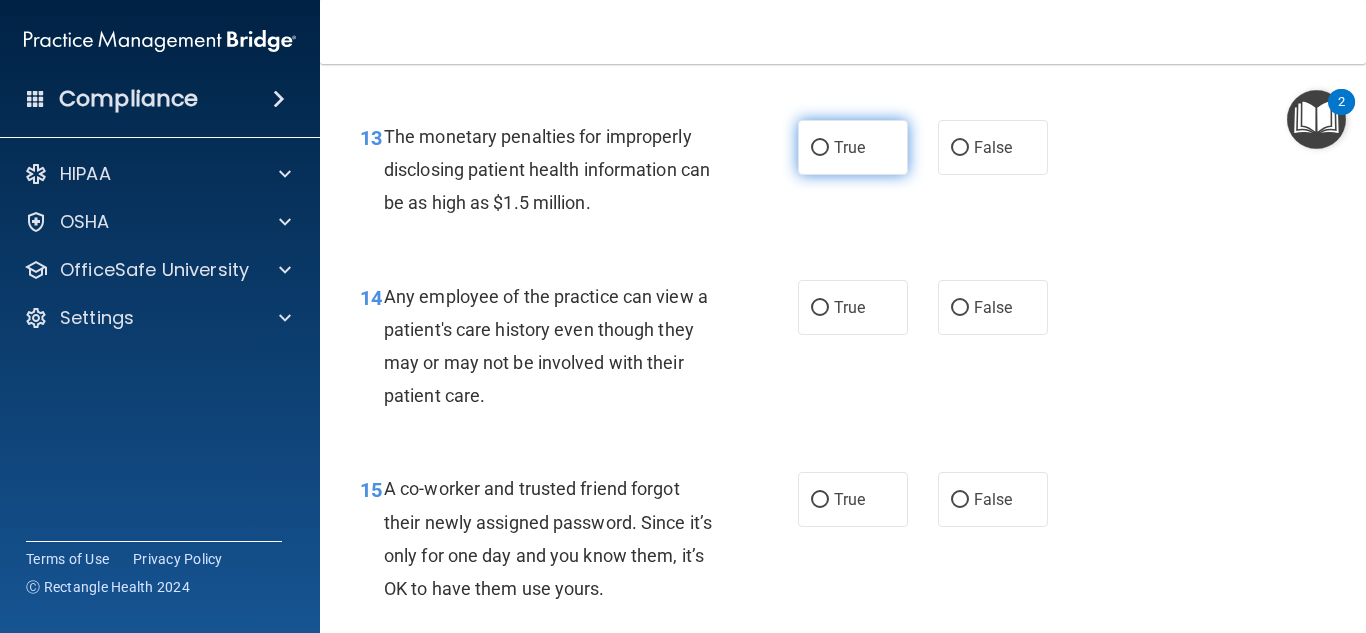 click on "True" at bounding box center [820, 148] 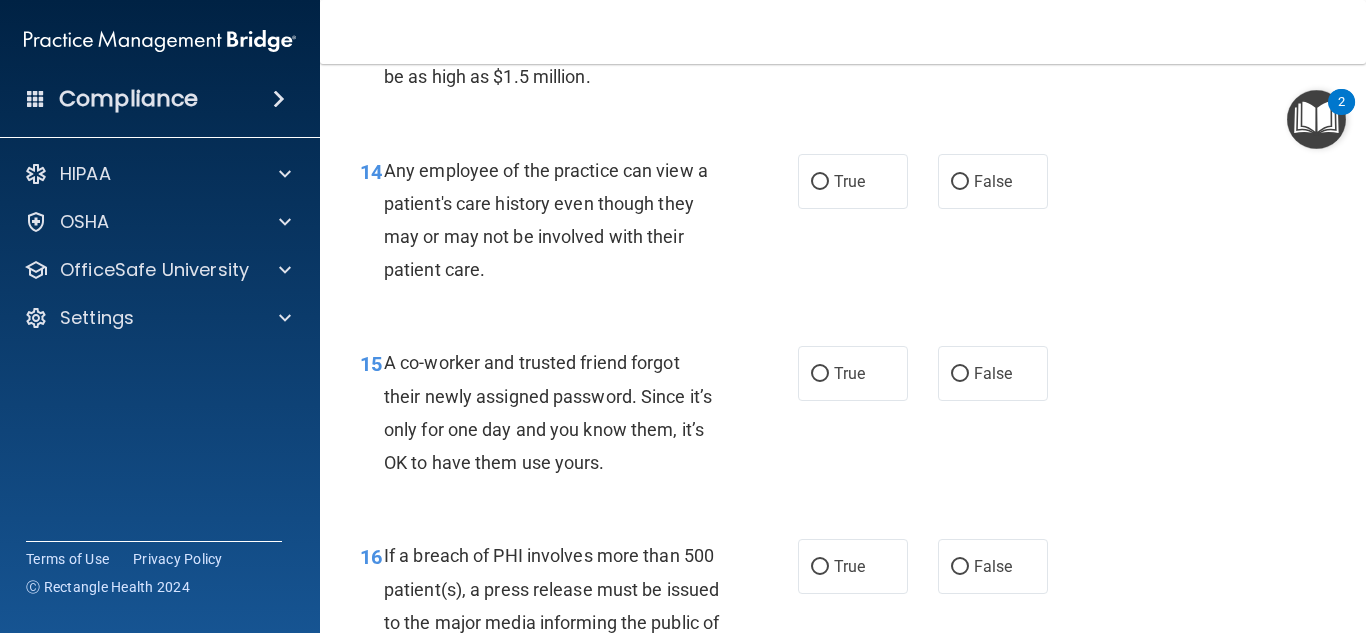 scroll, scrollTop: 2467, scrollLeft: 0, axis: vertical 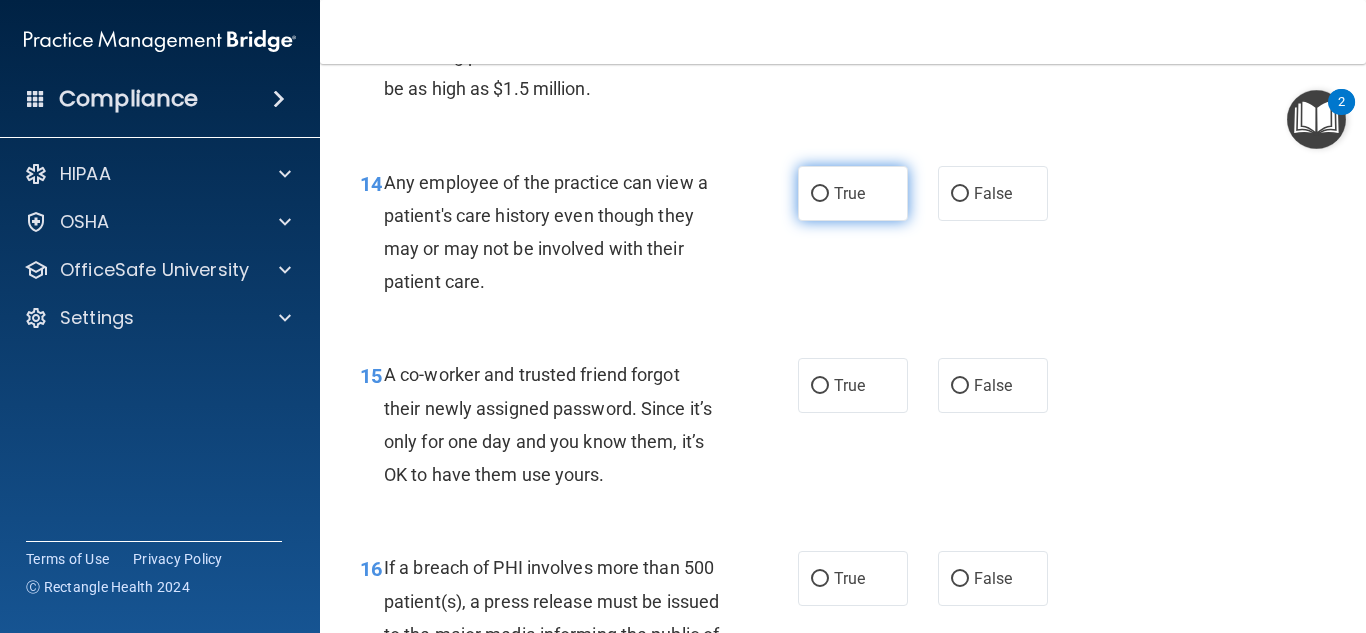 click on "True" at bounding box center (820, 194) 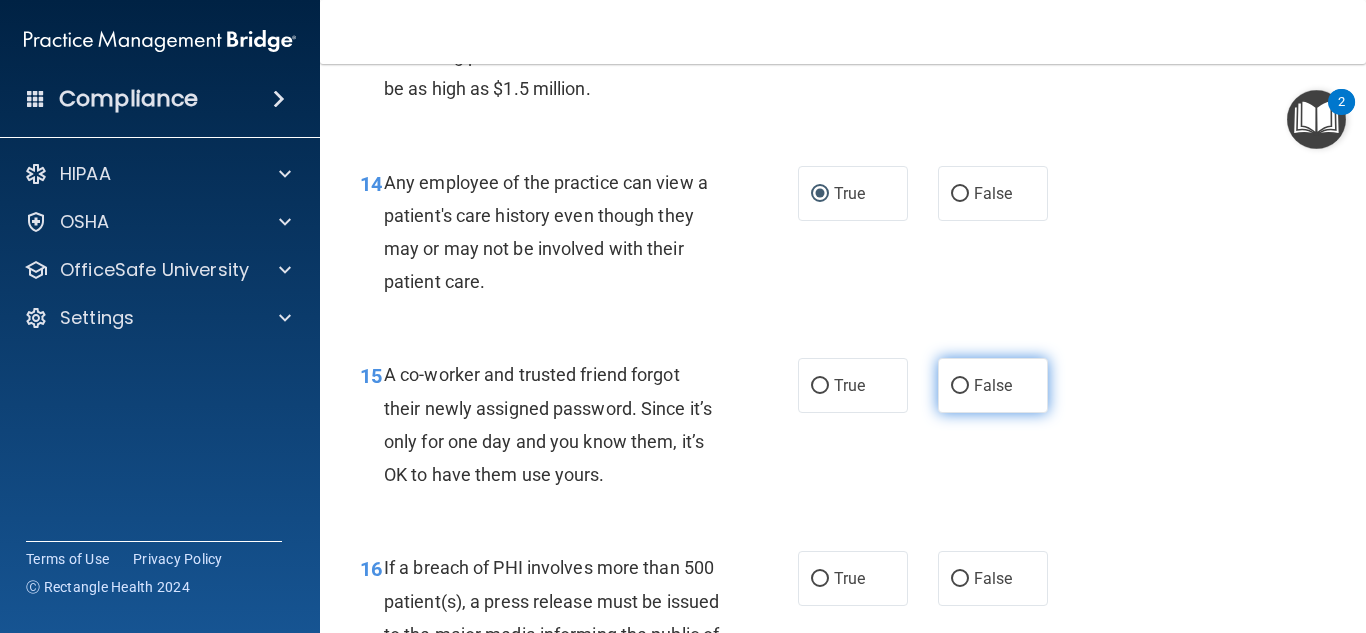 click on "False" at bounding box center (960, 386) 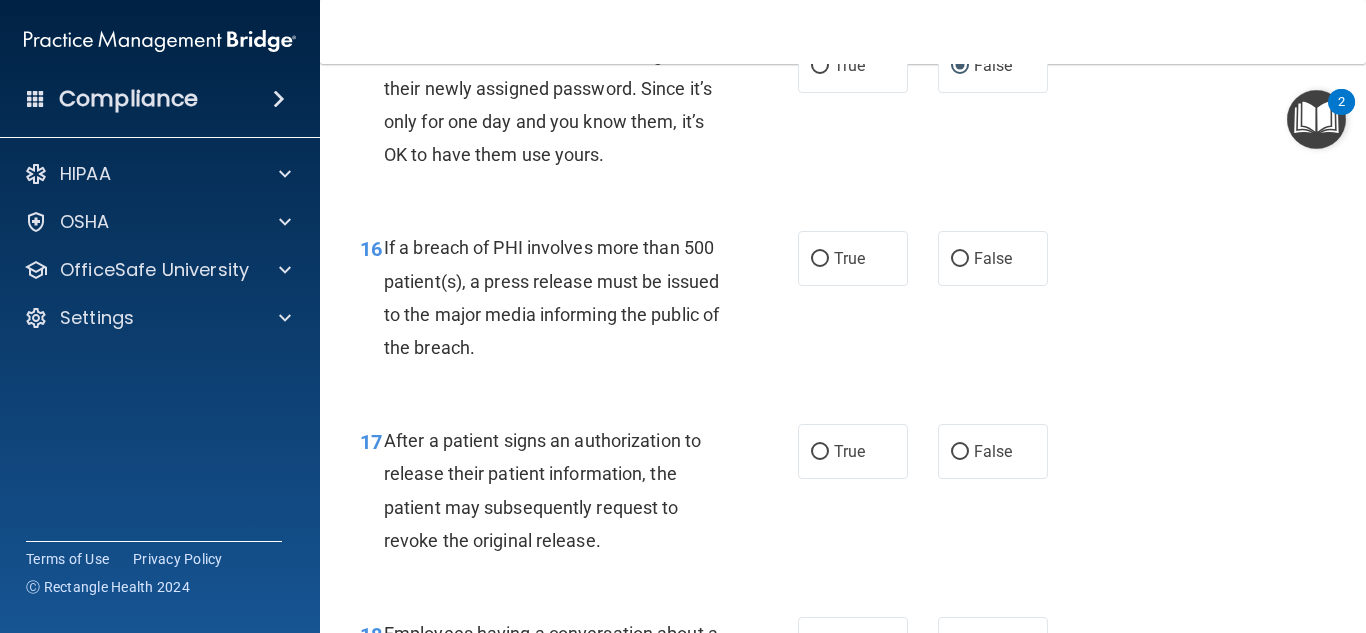 scroll, scrollTop: 2827, scrollLeft: 0, axis: vertical 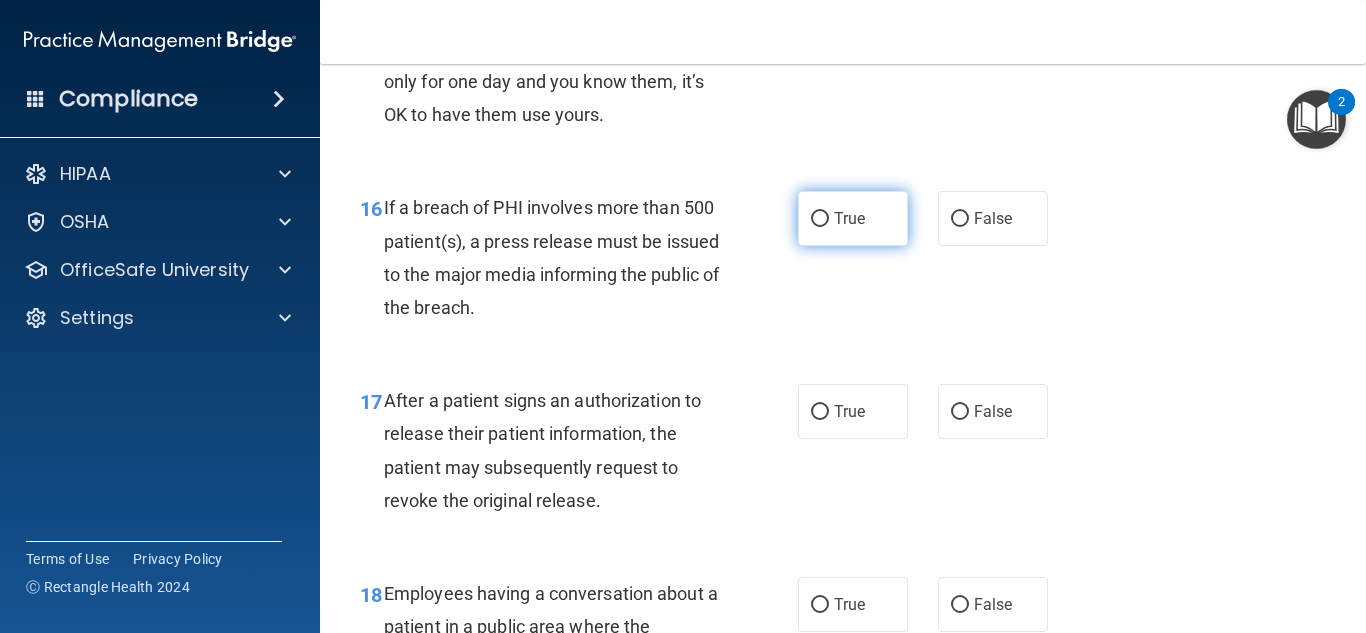 click on "True" at bounding box center [820, 219] 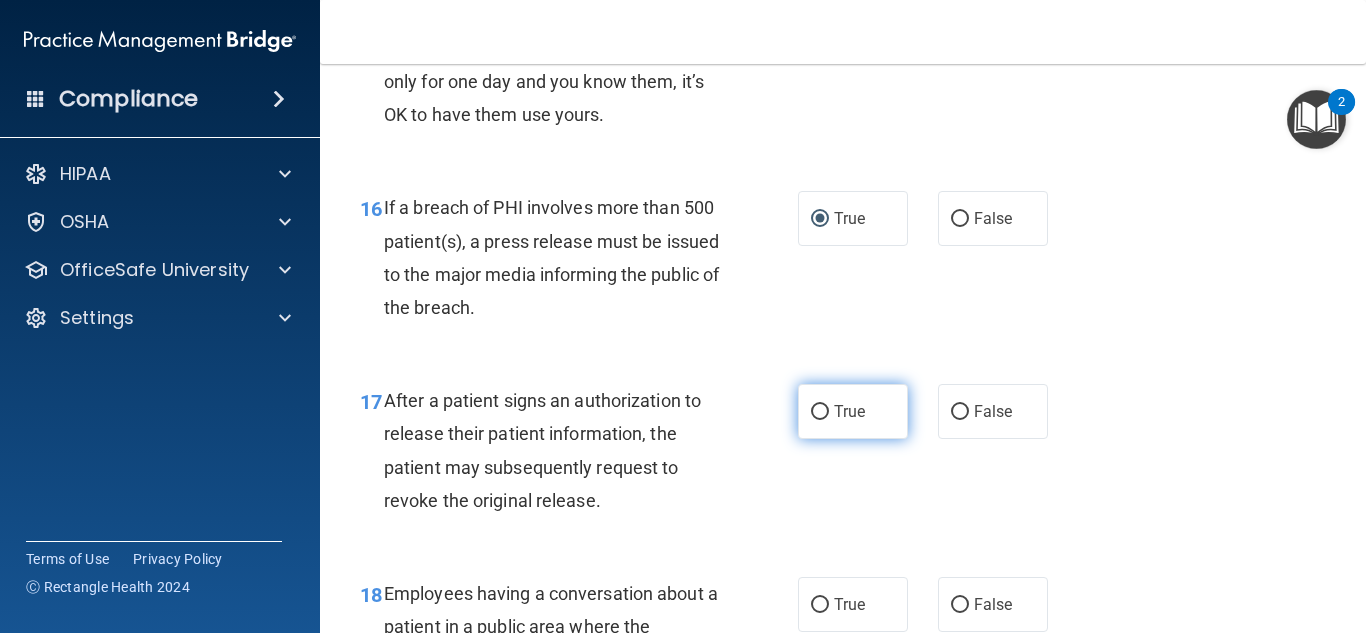 click on "True" at bounding box center [820, 412] 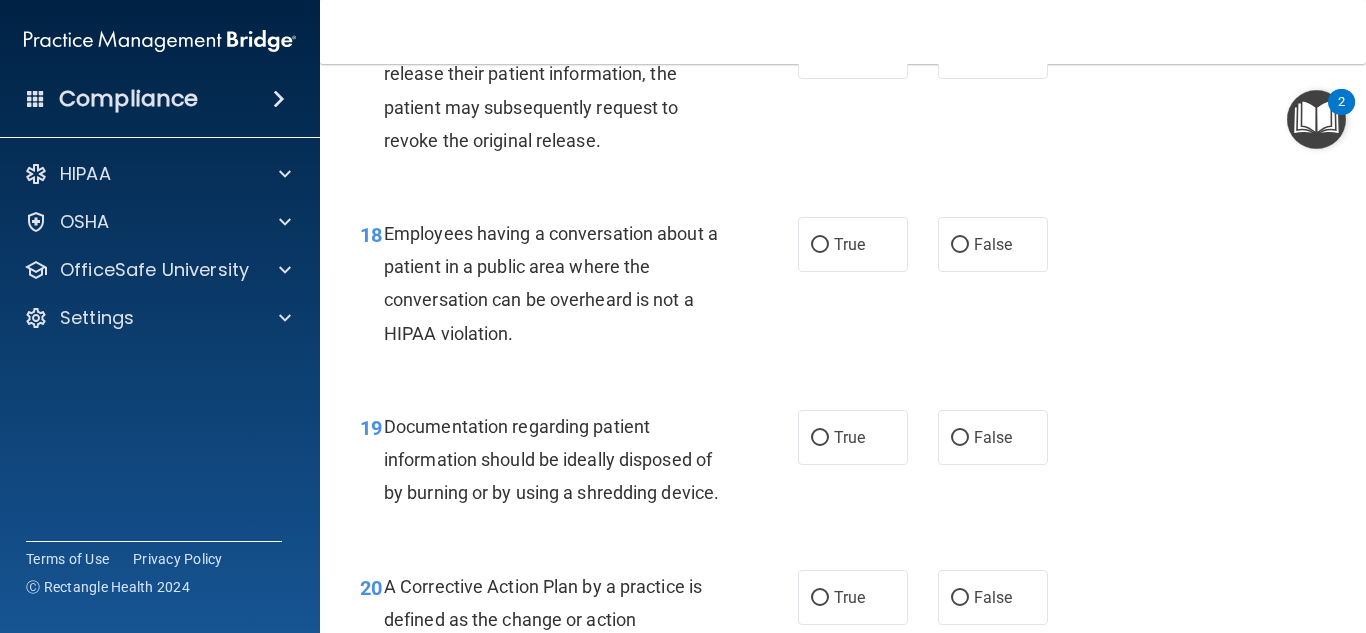 scroll, scrollTop: 3227, scrollLeft: 0, axis: vertical 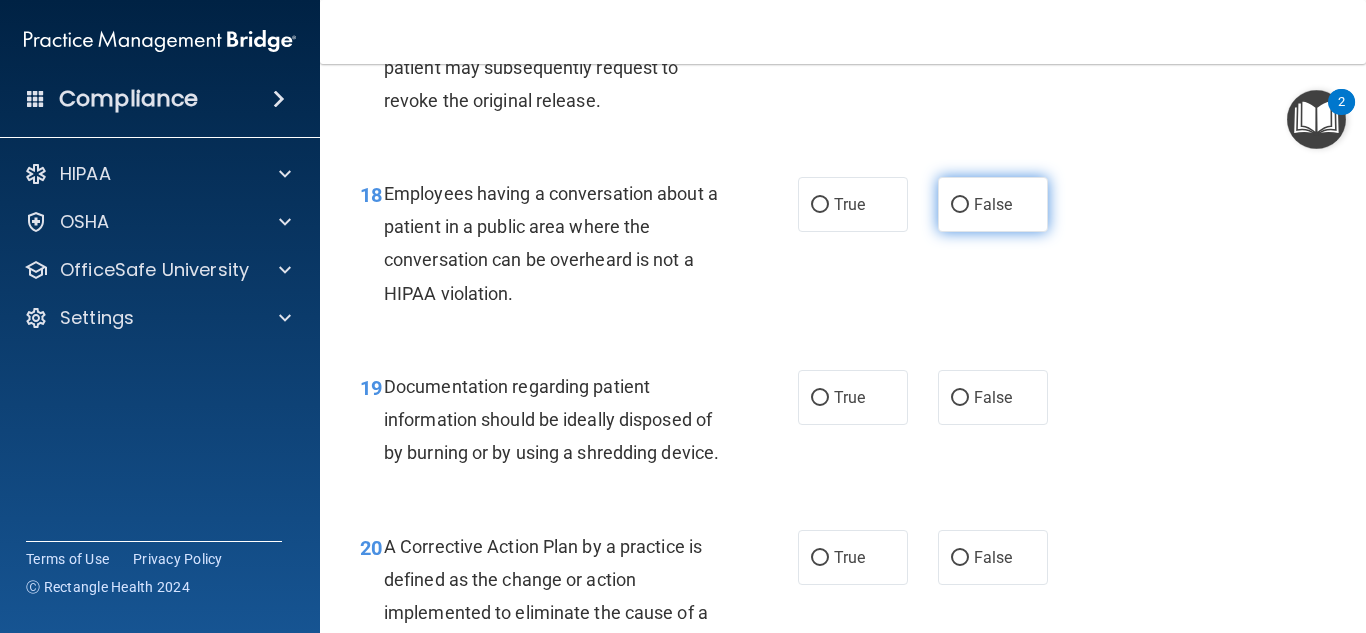 click on "False" at bounding box center (960, 205) 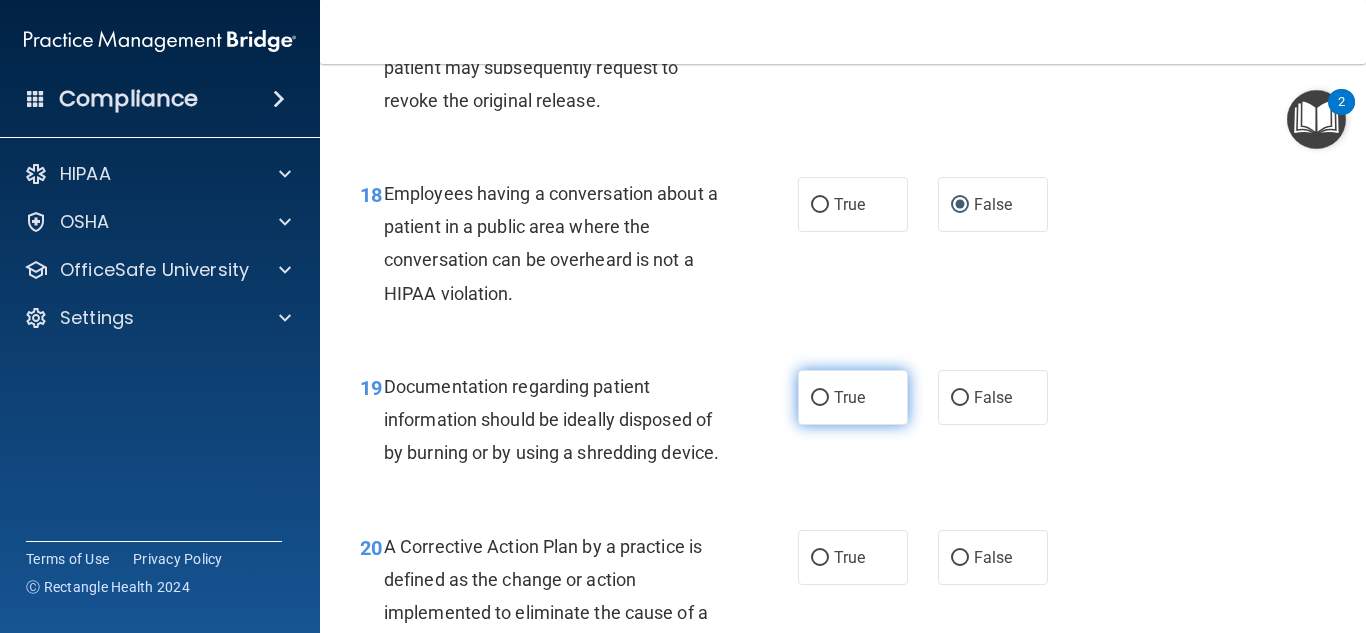 click on "True" at bounding box center (820, 398) 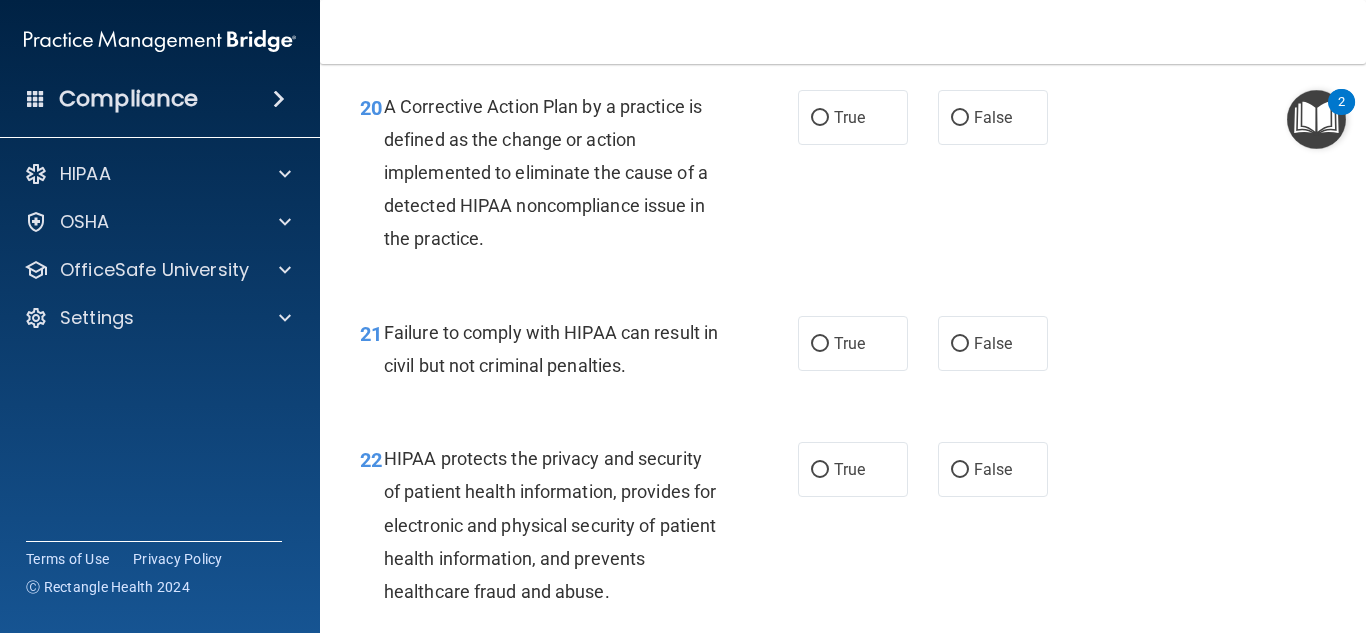 scroll, scrollTop: 3707, scrollLeft: 0, axis: vertical 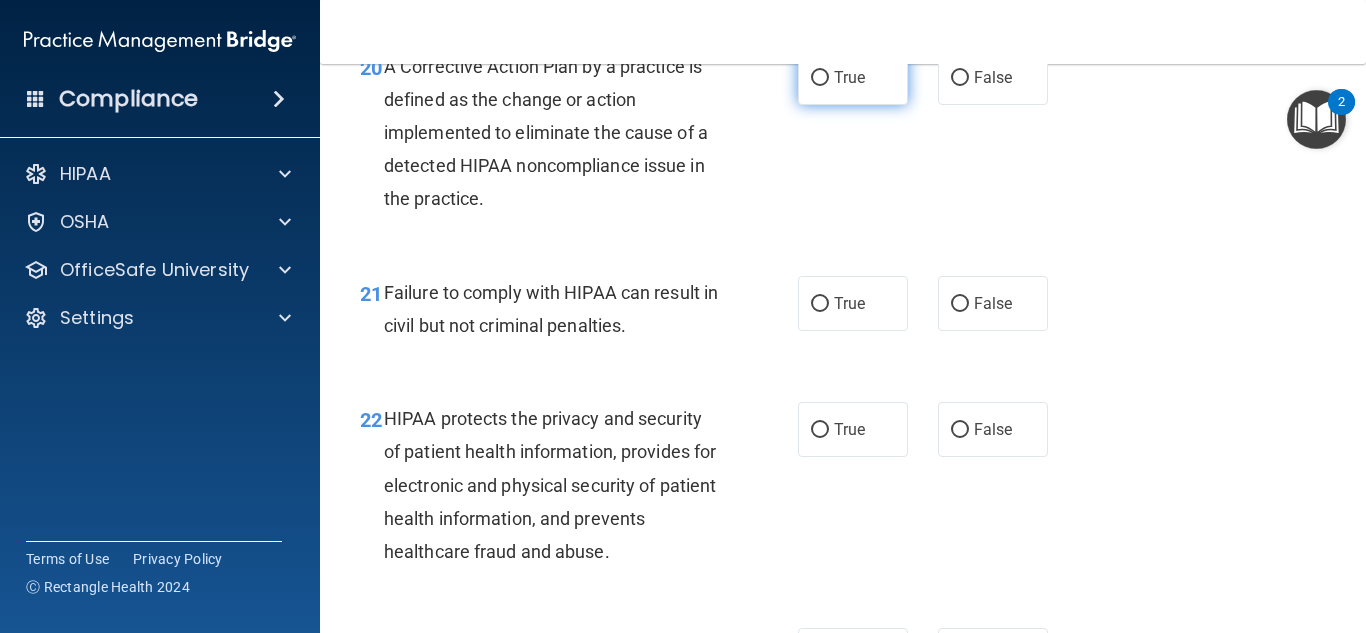 click on "True" at bounding box center (853, 77) 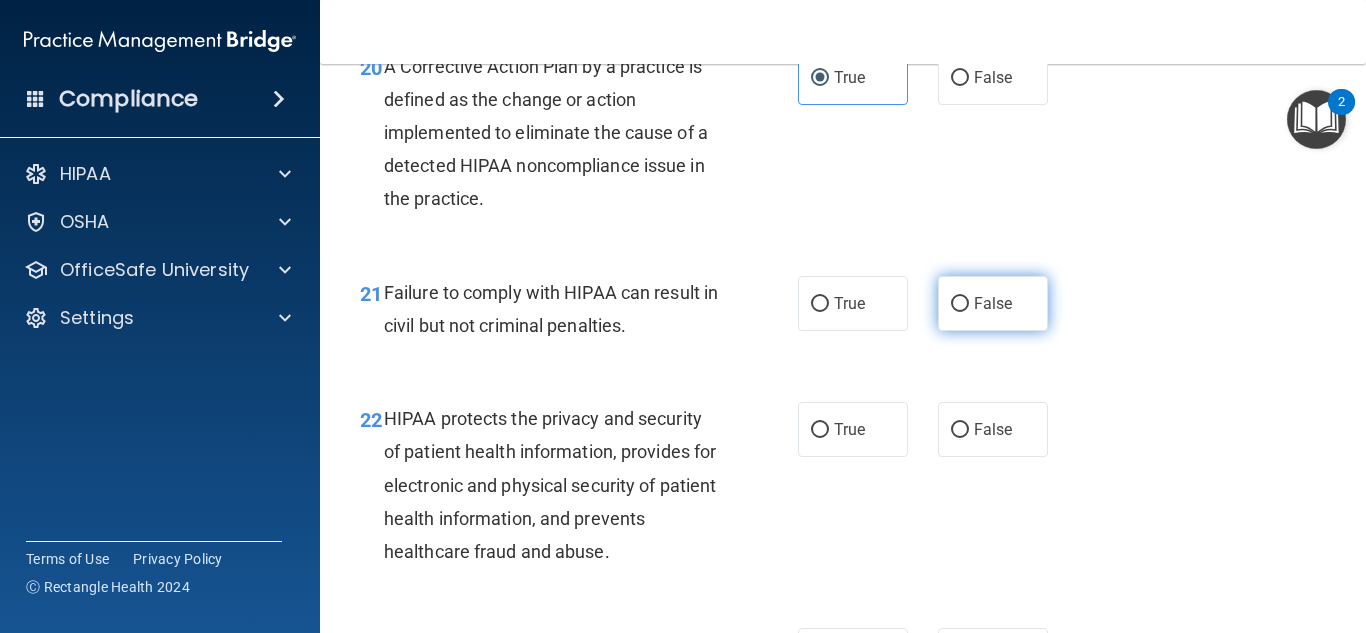 click on "False" at bounding box center [960, 304] 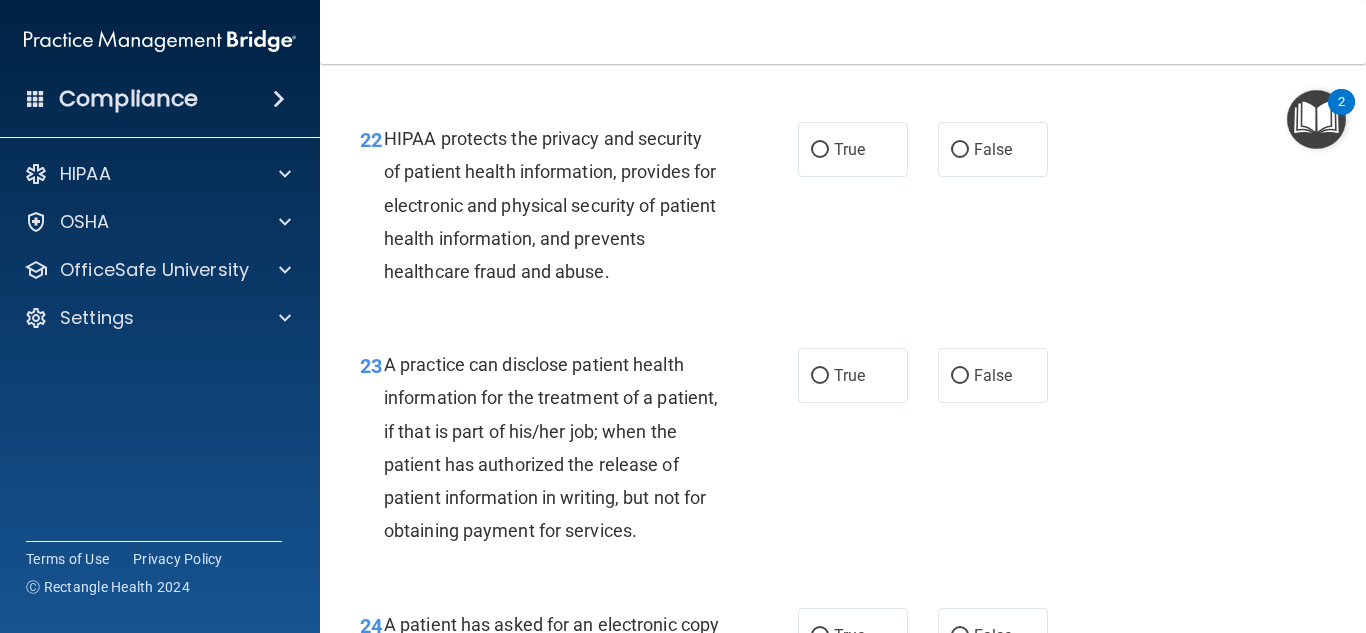 scroll, scrollTop: 4027, scrollLeft: 0, axis: vertical 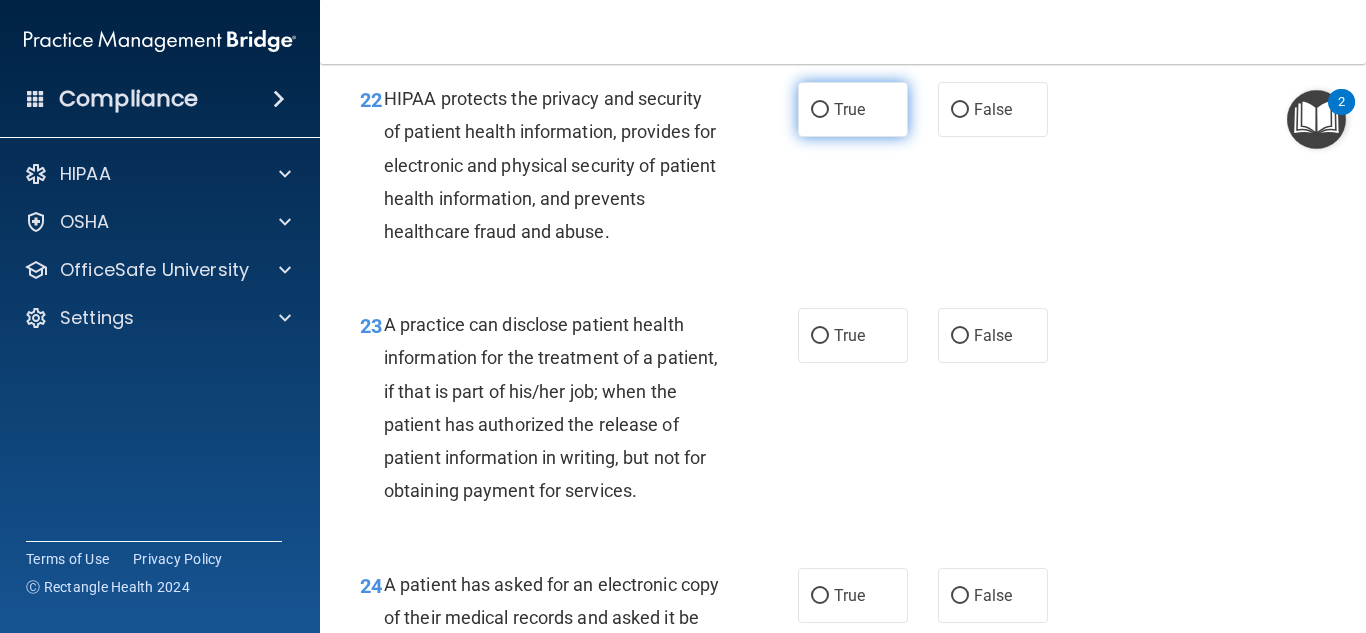 click on "True" at bounding box center (853, 109) 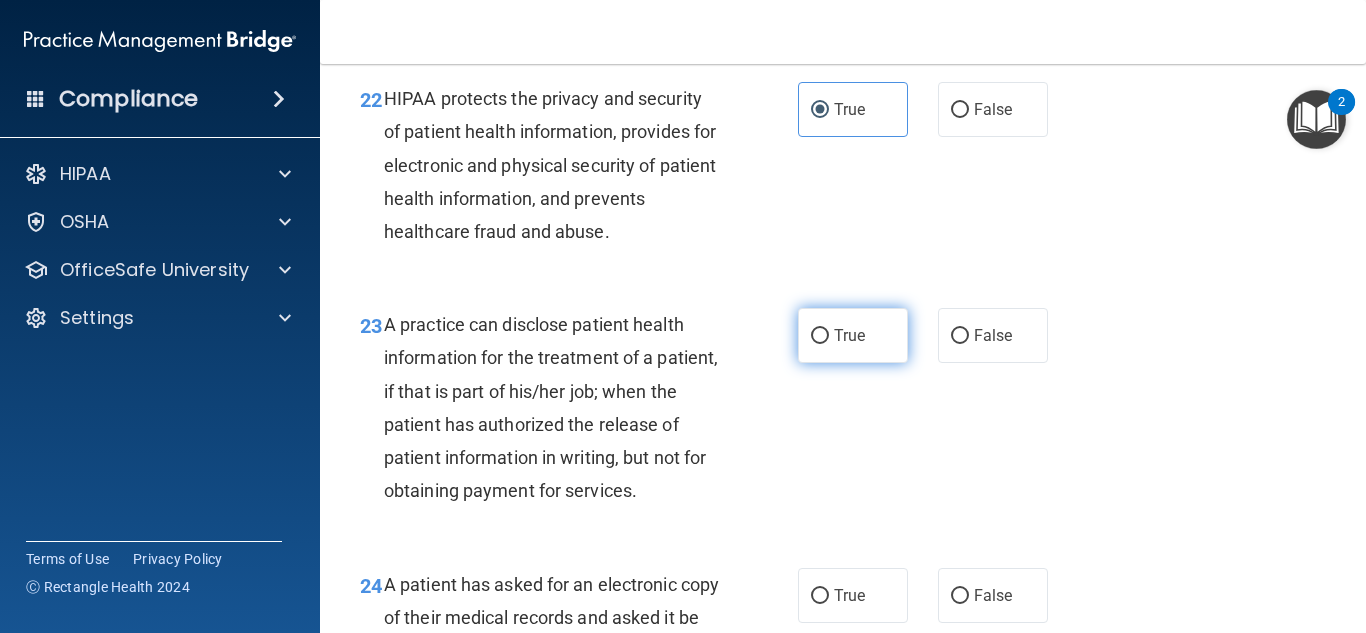 click on "True" at bounding box center (853, 335) 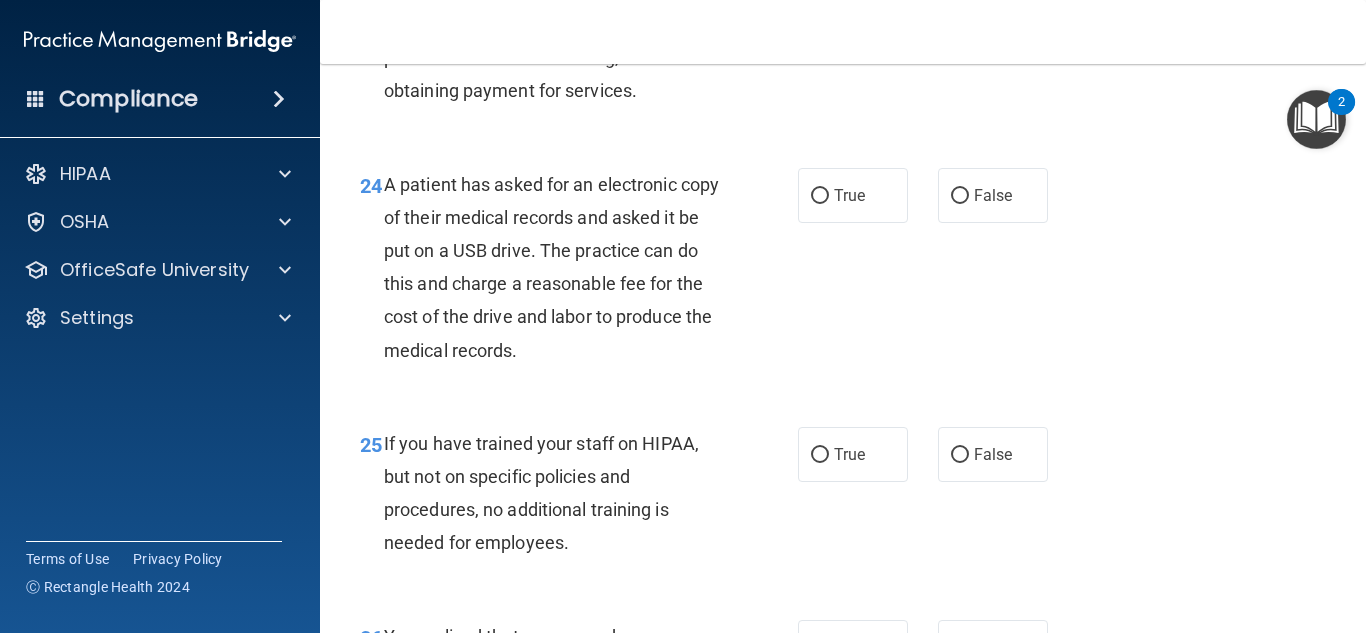 scroll, scrollTop: 4507, scrollLeft: 0, axis: vertical 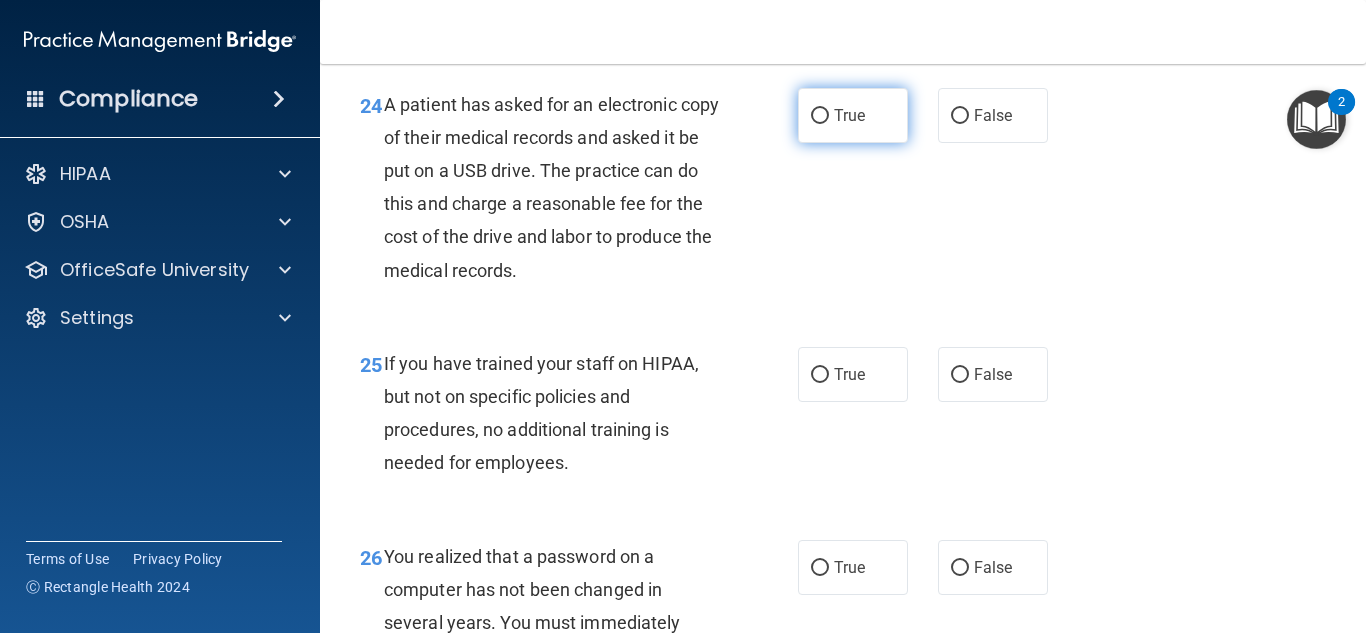 click on "True" at bounding box center [820, 116] 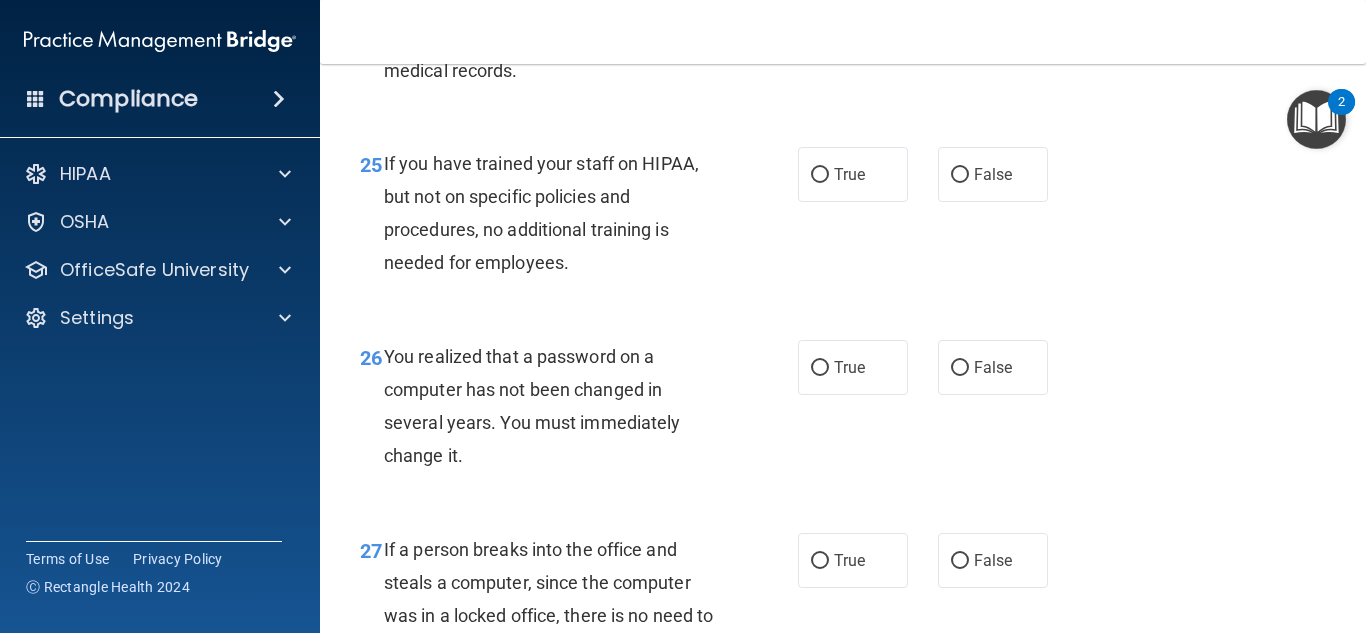 scroll, scrollTop: 4747, scrollLeft: 0, axis: vertical 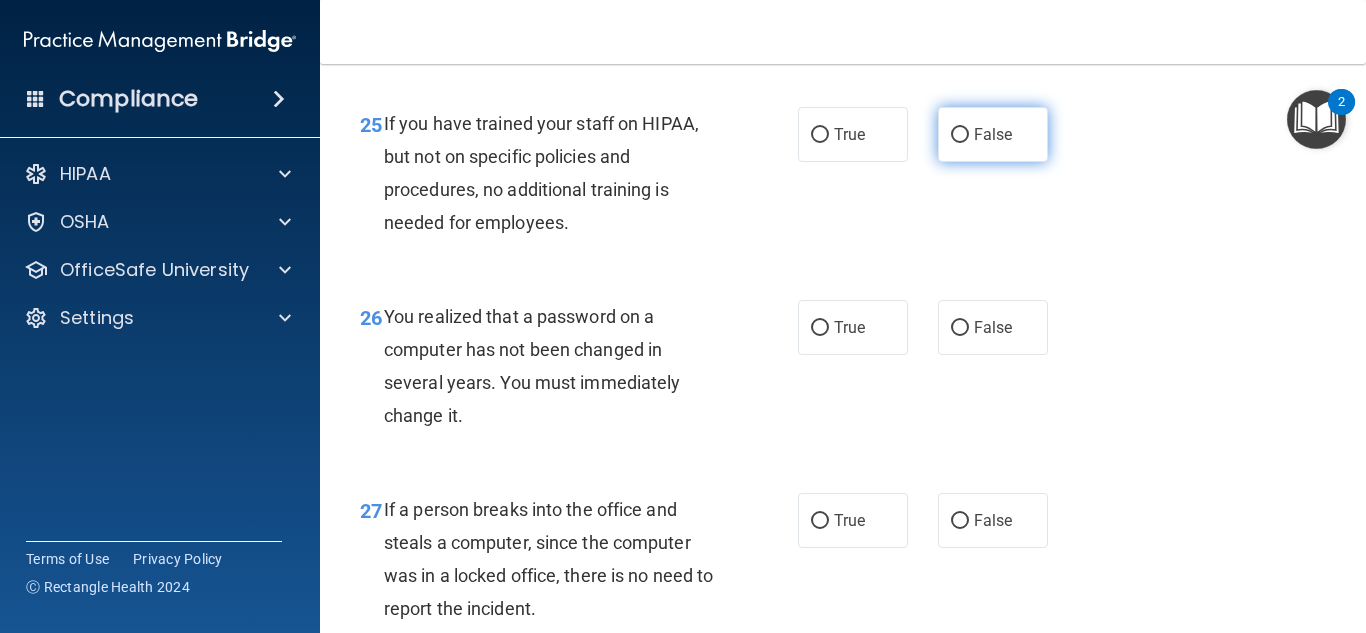 click on "False" at bounding box center [960, 135] 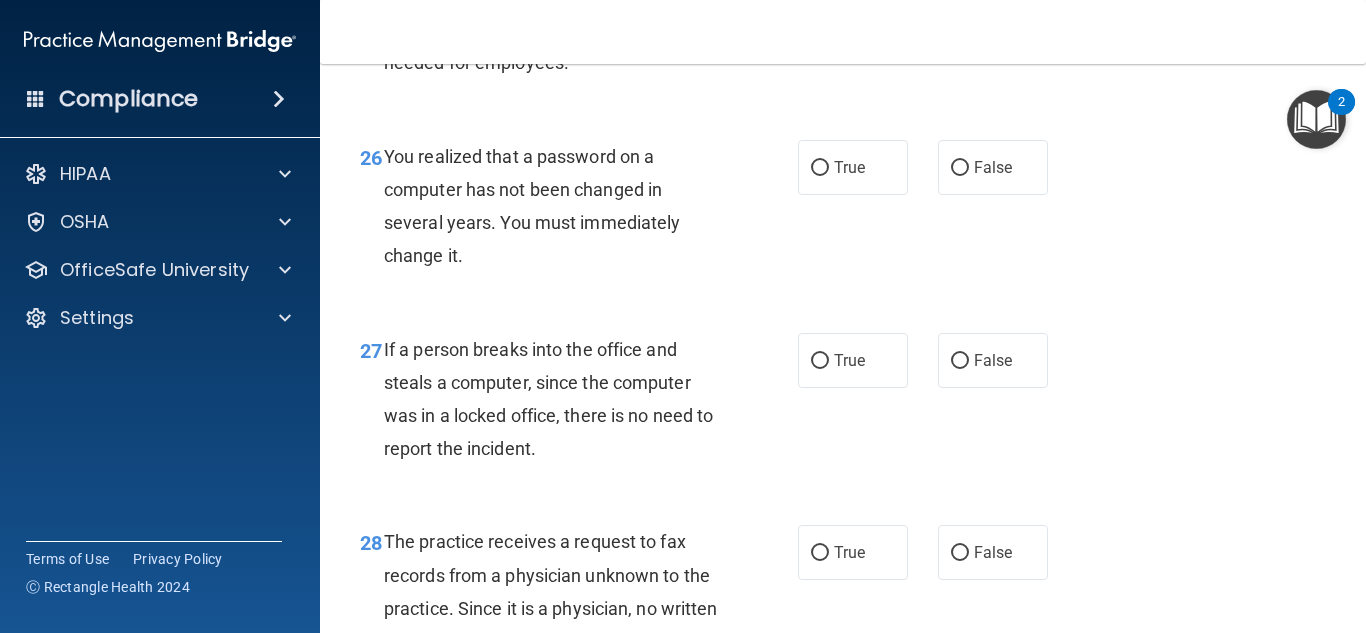scroll, scrollTop: 4947, scrollLeft: 0, axis: vertical 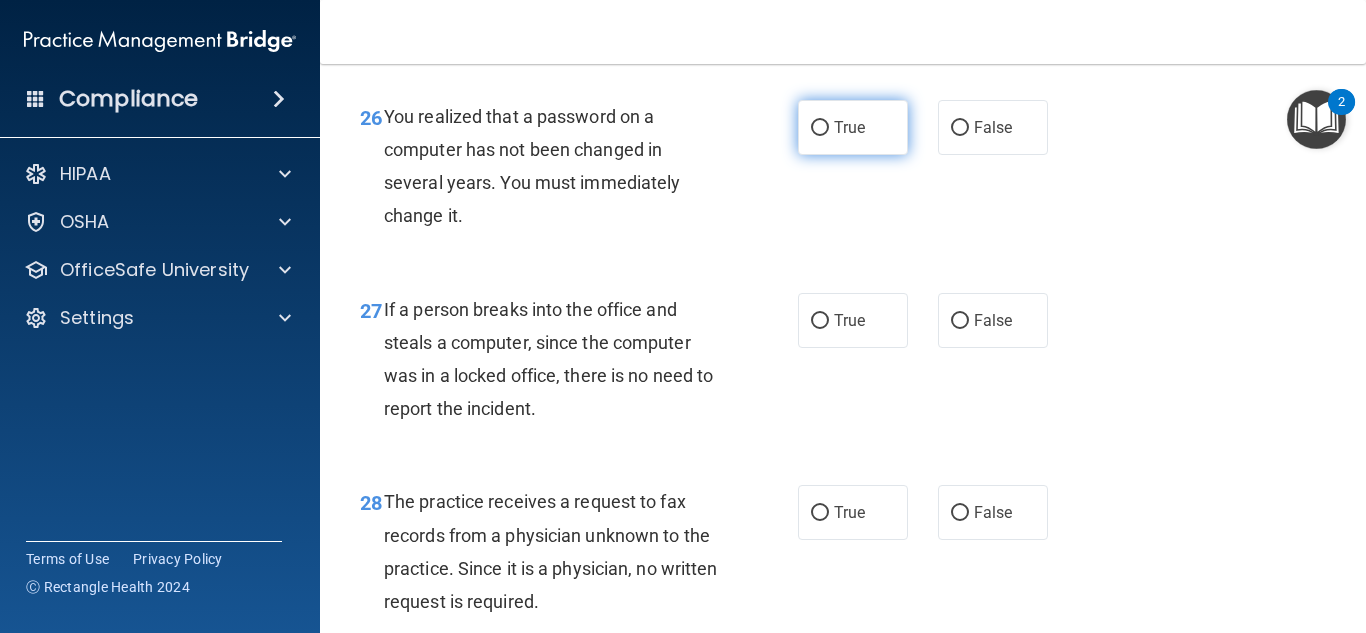 click on "True" at bounding box center [820, 128] 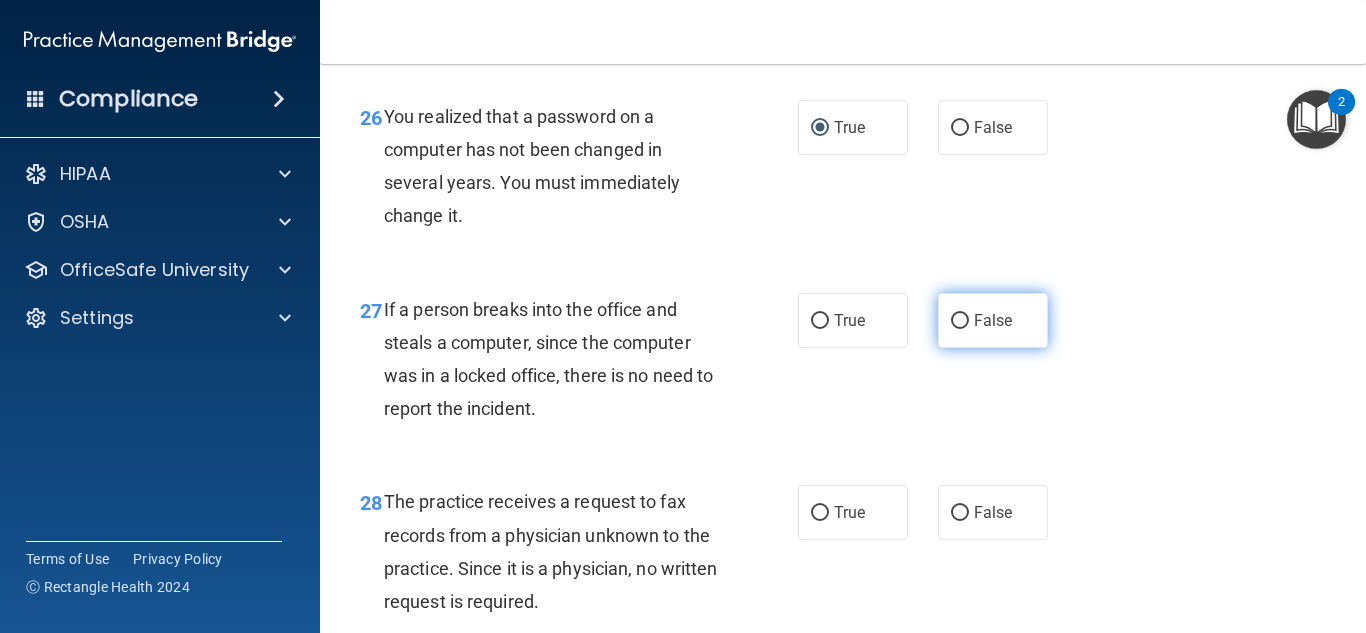 click on "False" at bounding box center (960, 321) 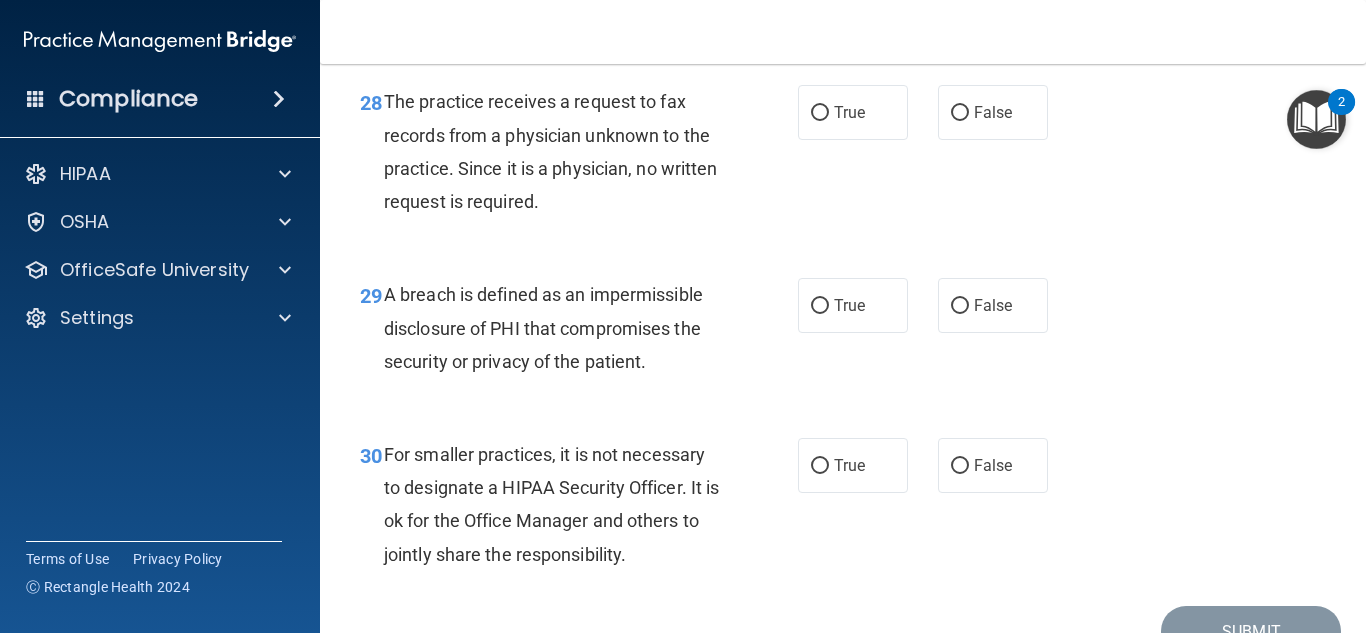 scroll, scrollTop: 5387, scrollLeft: 0, axis: vertical 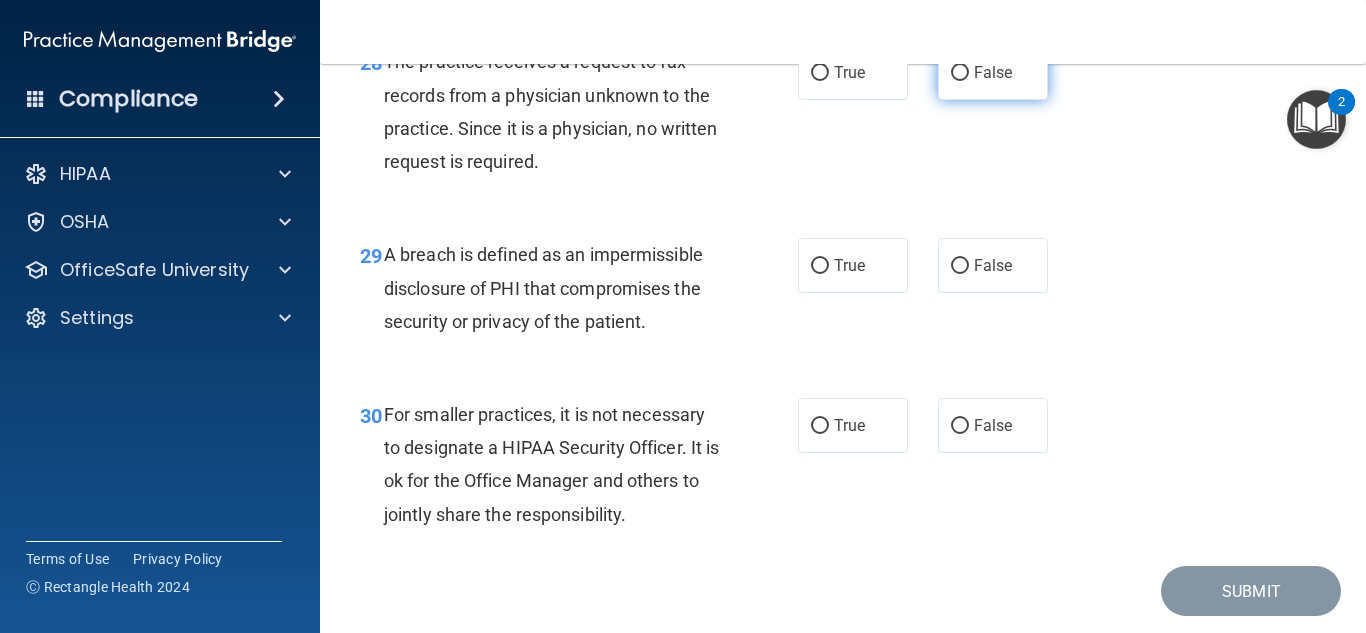 click on "False" at bounding box center (960, 73) 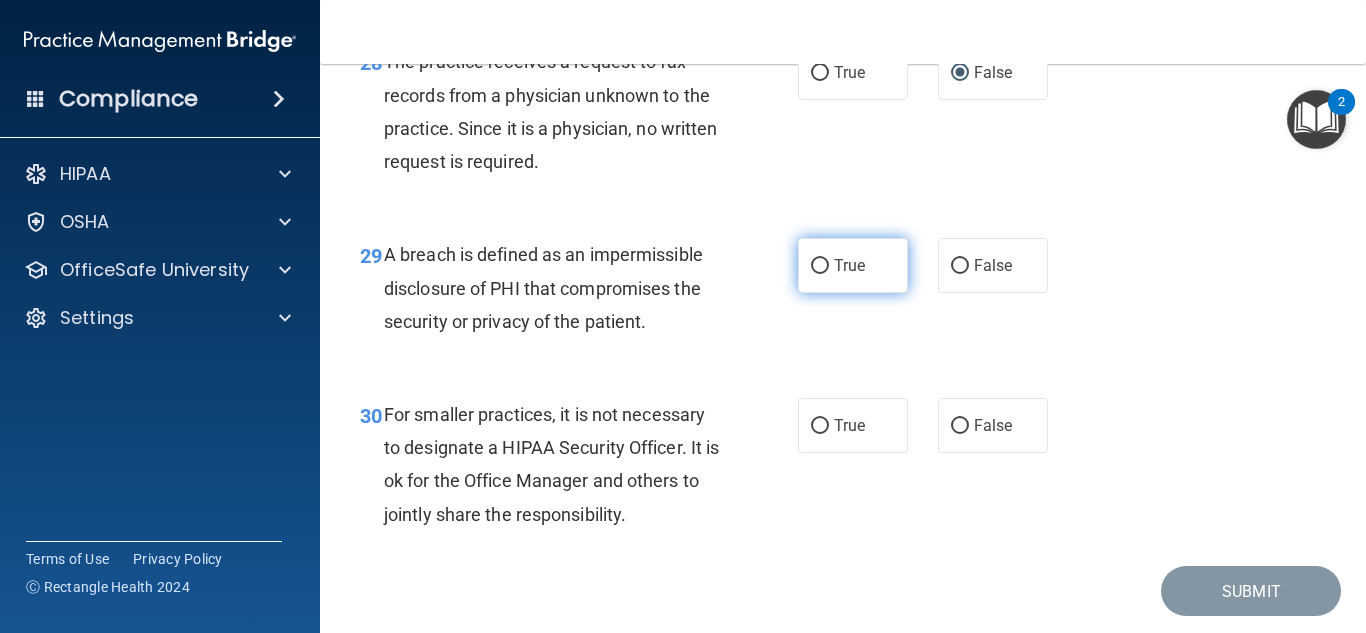 click on "True" at bounding box center [820, 266] 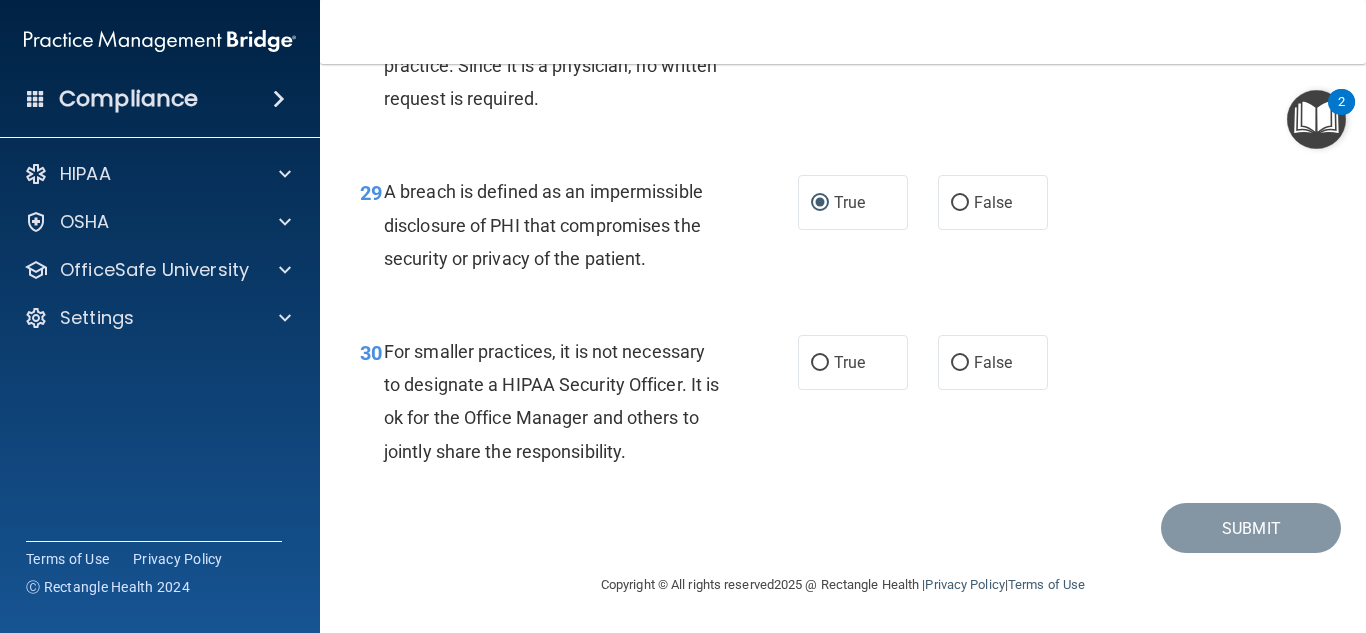 scroll, scrollTop: 5517, scrollLeft: 0, axis: vertical 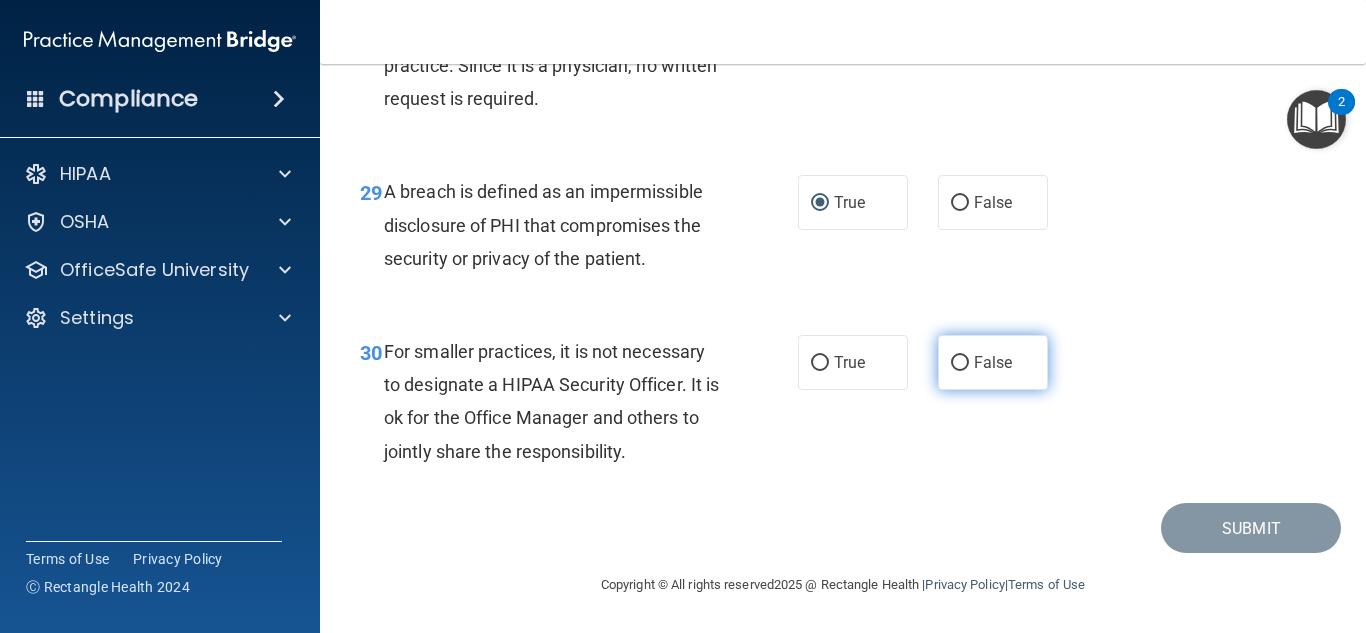click on "False" at bounding box center [960, 363] 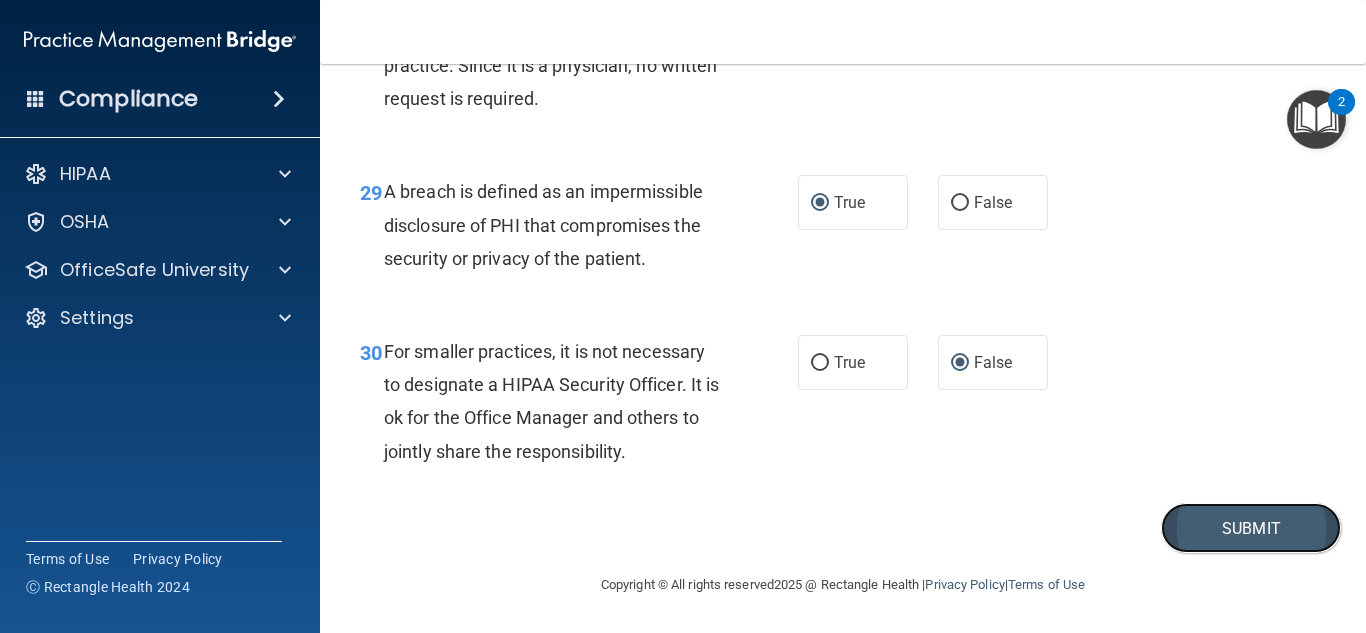 click on "Submit" at bounding box center (1251, 528) 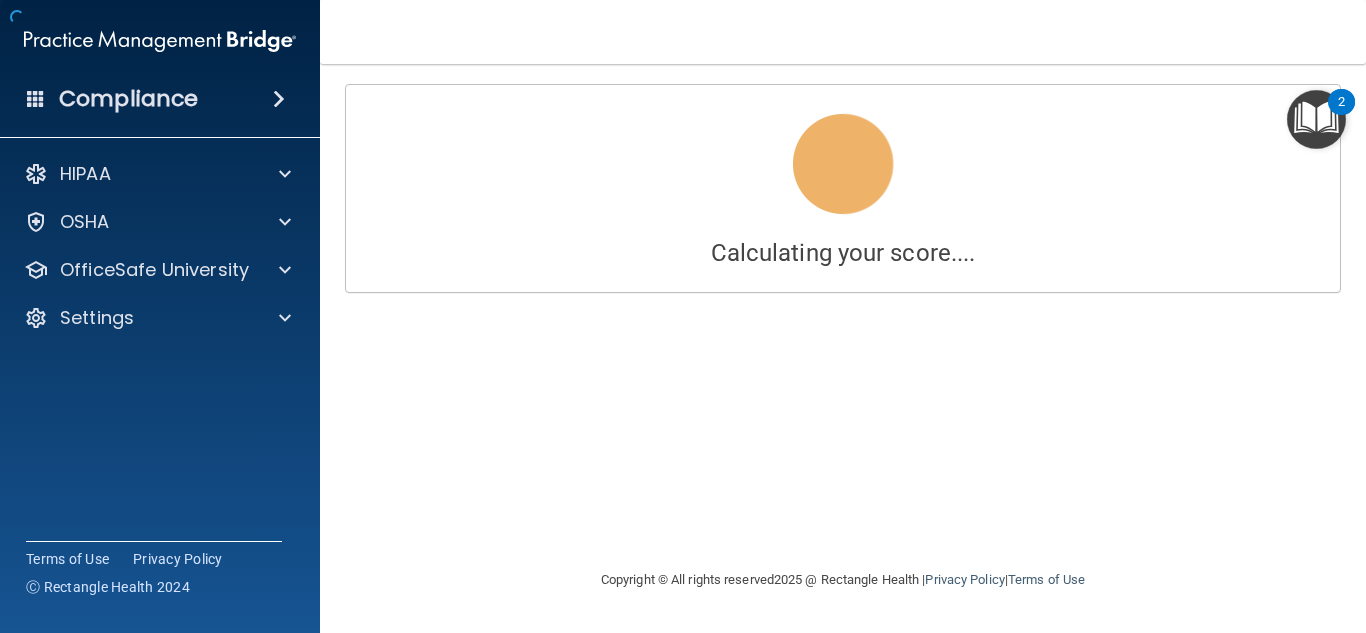 scroll, scrollTop: 0, scrollLeft: 0, axis: both 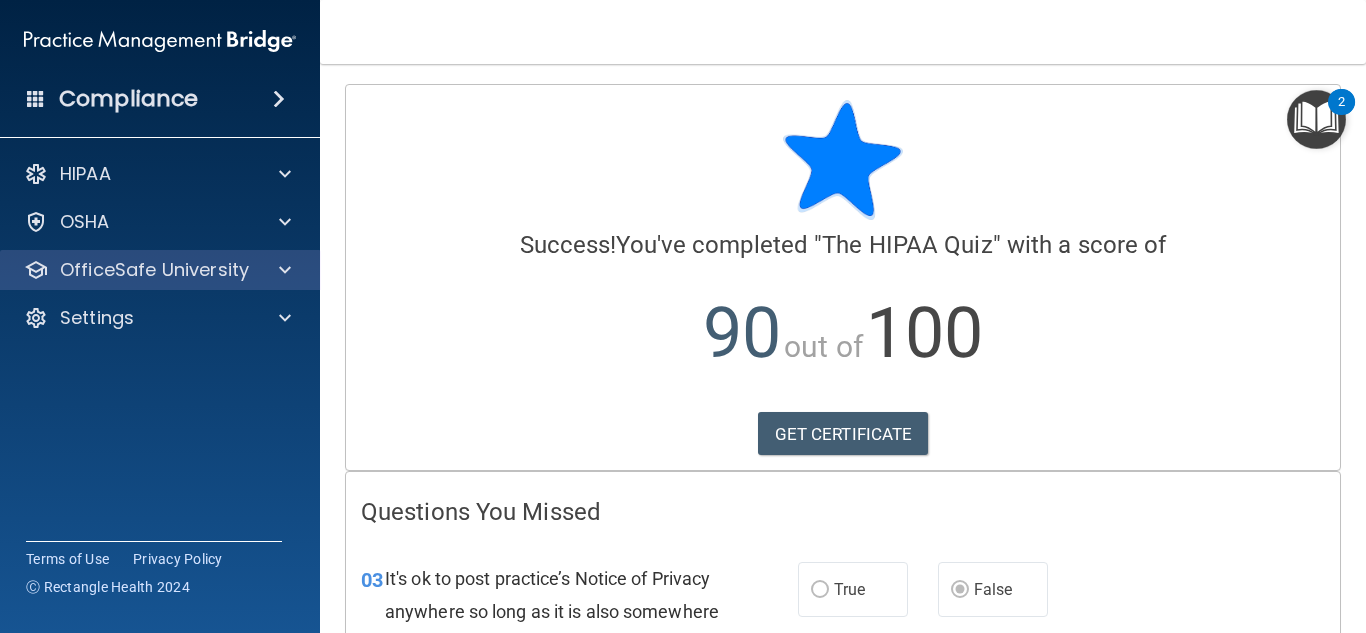 click on "OfficeSafe University" at bounding box center (160, 270) 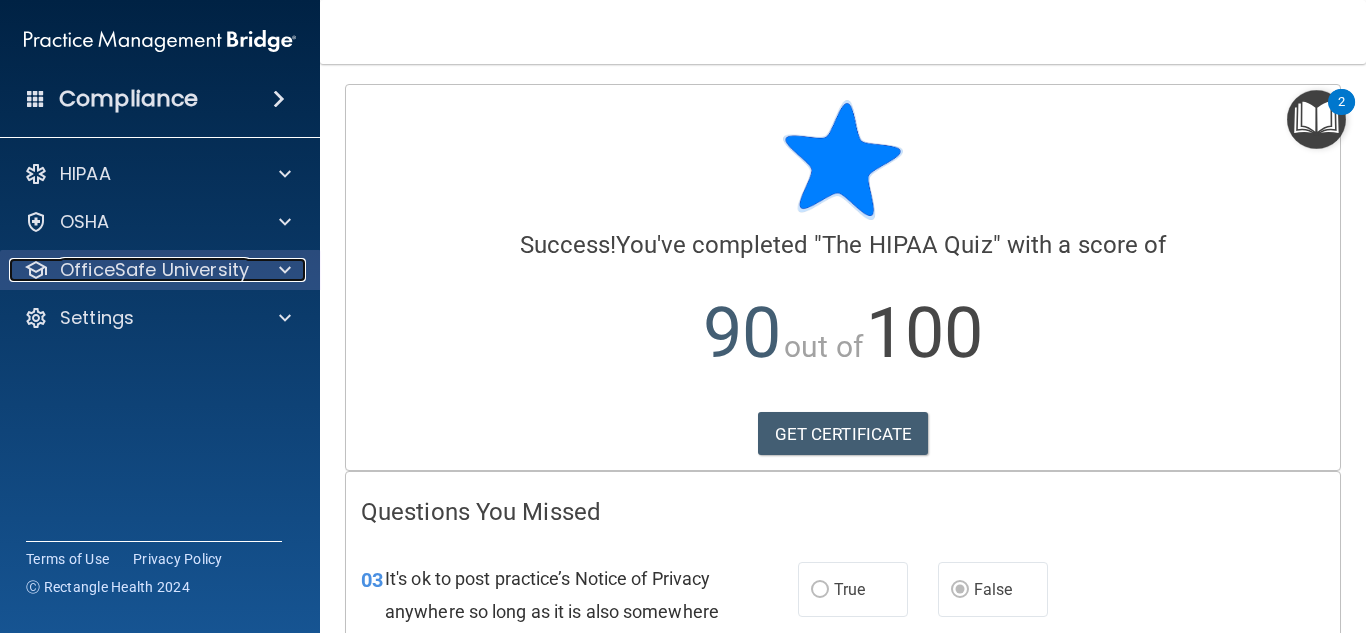 click on "OfficeSafe University" at bounding box center [154, 270] 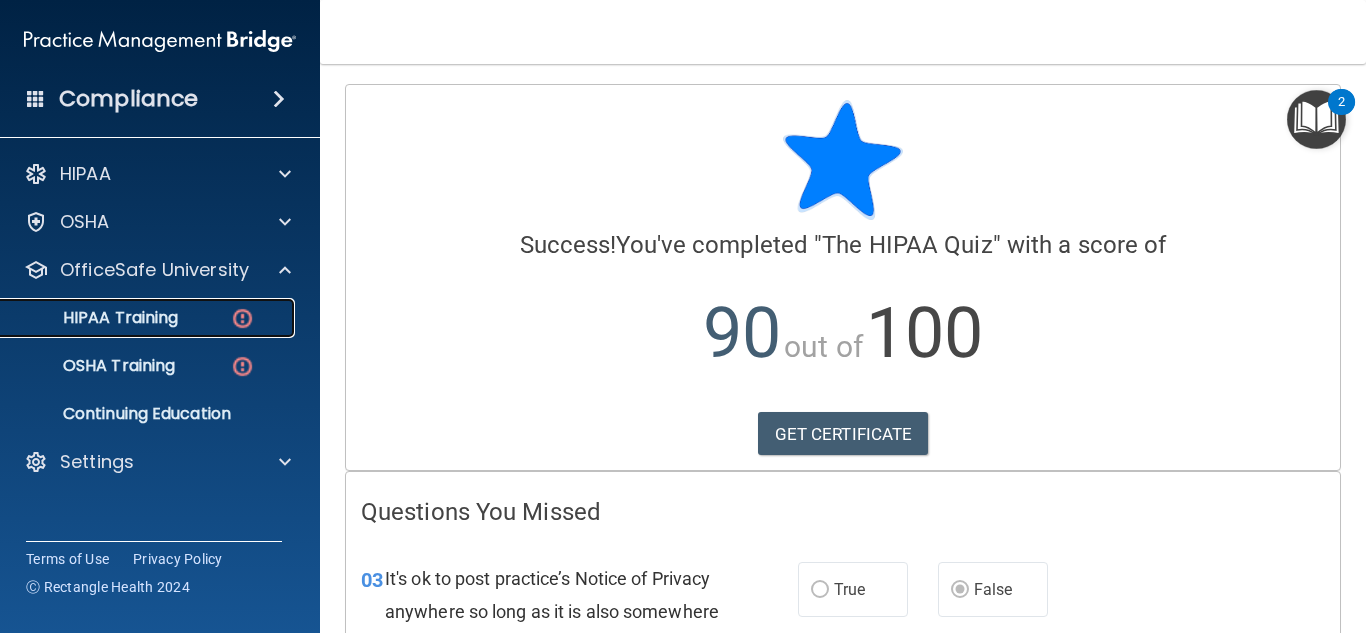 click on "HIPAA Training" at bounding box center (95, 318) 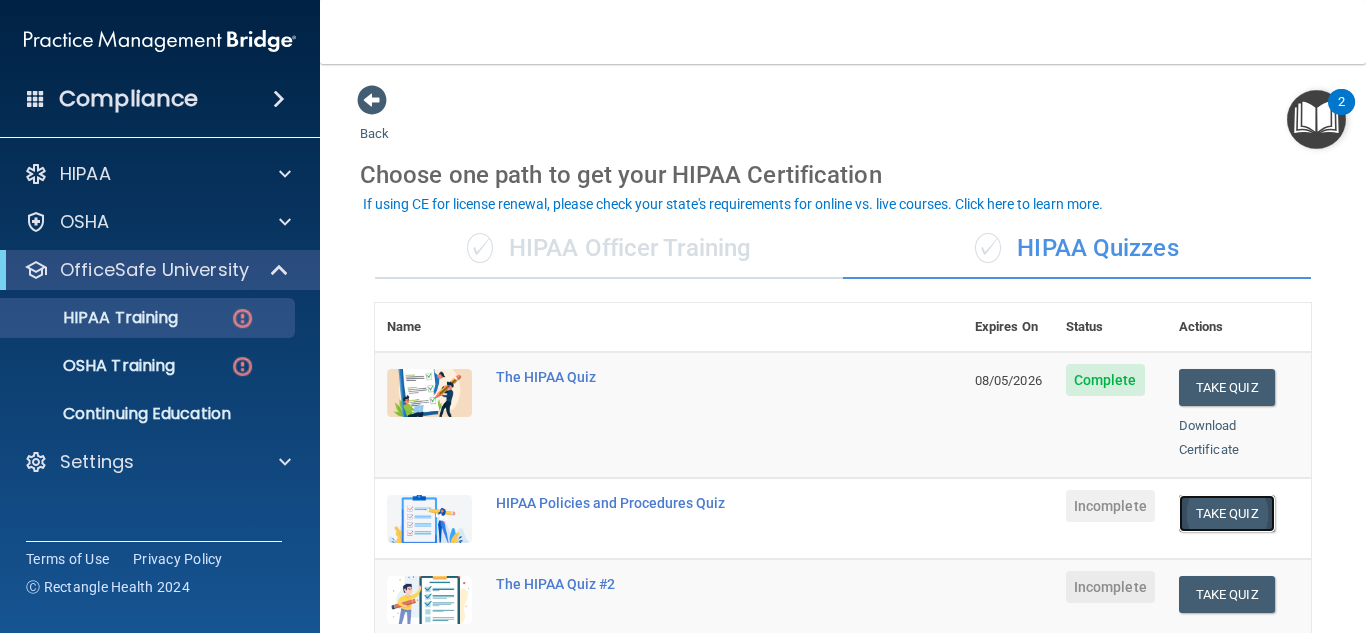 click on "Take Quiz" at bounding box center [1227, 513] 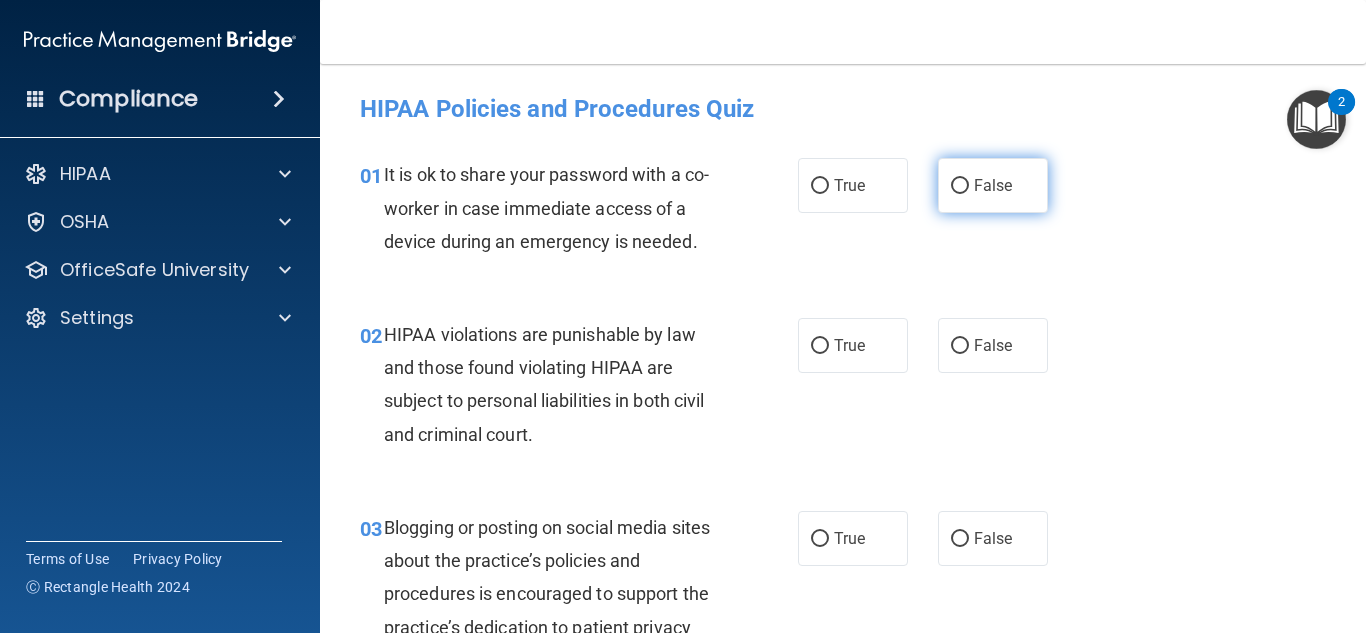 click on "False" at bounding box center (960, 186) 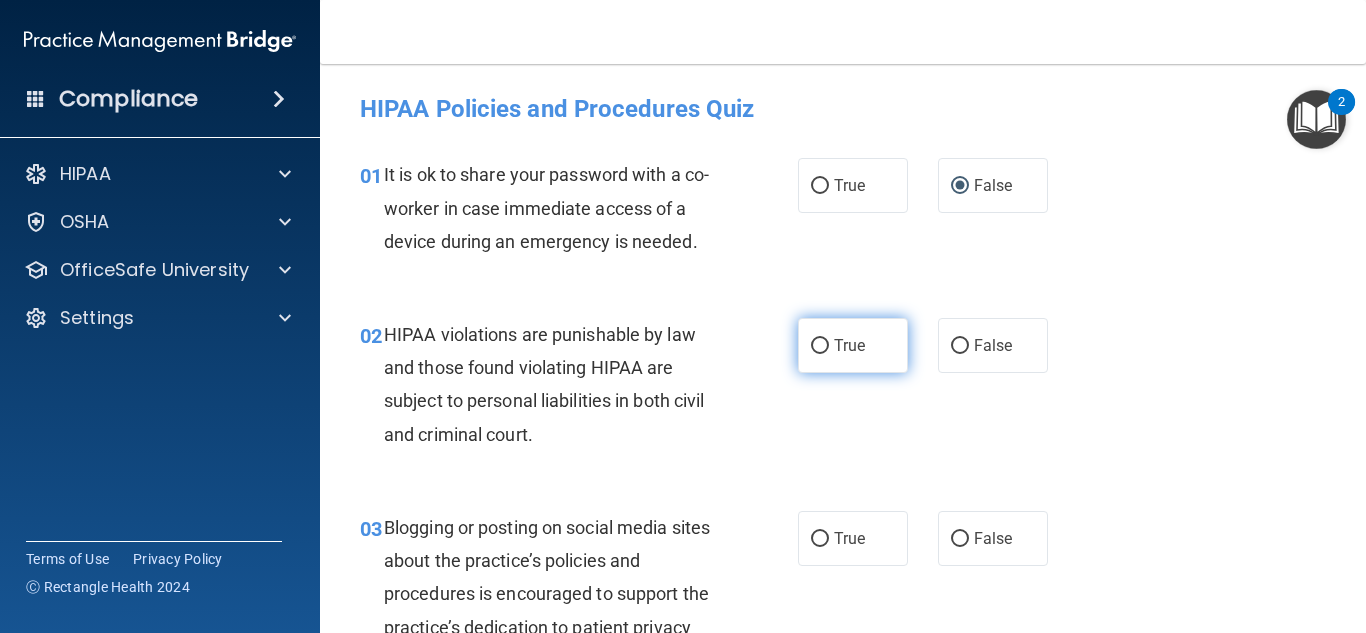 click on "True" at bounding box center [820, 346] 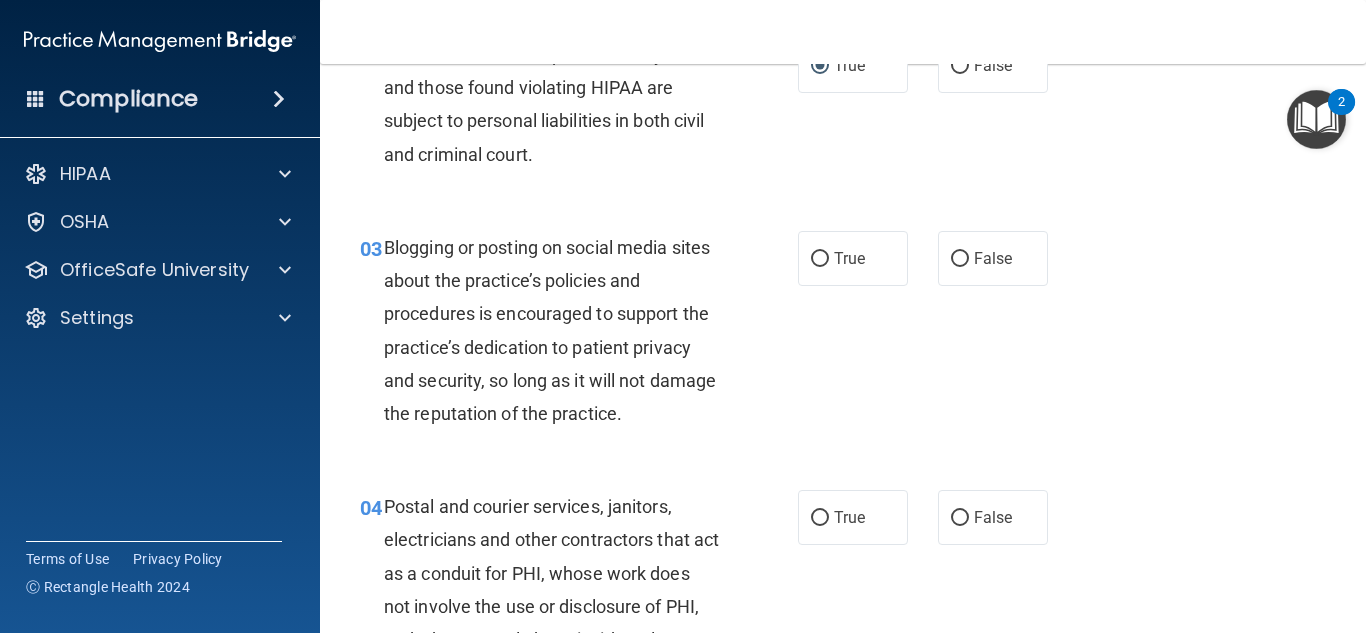 scroll, scrollTop: 320, scrollLeft: 0, axis: vertical 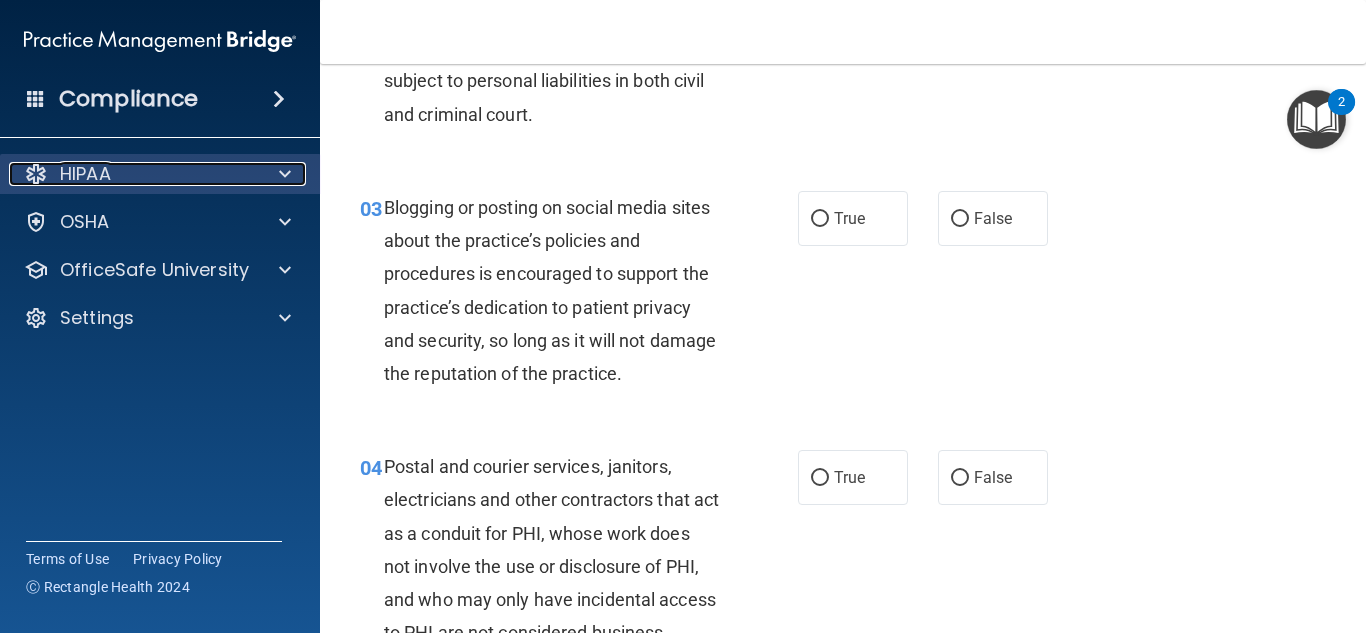 click on "HIPAA" at bounding box center [133, 174] 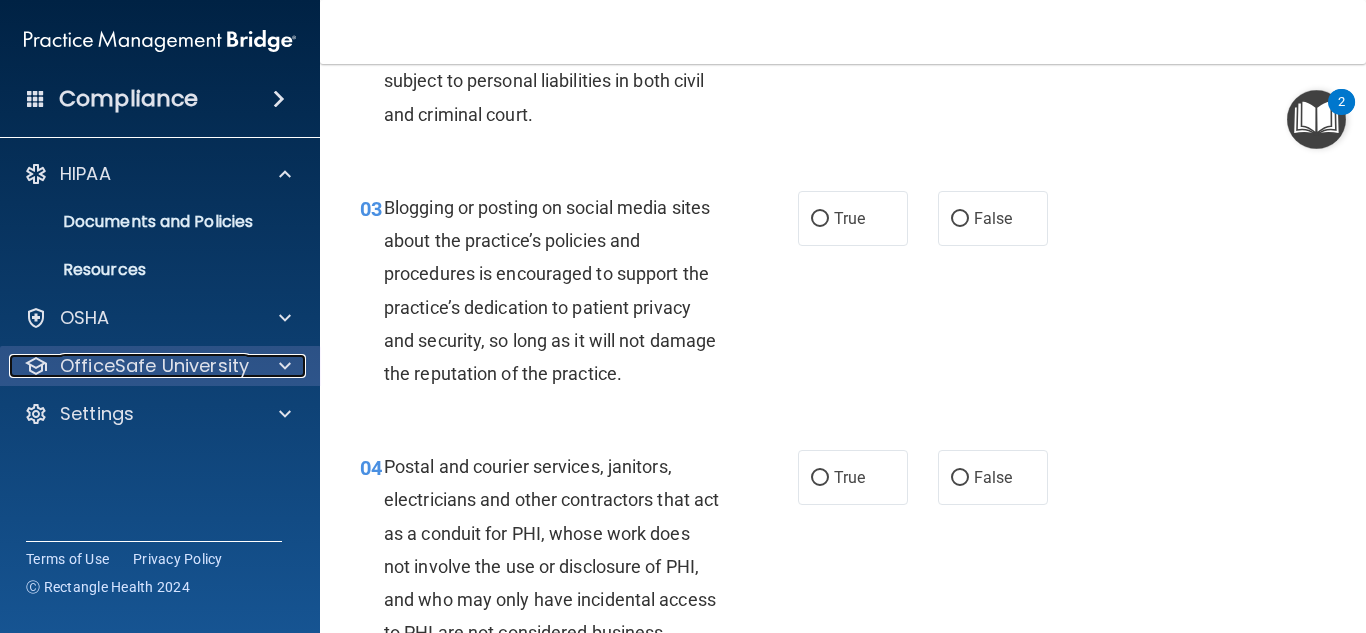 click on "OfficeSafe University" at bounding box center [154, 366] 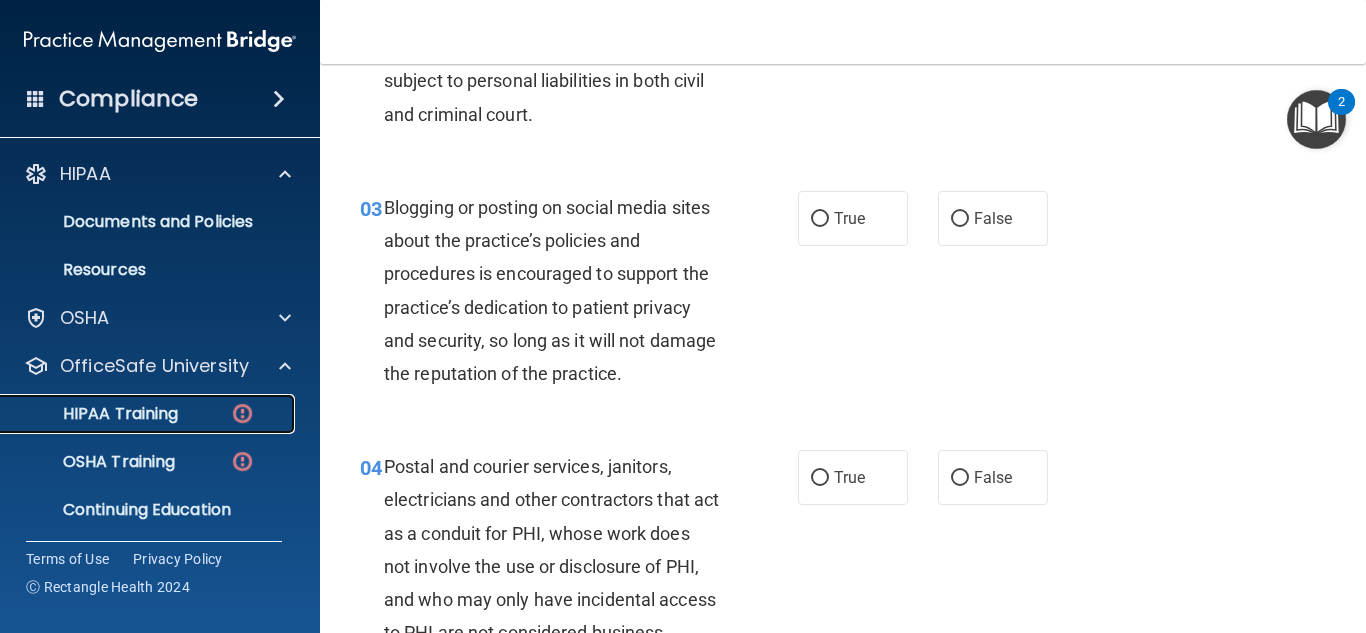 click on "HIPAA Training" at bounding box center [95, 414] 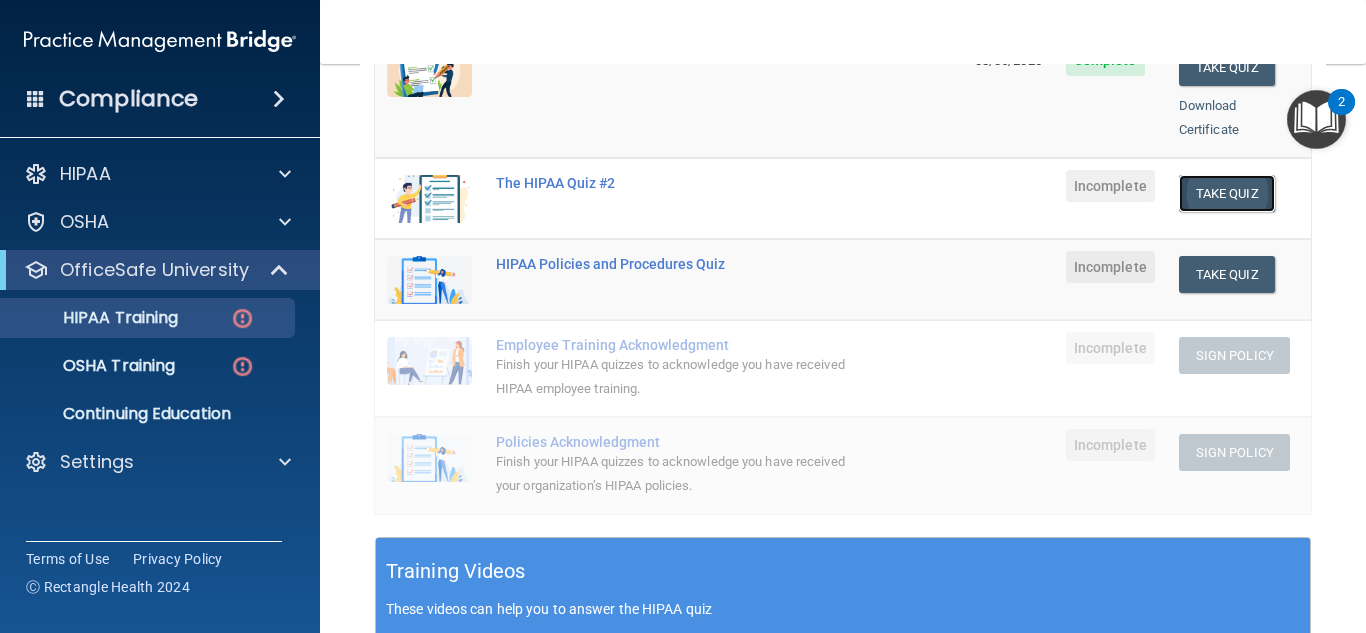 click on "Take Quiz" at bounding box center [1227, 193] 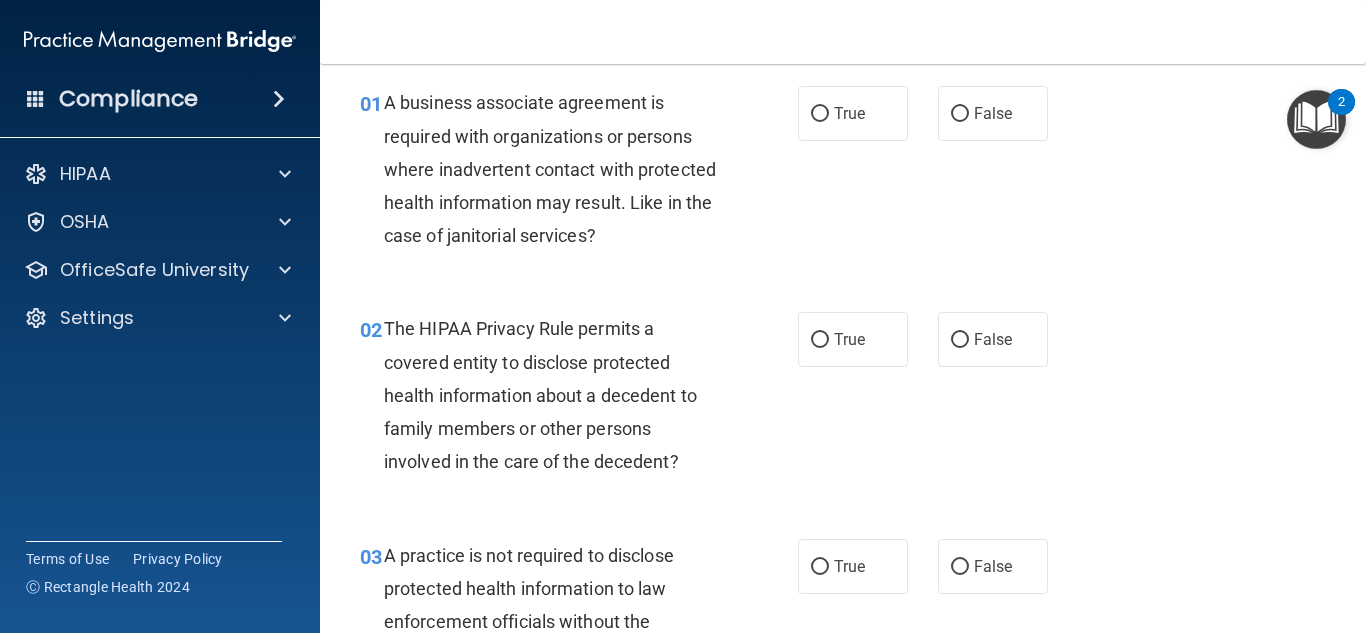 scroll, scrollTop: 0, scrollLeft: 0, axis: both 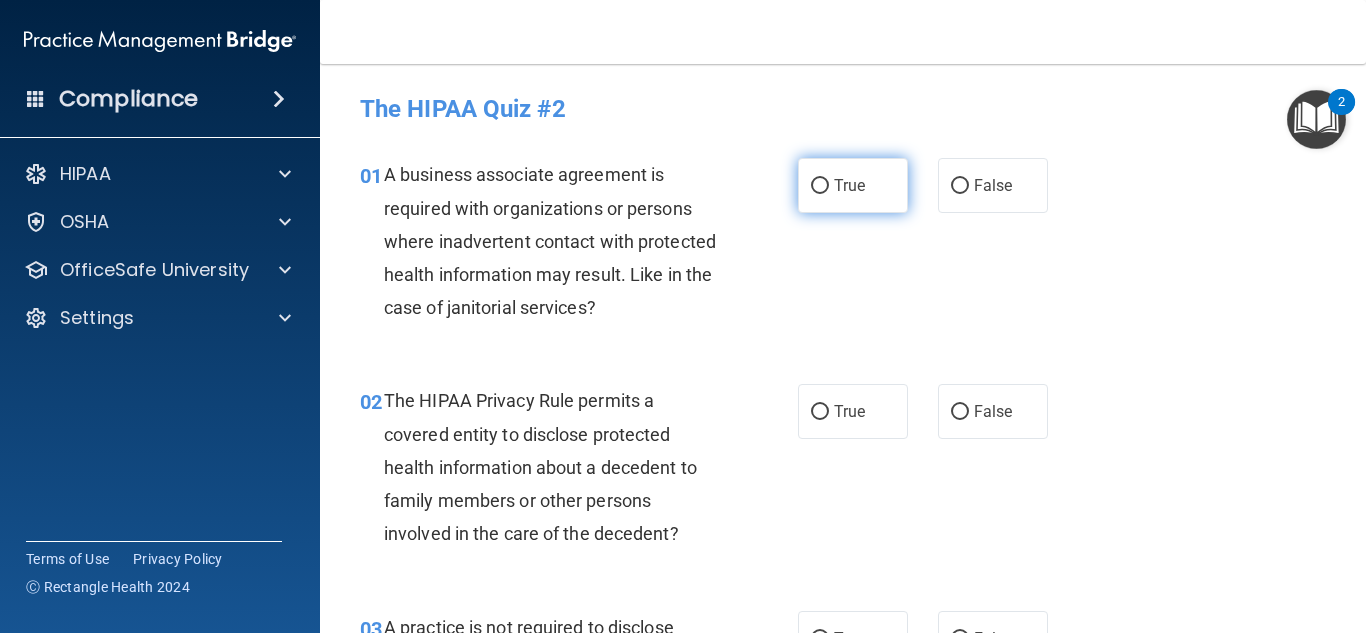 click on "True" at bounding box center (853, 185) 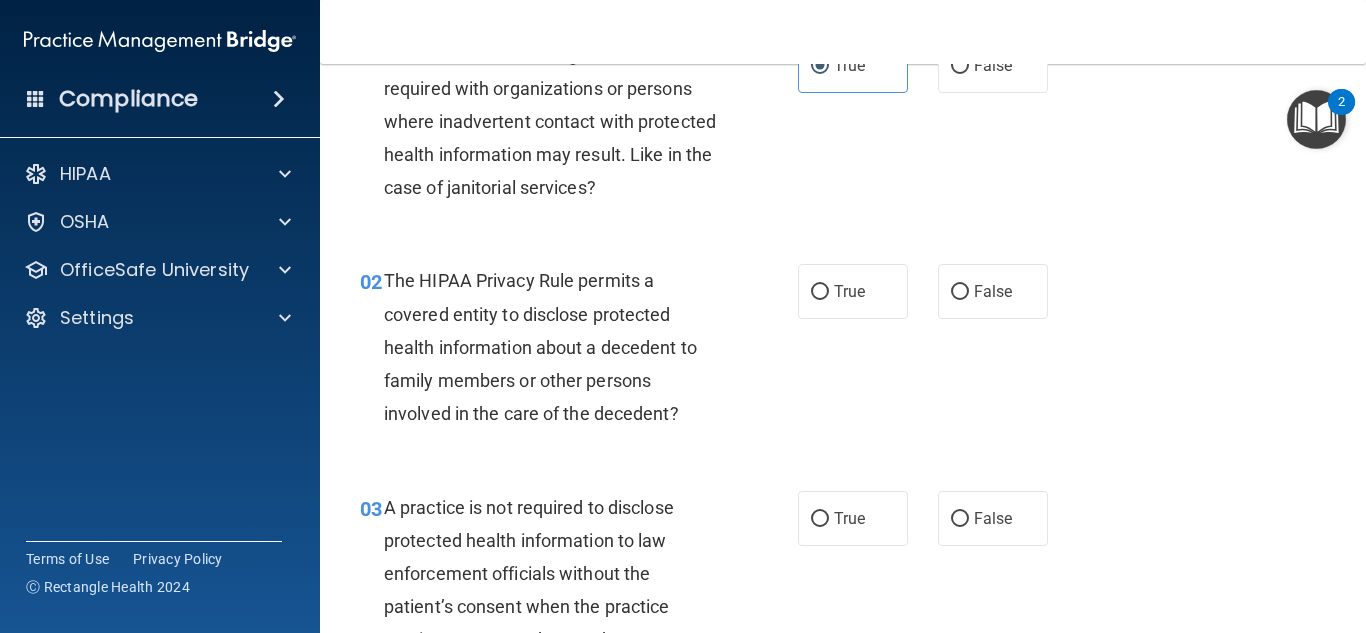 scroll, scrollTop: 200, scrollLeft: 0, axis: vertical 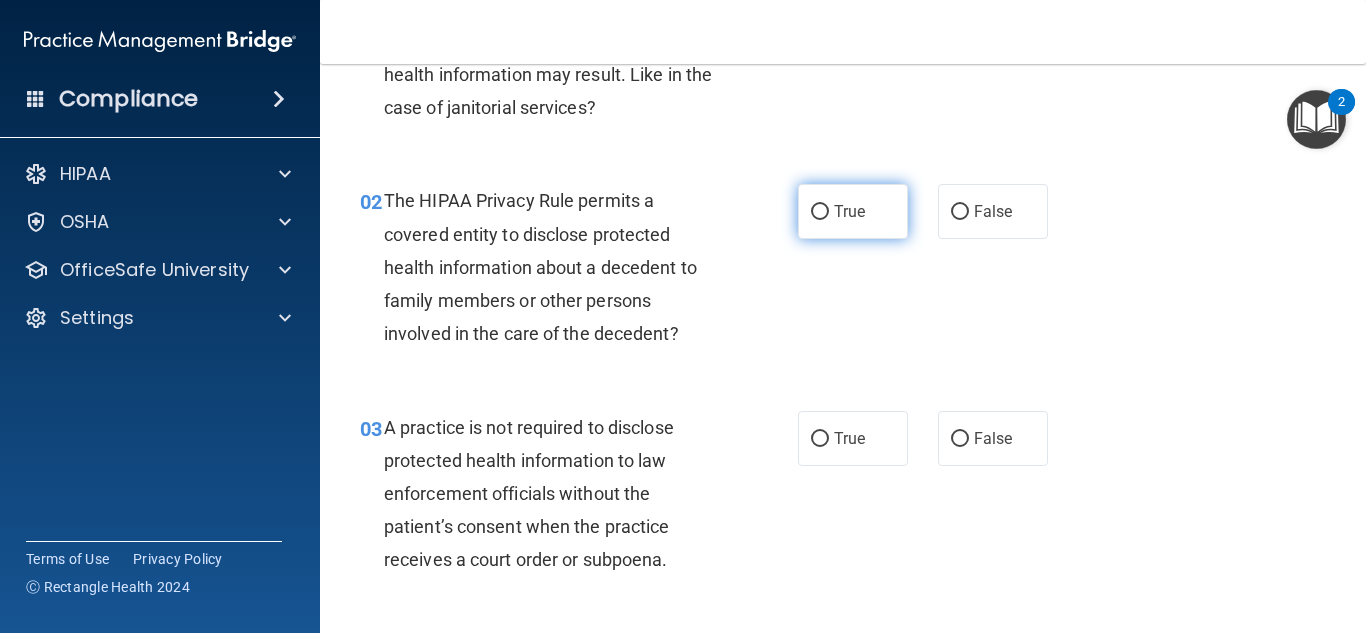 click on "True" at bounding box center (820, 212) 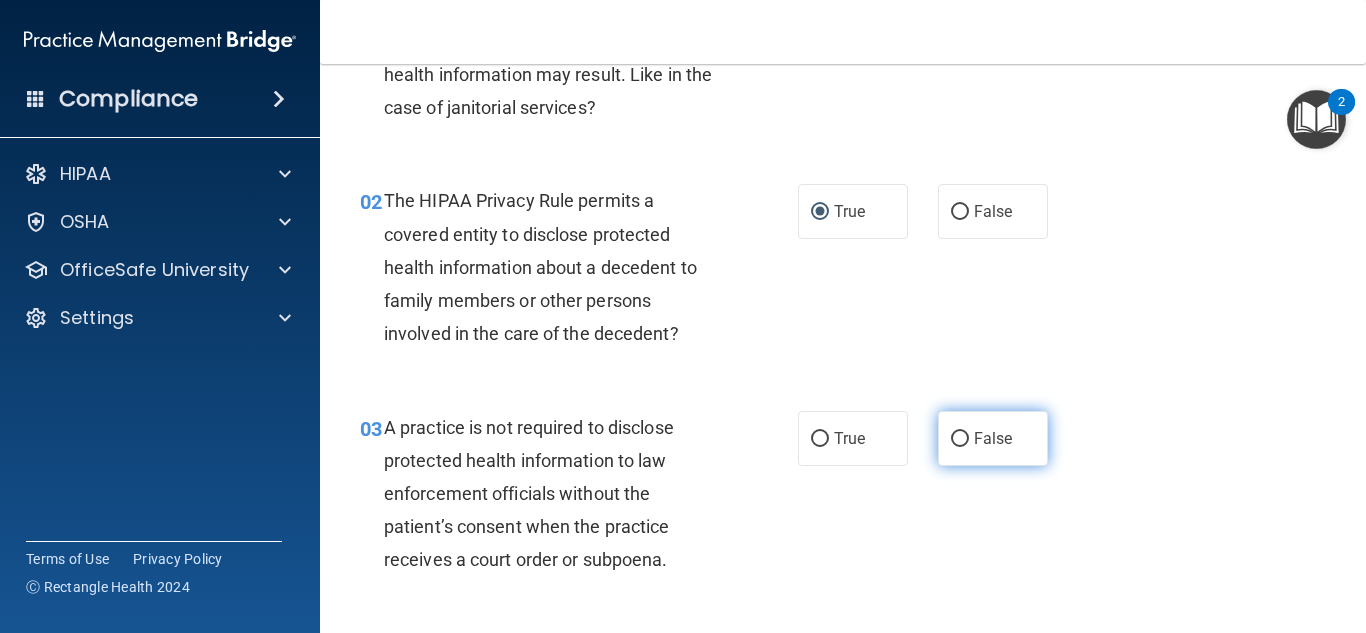 click on "False" at bounding box center [960, 439] 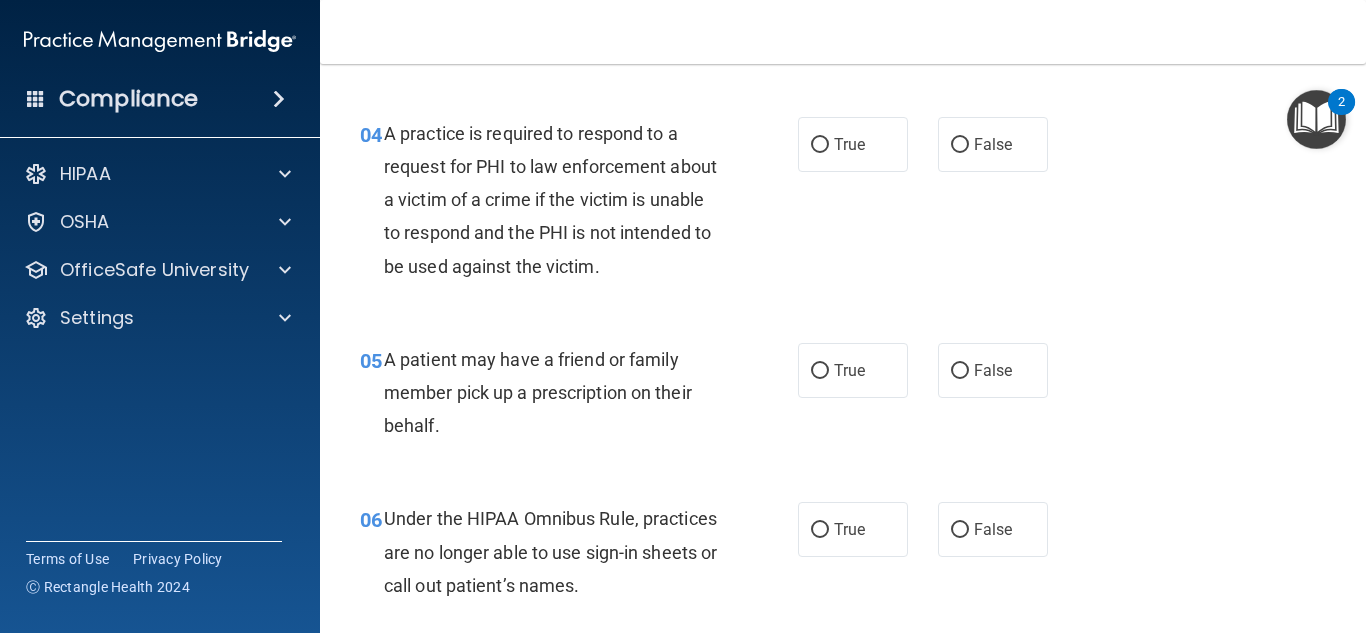 scroll, scrollTop: 760, scrollLeft: 0, axis: vertical 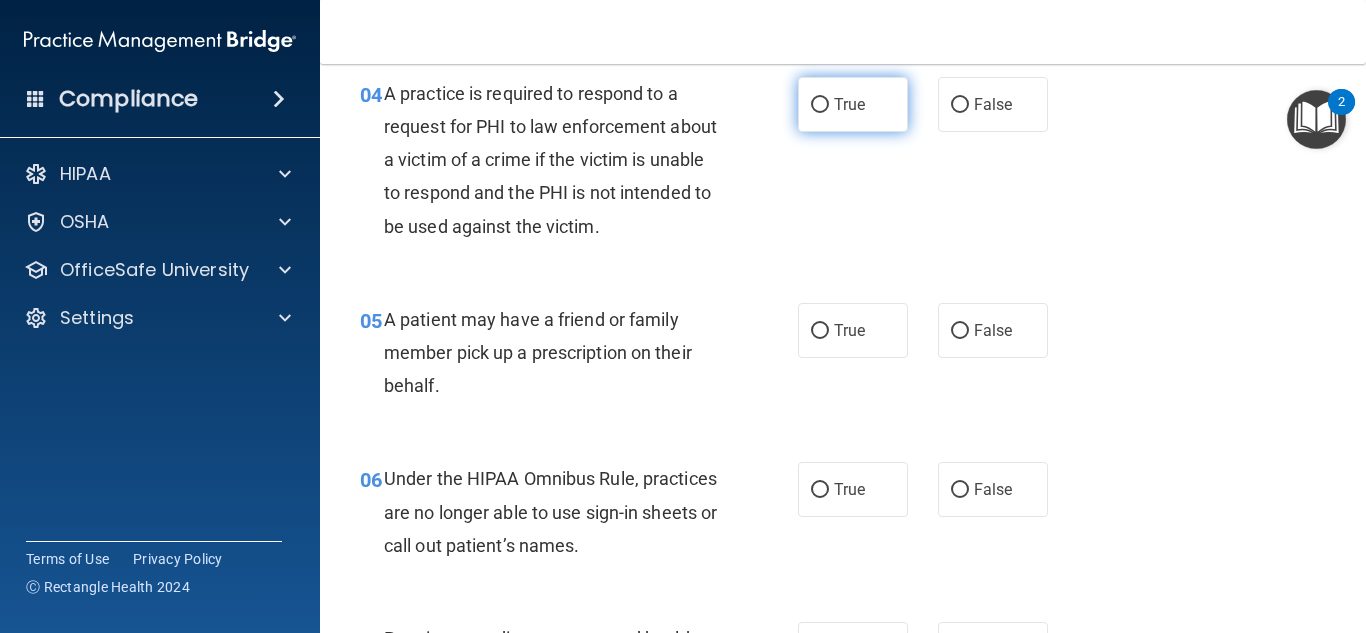 click on "True" at bounding box center (820, 105) 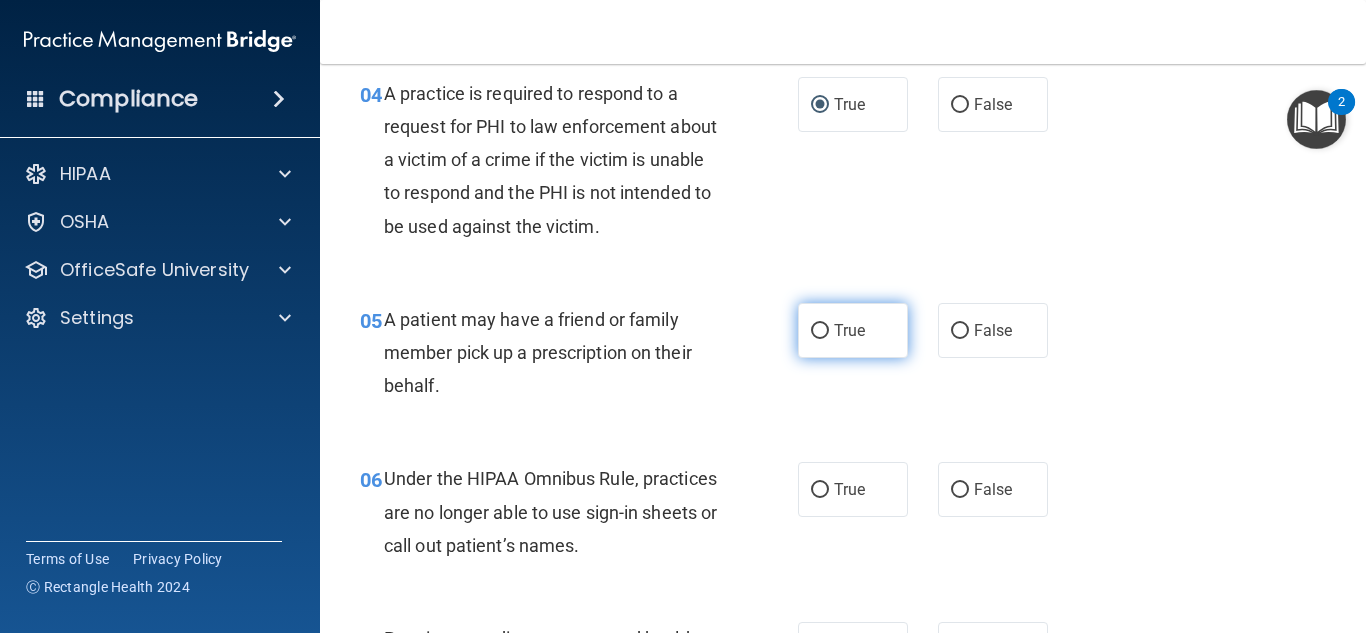 click on "True" at bounding box center [820, 331] 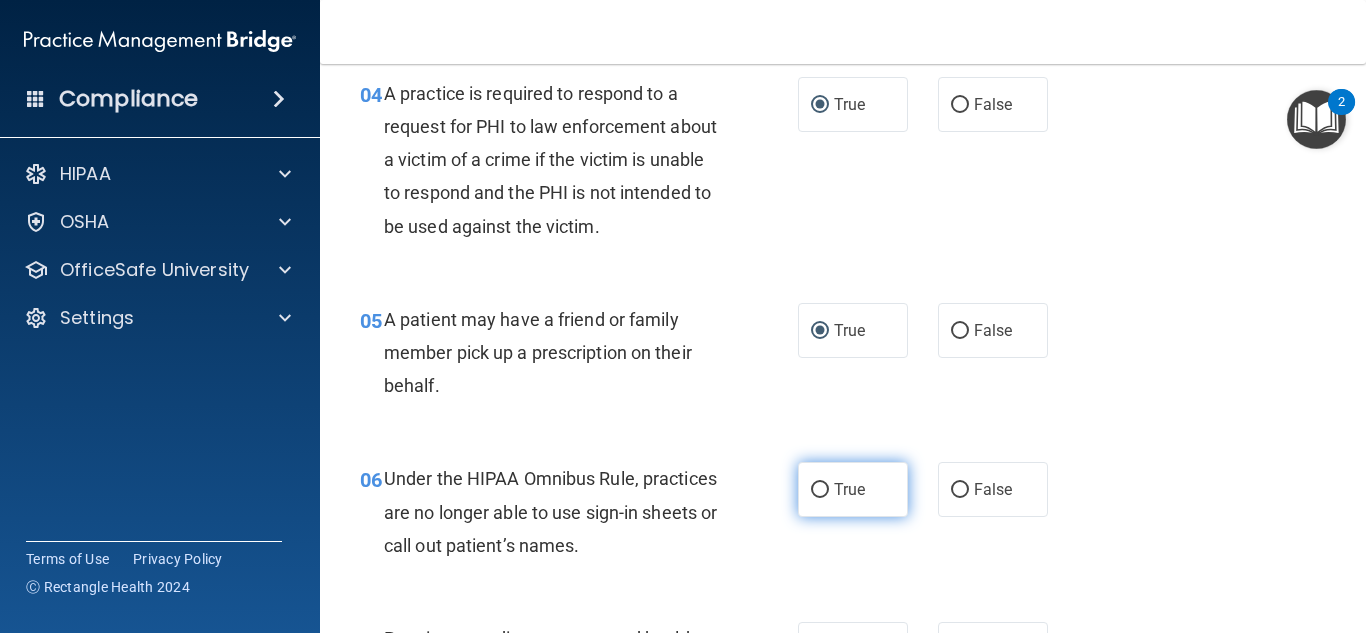 click on "True" at bounding box center [820, 490] 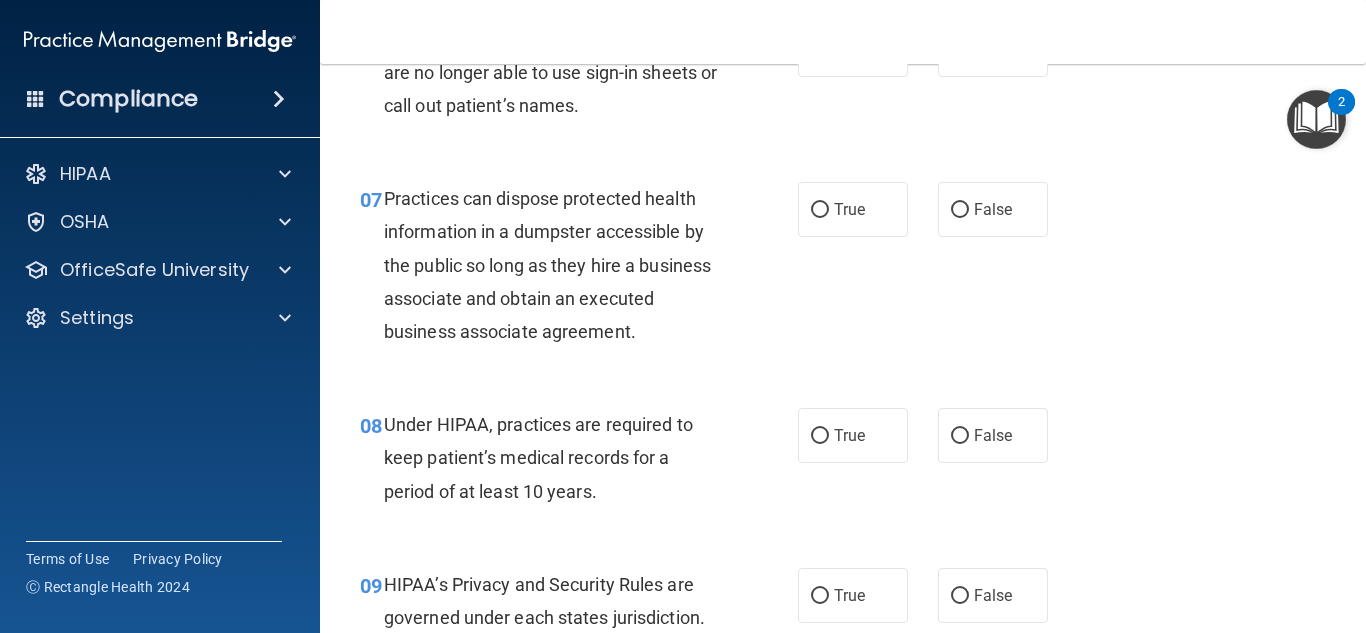 scroll, scrollTop: 1240, scrollLeft: 0, axis: vertical 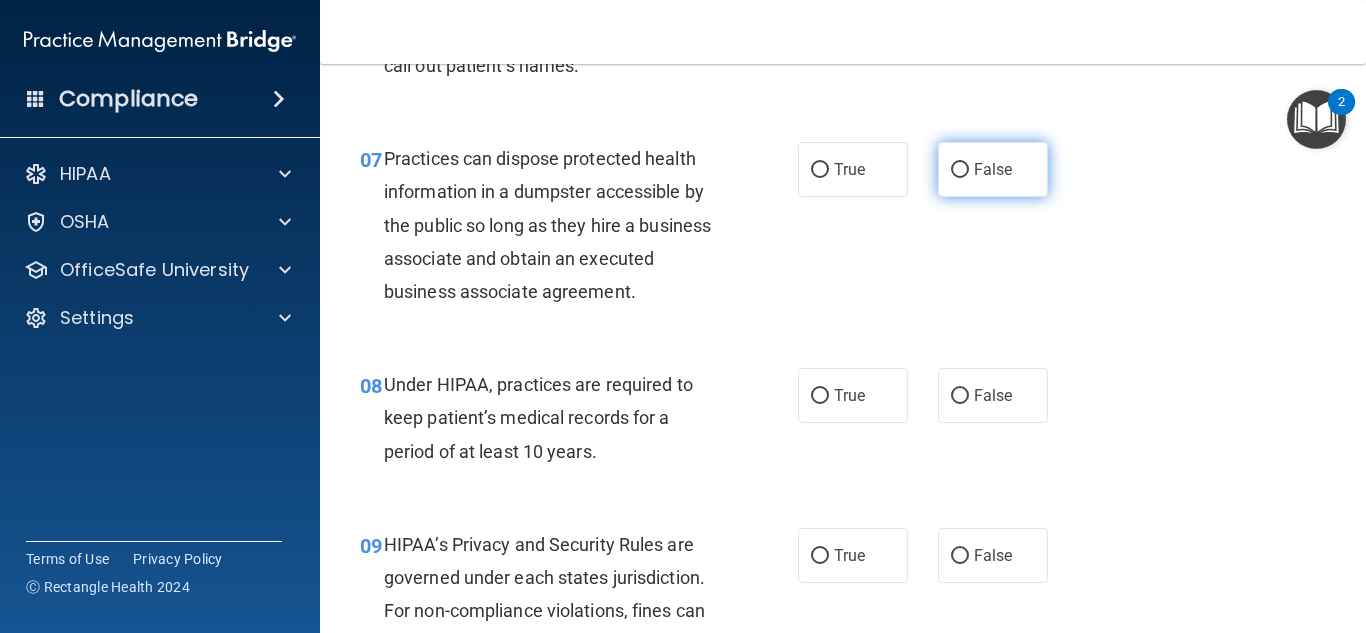 click on "False" at bounding box center (960, 170) 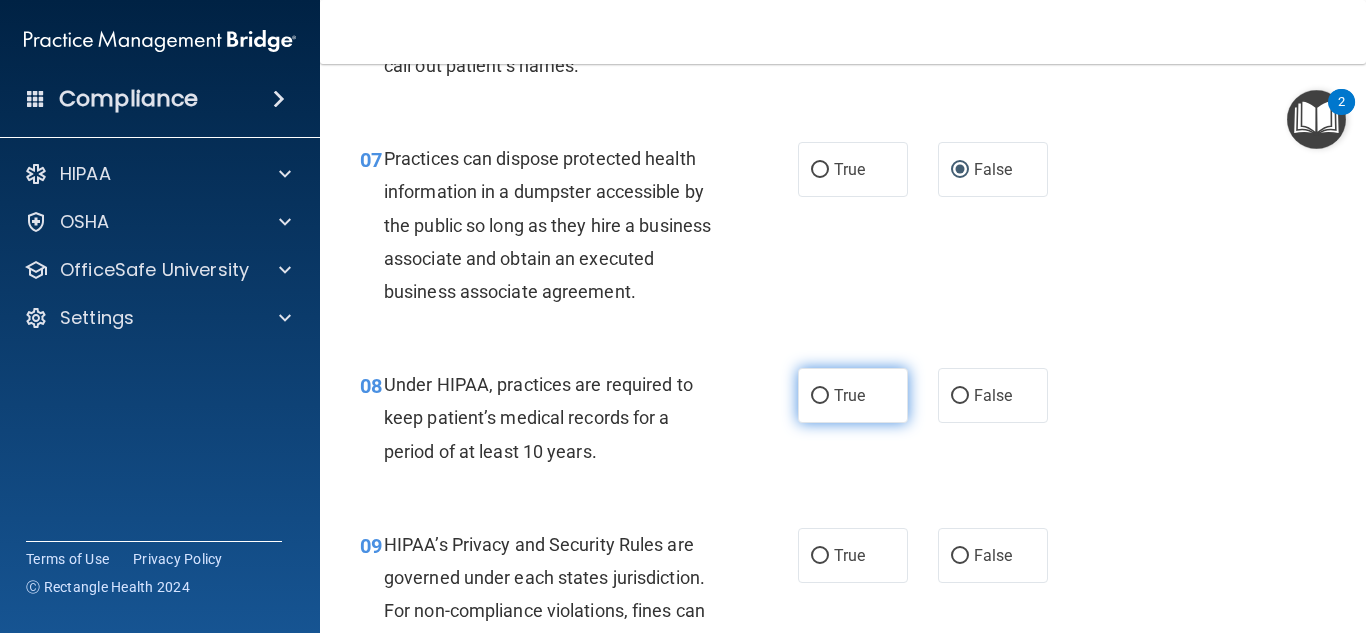 click on "True" at bounding box center (820, 396) 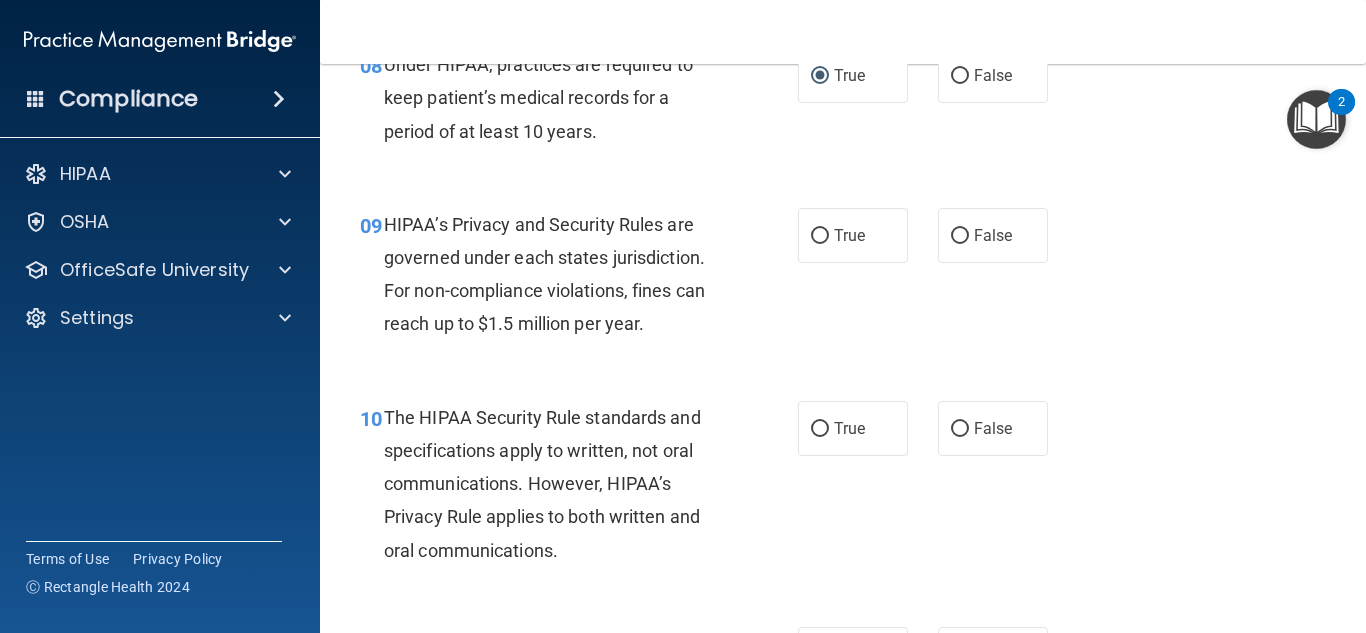 scroll, scrollTop: 1640, scrollLeft: 0, axis: vertical 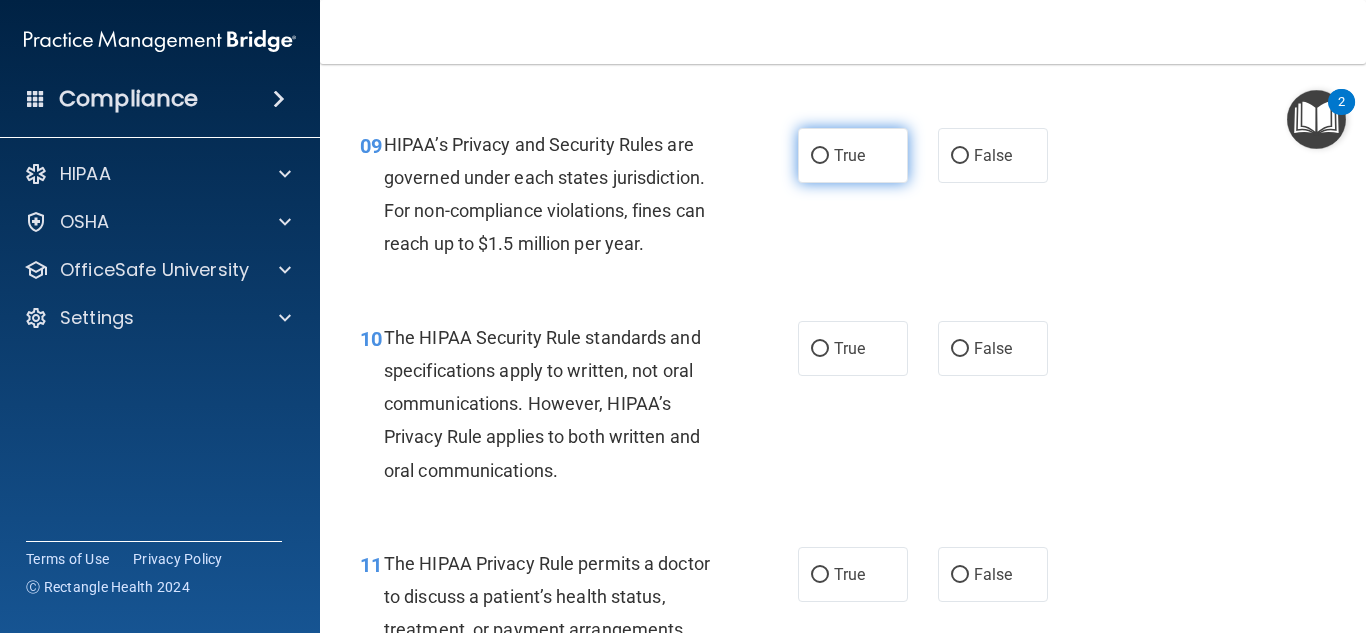click on "True" at bounding box center [820, 156] 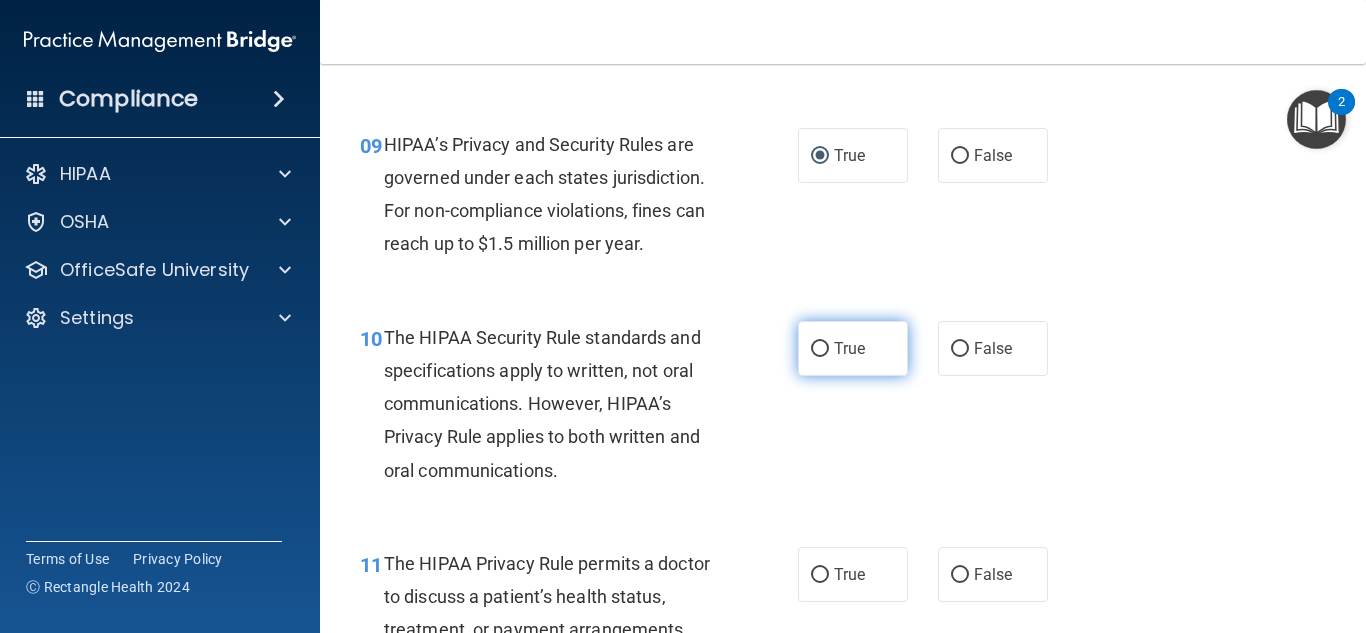 click on "True" at bounding box center [820, 349] 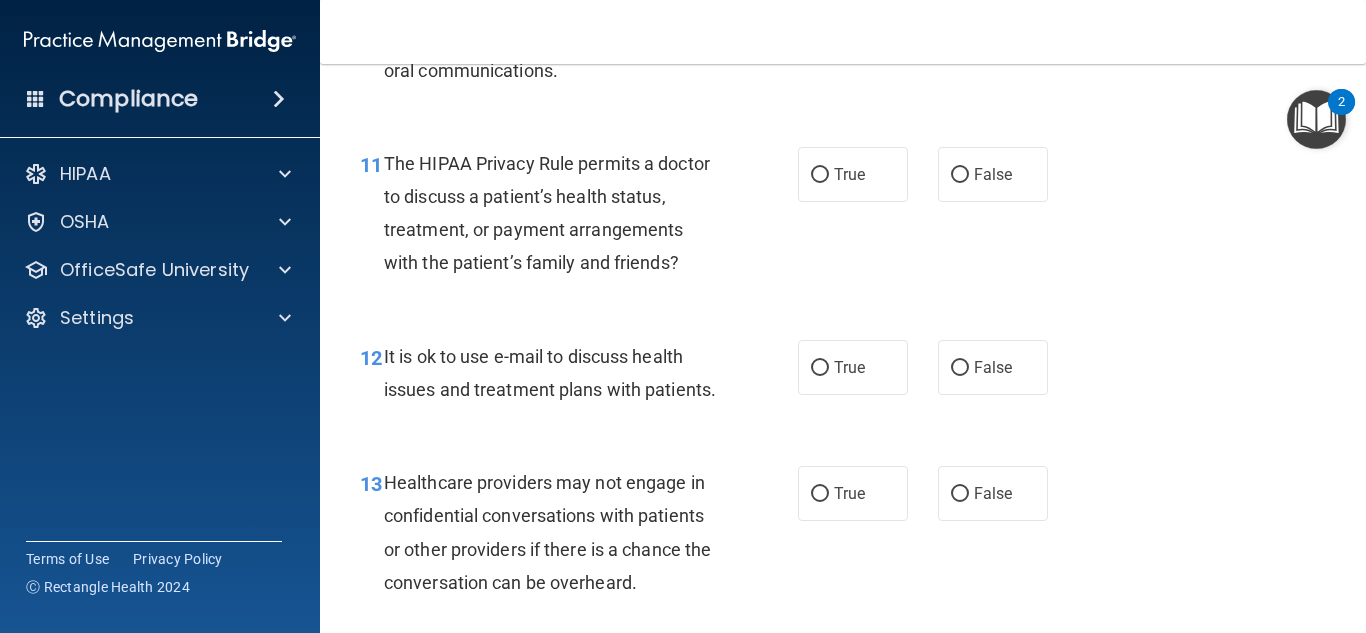 scroll, scrollTop: 2080, scrollLeft: 0, axis: vertical 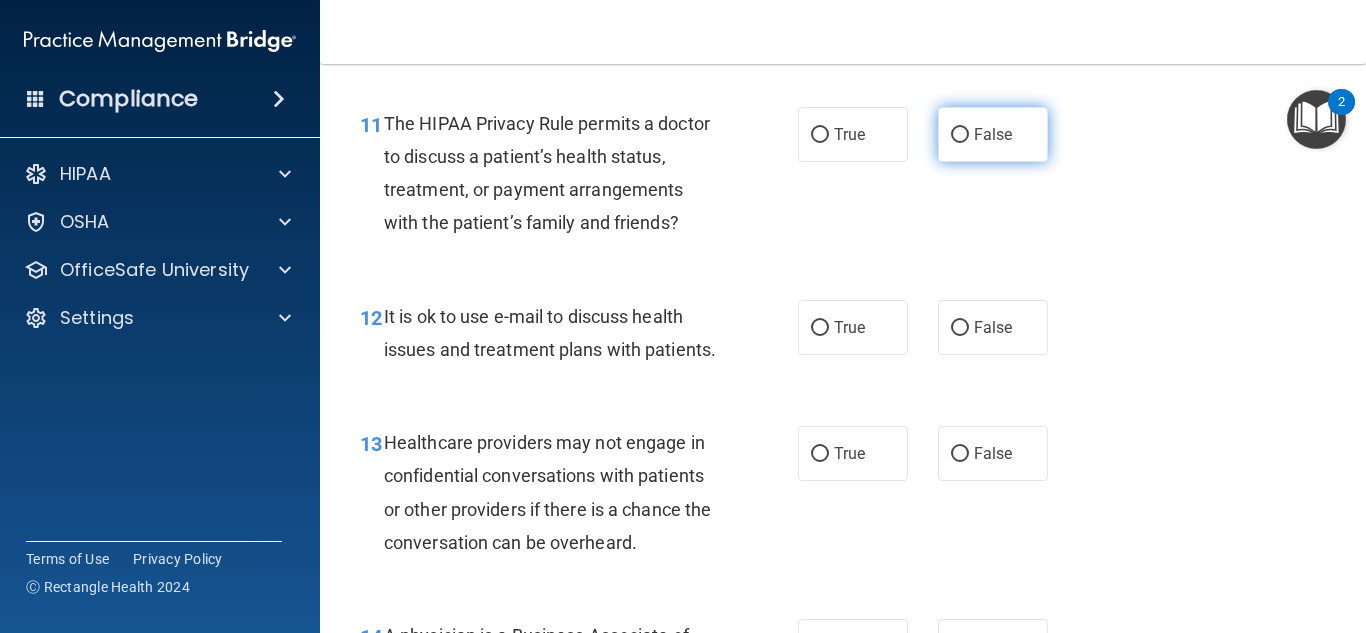 click on "False" at bounding box center [960, 135] 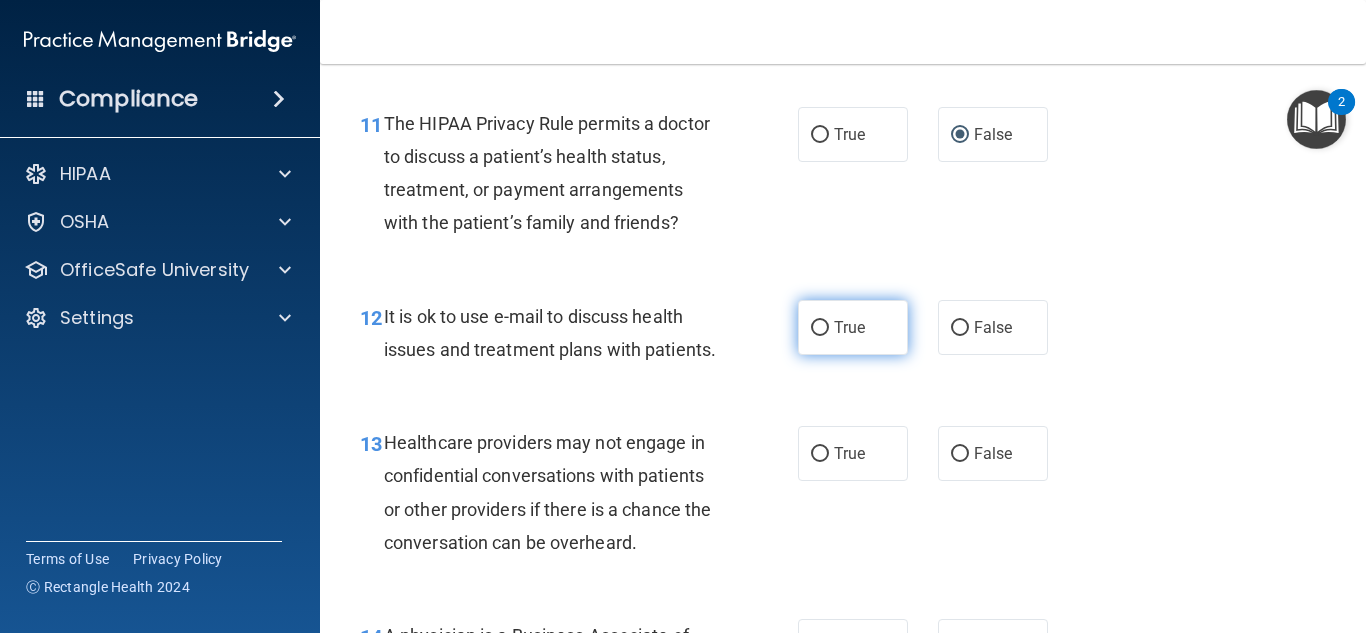 click on "True" at bounding box center (820, 328) 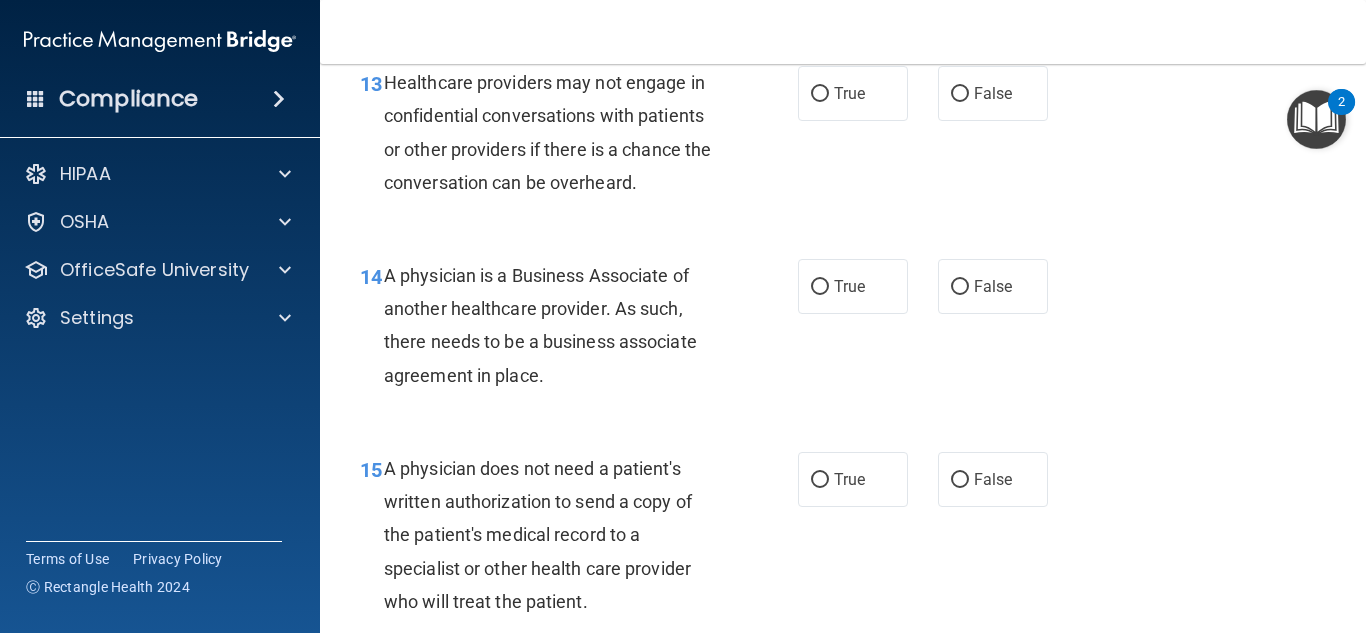 scroll, scrollTop: 2480, scrollLeft: 0, axis: vertical 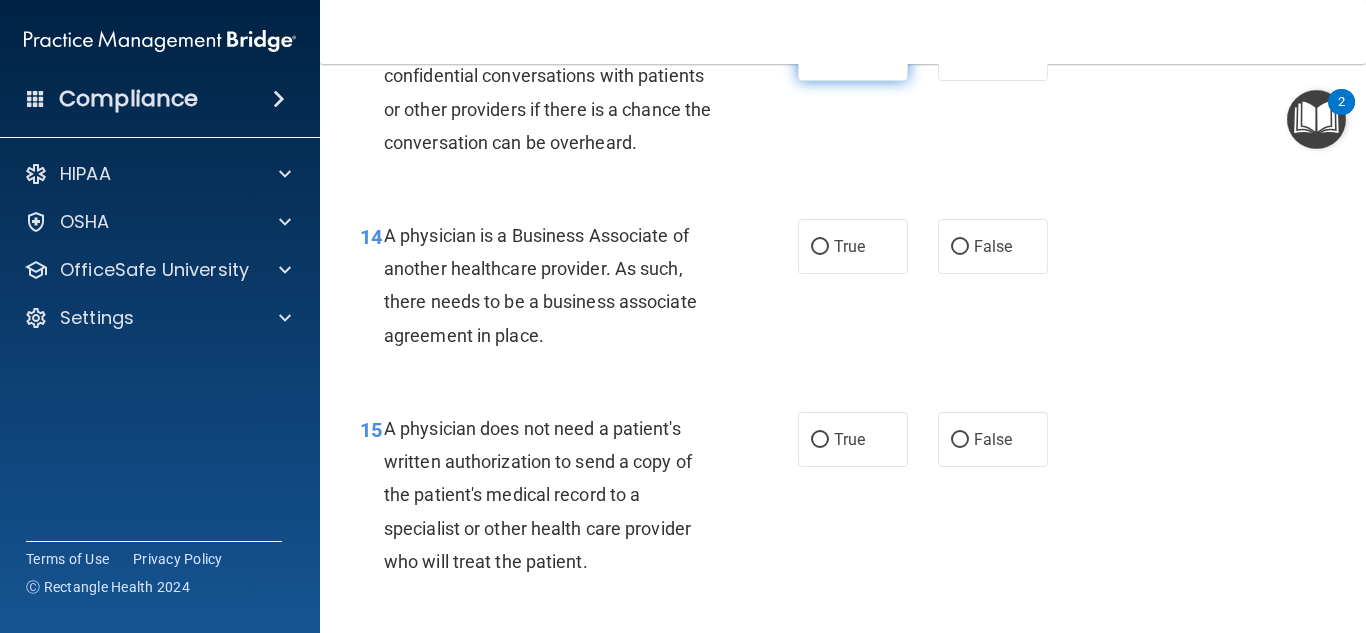 click on "True" at bounding box center (820, 54) 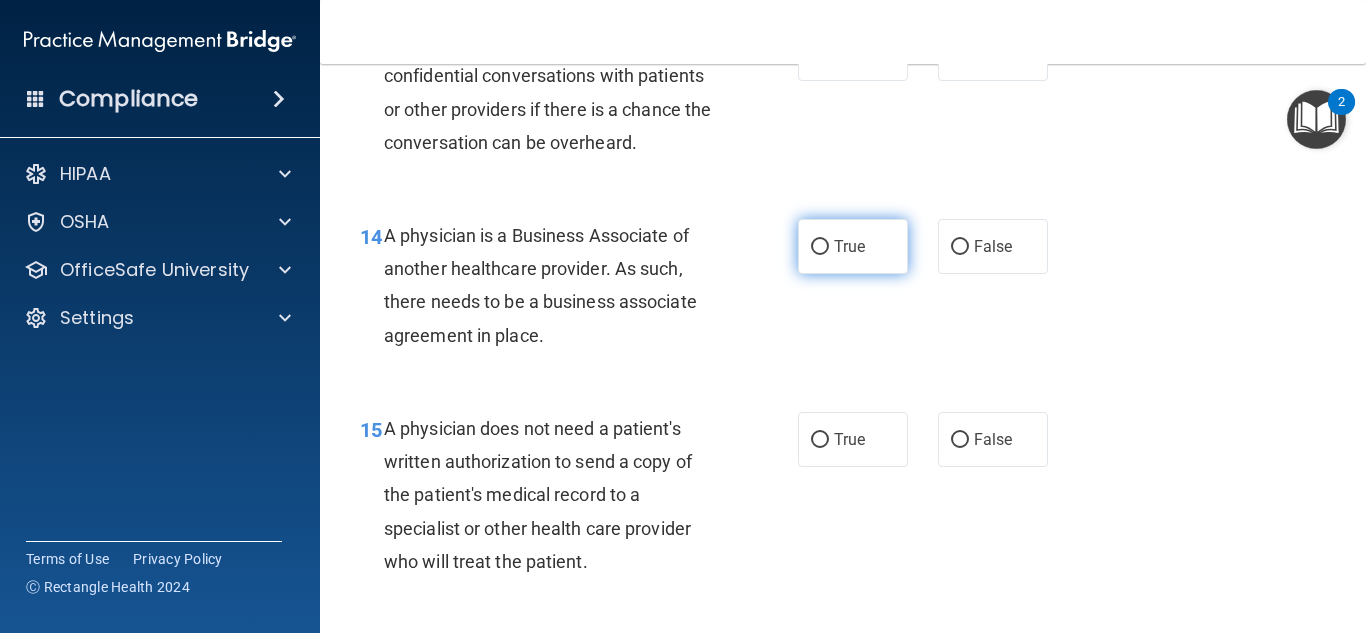 click on "True" at bounding box center (820, 247) 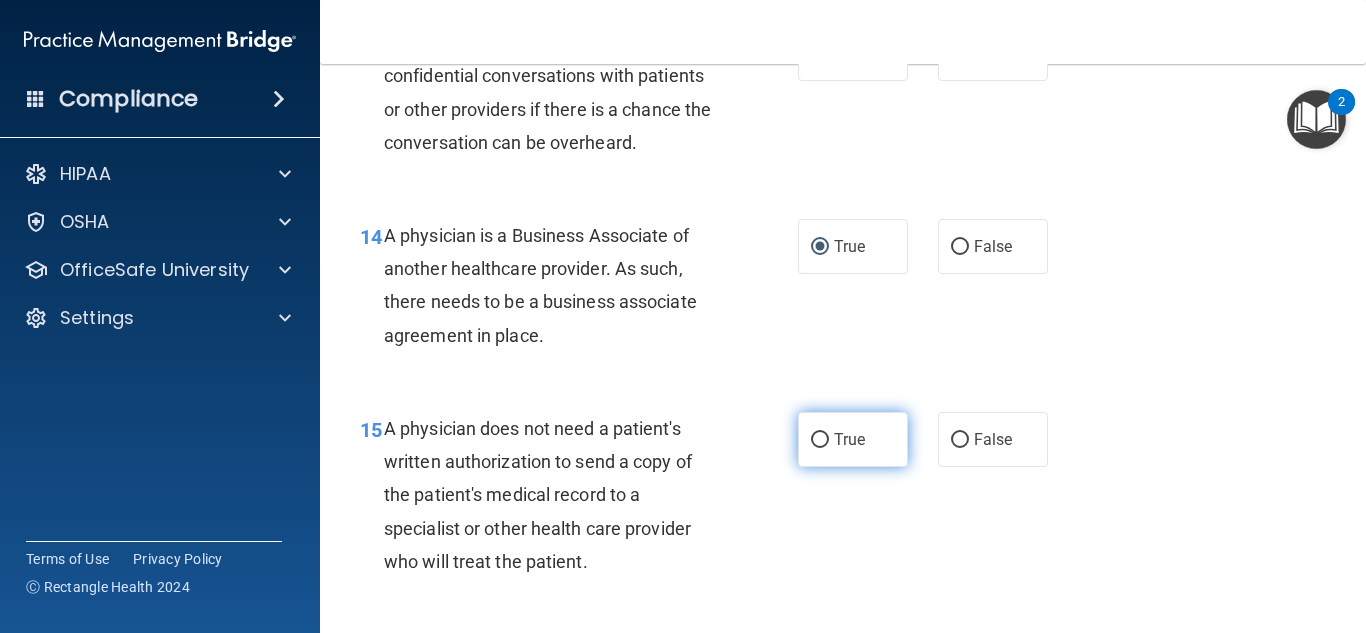 click on "True" at bounding box center [820, 440] 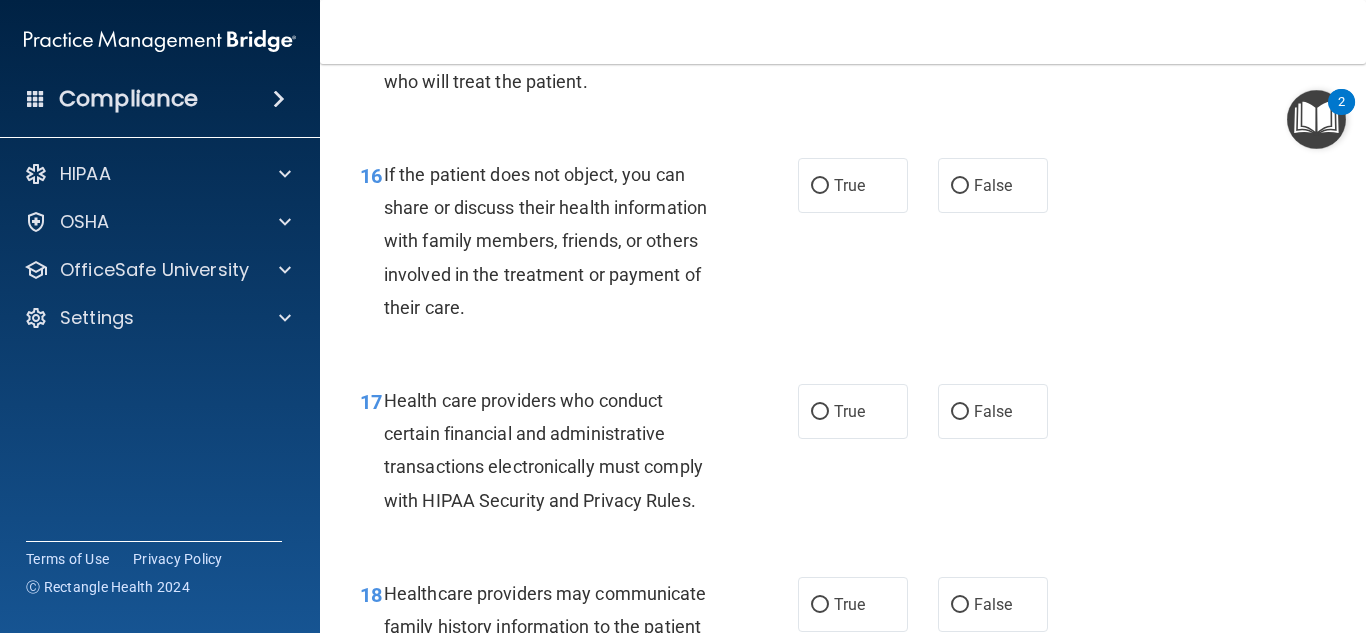 scroll, scrollTop: 3040, scrollLeft: 0, axis: vertical 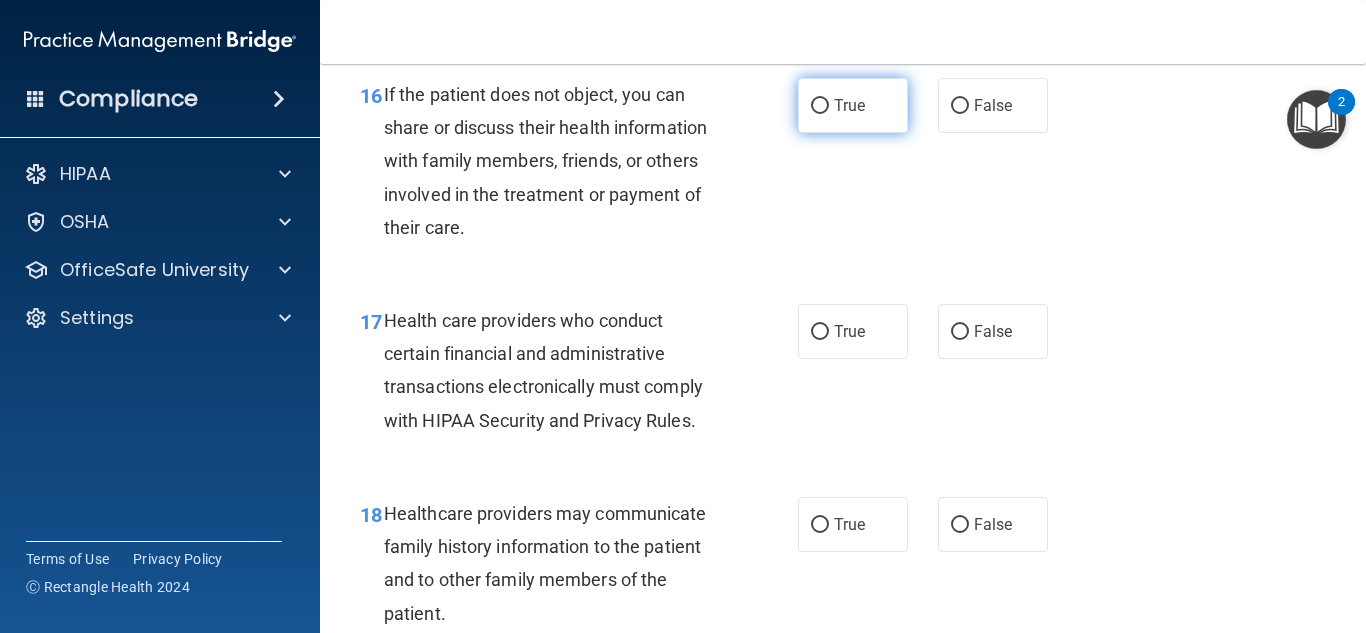 click on "True" at bounding box center [853, 105] 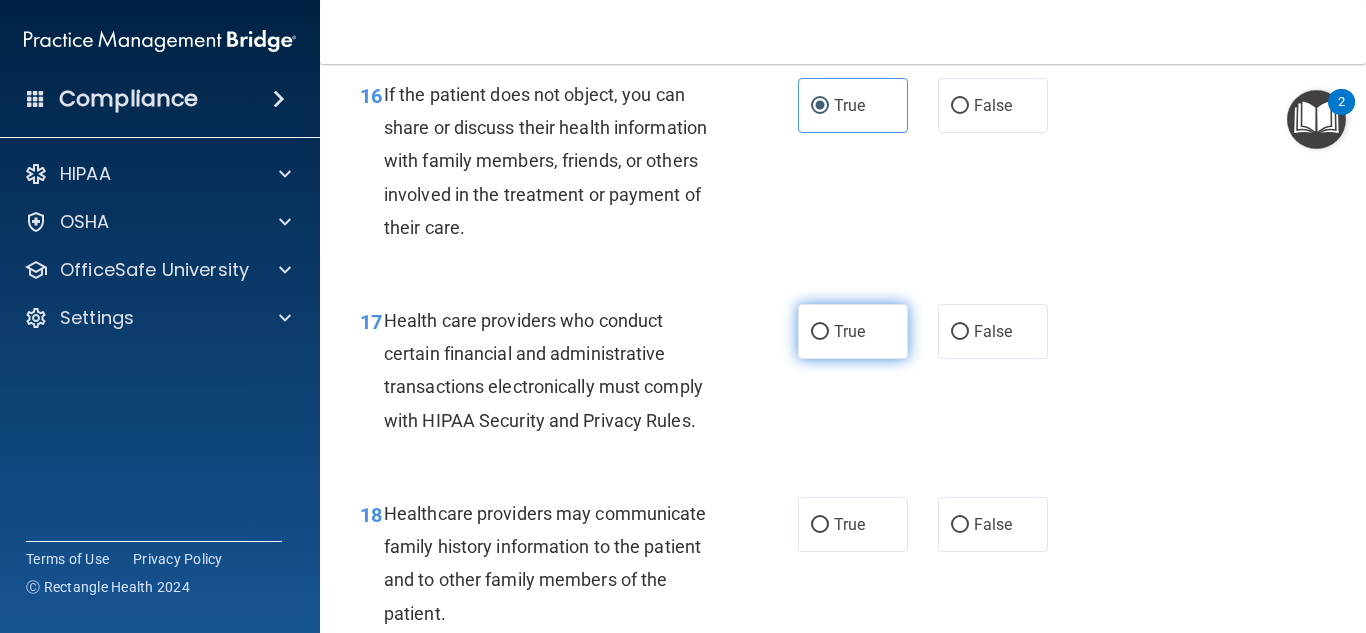 click on "True" at bounding box center (820, 332) 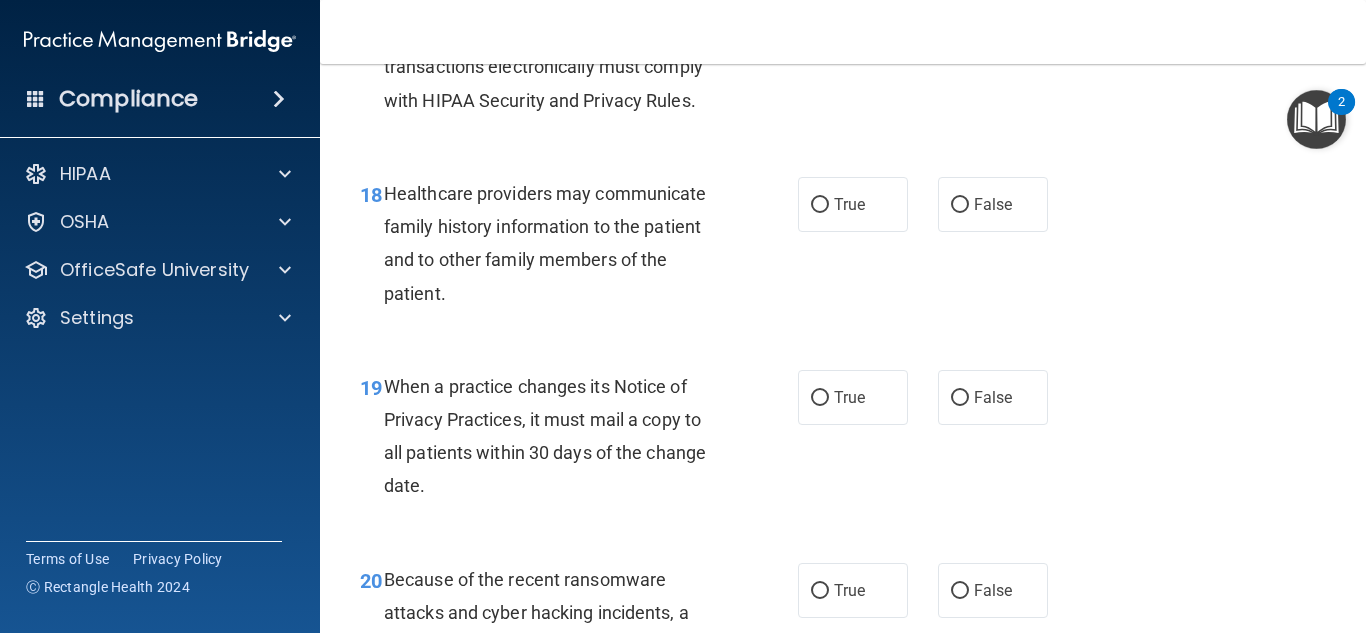scroll, scrollTop: 3400, scrollLeft: 0, axis: vertical 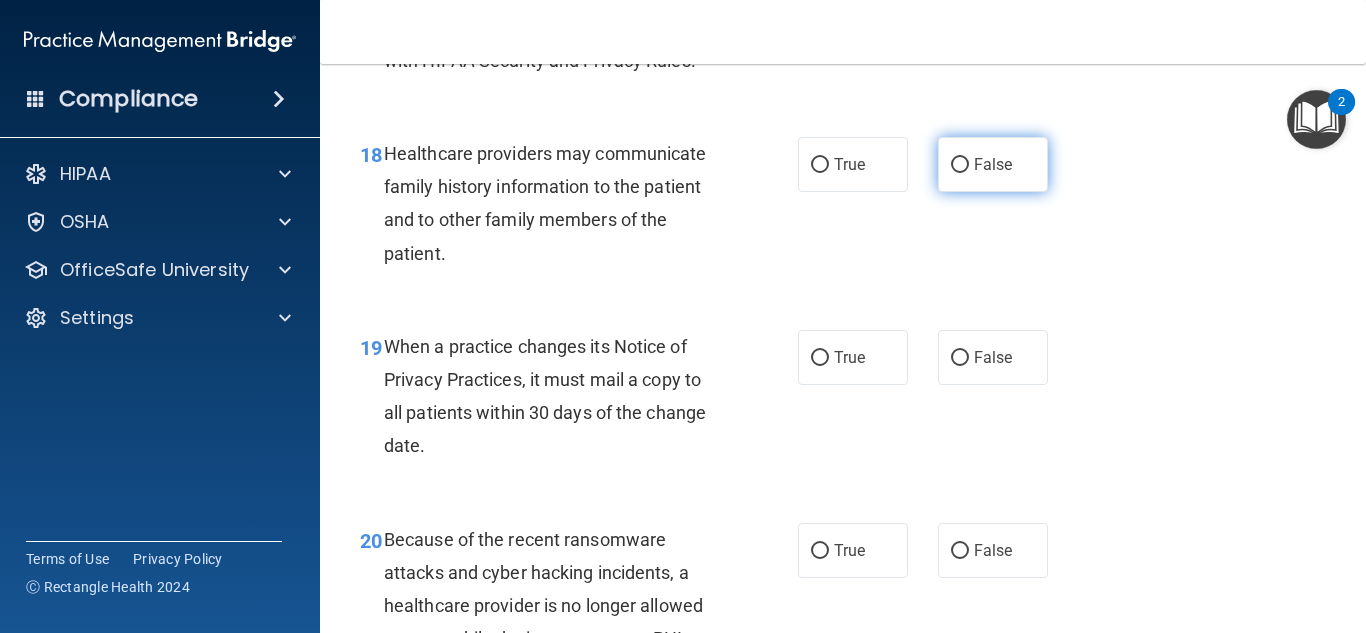 click on "False" at bounding box center (993, 164) 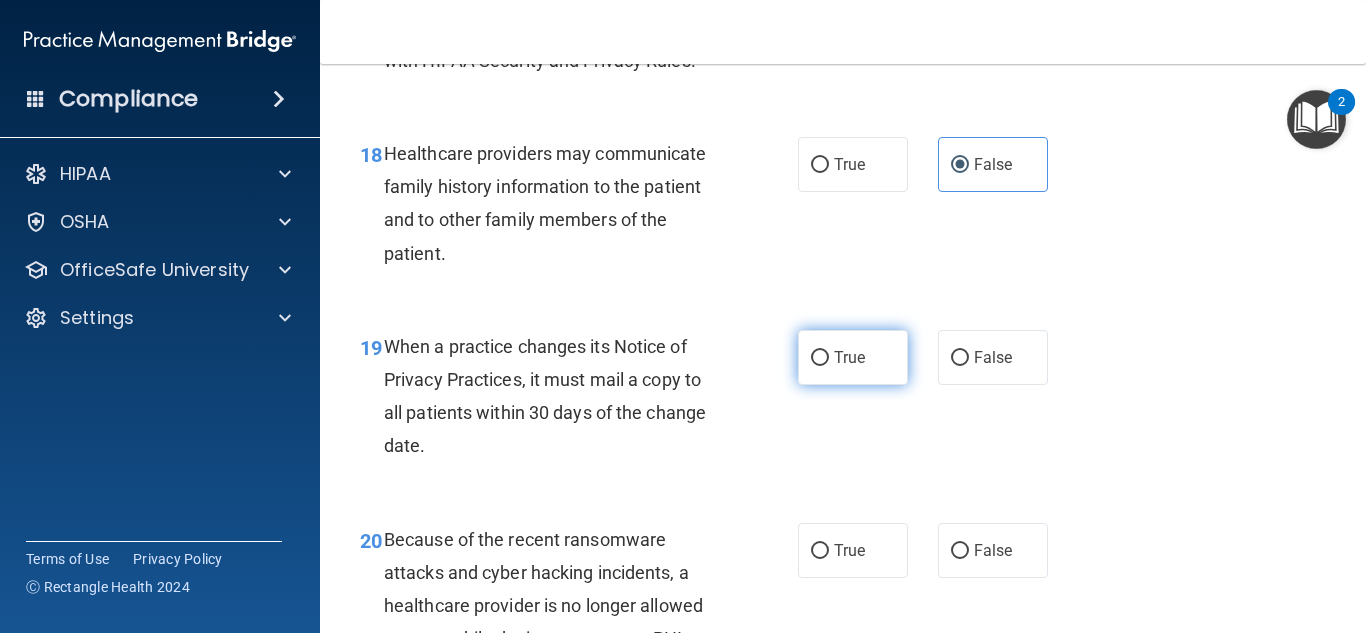 click on "True" at bounding box center [849, 357] 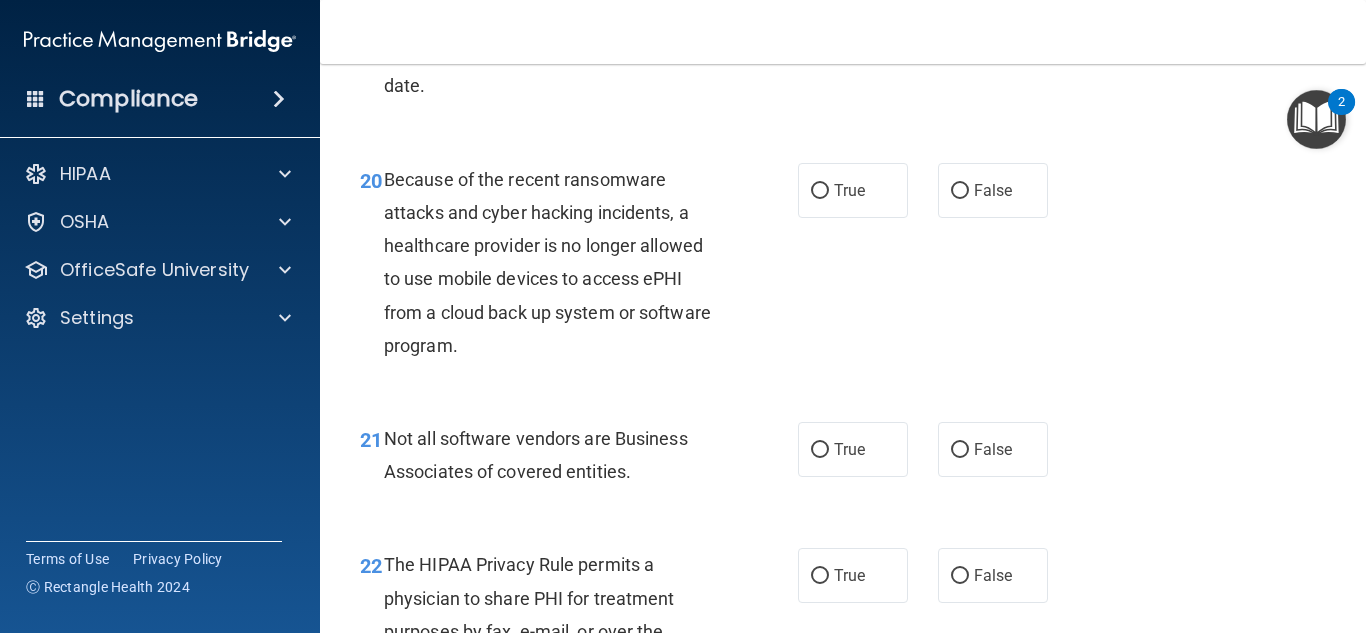 scroll, scrollTop: 3840, scrollLeft: 0, axis: vertical 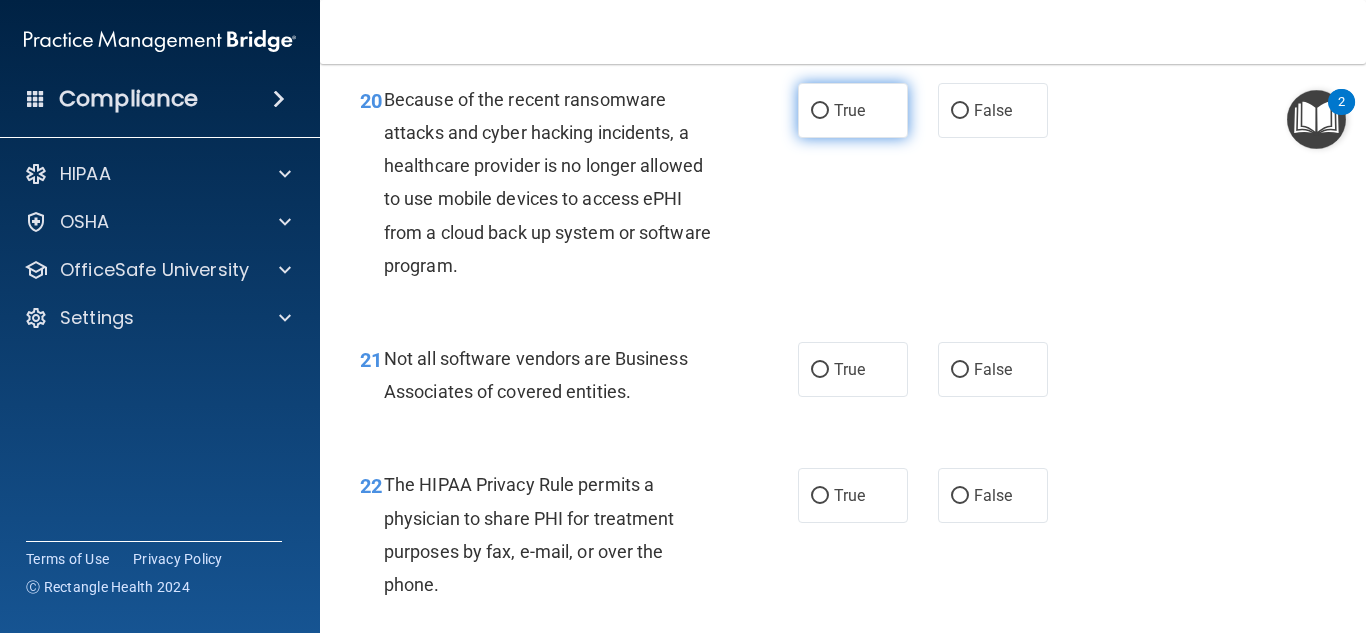 click on "True" at bounding box center [820, 111] 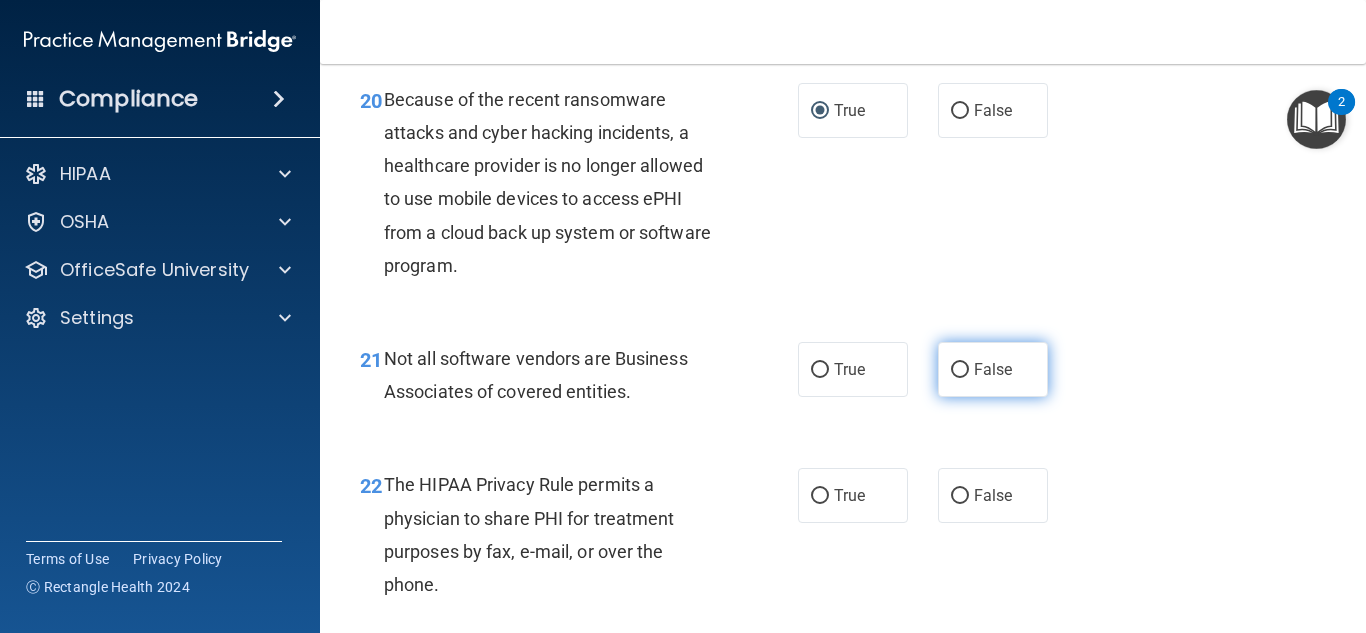 click on "False" at bounding box center [960, 370] 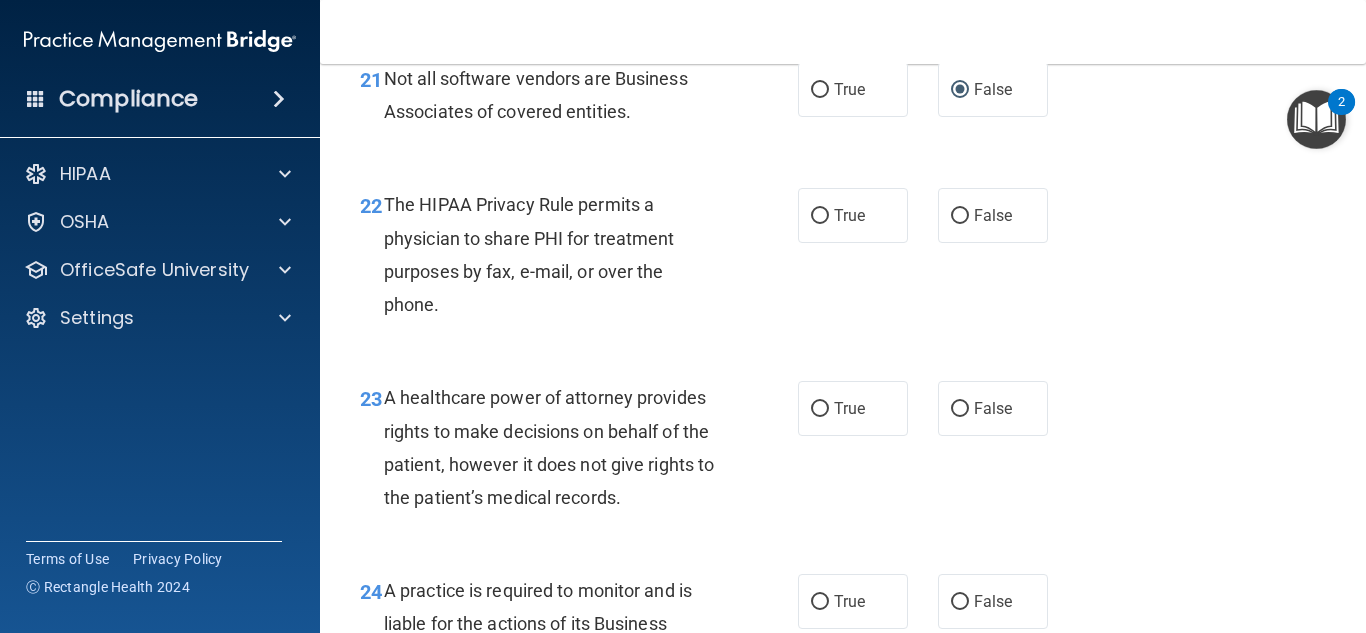 scroll, scrollTop: 4200, scrollLeft: 0, axis: vertical 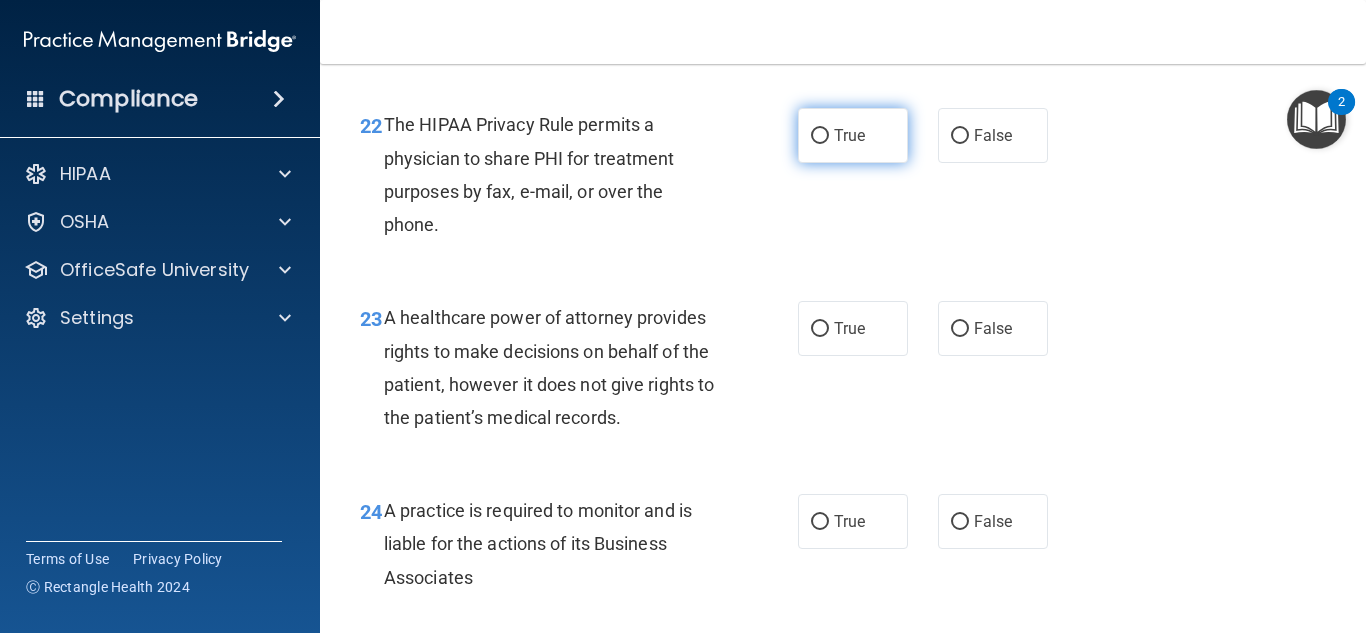 click on "True" at bounding box center (820, 136) 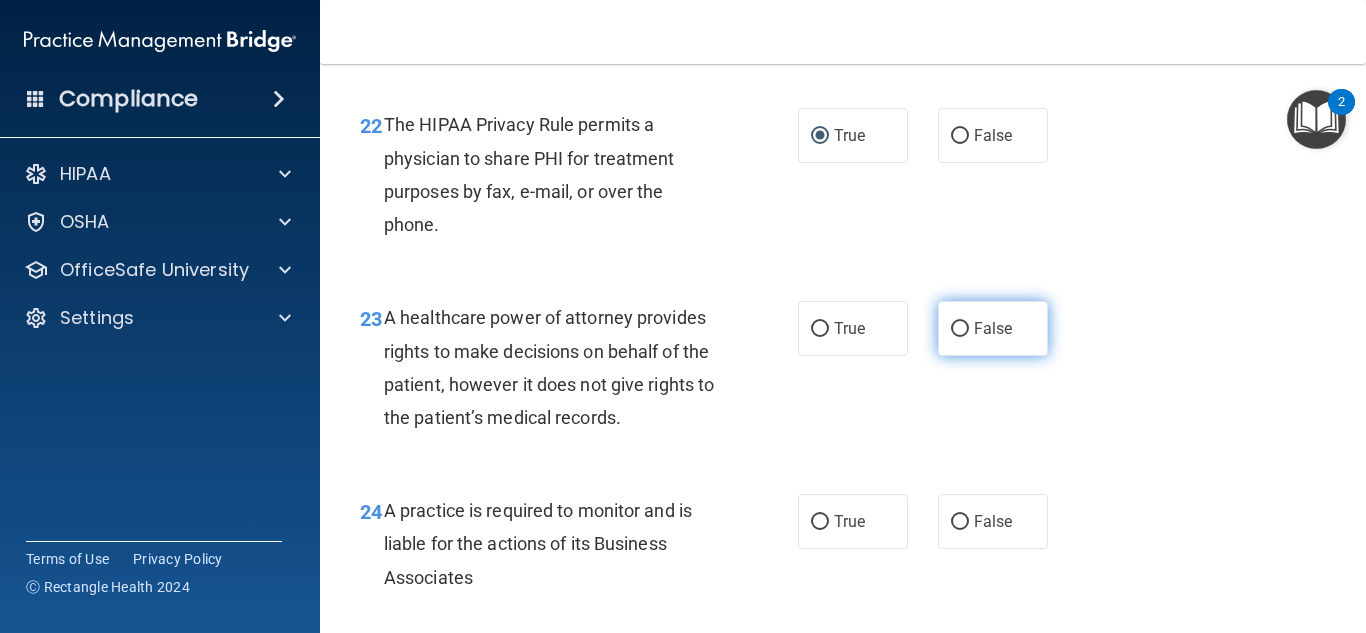 click on "False" at bounding box center (960, 329) 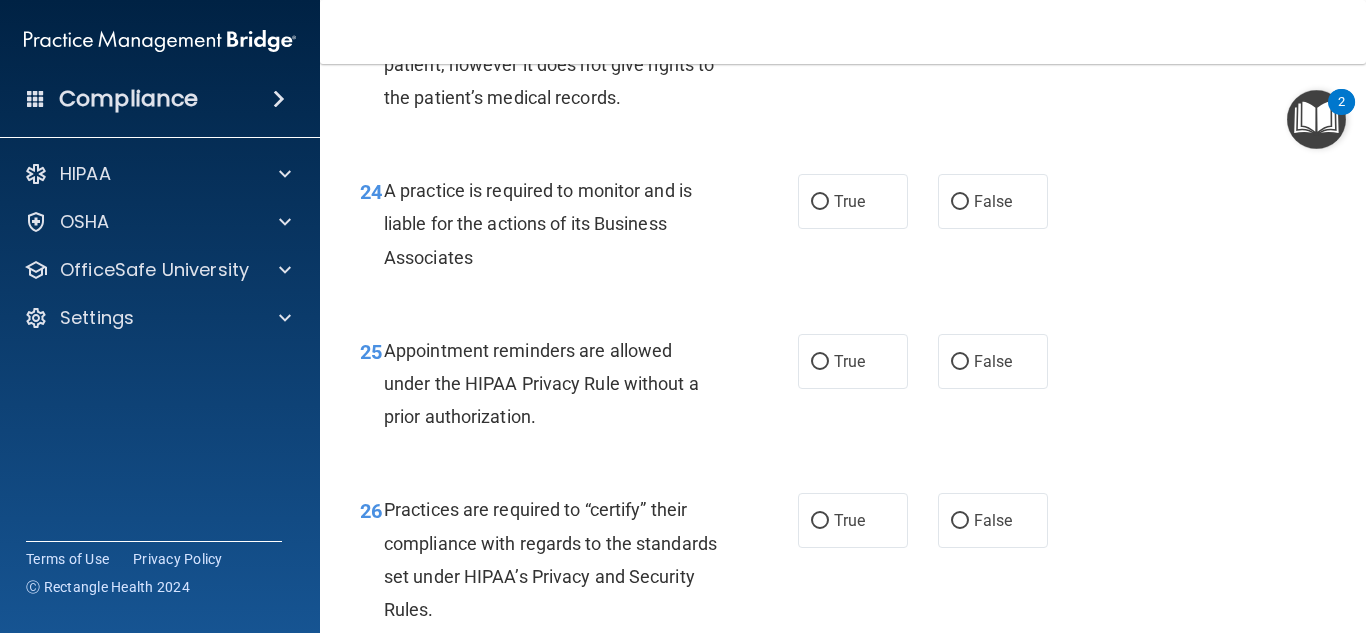 scroll, scrollTop: 4600, scrollLeft: 0, axis: vertical 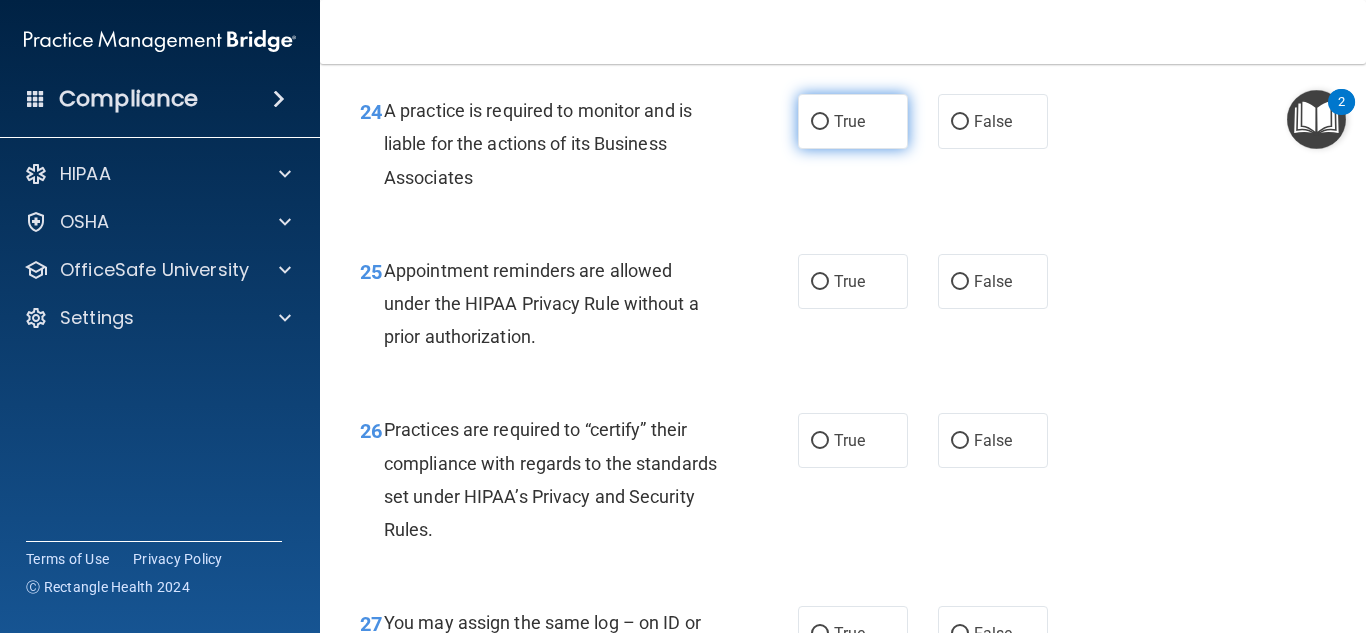 click on "True" at bounding box center [853, 121] 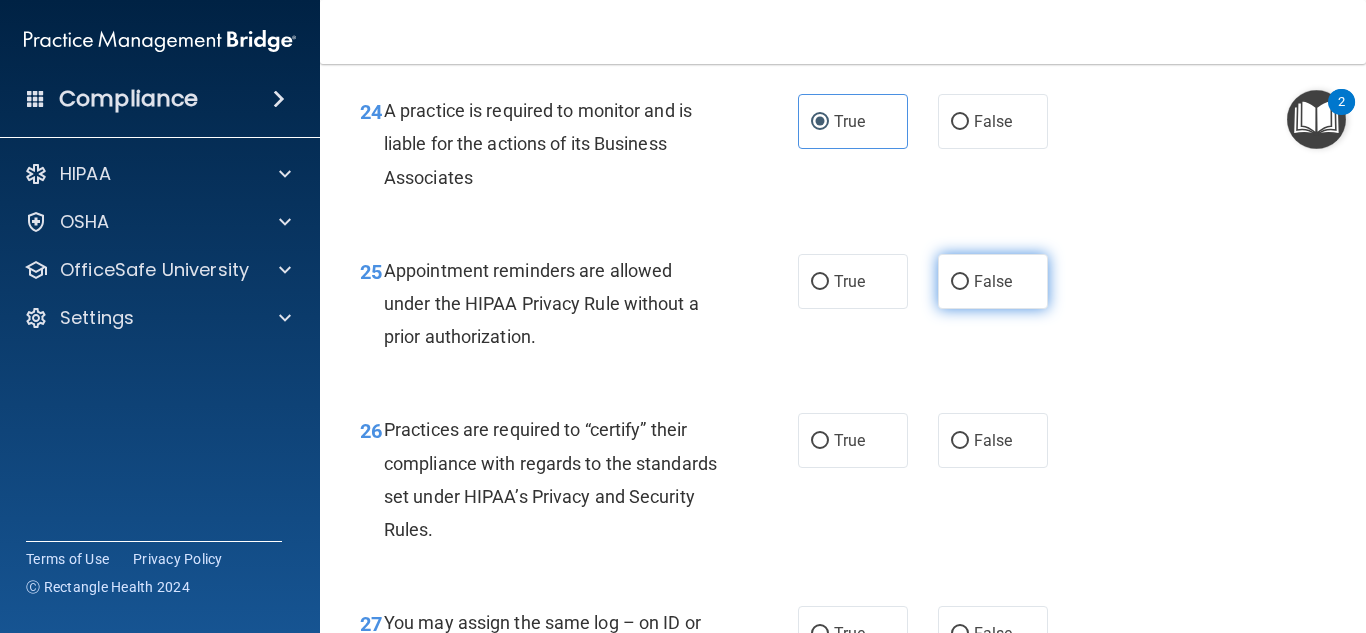 click on "False" at bounding box center (960, 282) 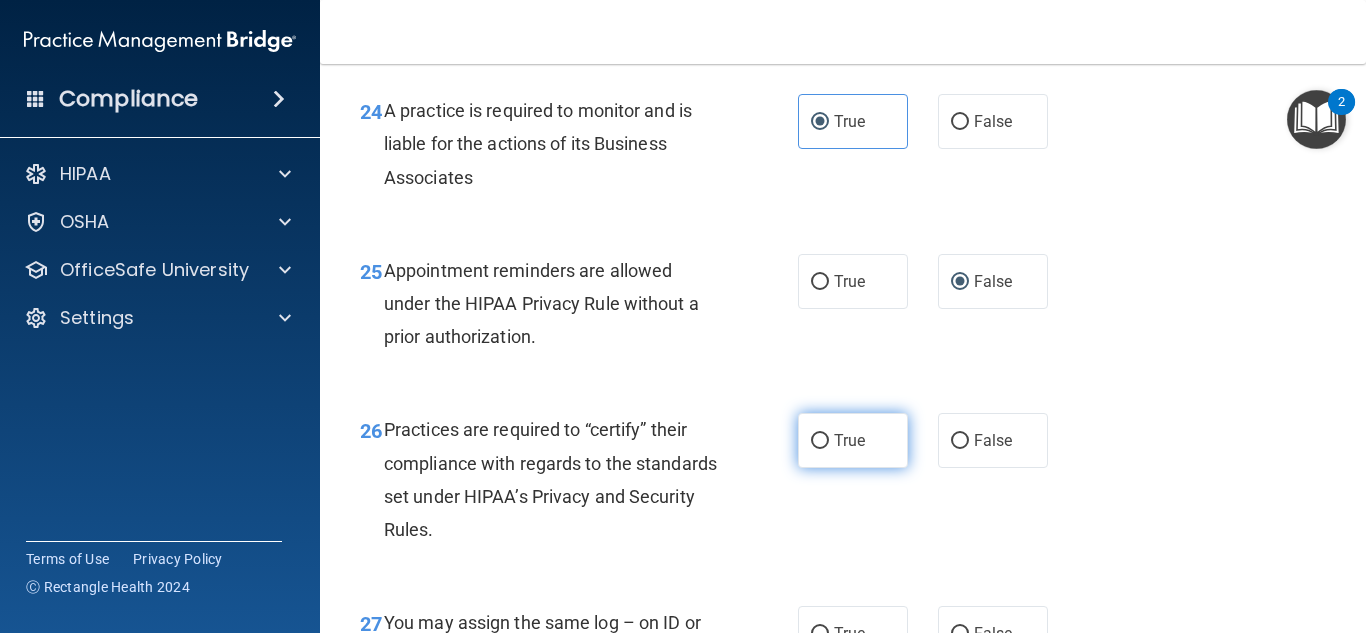 click on "True" at bounding box center (820, 441) 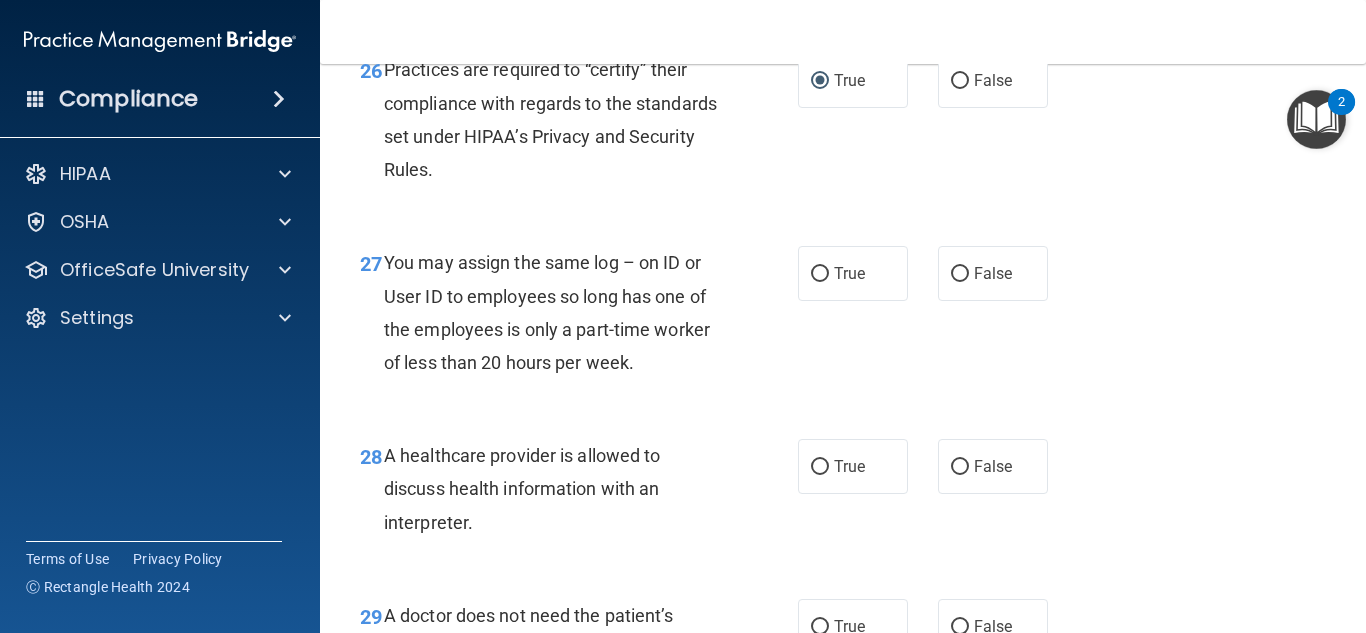 scroll, scrollTop: 5000, scrollLeft: 0, axis: vertical 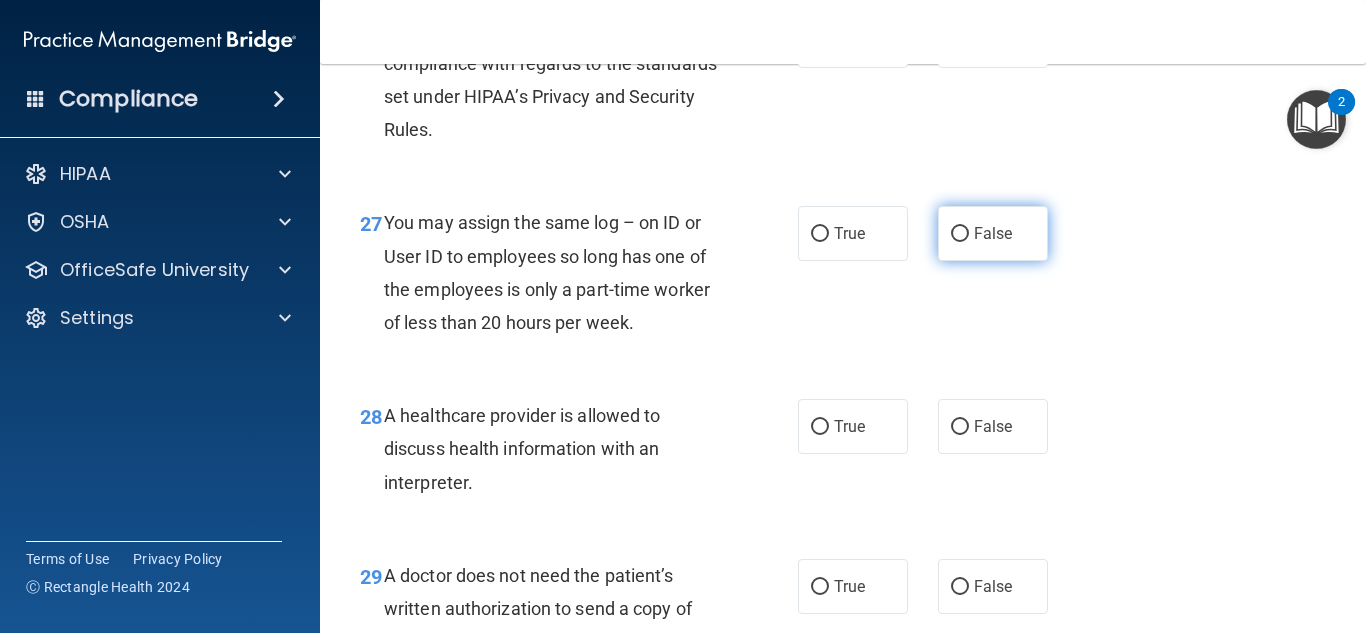 click on "False" at bounding box center [993, 233] 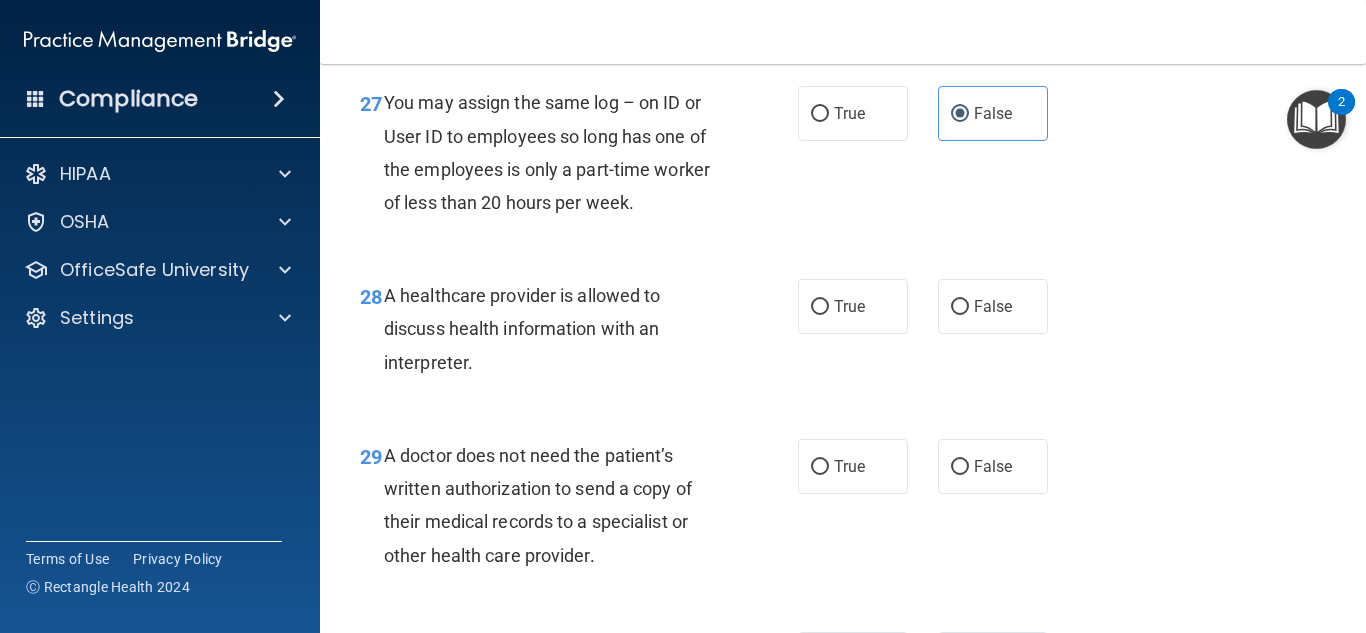 scroll, scrollTop: 5200, scrollLeft: 0, axis: vertical 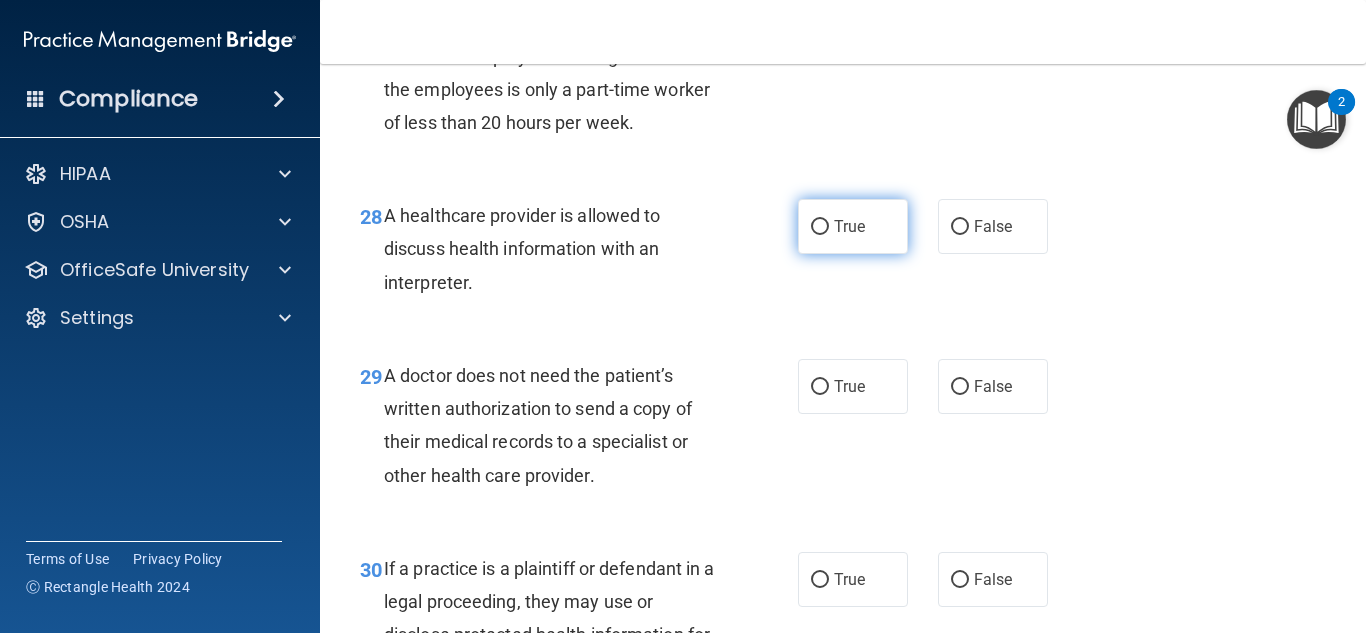 click on "True" at bounding box center [820, 227] 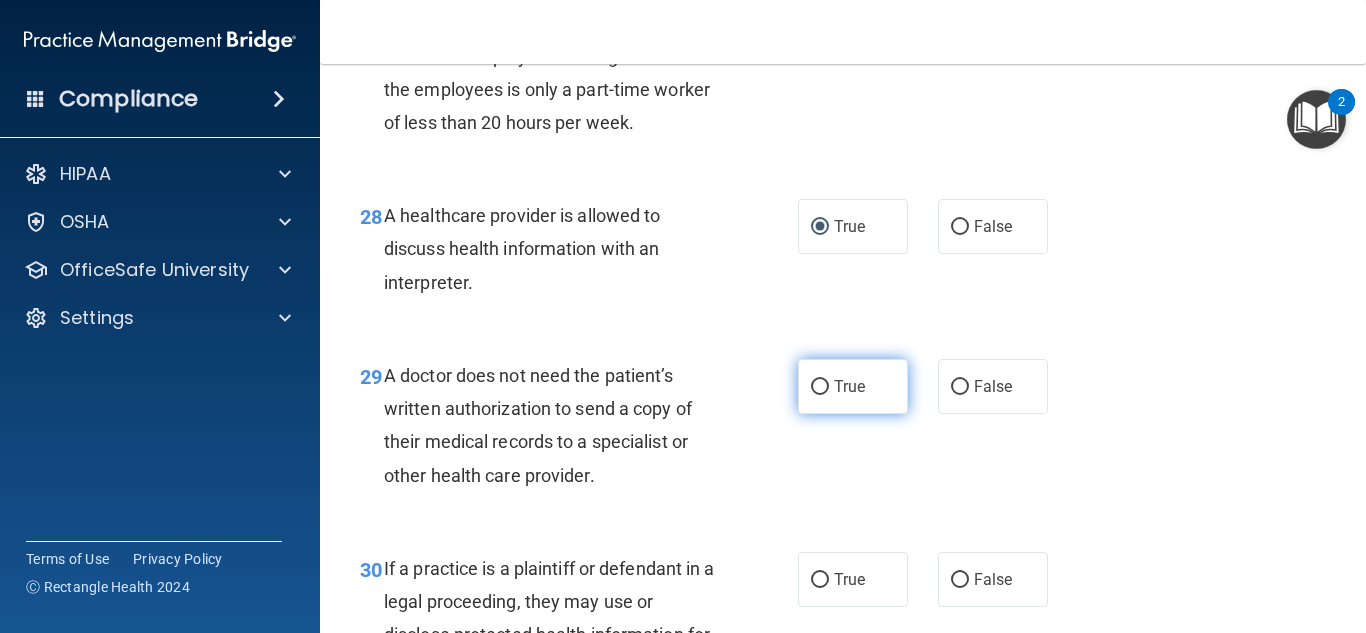 click on "True" at bounding box center [853, 386] 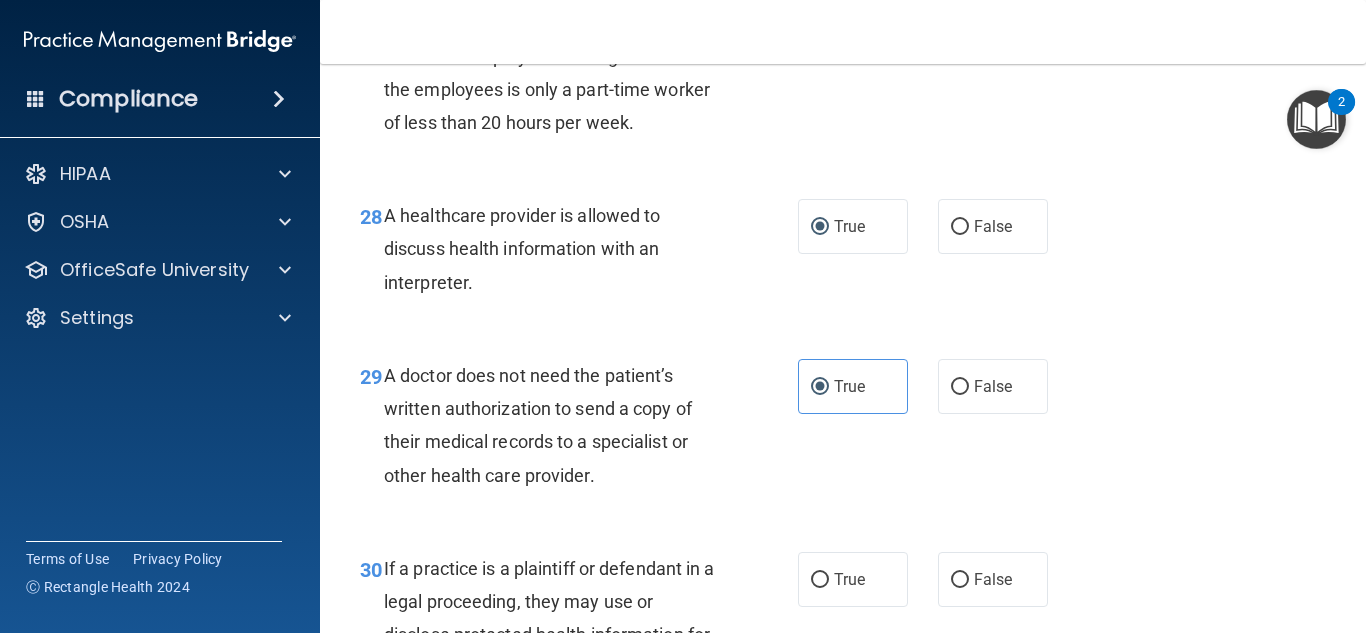 scroll, scrollTop: 5450, scrollLeft: 0, axis: vertical 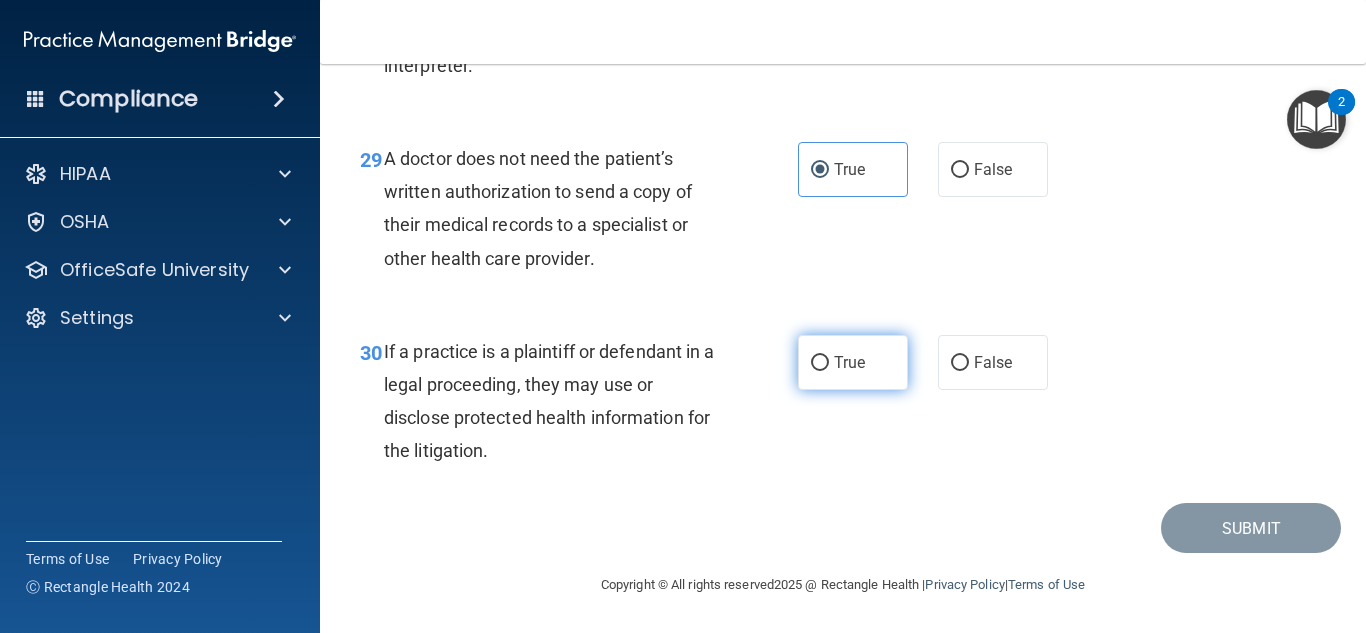 click on "True" at bounding box center (820, 363) 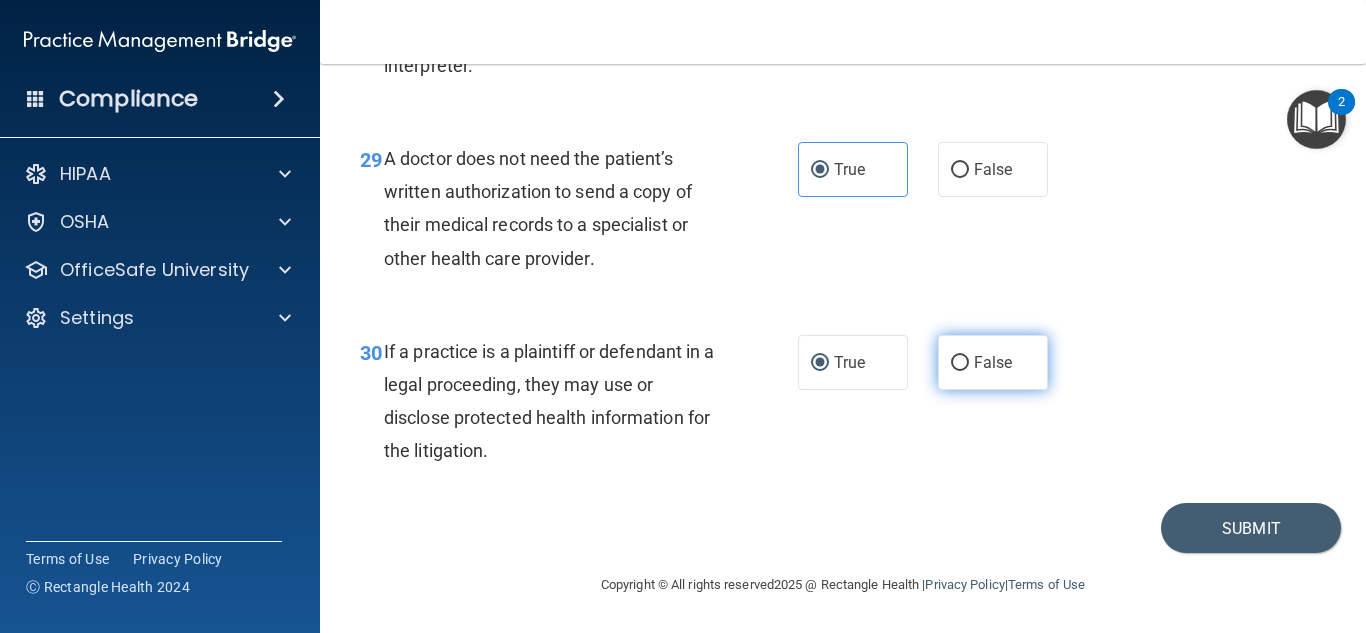 click on "False" at bounding box center [960, 363] 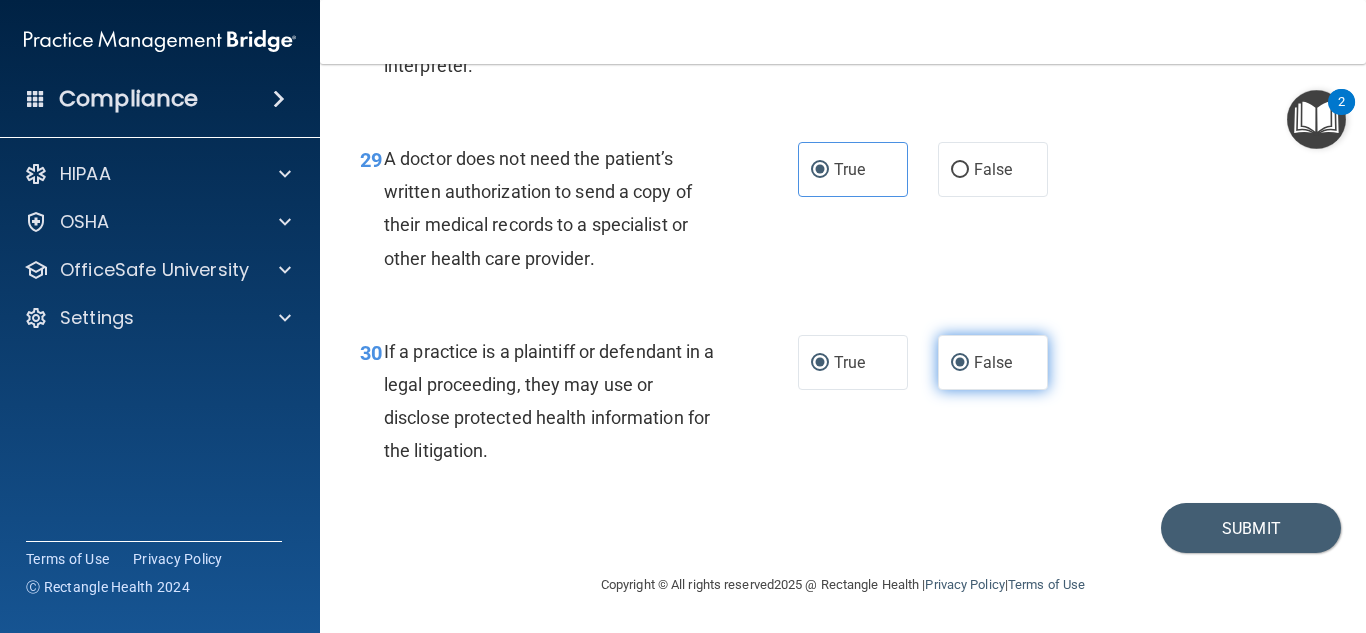 radio on "false" 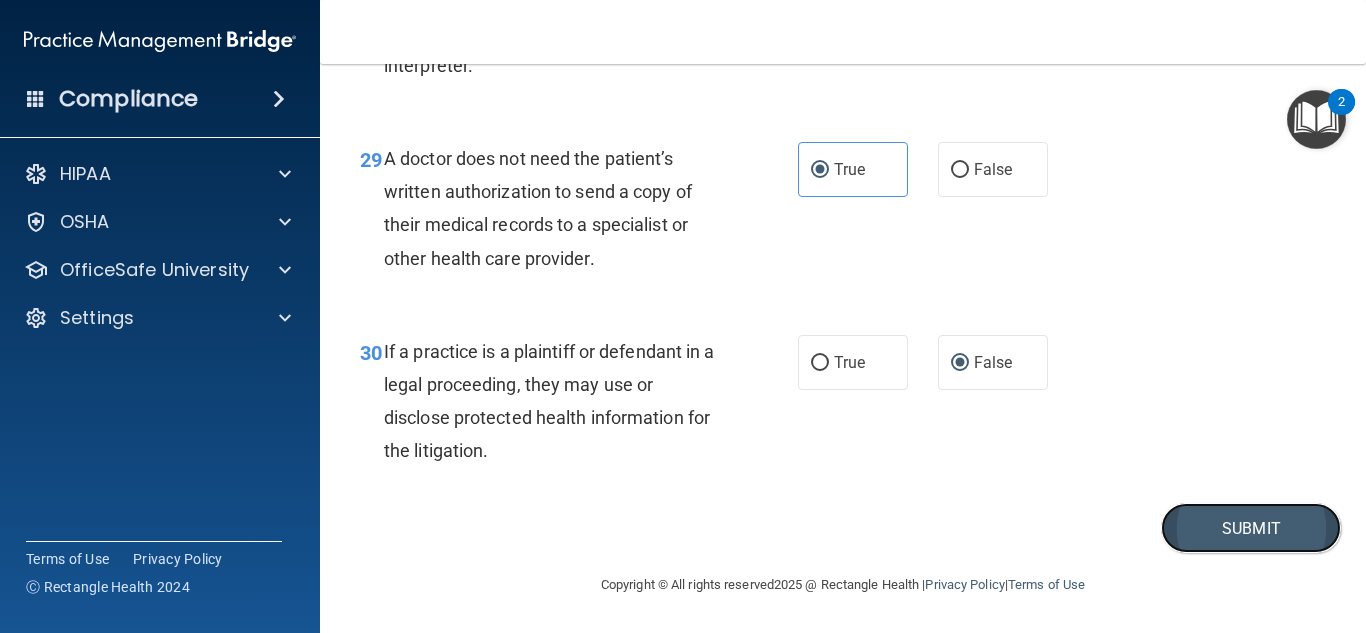 click on "Submit" at bounding box center (1251, 528) 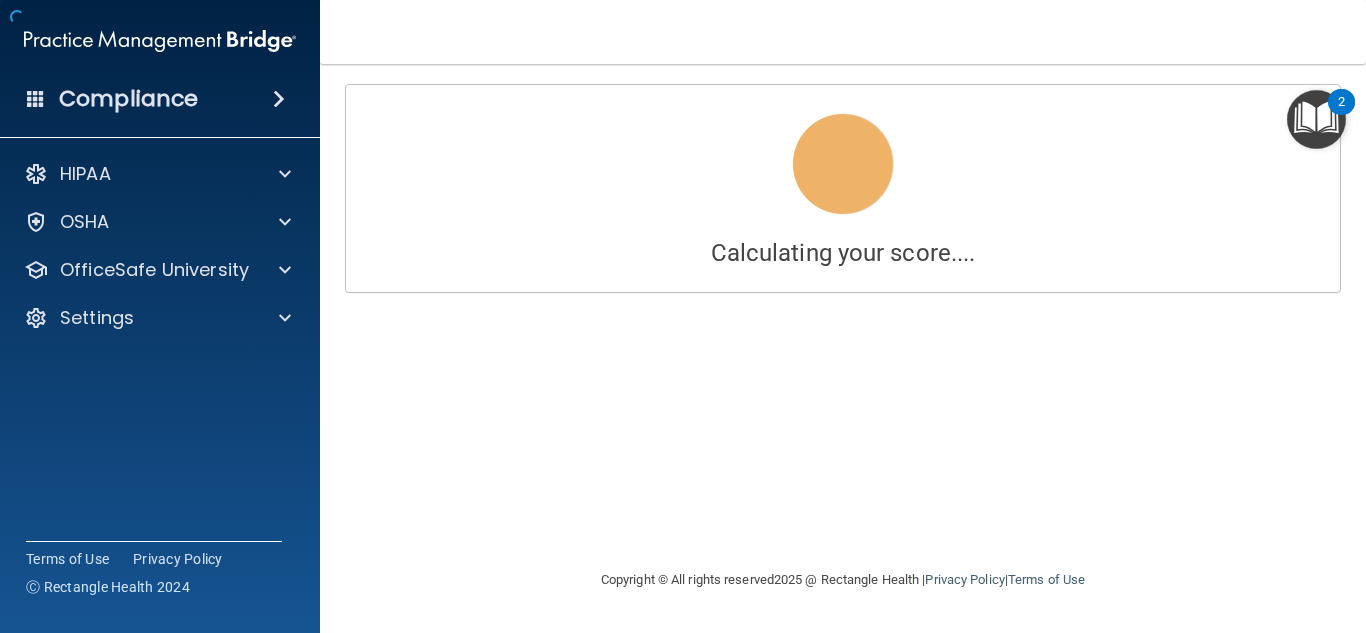 scroll, scrollTop: 0, scrollLeft: 0, axis: both 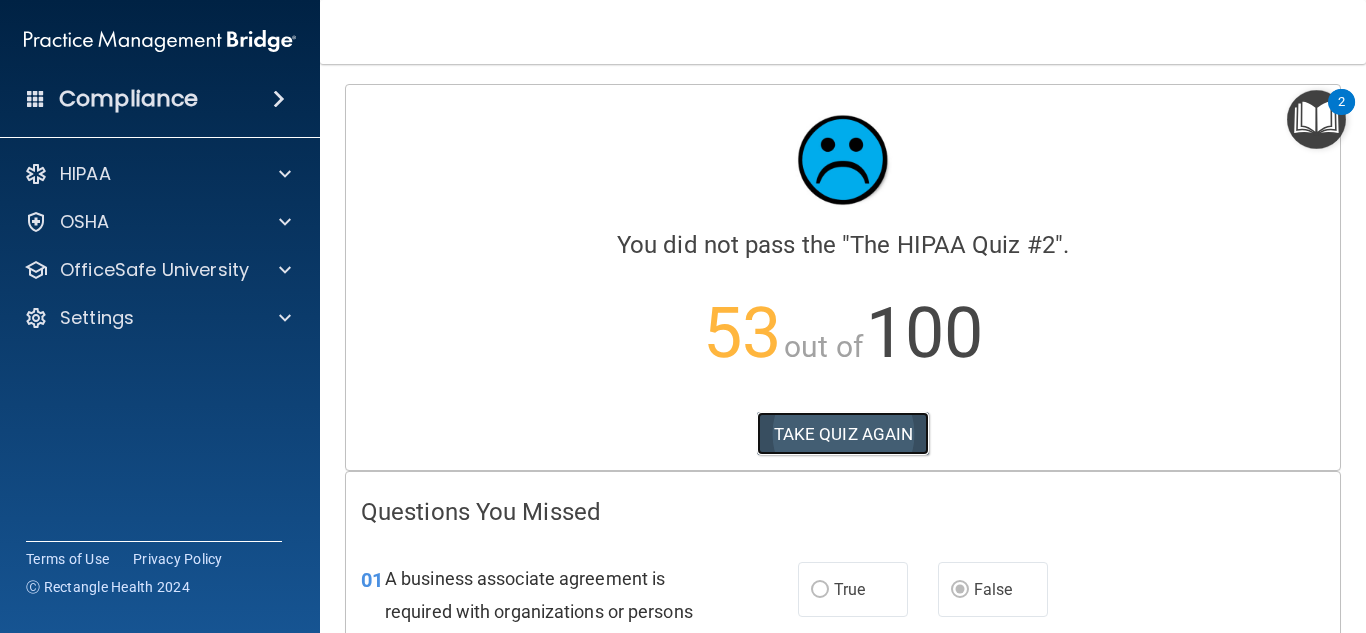 click on "TAKE QUIZ AGAIN" at bounding box center (843, 434) 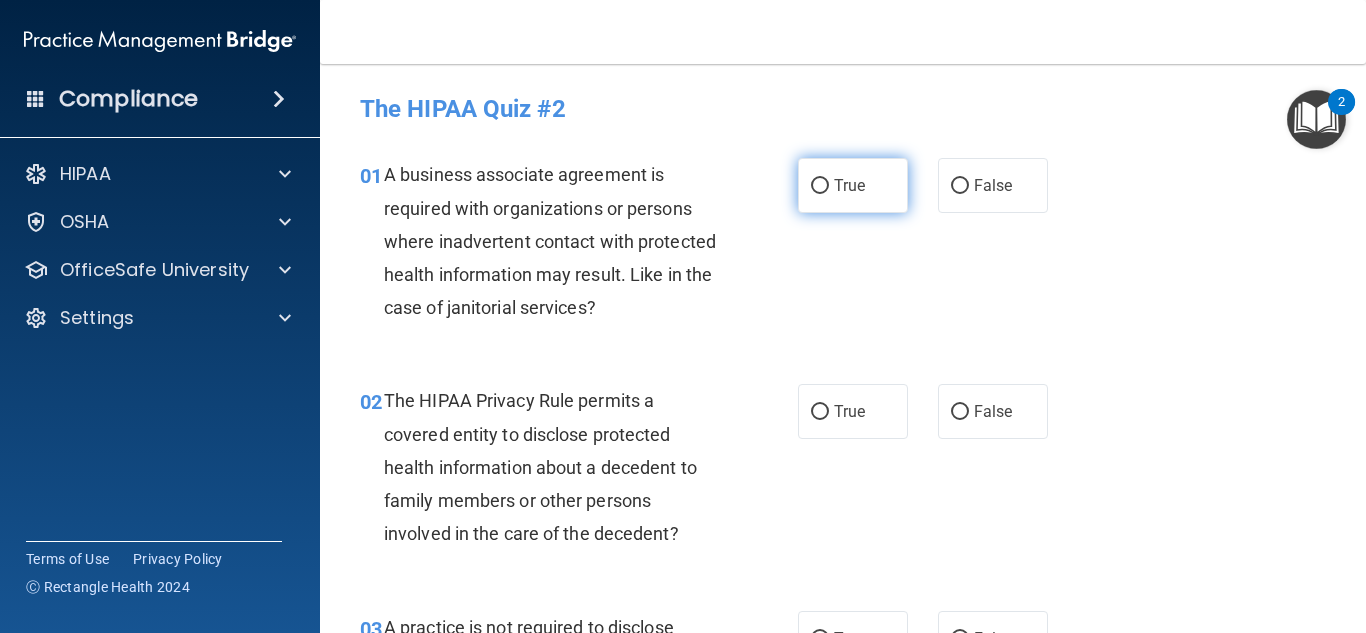 click on "True" at bounding box center (820, 186) 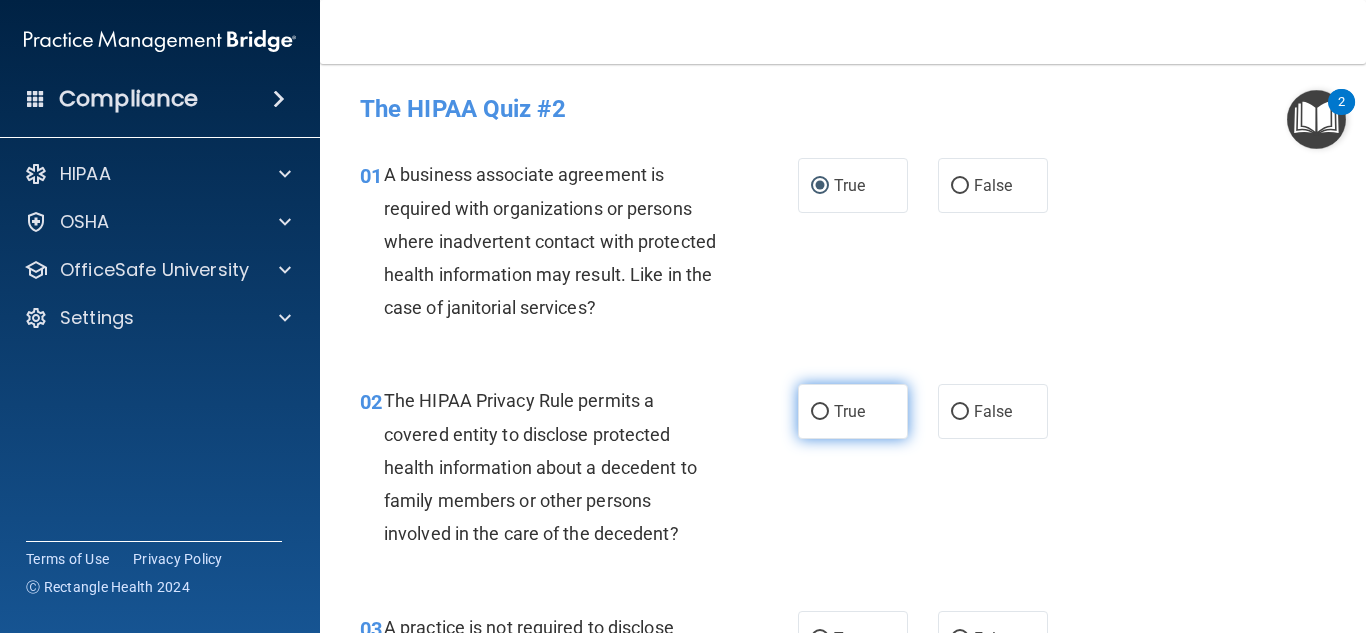 click on "True" at bounding box center [820, 412] 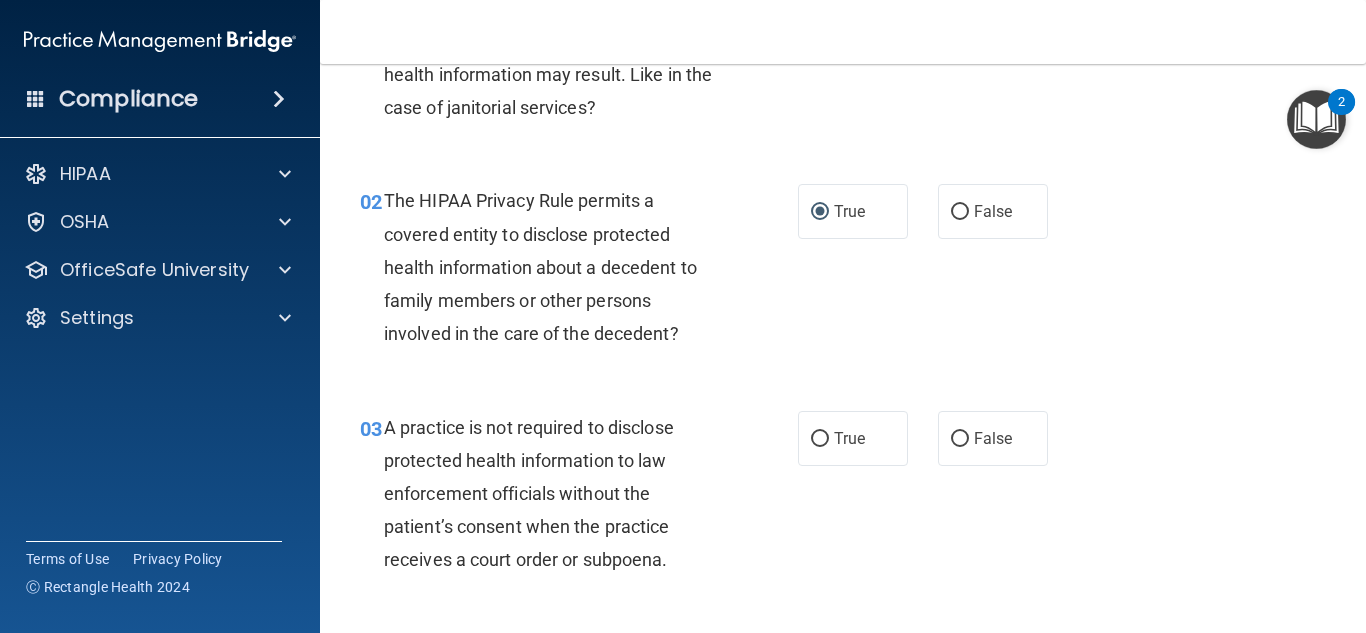 scroll, scrollTop: 240, scrollLeft: 0, axis: vertical 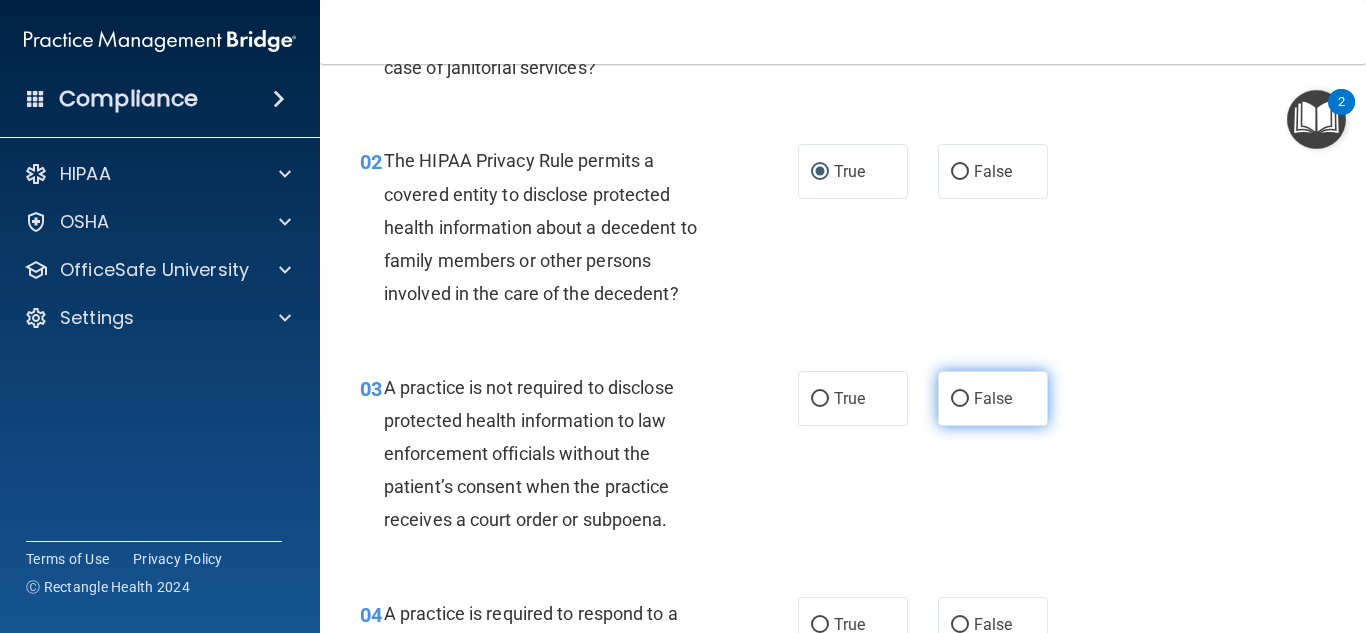 click on "False" at bounding box center (960, 399) 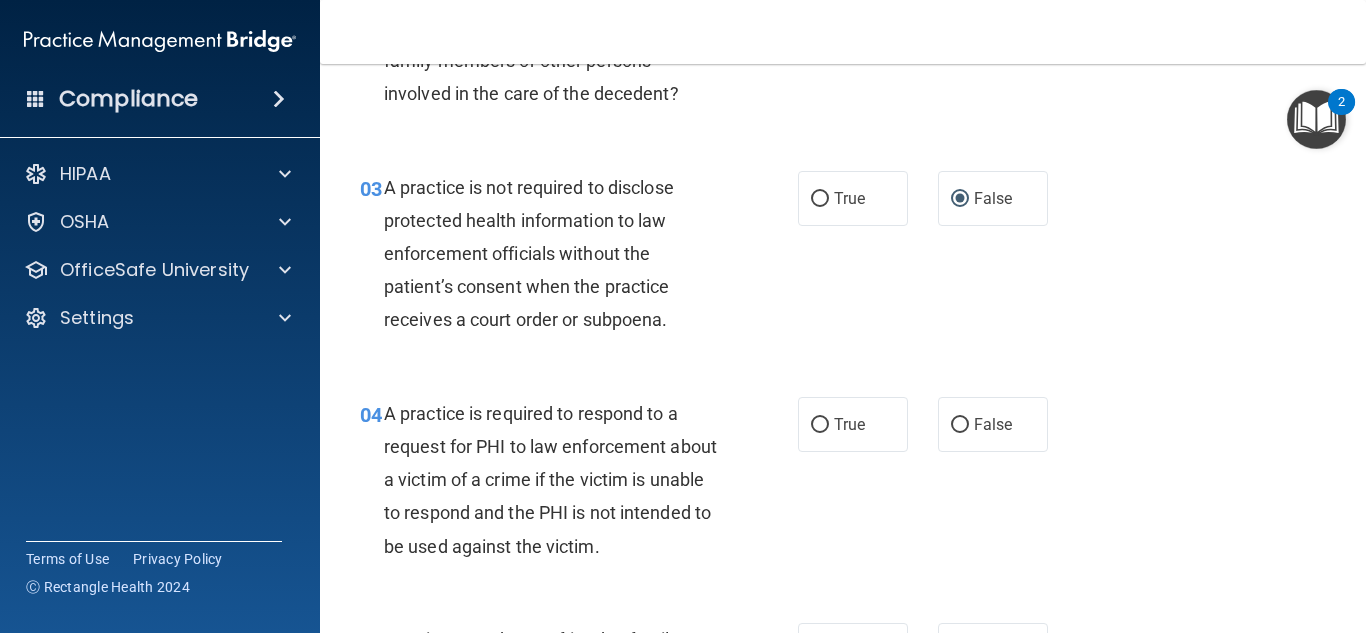 scroll, scrollTop: 480, scrollLeft: 0, axis: vertical 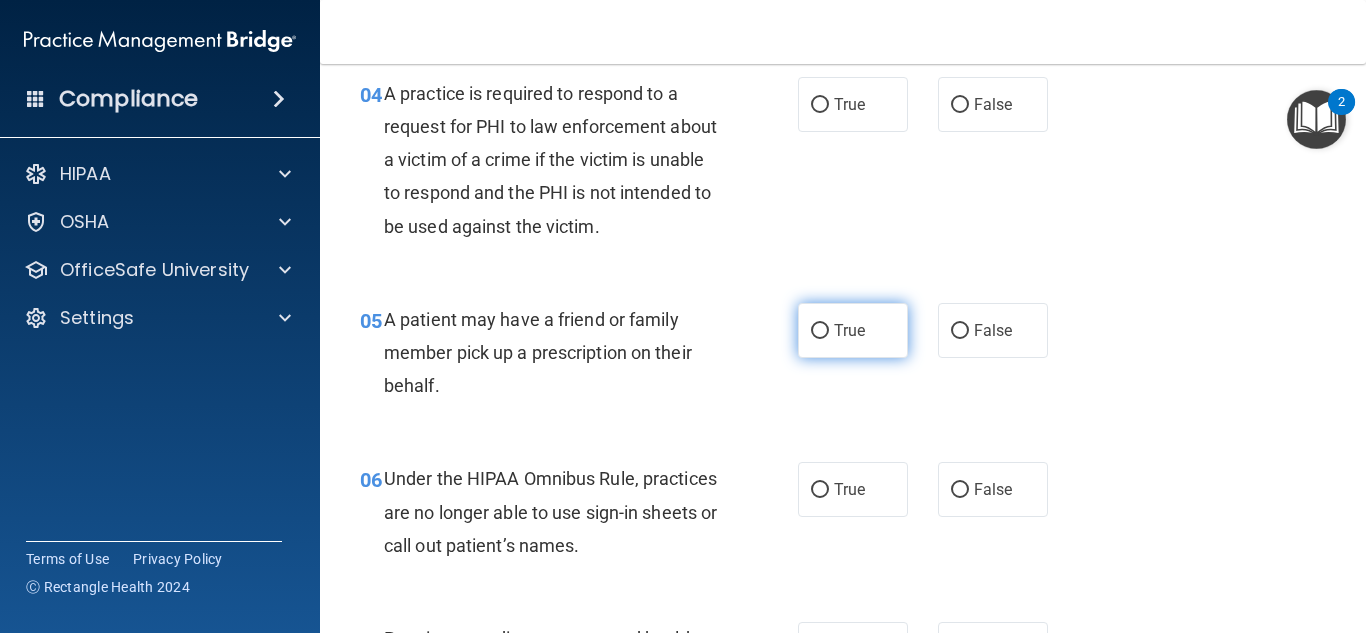 click on "True" at bounding box center (820, 331) 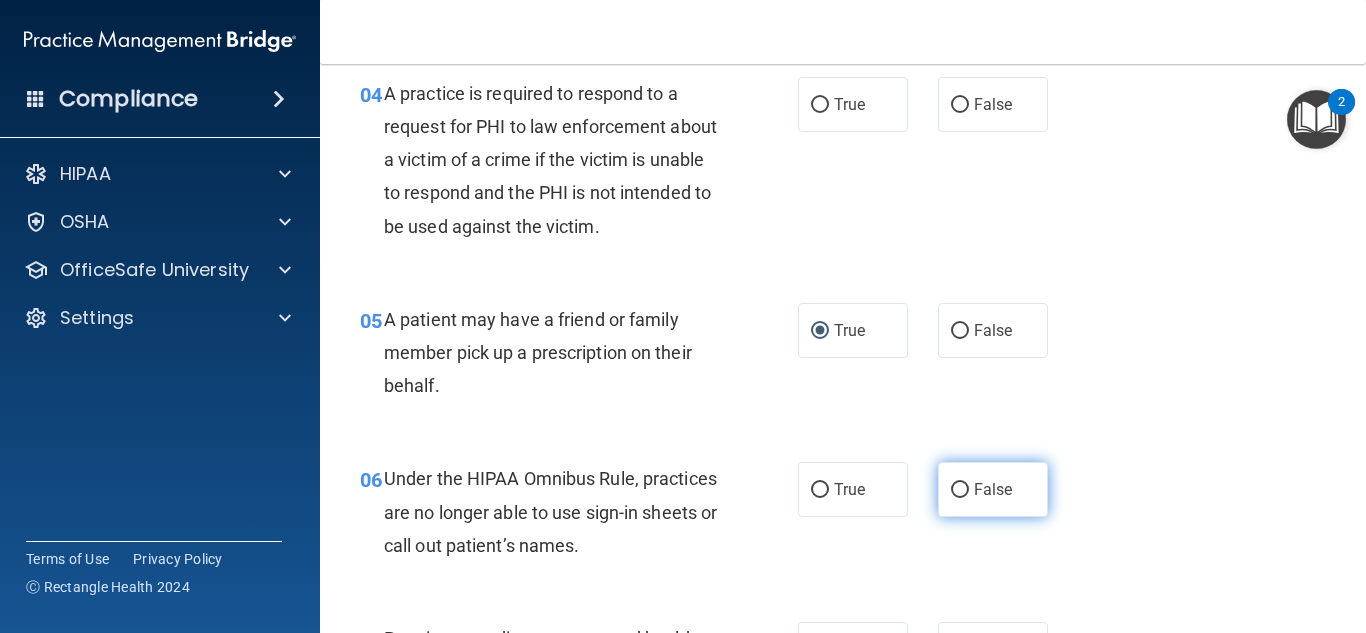 click on "False" at bounding box center (960, 490) 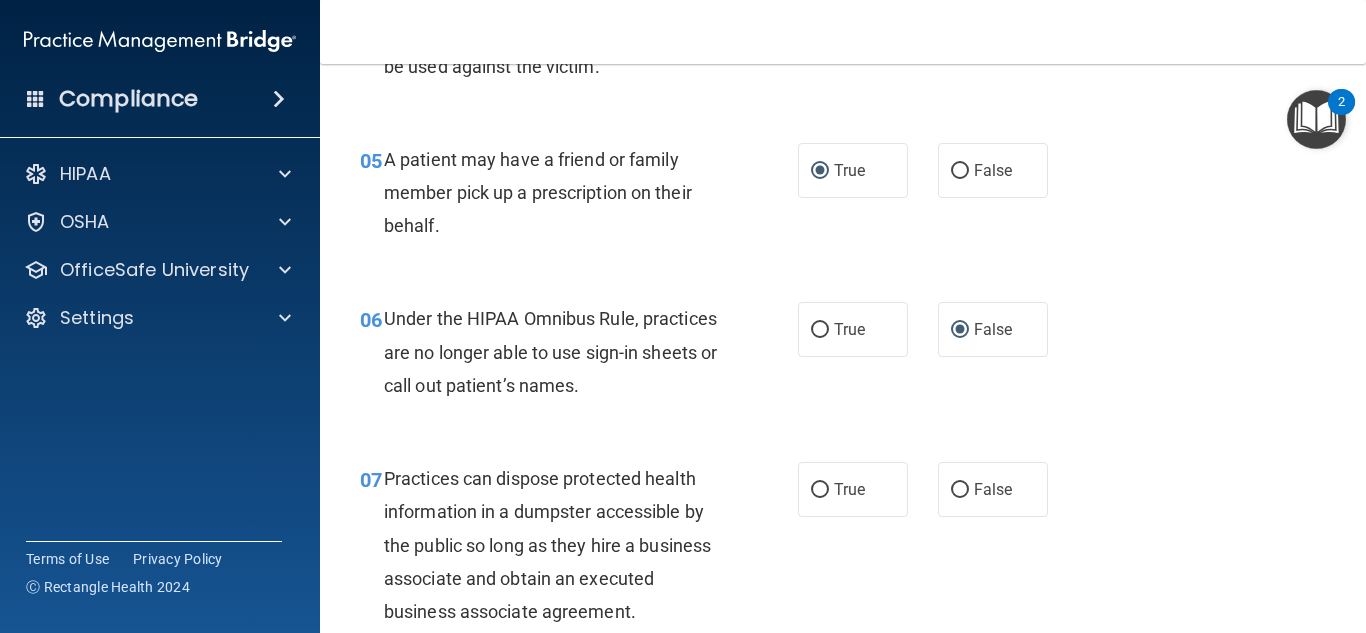 scroll, scrollTop: 1000, scrollLeft: 0, axis: vertical 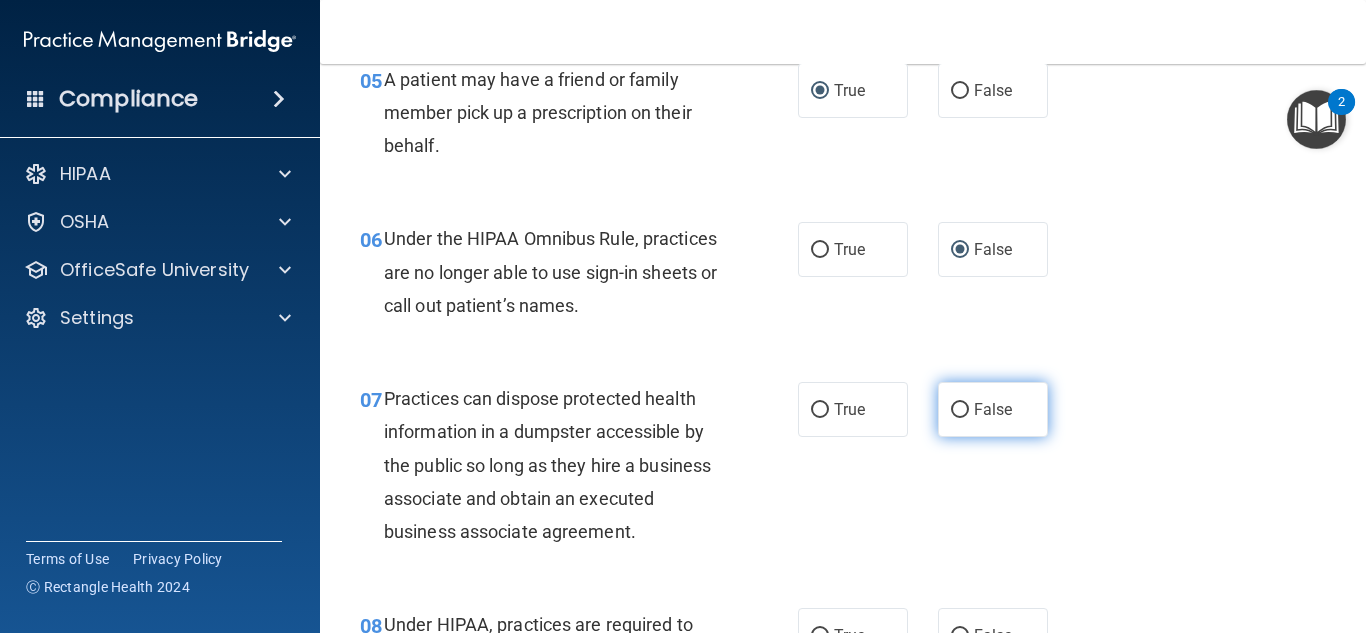 click on "False" at bounding box center [960, 410] 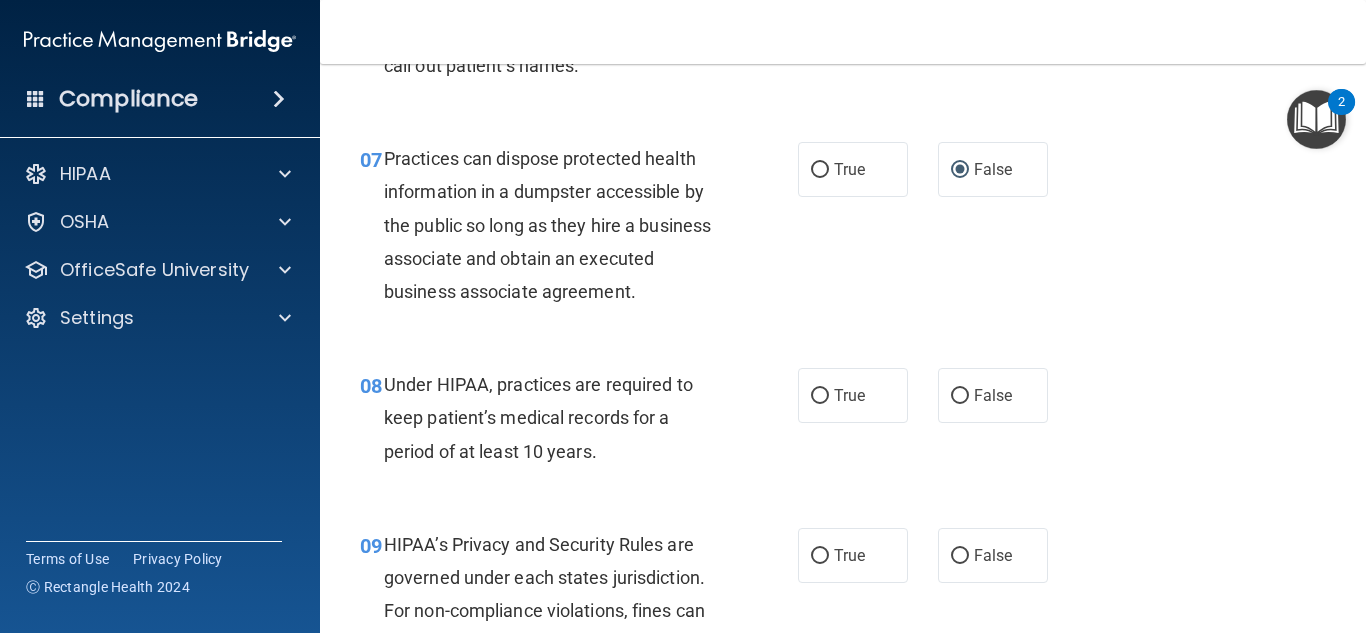 scroll, scrollTop: 1320, scrollLeft: 0, axis: vertical 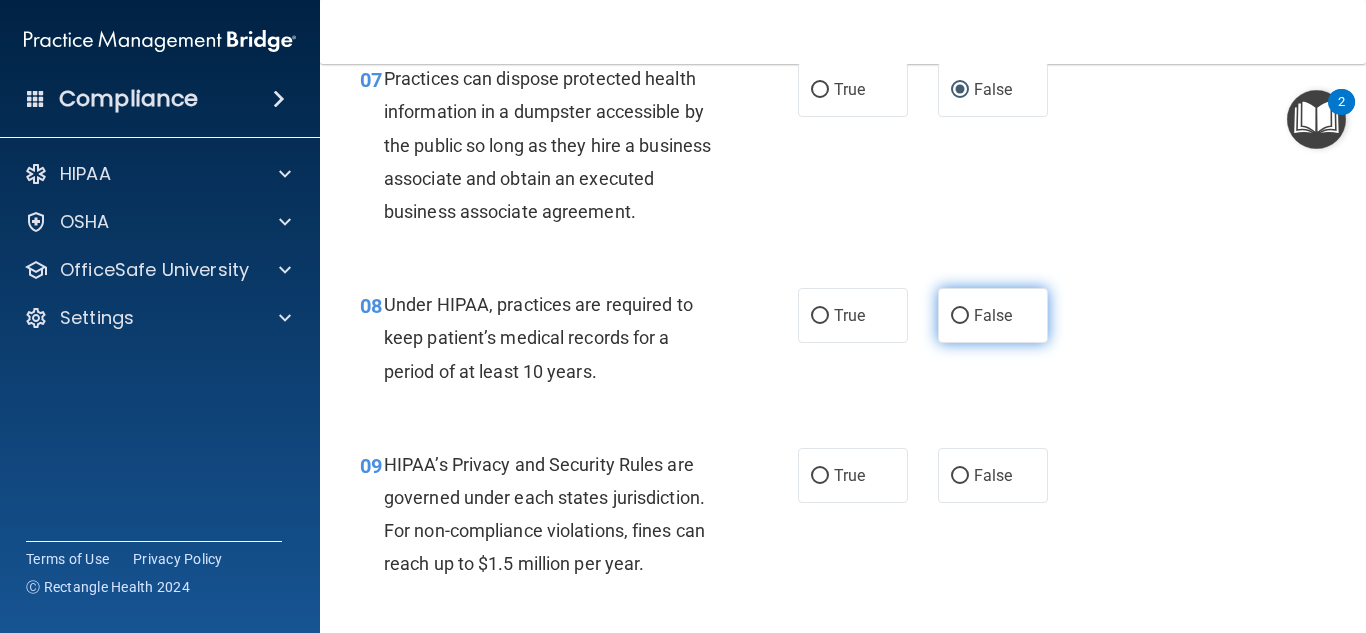 click on "False" at bounding box center (960, 316) 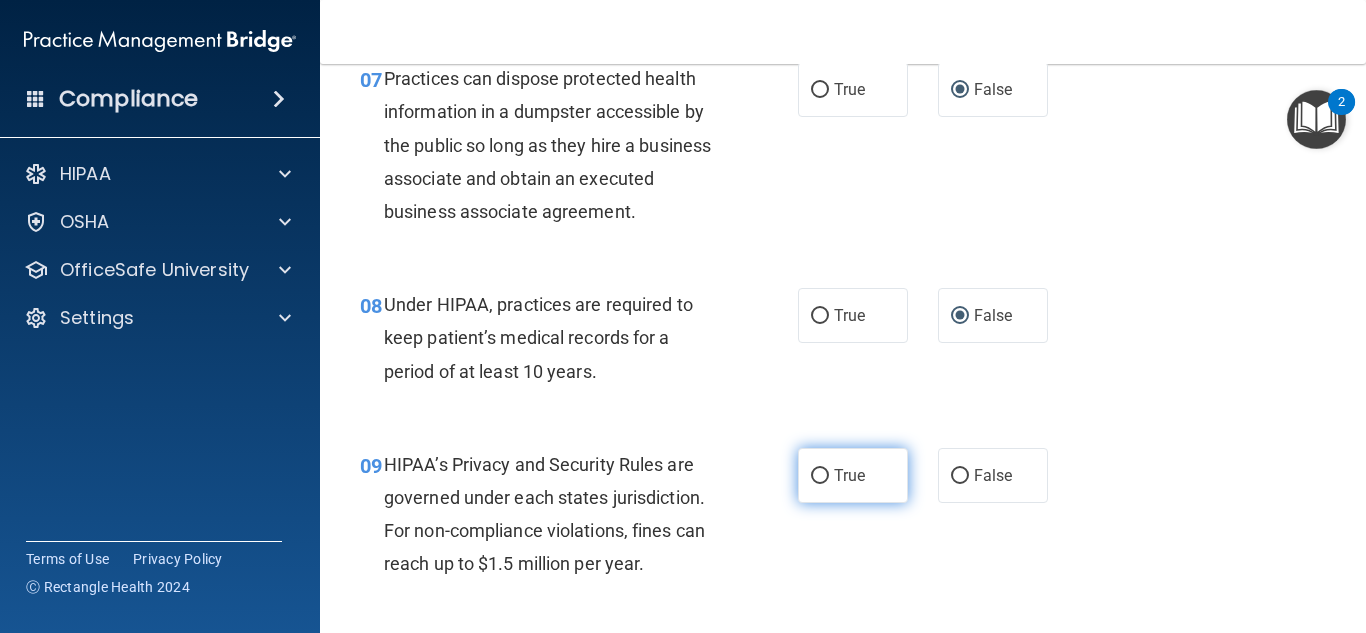 click on "True" at bounding box center (820, 476) 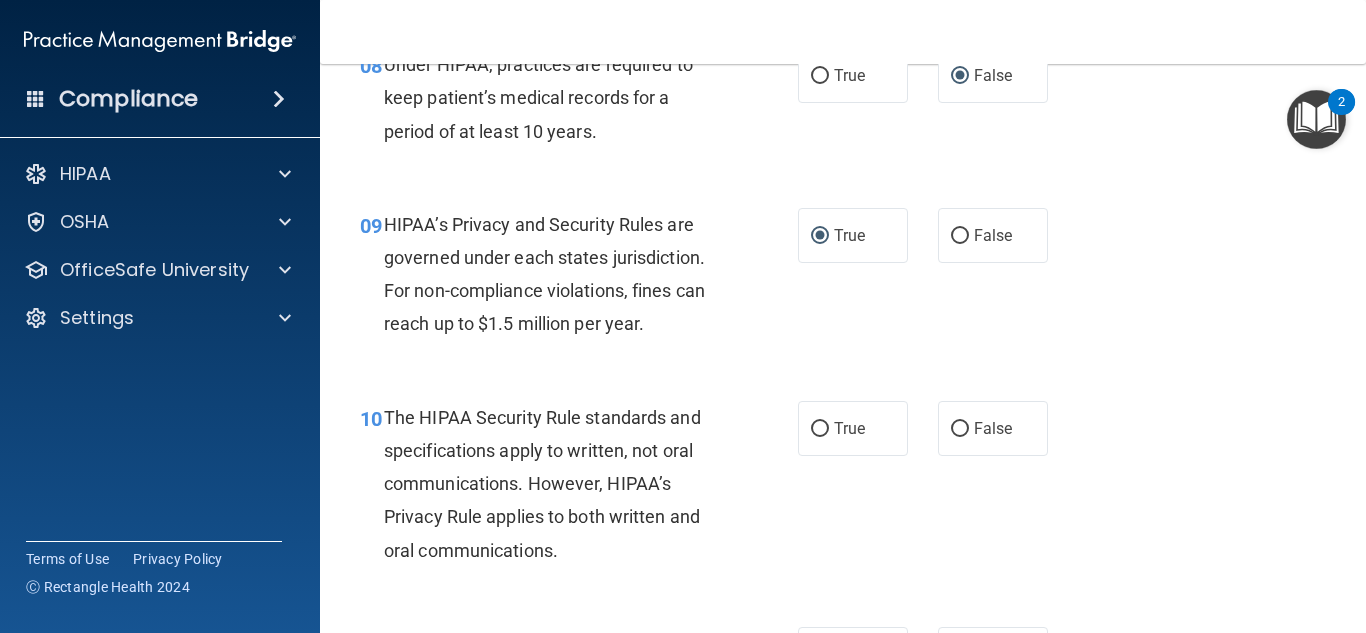 scroll, scrollTop: 1600, scrollLeft: 0, axis: vertical 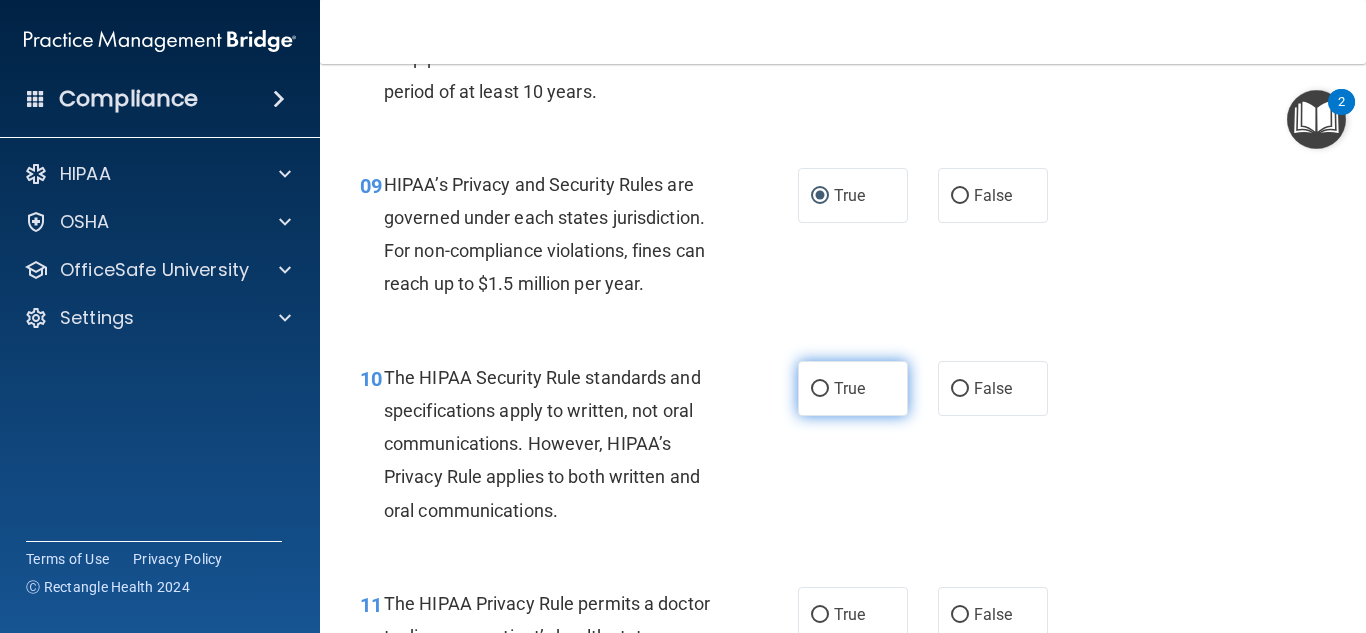click on "True" at bounding box center [820, 389] 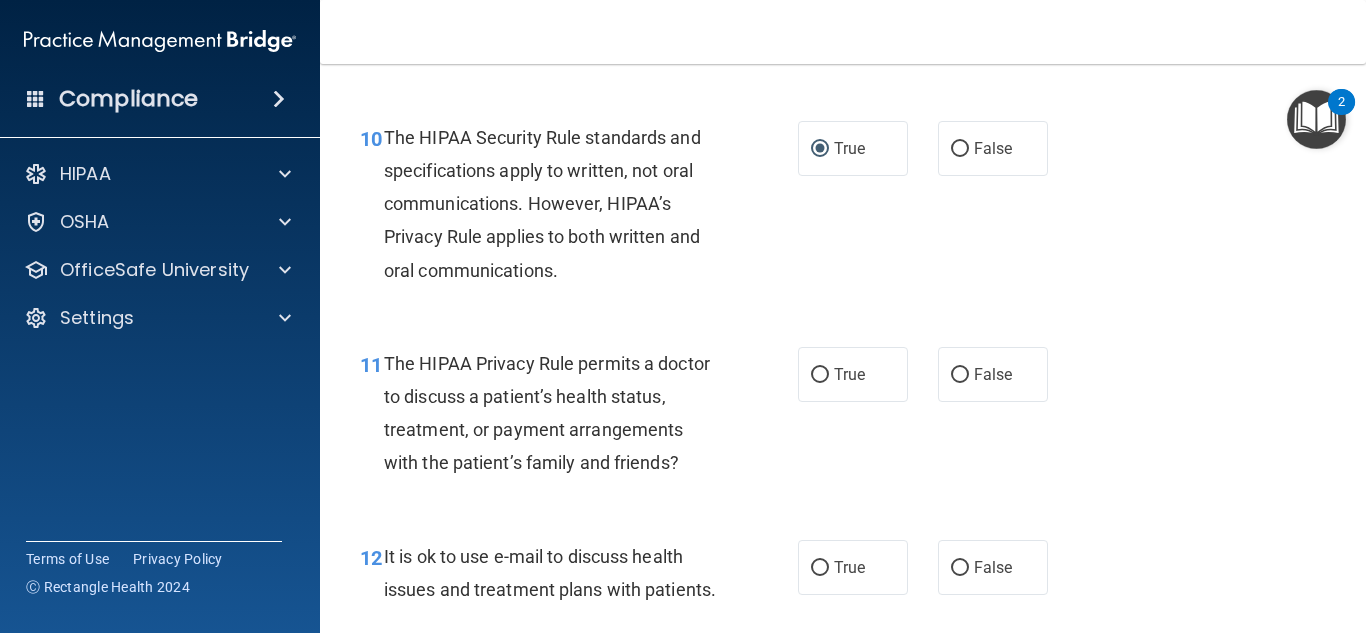scroll, scrollTop: 1880, scrollLeft: 0, axis: vertical 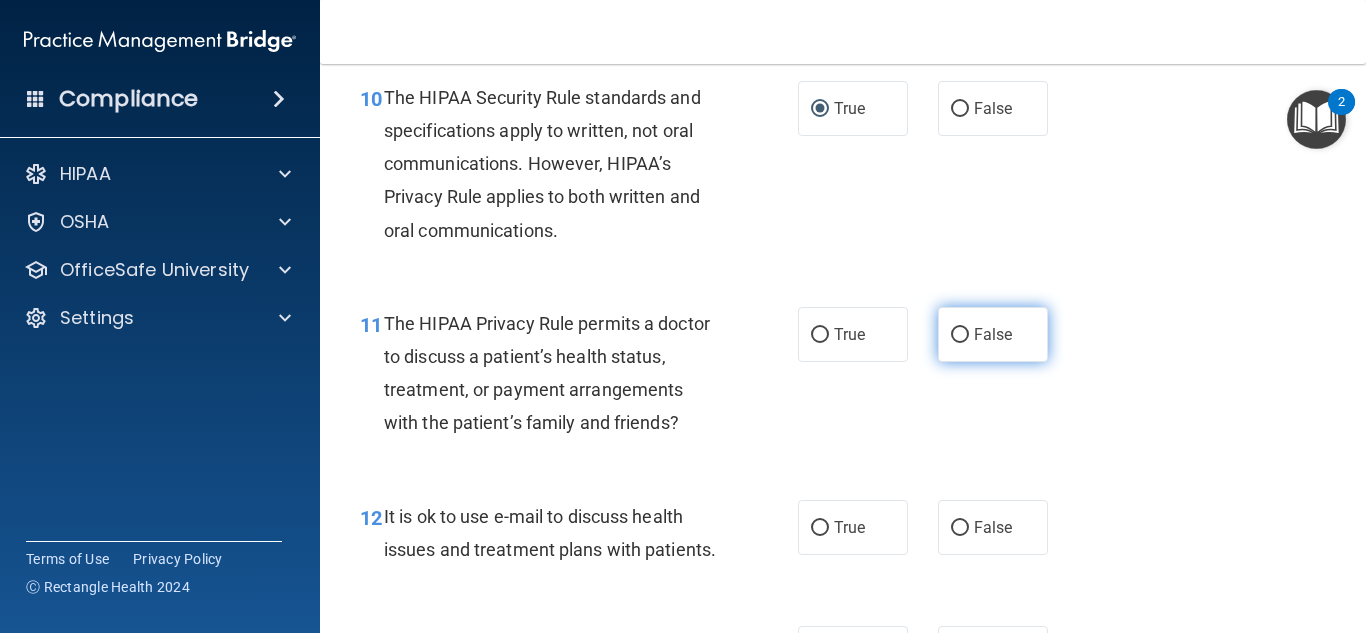 click on "False" at bounding box center [993, 334] 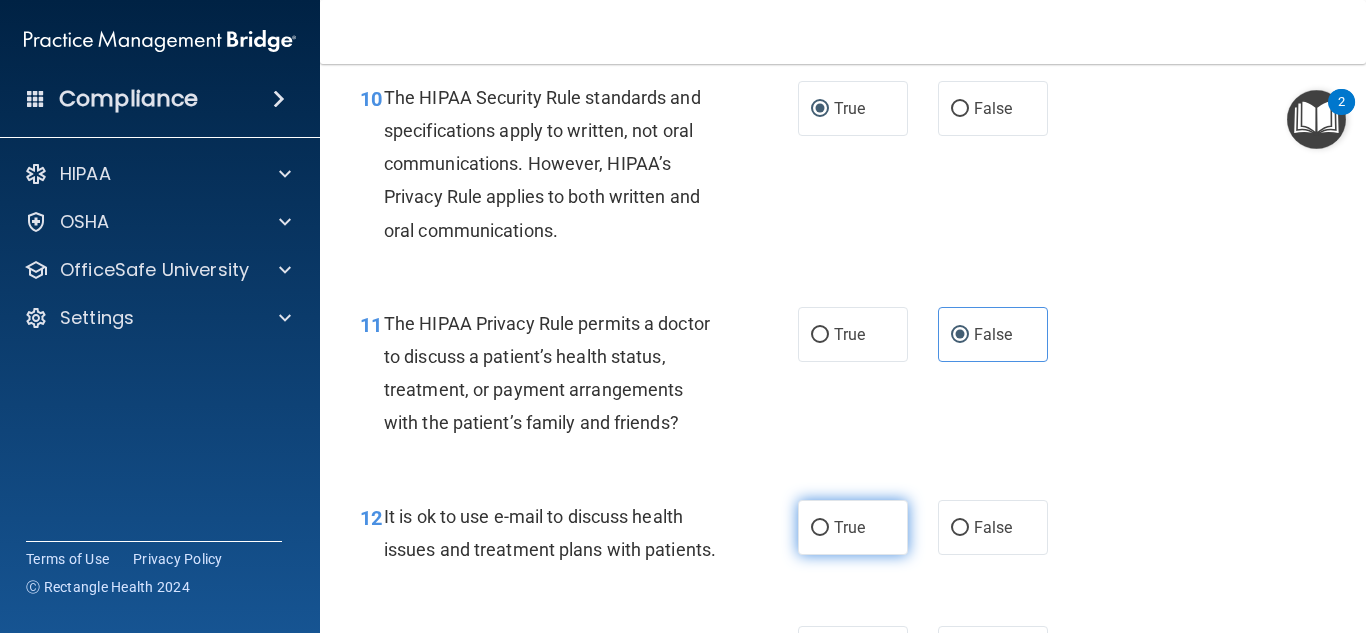 click on "True" at bounding box center (853, 527) 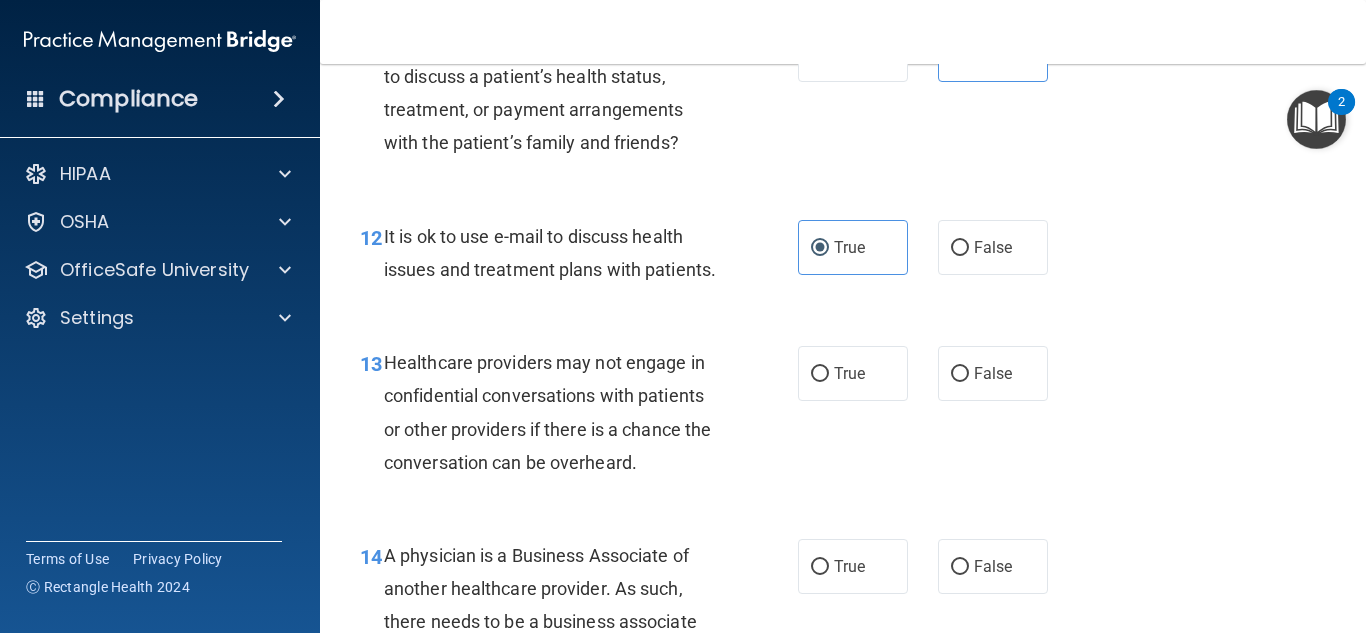 scroll, scrollTop: 2200, scrollLeft: 0, axis: vertical 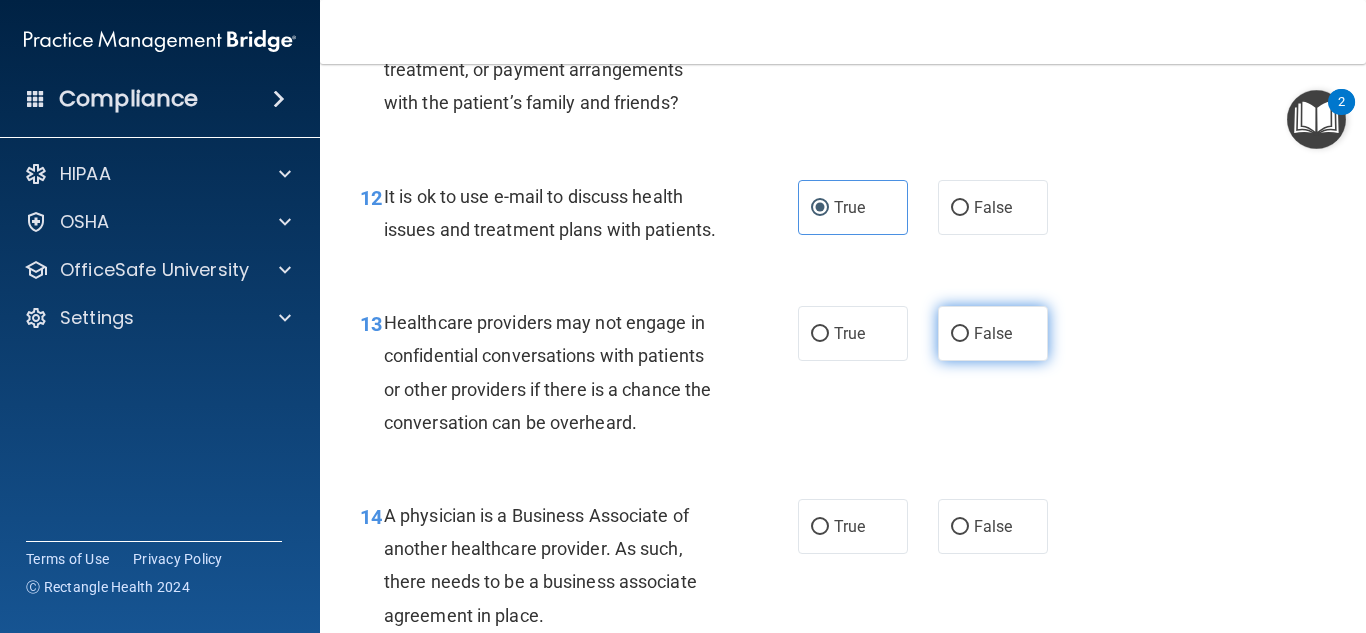 click on "False" at bounding box center (960, 334) 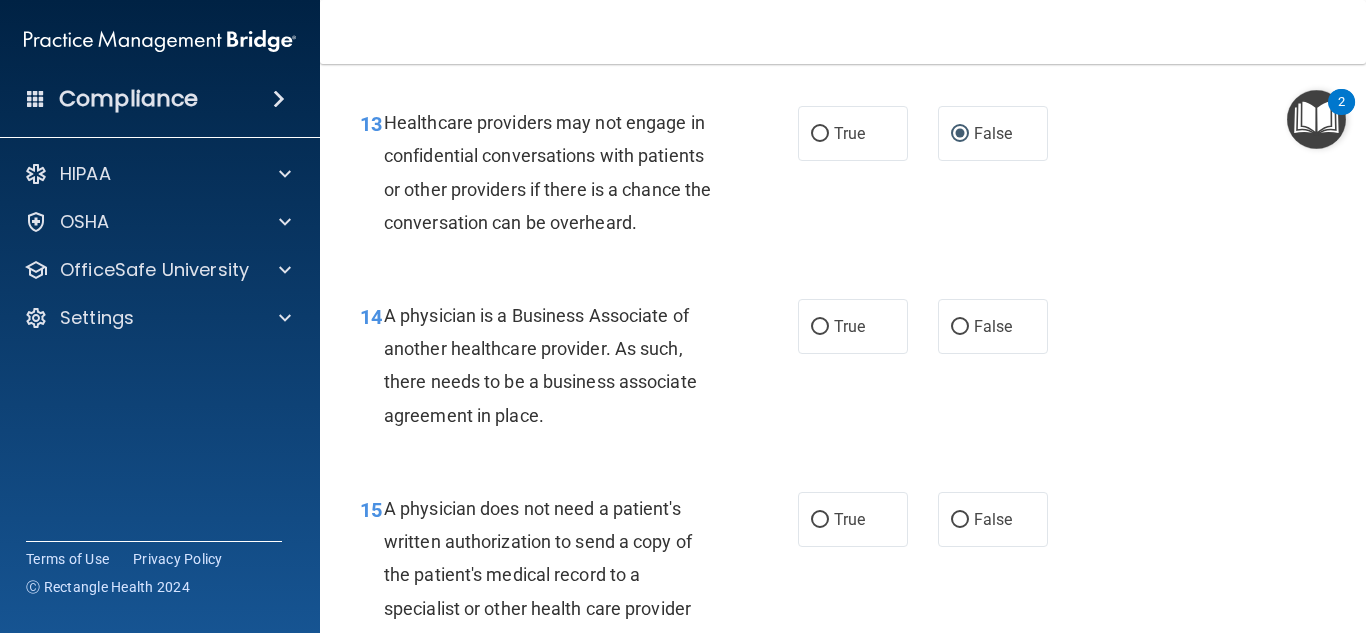 scroll, scrollTop: 2480, scrollLeft: 0, axis: vertical 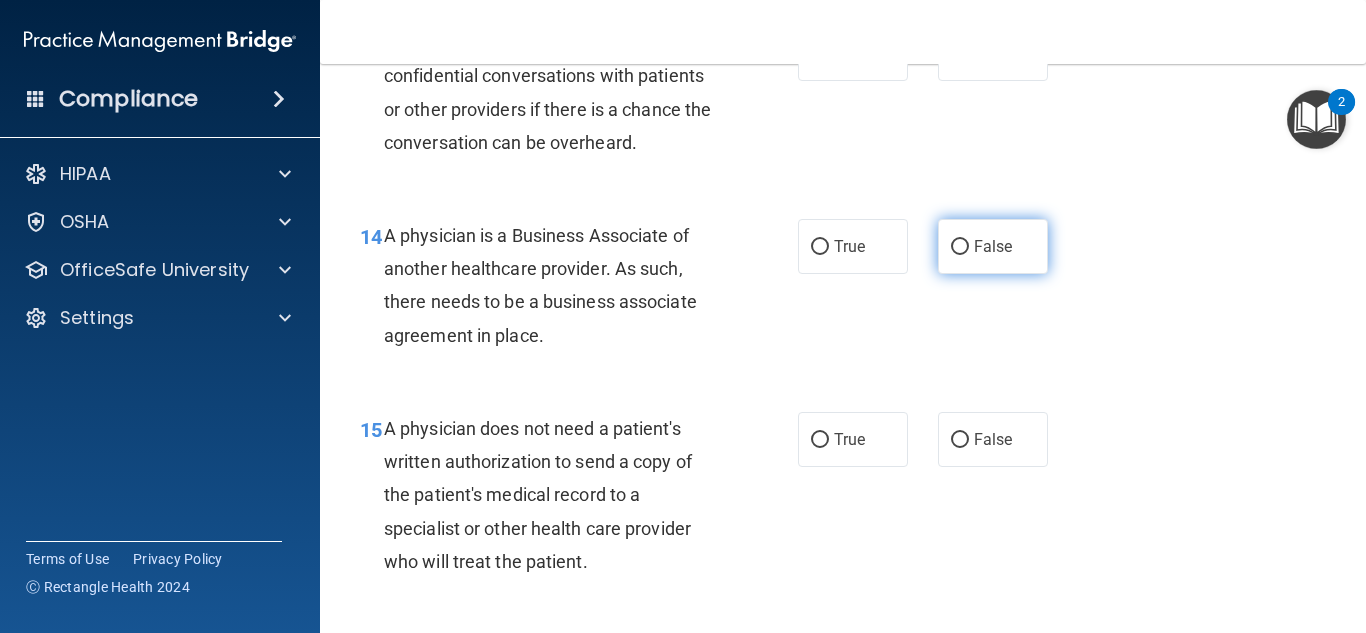 click on "False" at bounding box center [960, 247] 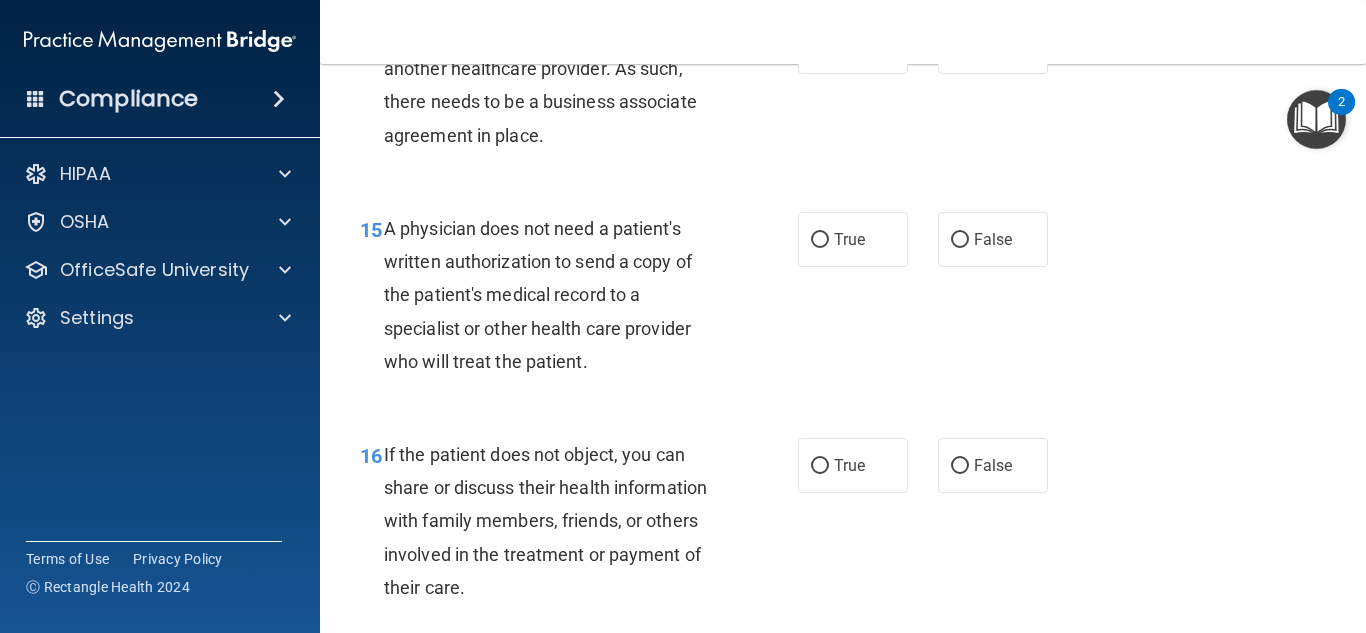 scroll, scrollTop: 2720, scrollLeft: 0, axis: vertical 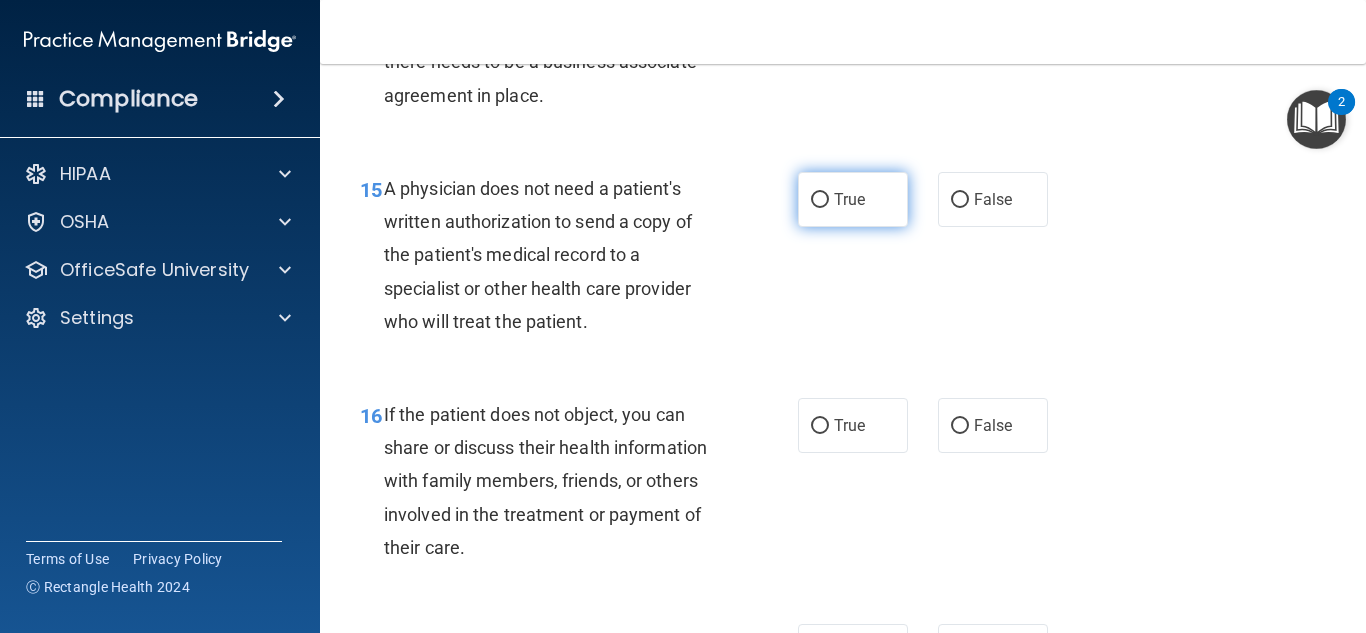 click on "True" at bounding box center (820, 200) 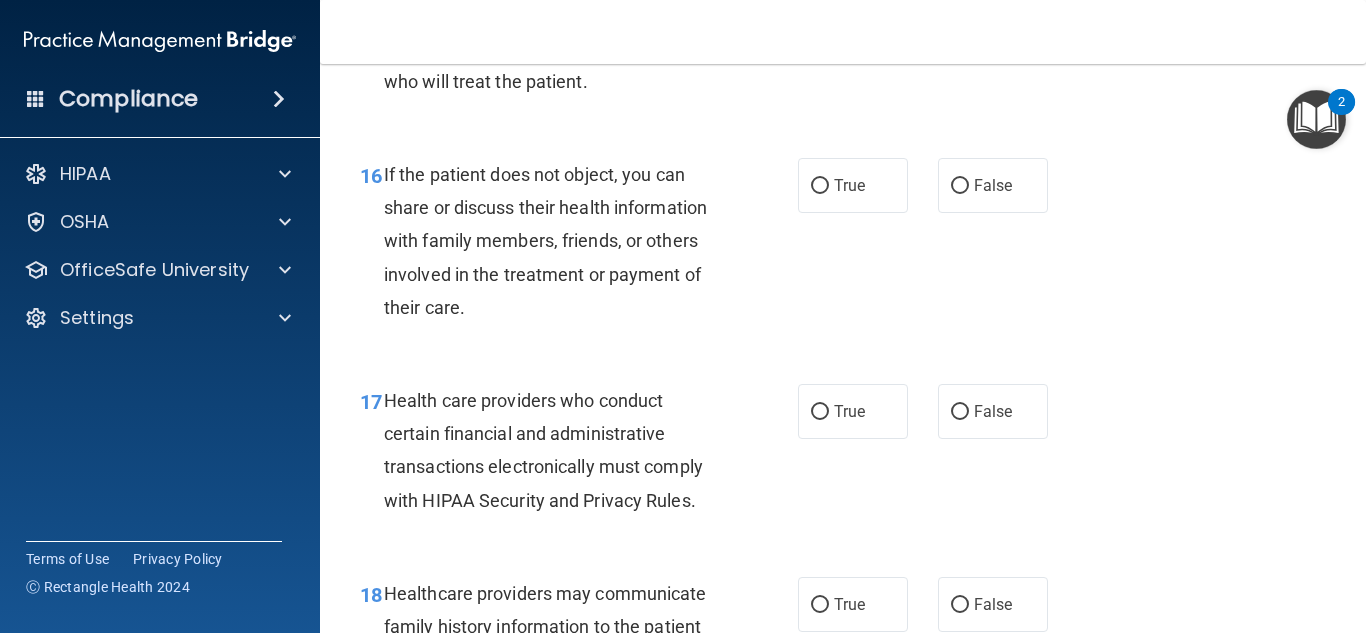 scroll, scrollTop: 3000, scrollLeft: 0, axis: vertical 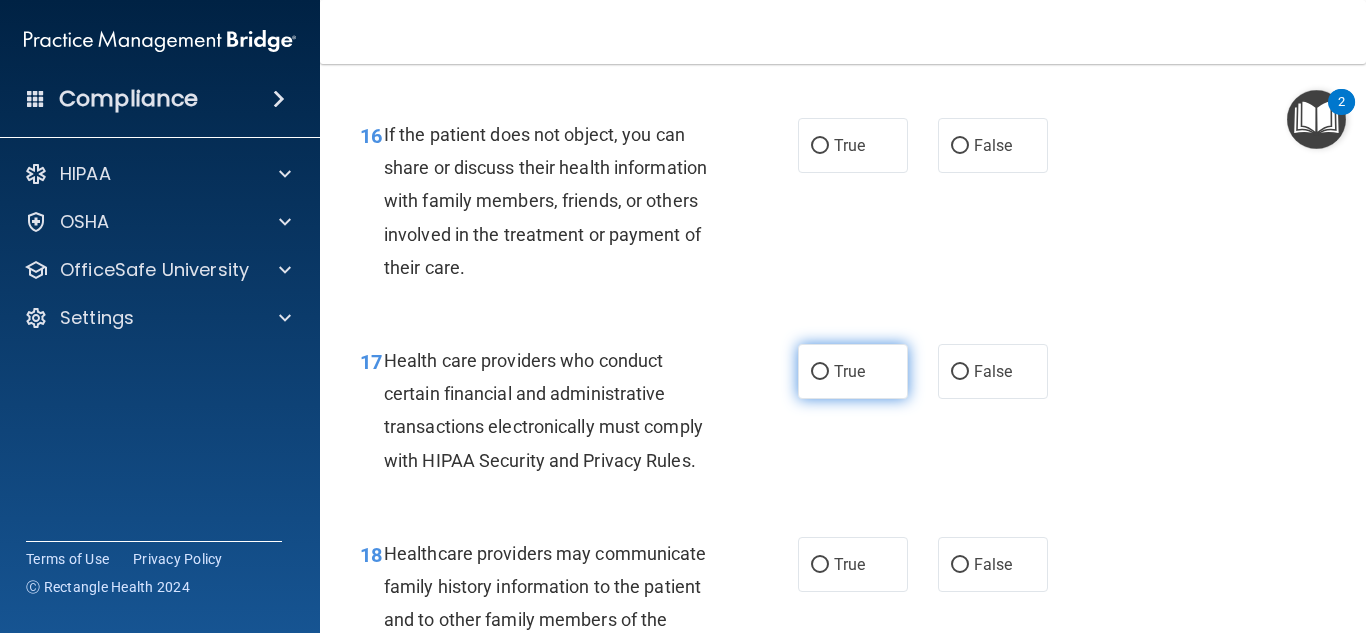 click on "True" at bounding box center (853, 371) 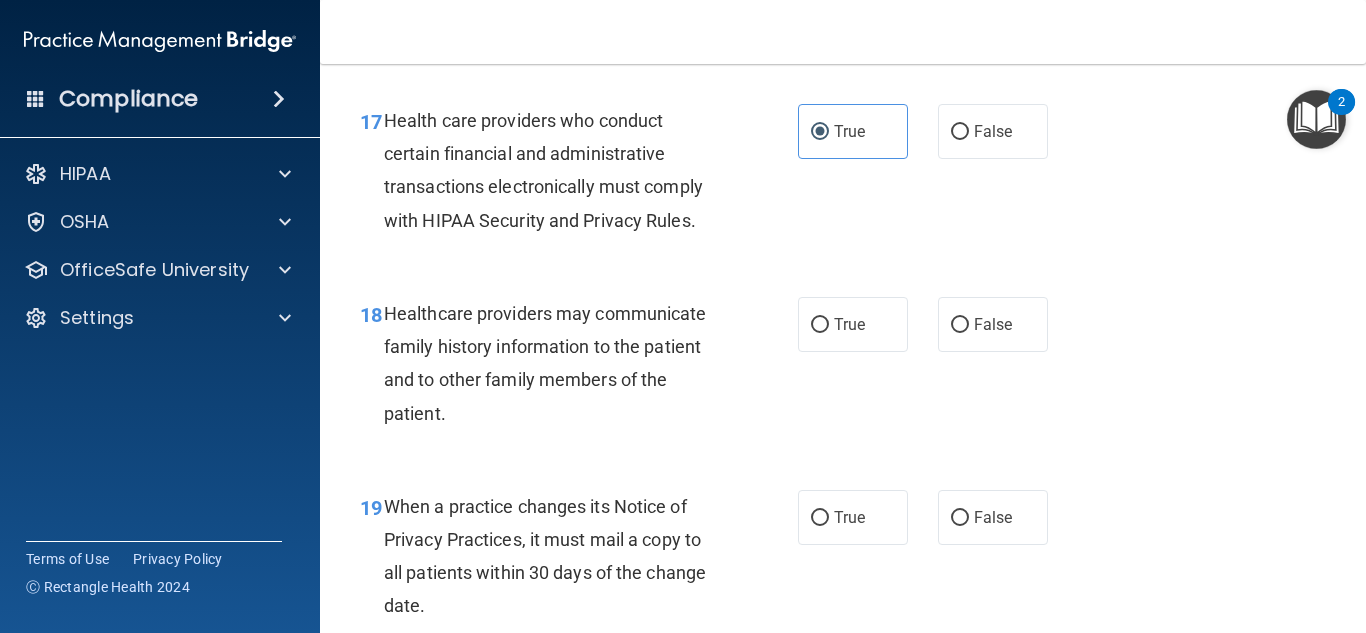 scroll, scrollTop: 3280, scrollLeft: 0, axis: vertical 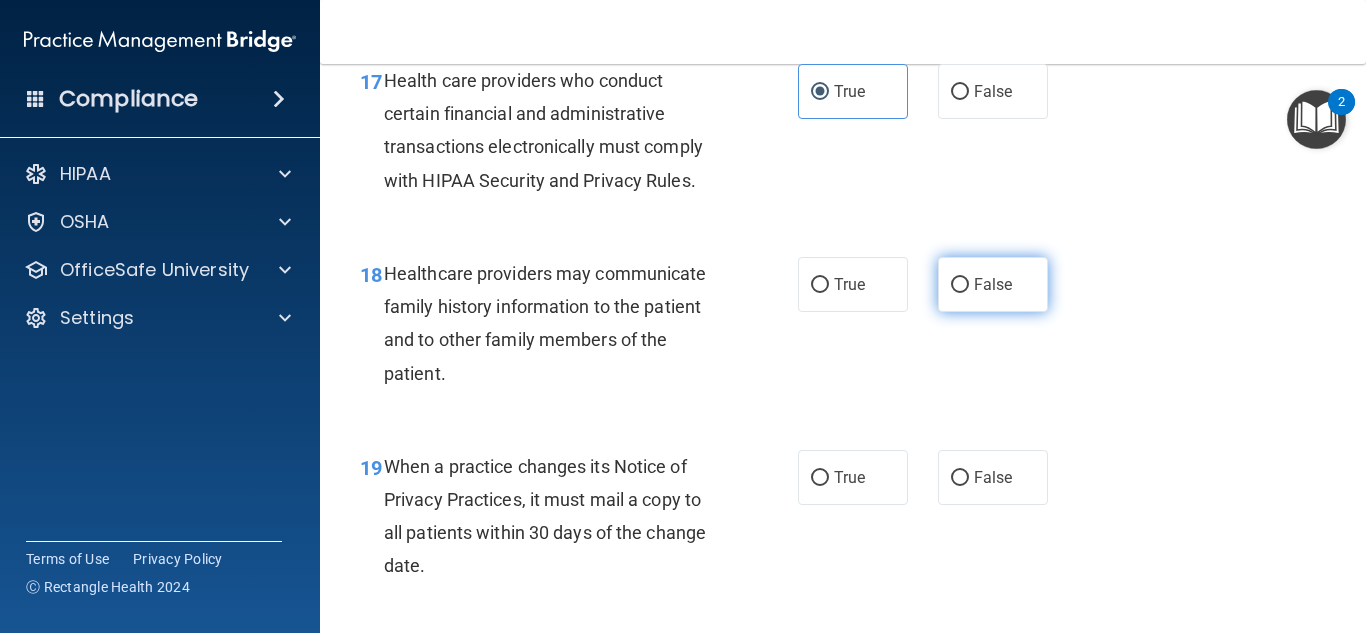 click on "False" at bounding box center [960, 285] 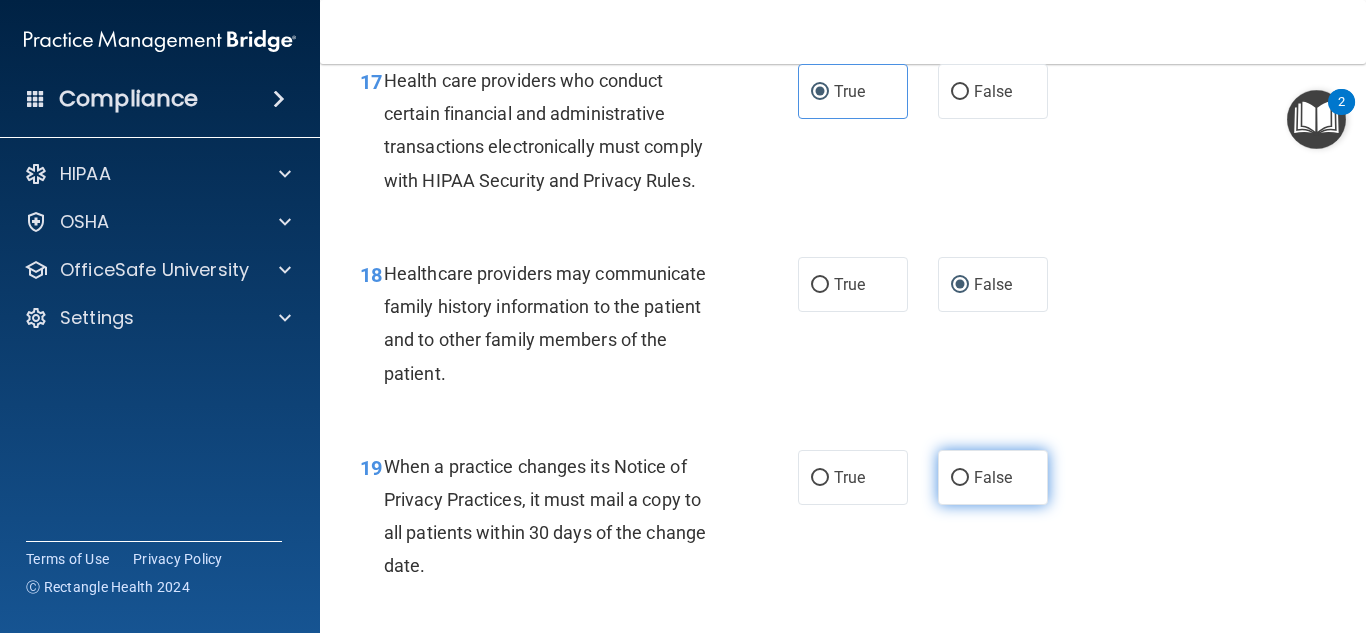 click on "False" at bounding box center [993, 477] 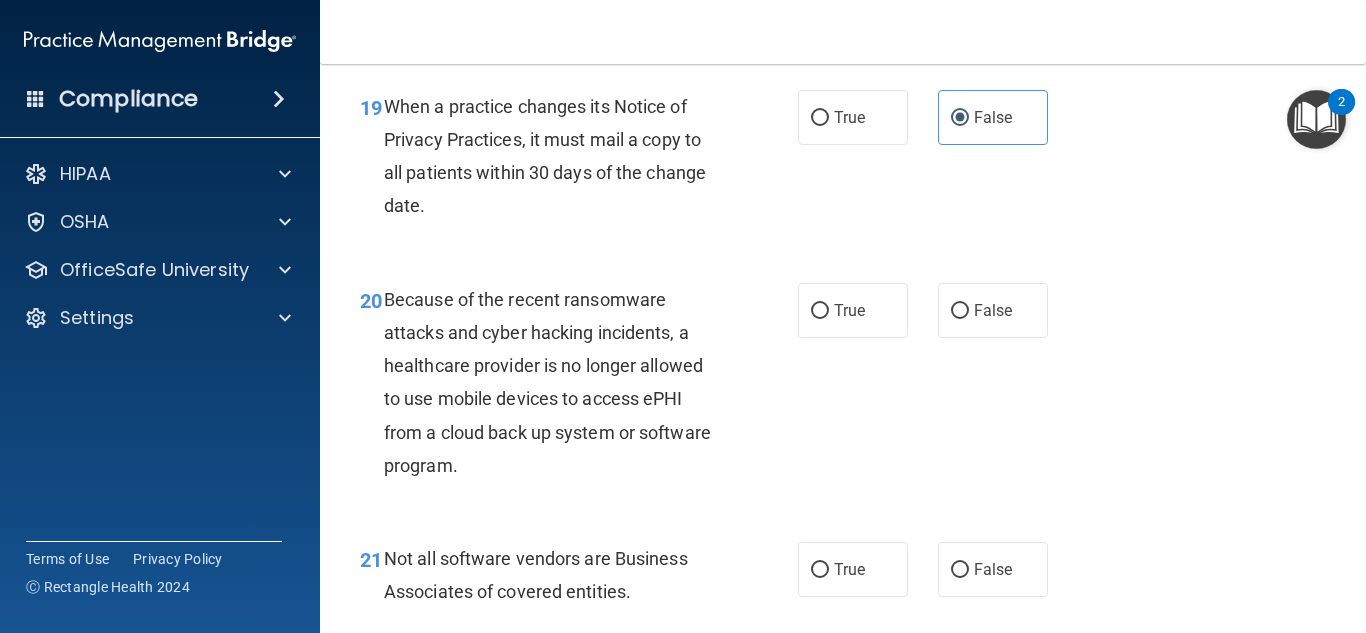 scroll, scrollTop: 3680, scrollLeft: 0, axis: vertical 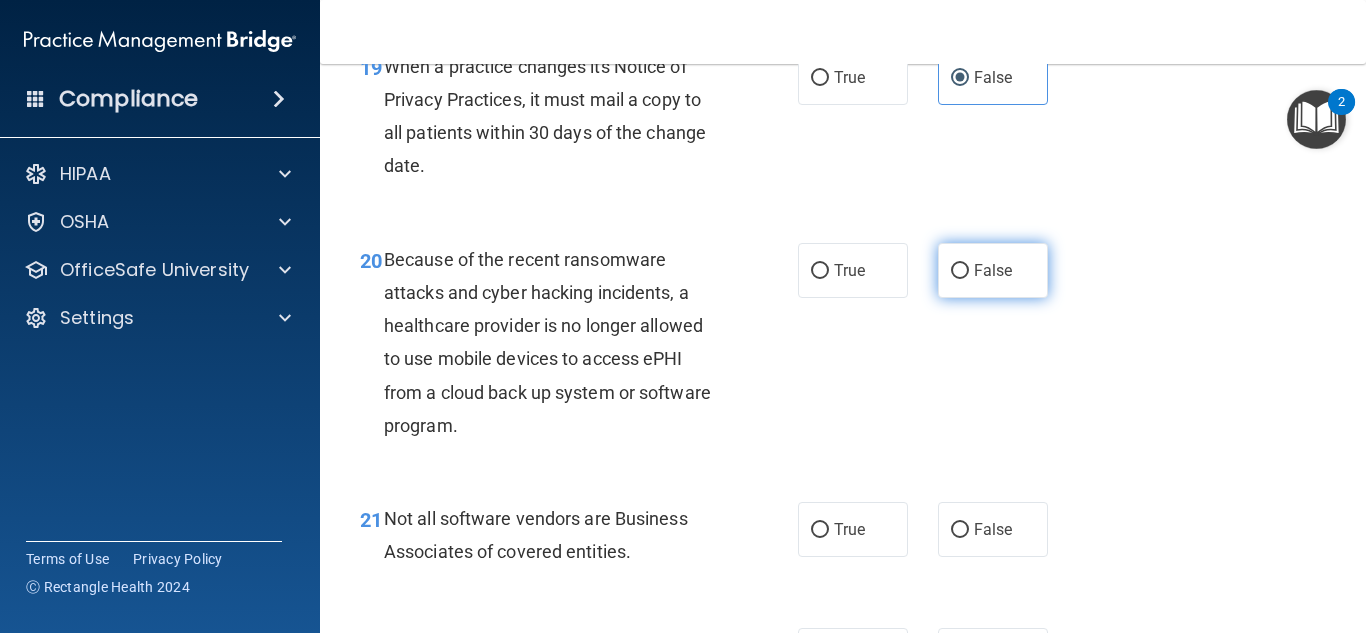 click on "False" at bounding box center (960, 271) 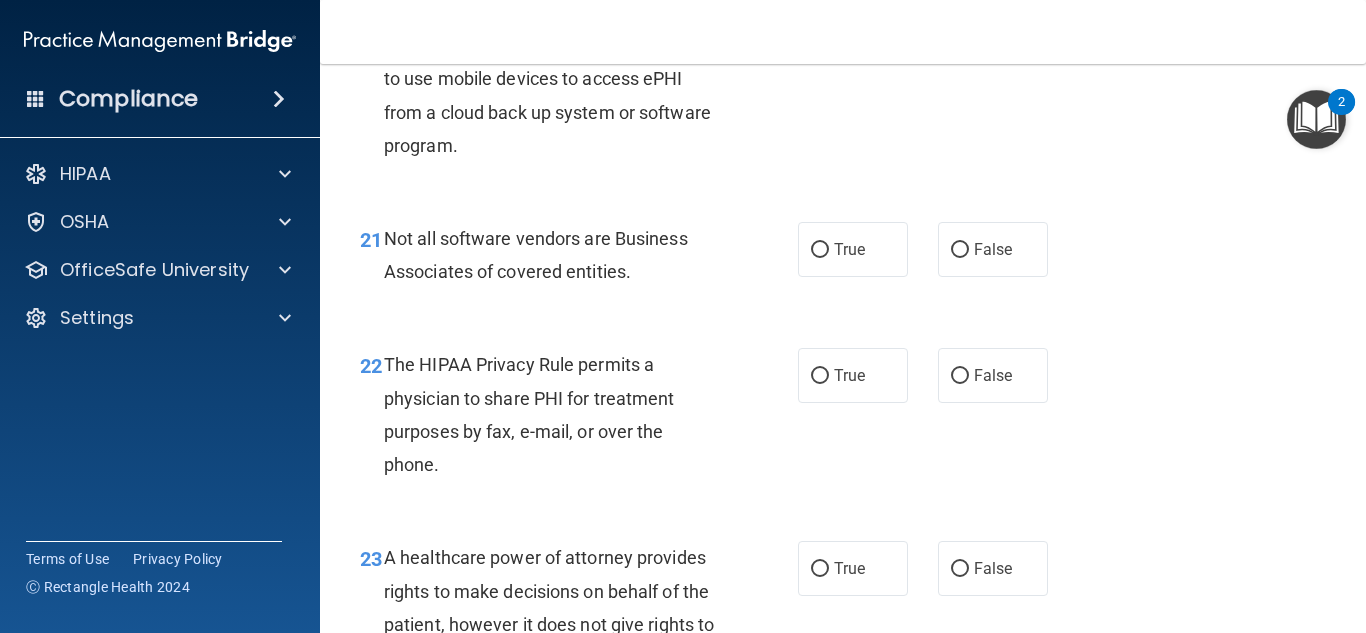 scroll, scrollTop: 4000, scrollLeft: 0, axis: vertical 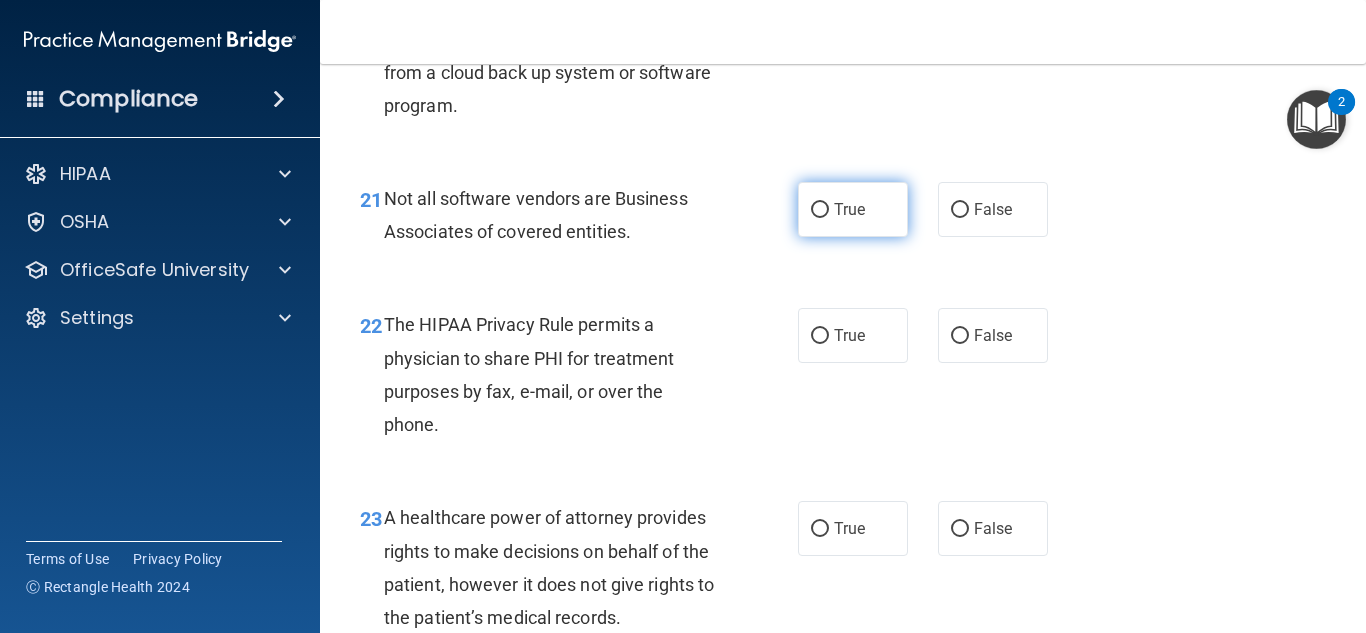click on "True" at bounding box center (853, 209) 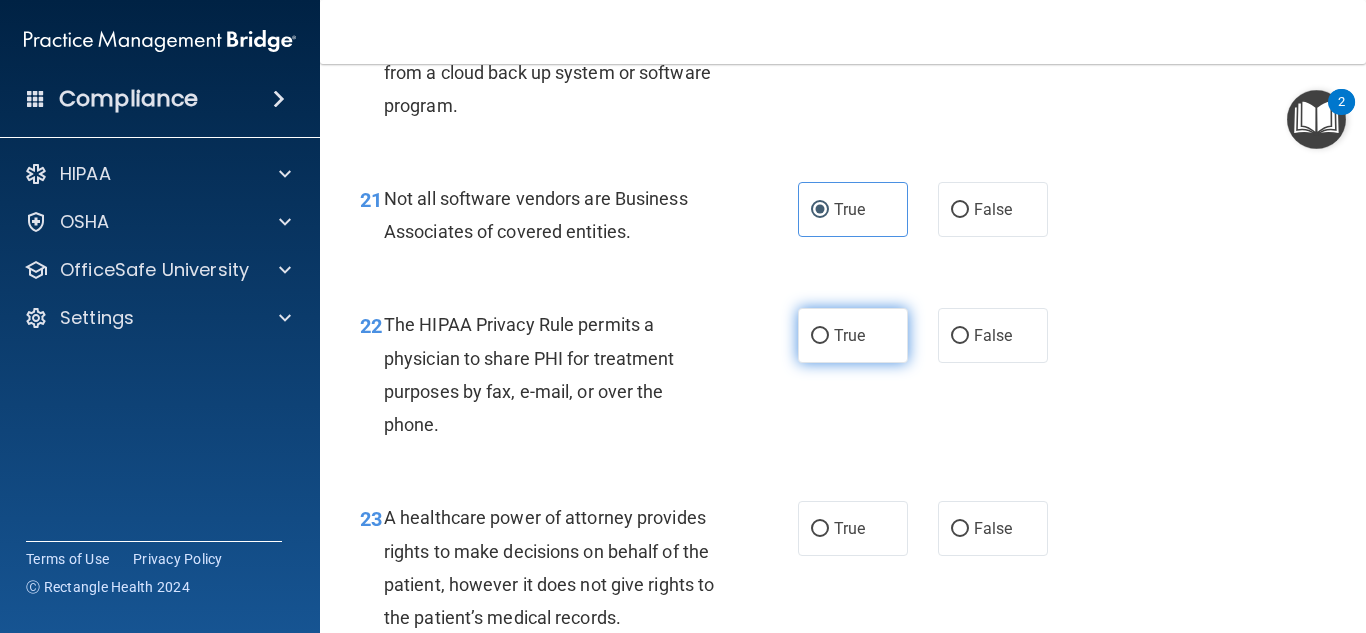 click on "True" at bounding box center [853, 335] 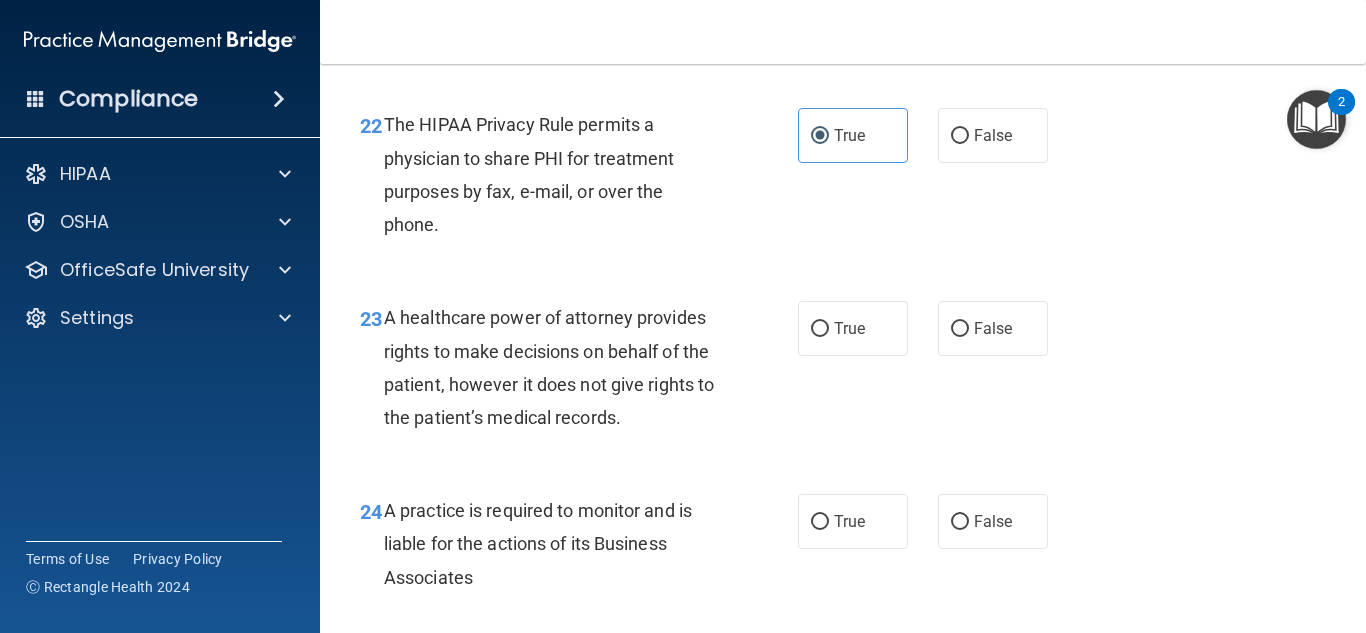 scroll, scrollTop: 4320, scrollLeft: 0, axis: vertical 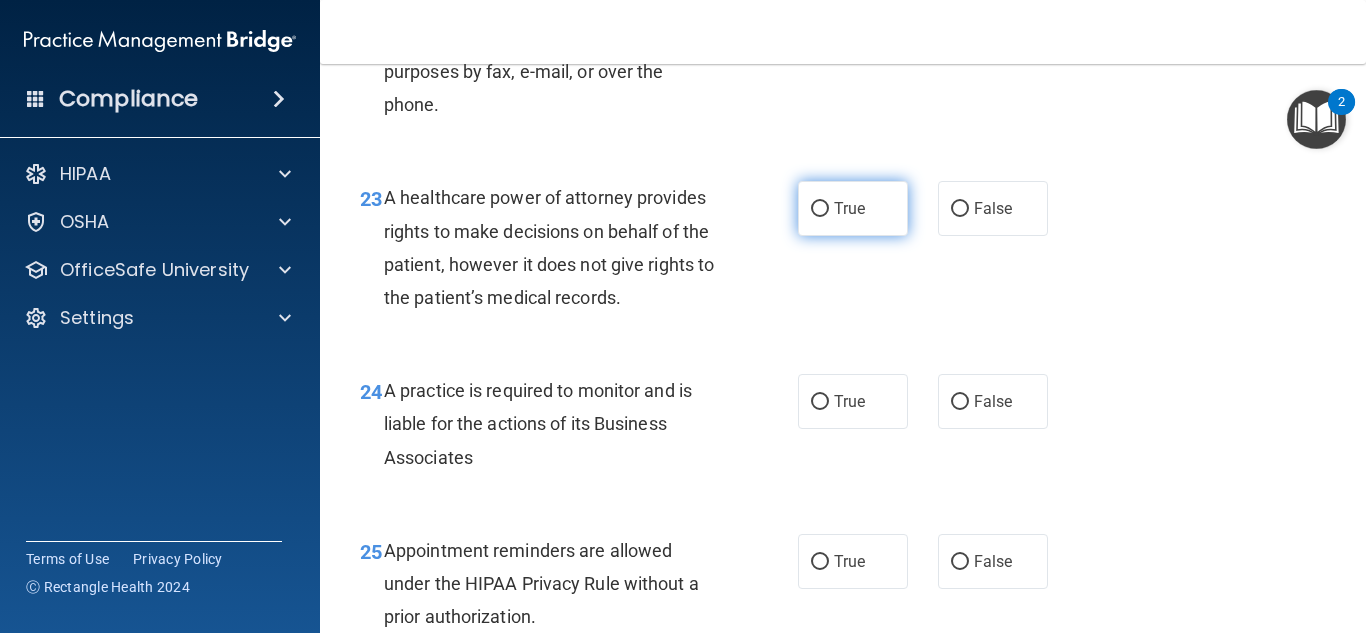 click on "True" at bounding box center [820, 209] 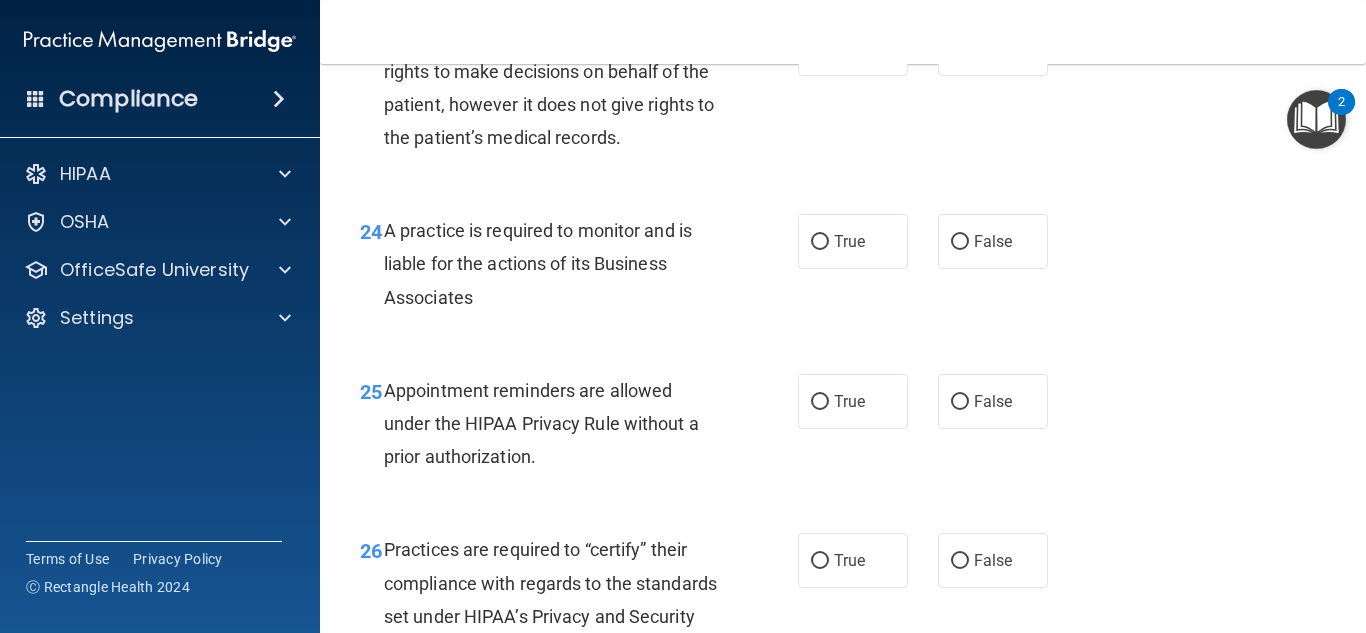 scroll, scrollTop: 4560, scrollLeft: 0, axis: vertical 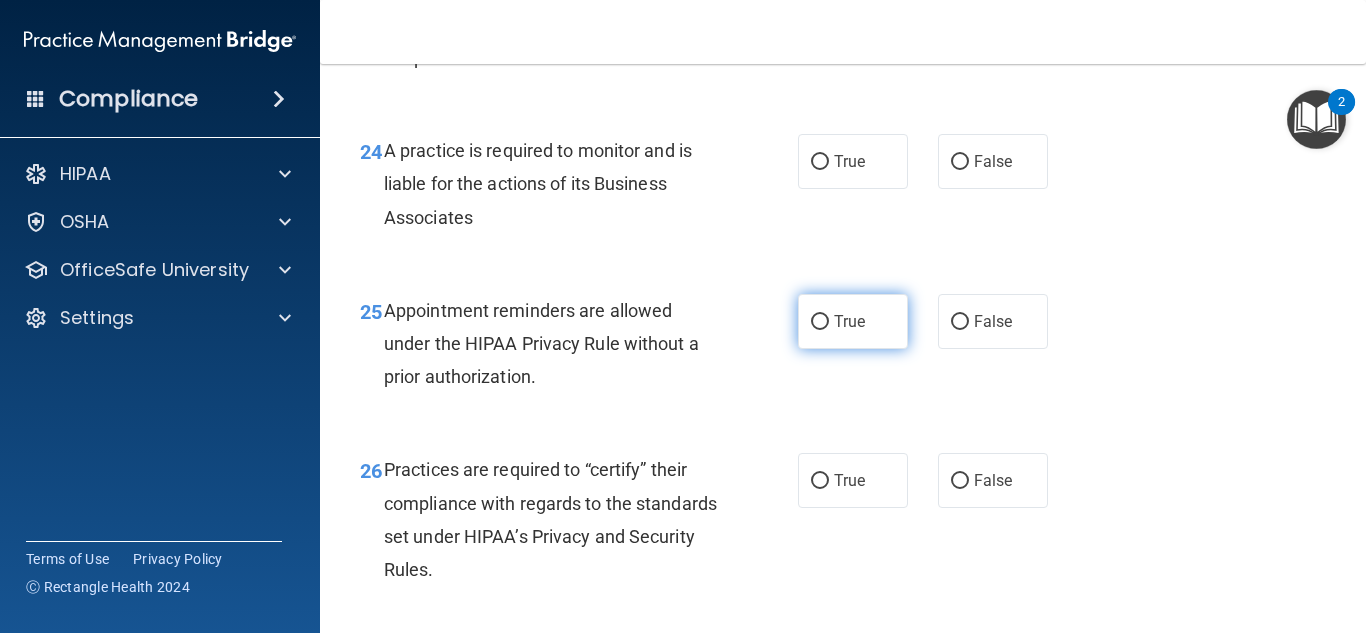 click on "True" at bounding box center (853, 321) 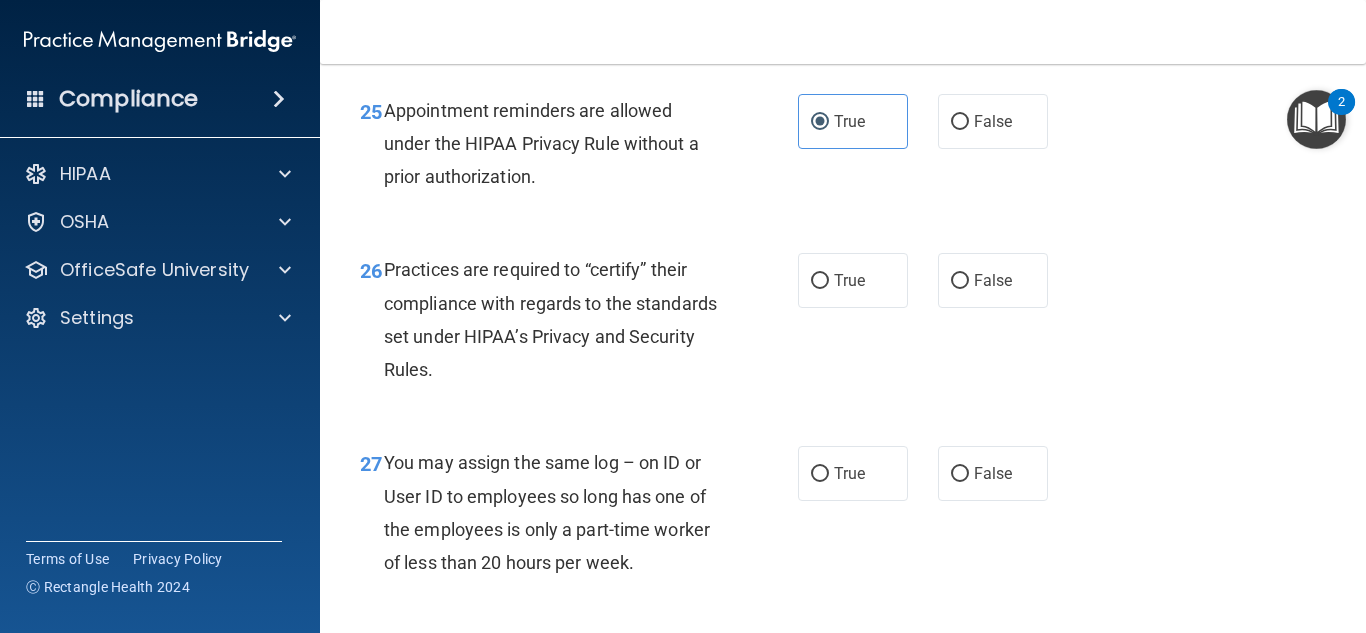 scroll, scrollTop: 4800, scrollLeft: 0, axis: vertical 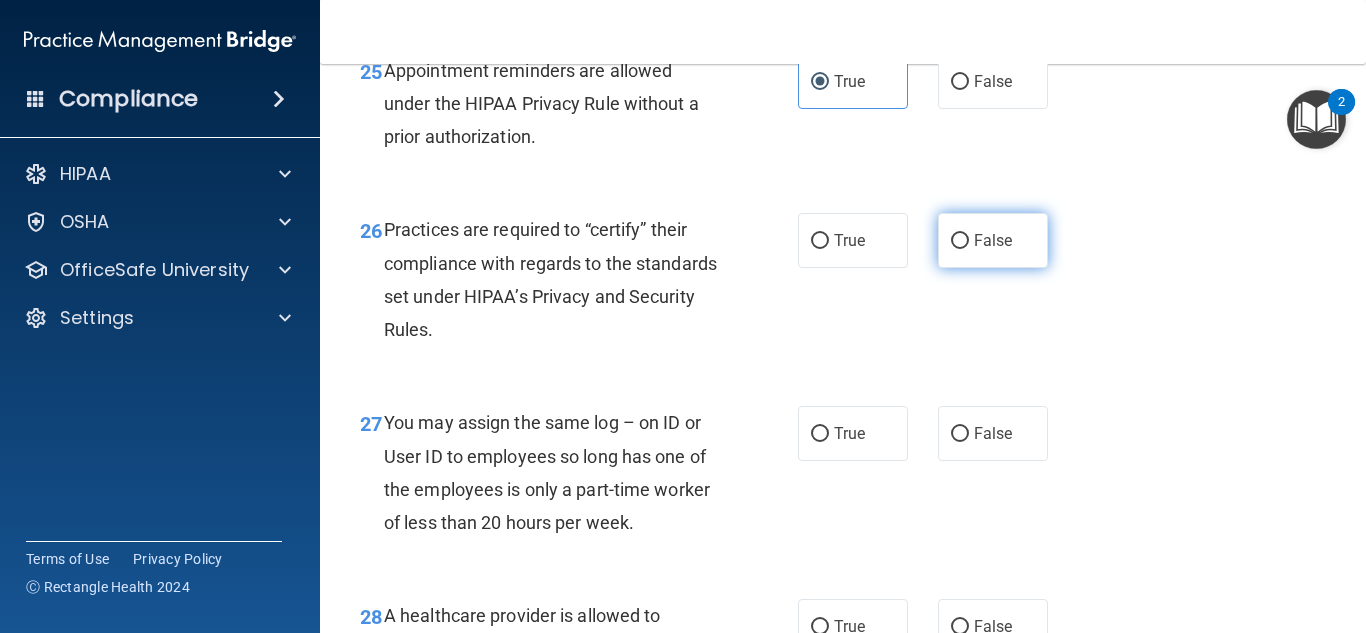 click on "False" at bounding box center [960, 241] 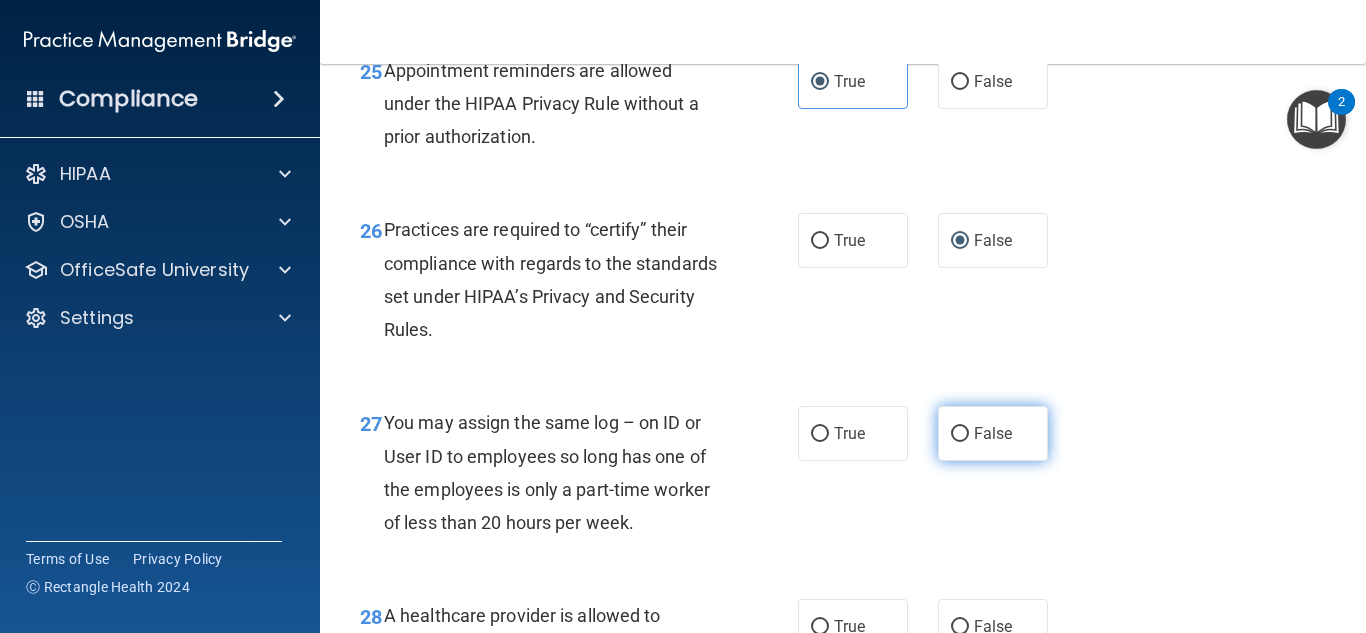 click on "False" at bounding box center (993, 433) 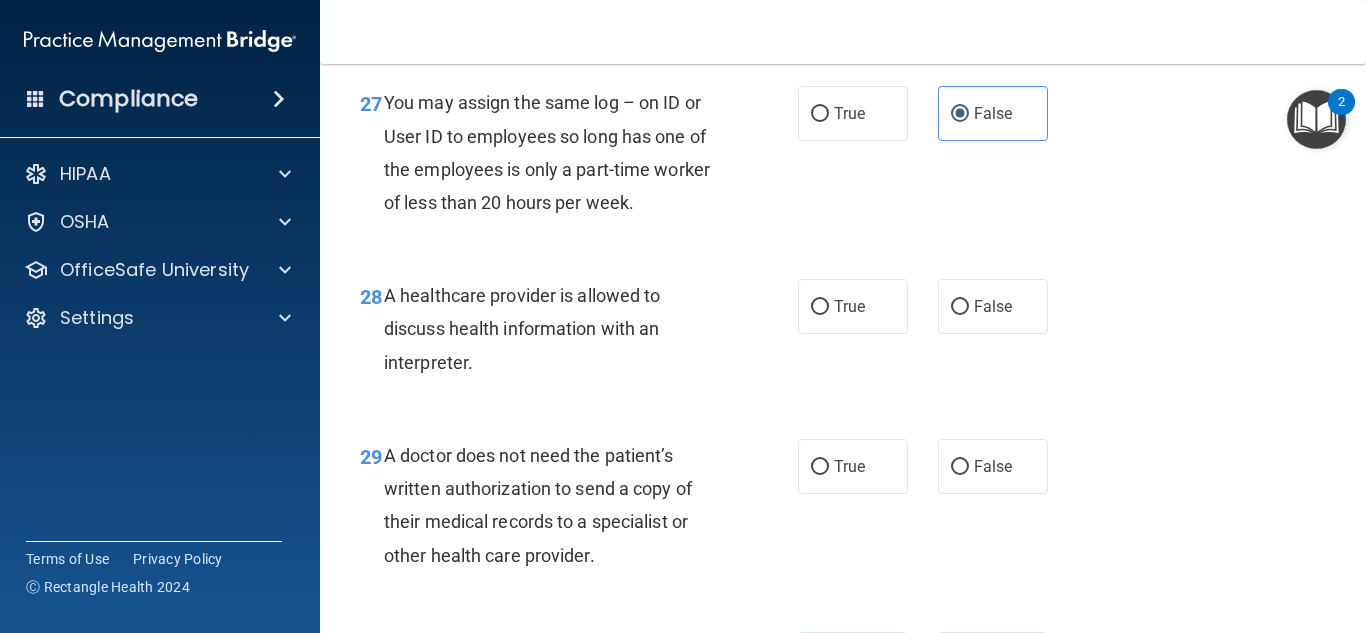 scroll, scrollTop: 5160, scrollLeft: 0, axis: vertical 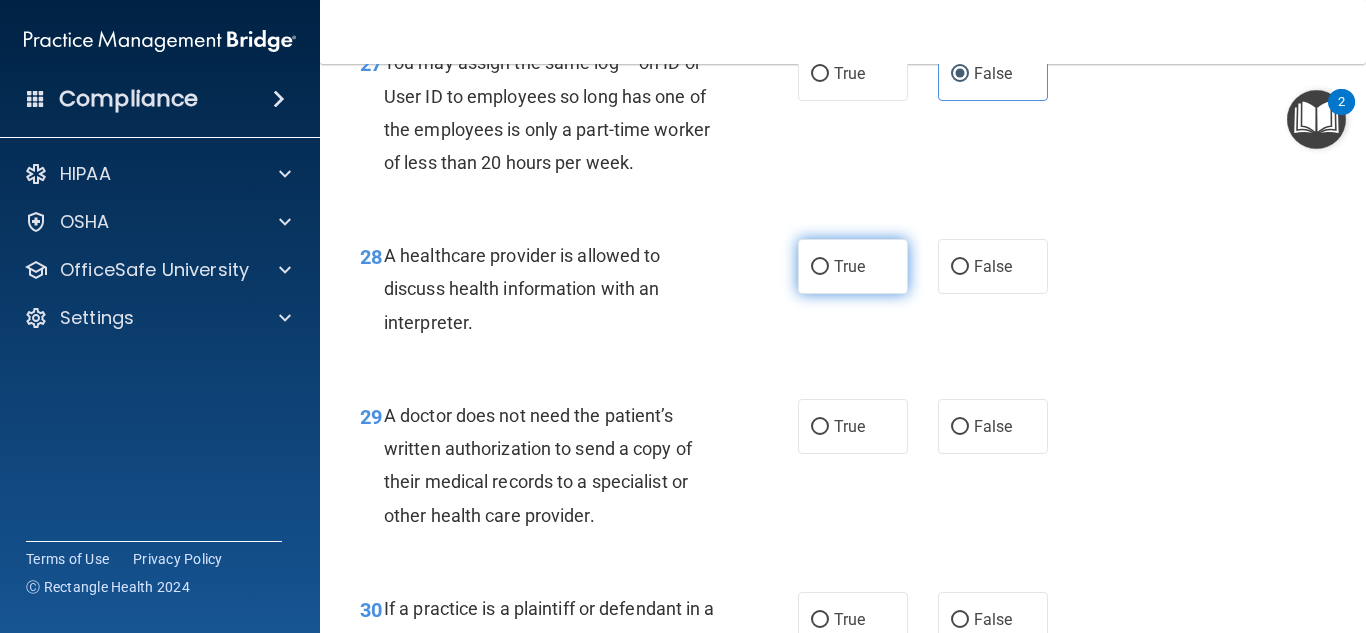 click on "True" at bounding box center (820, 267) 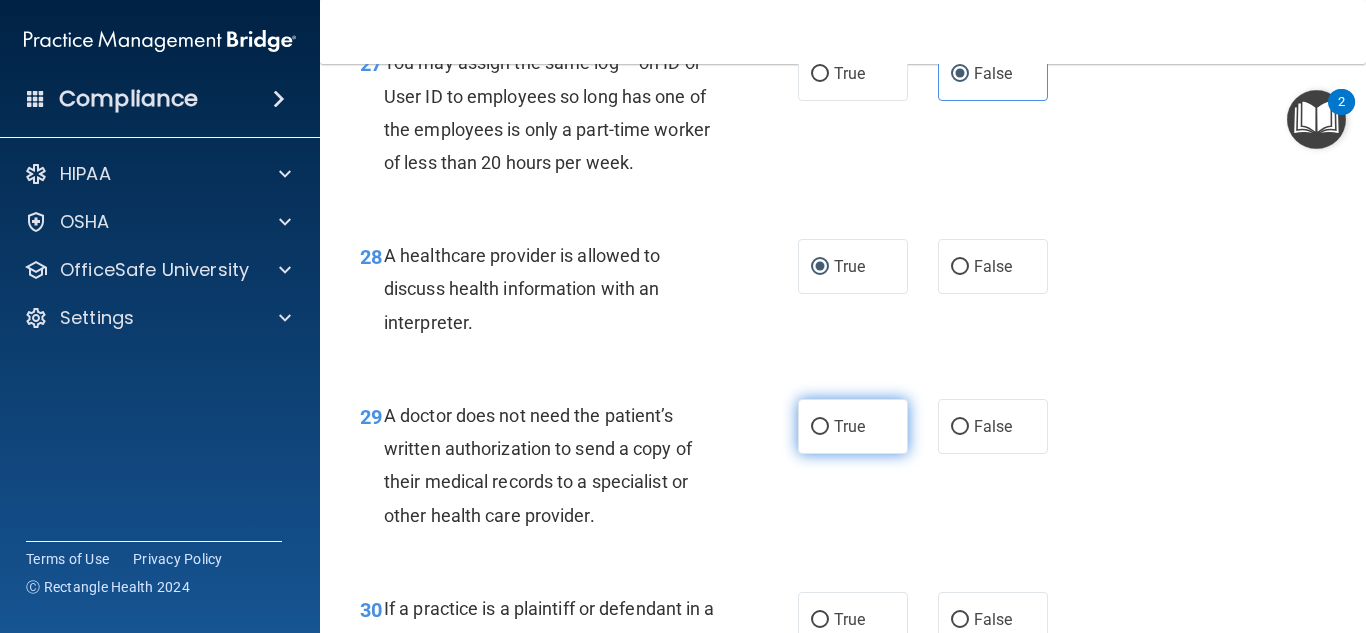 click on "True" at bounding box center [820, 427] 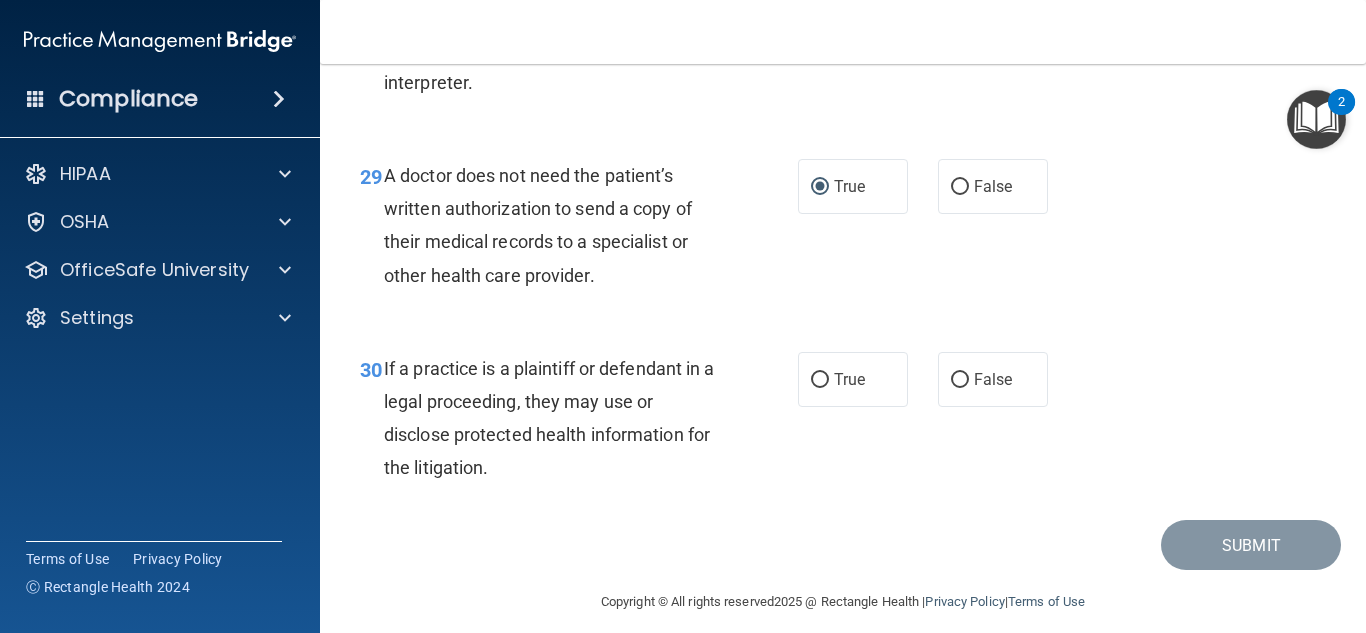 scroll, scrollTop: 5440, scrollLeft: 0, axis: vertical 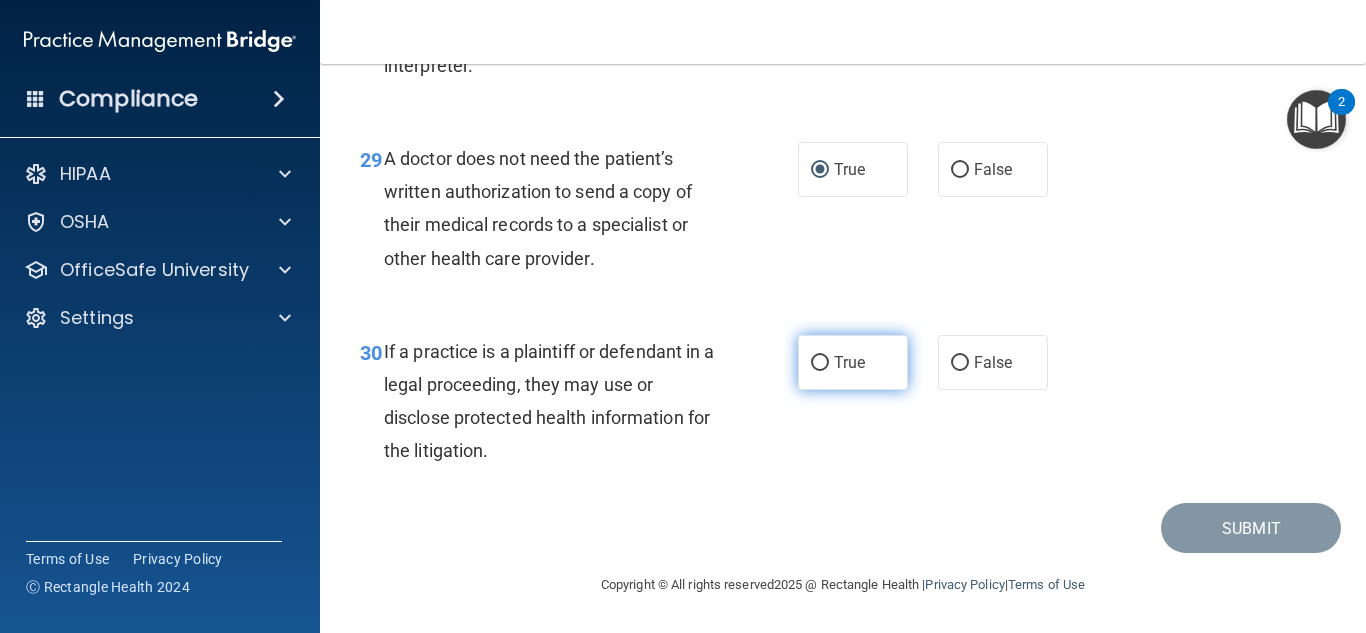 click on "True" at bounding box center [849, 362] 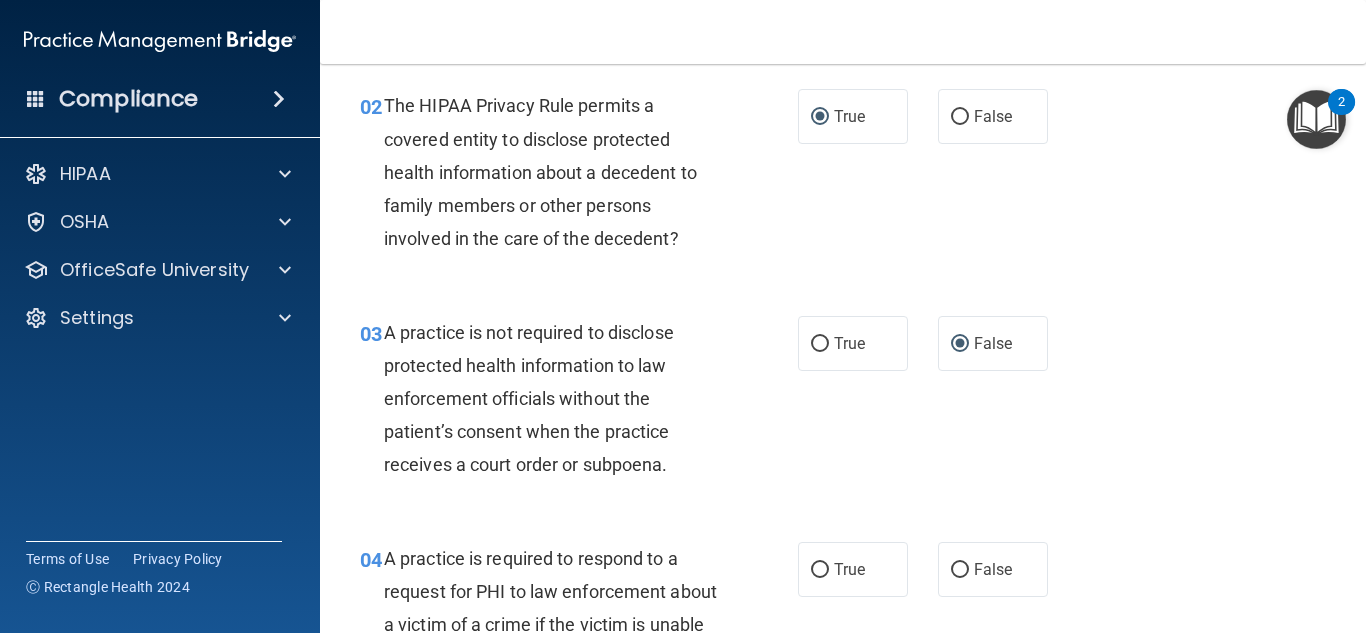 scroll, scrollTop: 0, scrollLeft: 0, axis: both 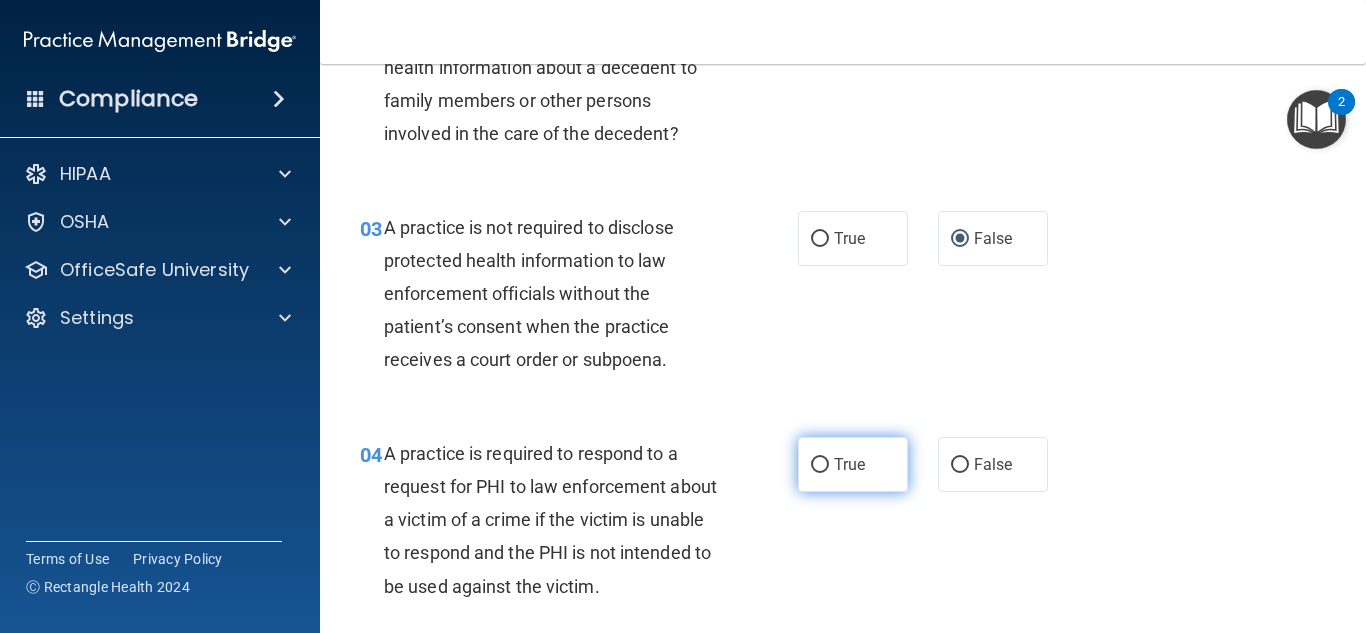 click on "True" at bounding box center (853, 464) 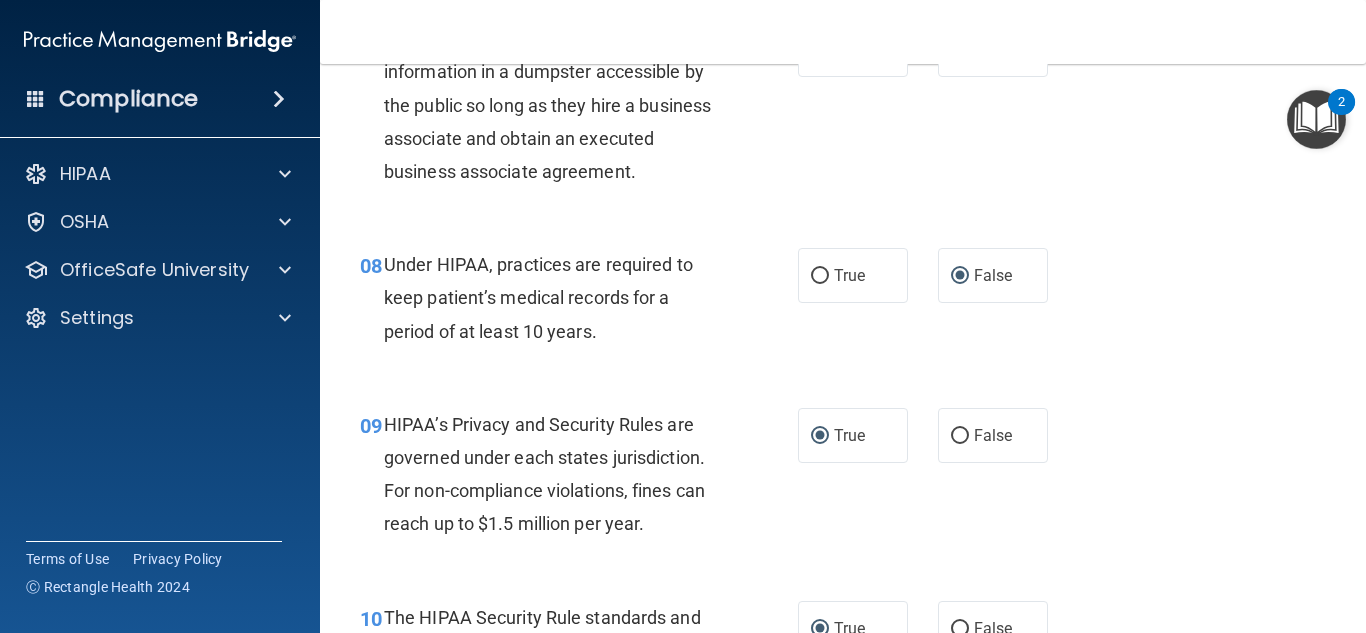 scroll, scrollTop: 1400, scrollLeft: 0, axis: vertical 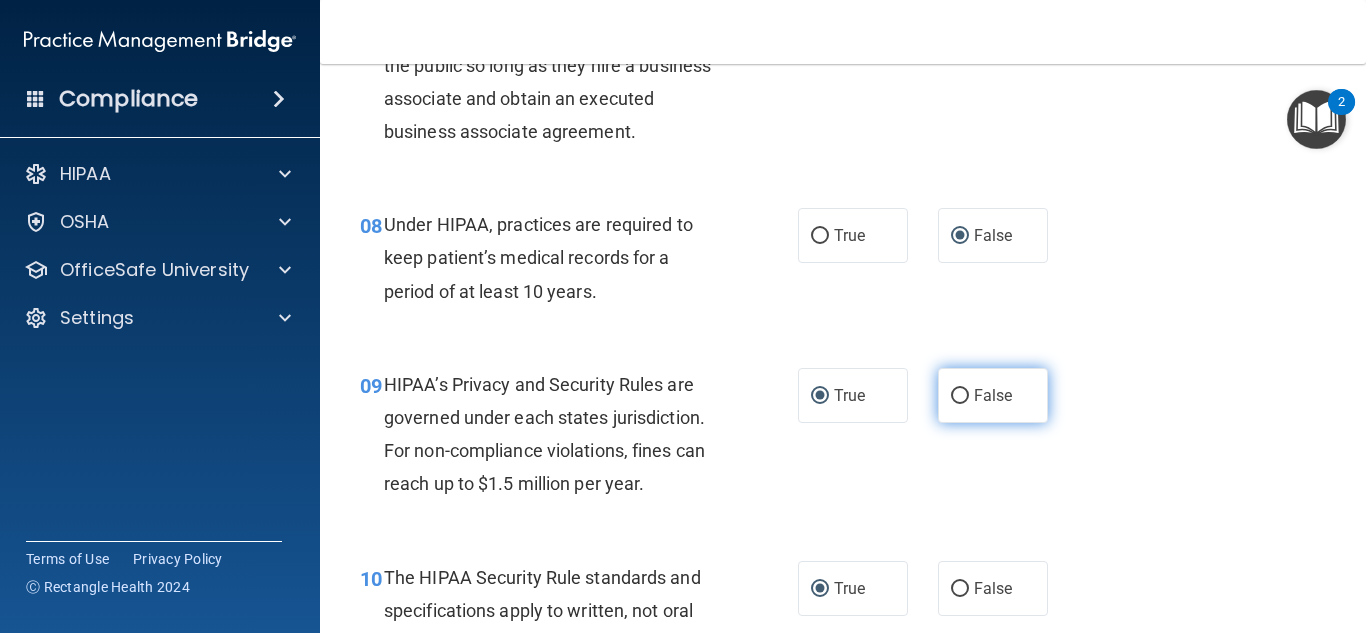 click on "False" at bounding box center (960, 396) 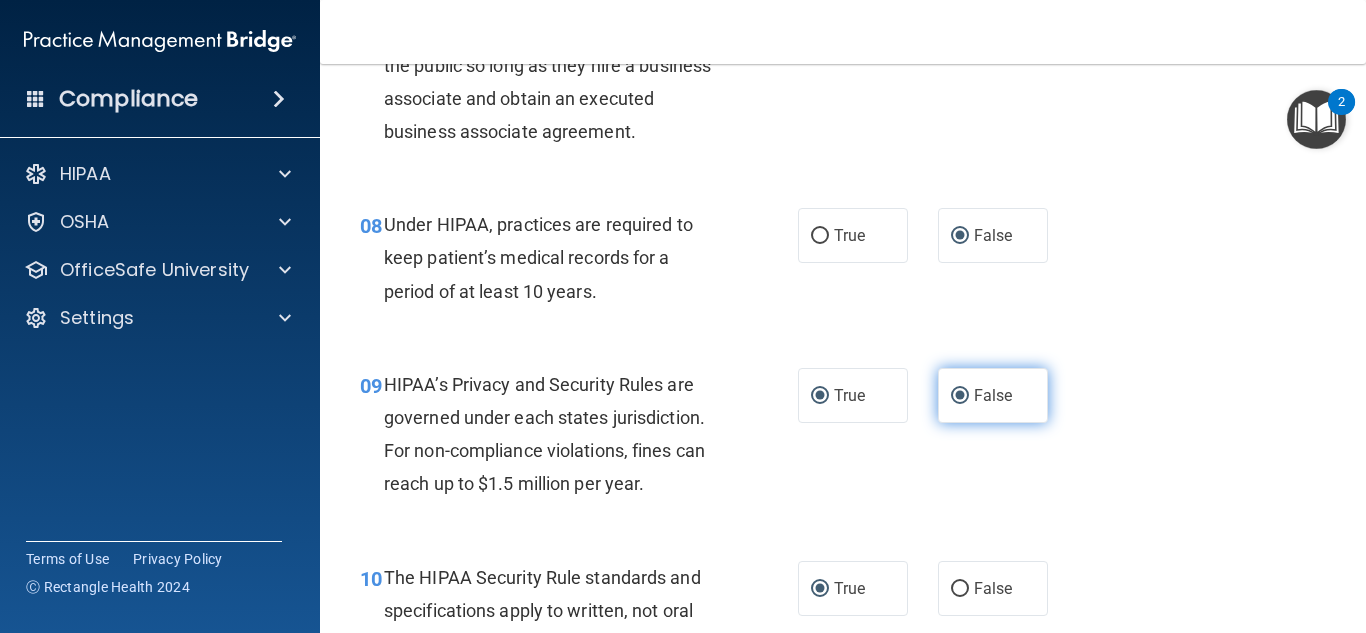 radio on "false" 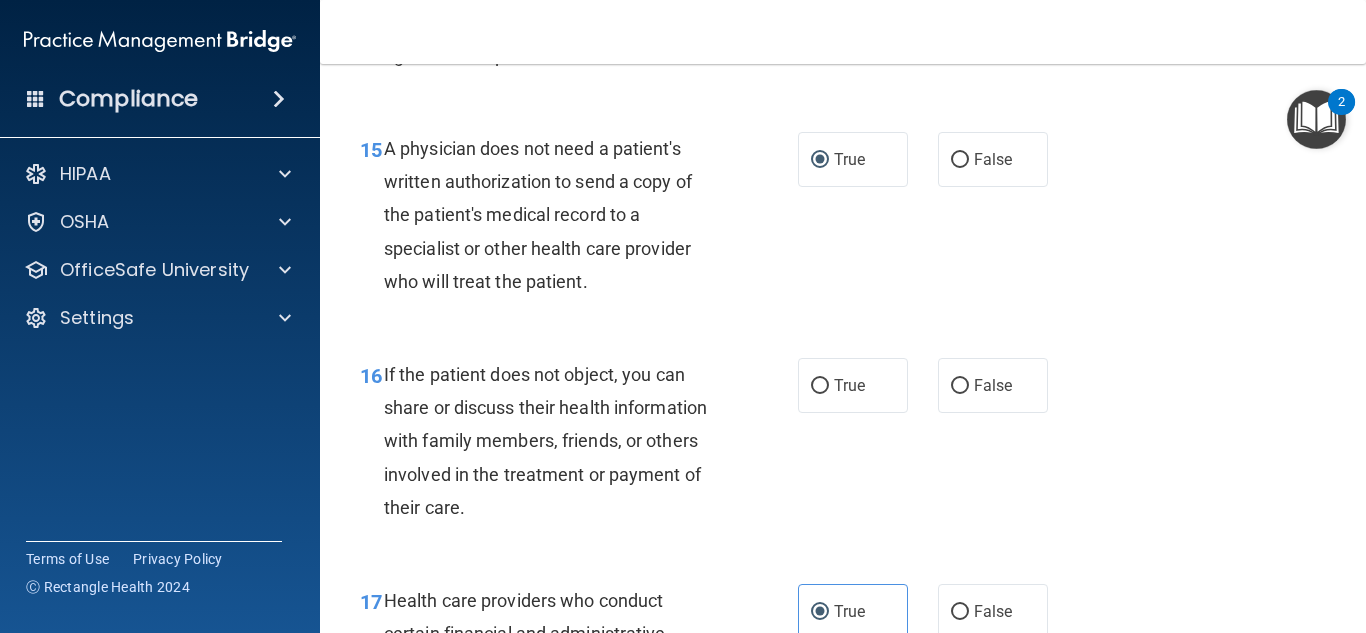 scroll, scrollTop: 2840, scrollLeft: 0, axis: vertical 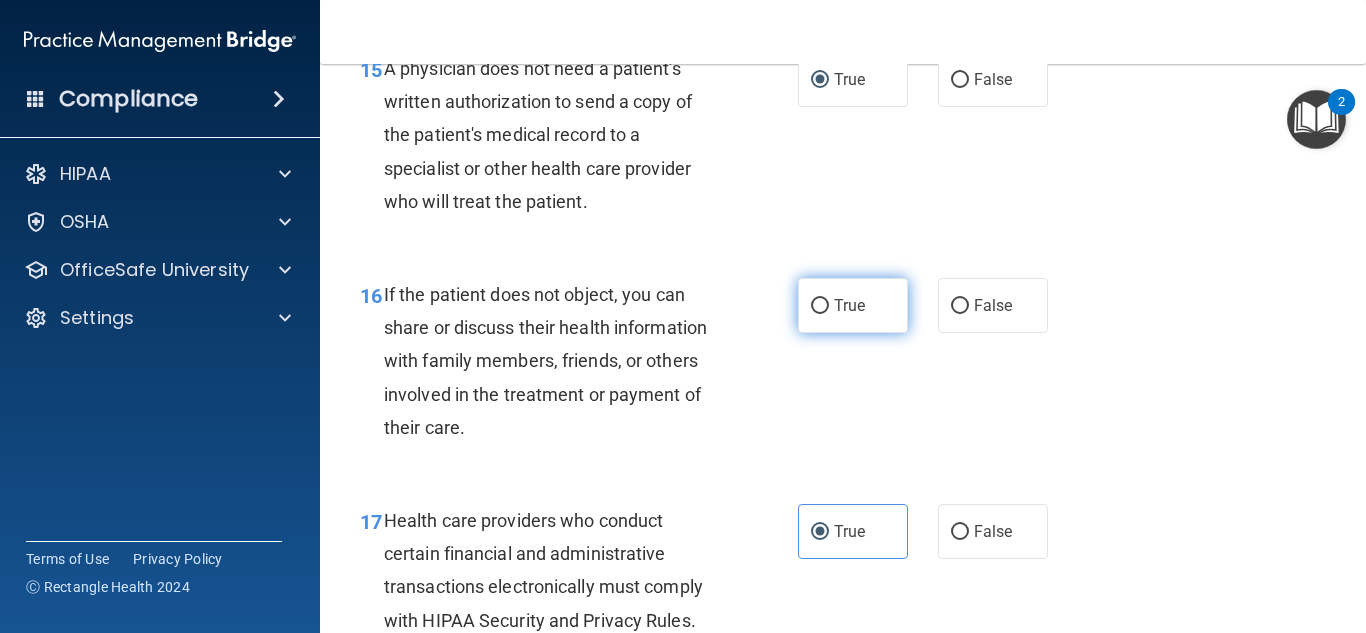 click on "True" at bounding box center (853, 305) 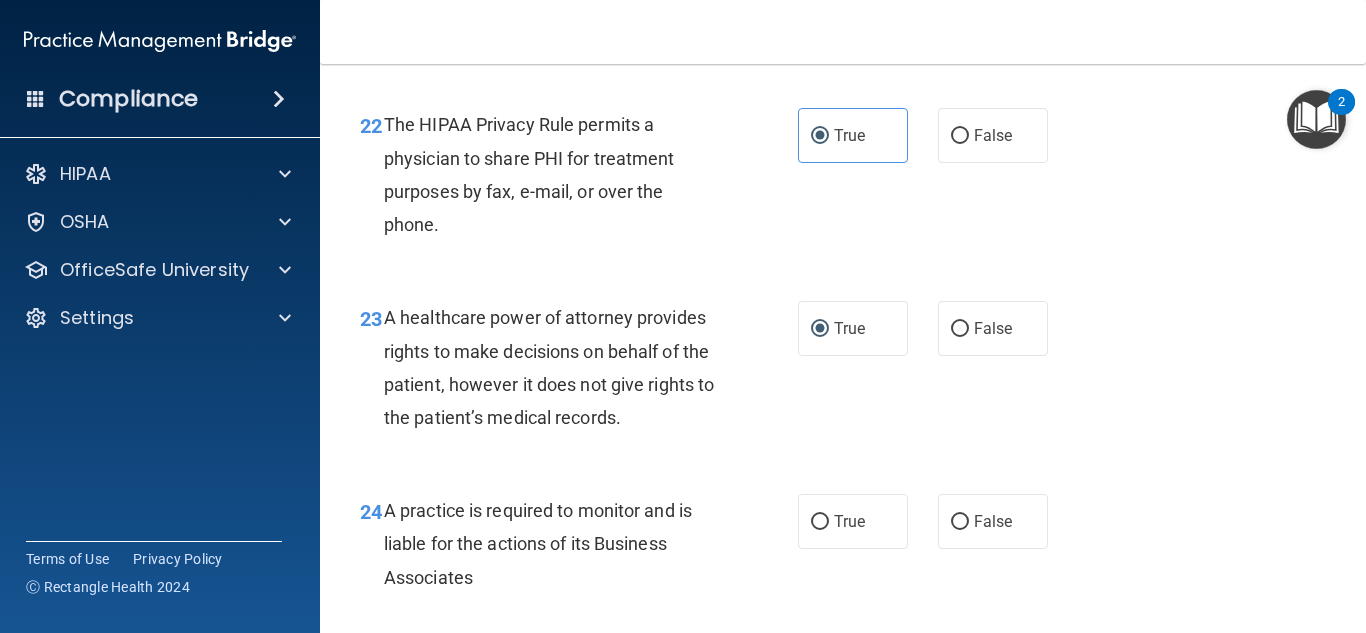 scroll, scrollTop: 4240, scrollLeft: 0, axis: vertical 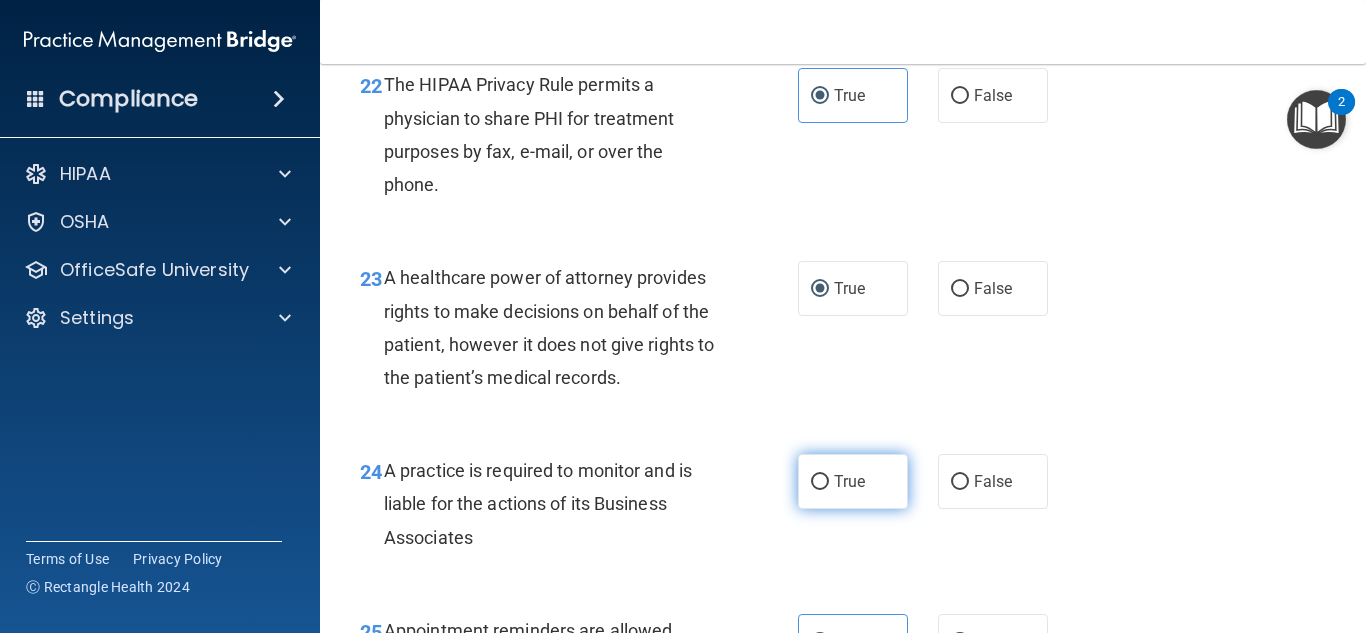 click on "True" at bounding box center (820, 482) 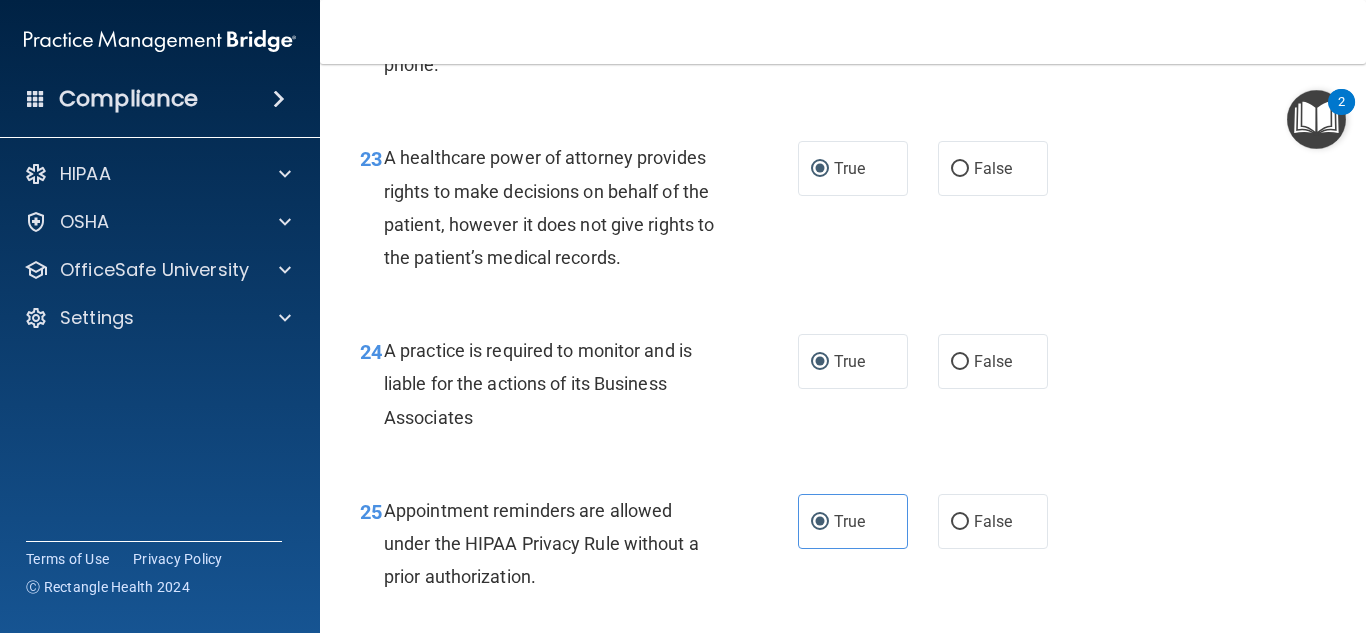 scroll, scrollTop: 4400, scrollLeft: 0, axis: vertical 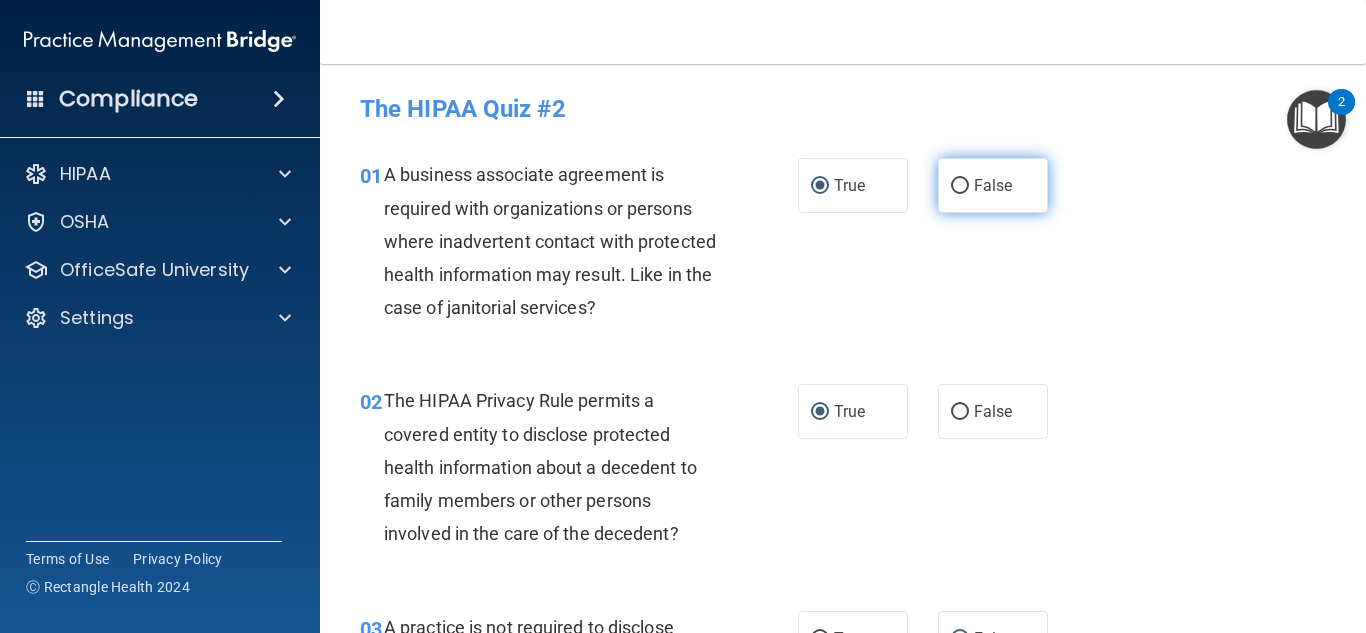 click on "False" at bounding box center (960, 186) 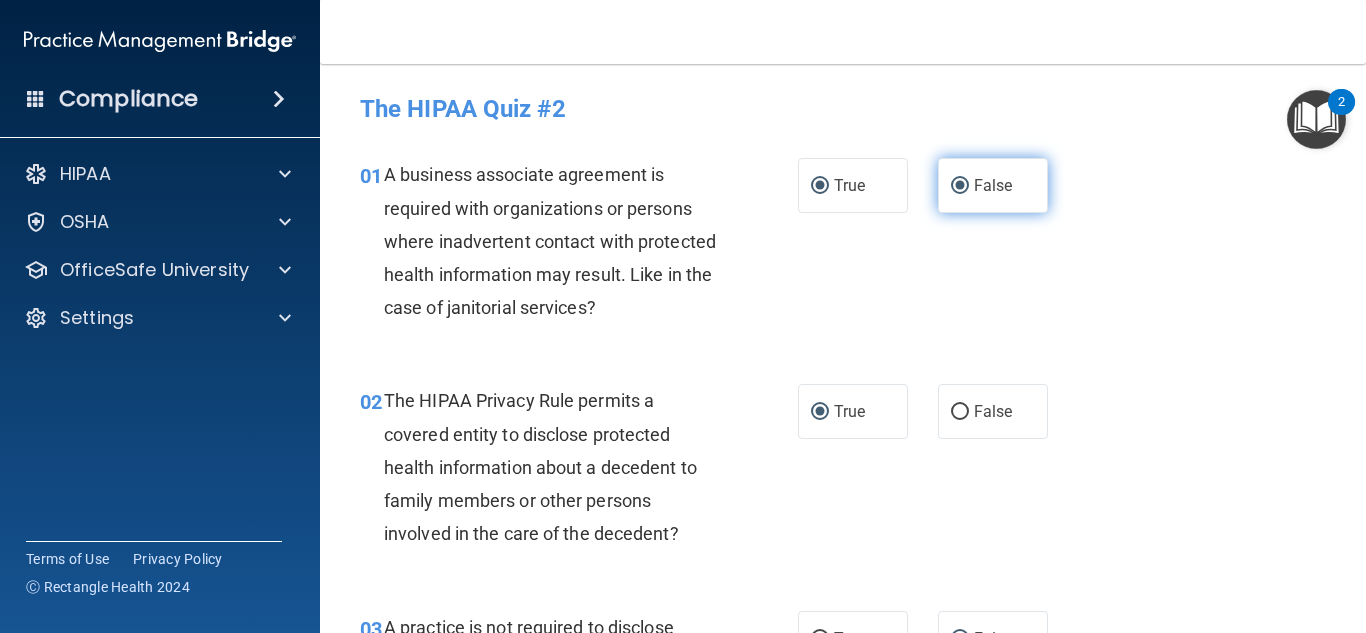 radio on "false" 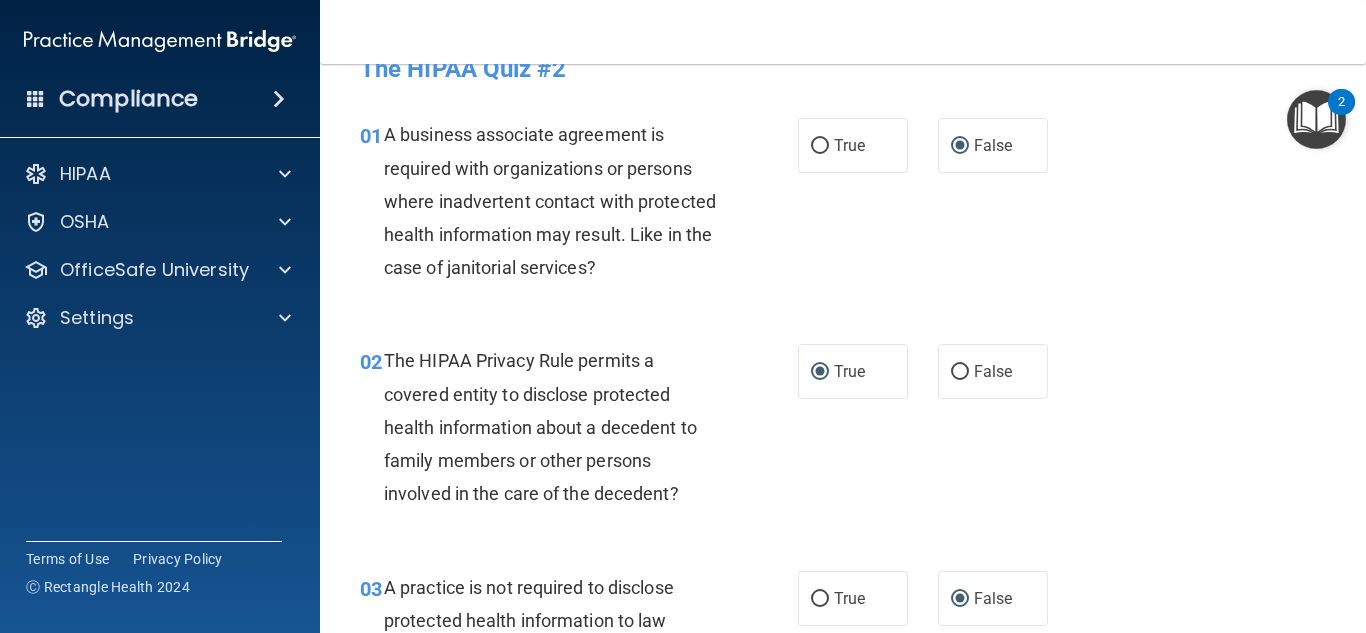 scroll, scrollTop: 80, scrollLeft: 0, axis: vertical 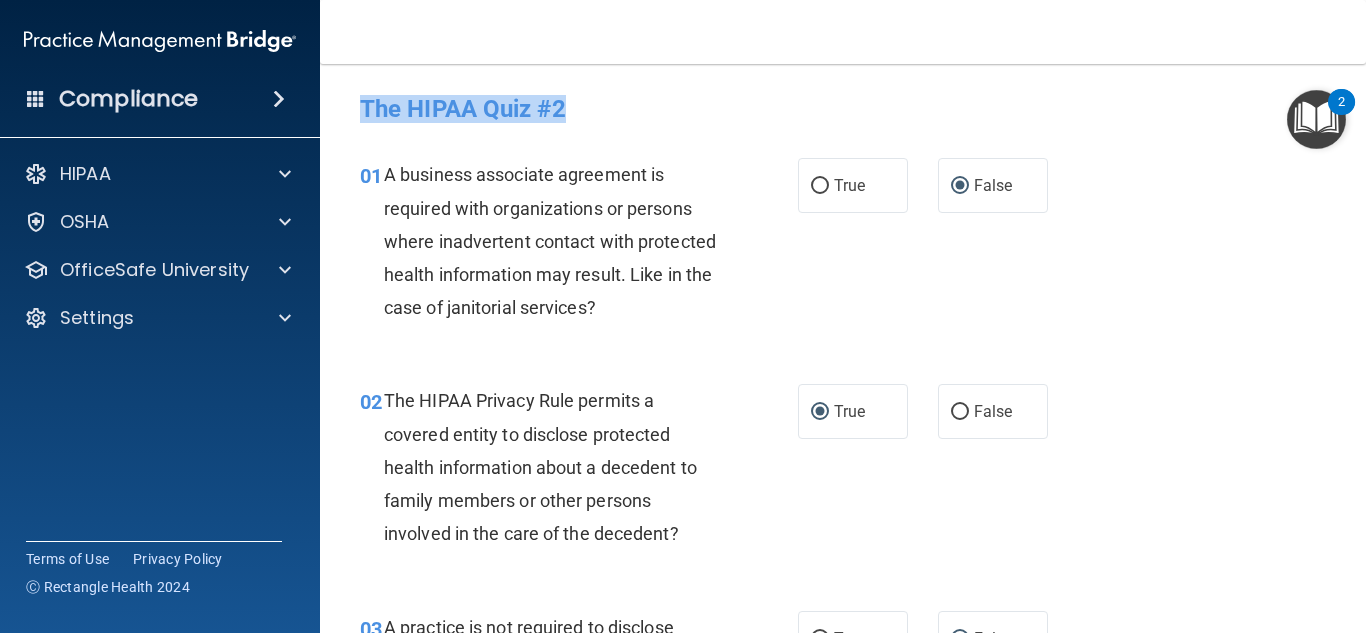 drag, startPoint x: 1169, startPoint y: 34, endPoint x: 1190, endPoint y: 92, distance: 61.68468 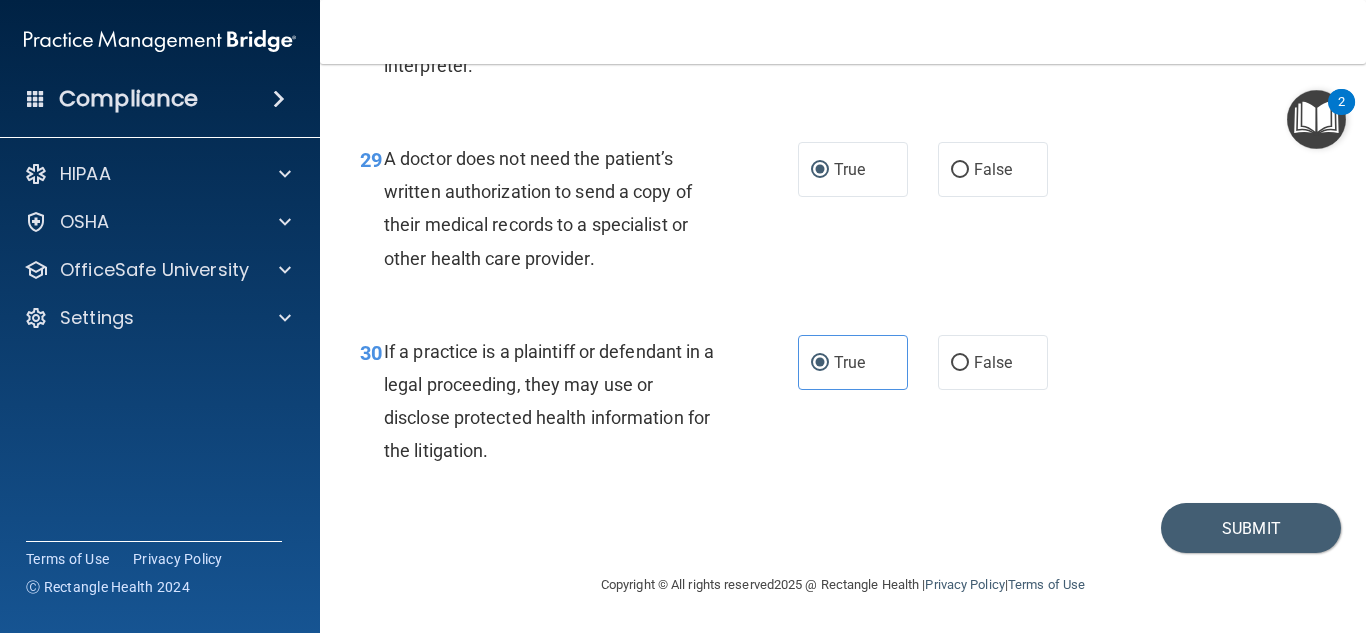 scroll, scrollTop: 5450, scrollLeft: 0, axis: vertical 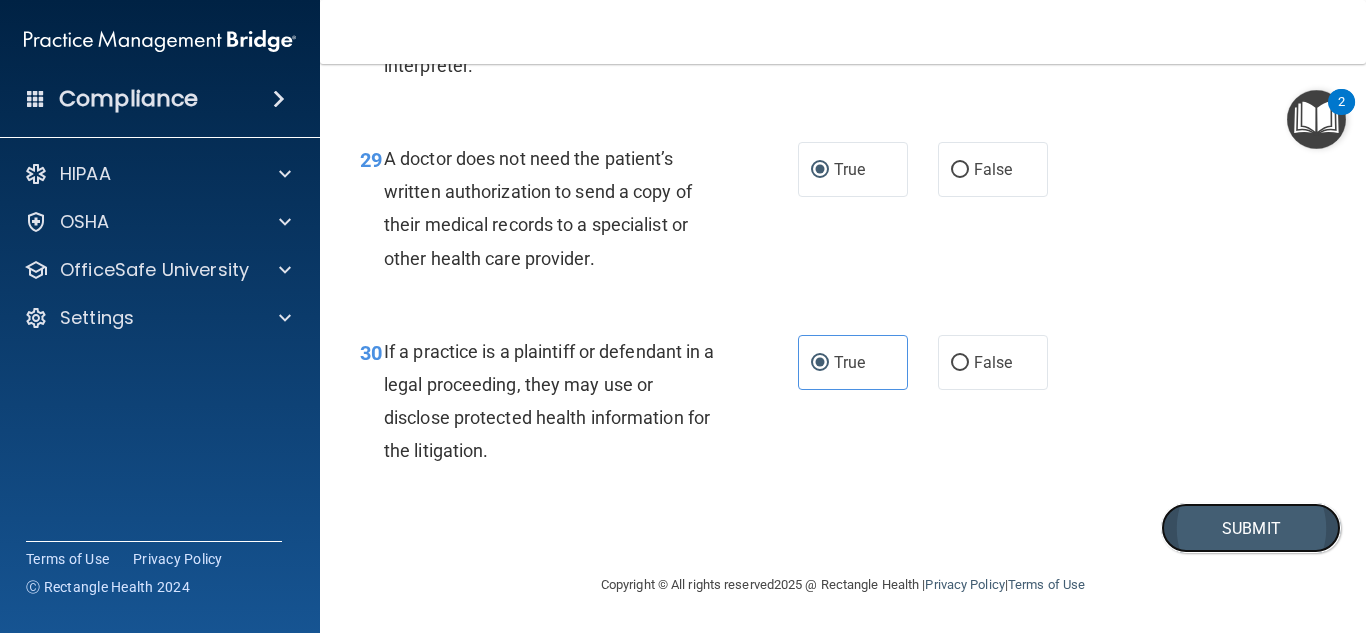 click on "Submit" at bounding box center (1251, 528) 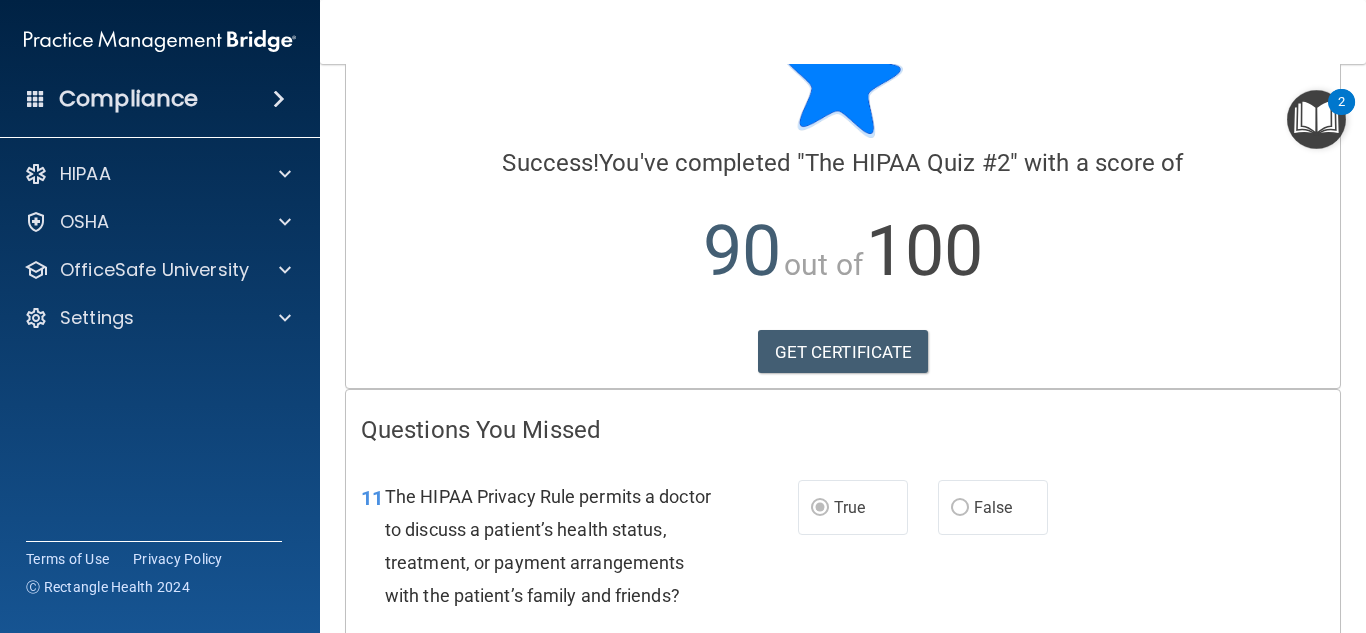 scroll, scrollTop: 0, scrollLeft: 0, axis: both 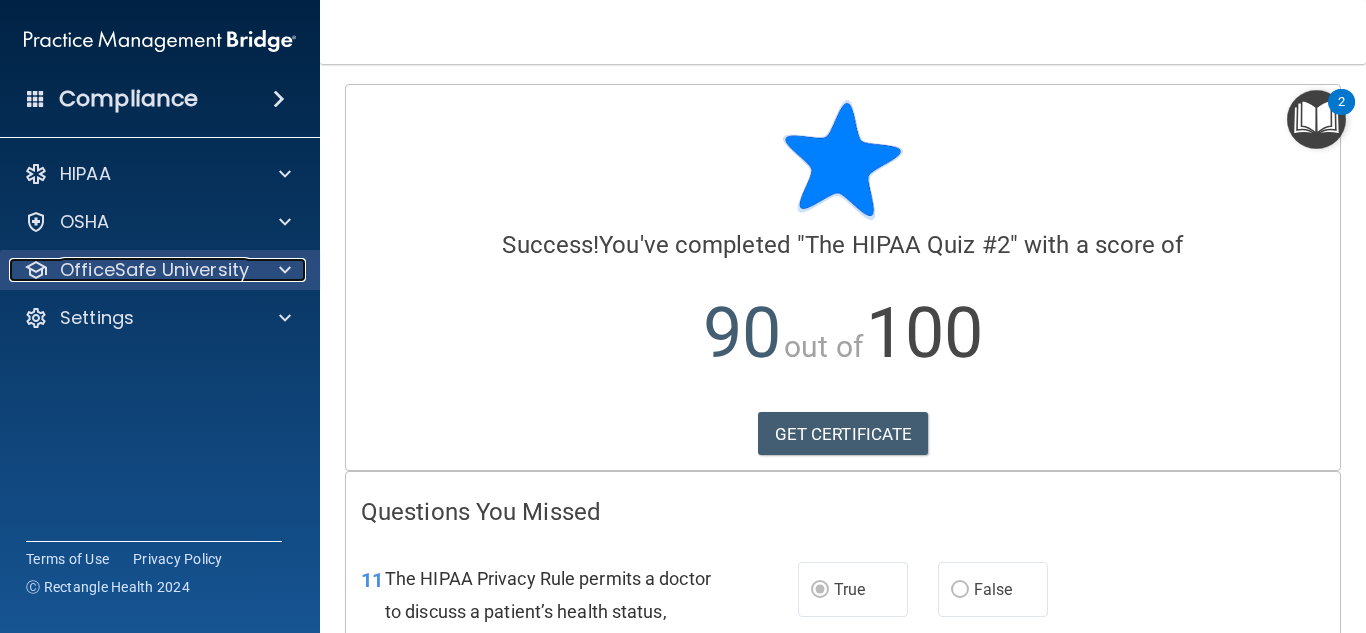 click at bounding box center (282, 270) 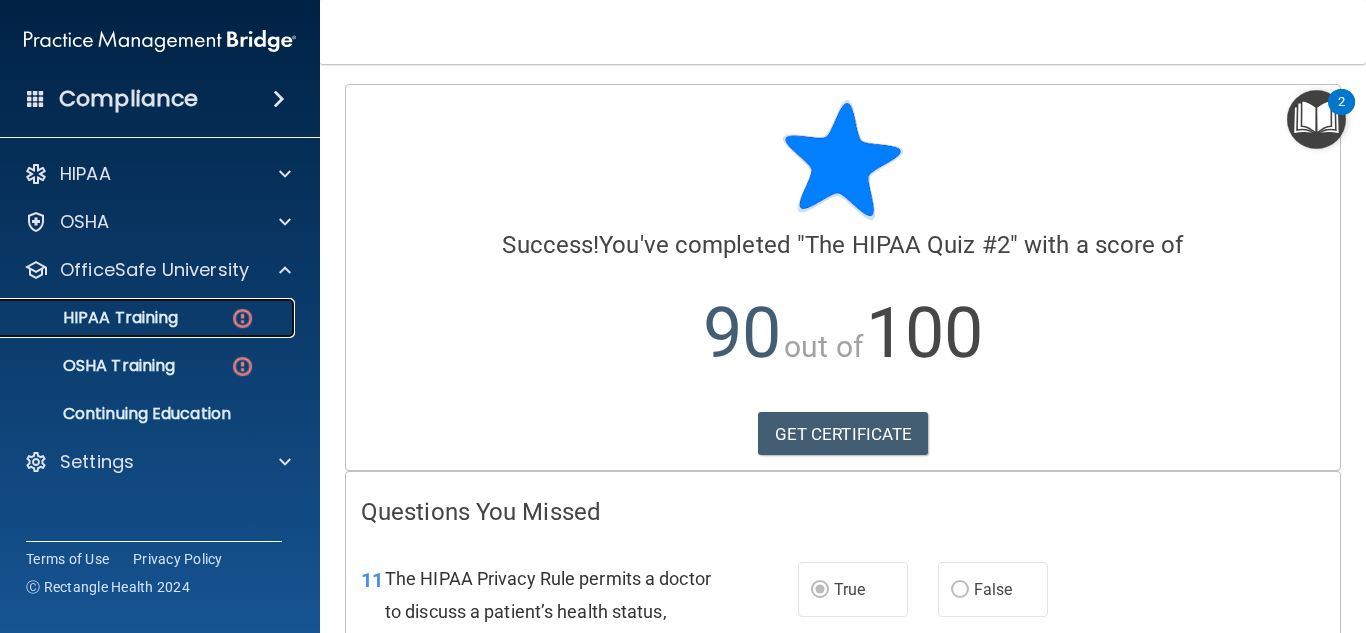click on "HIPAA Training" at bounding box center [95, 318] 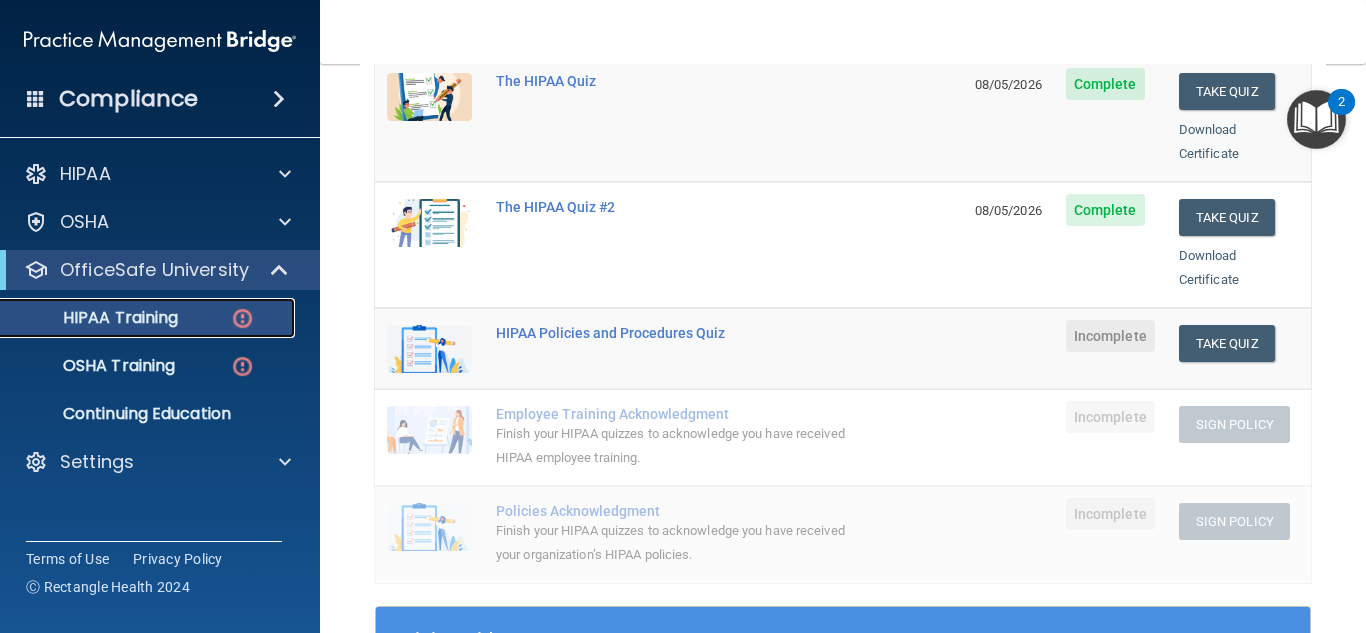scroll, scrollTop: 299, scrollLeft: 0, axis: vertical 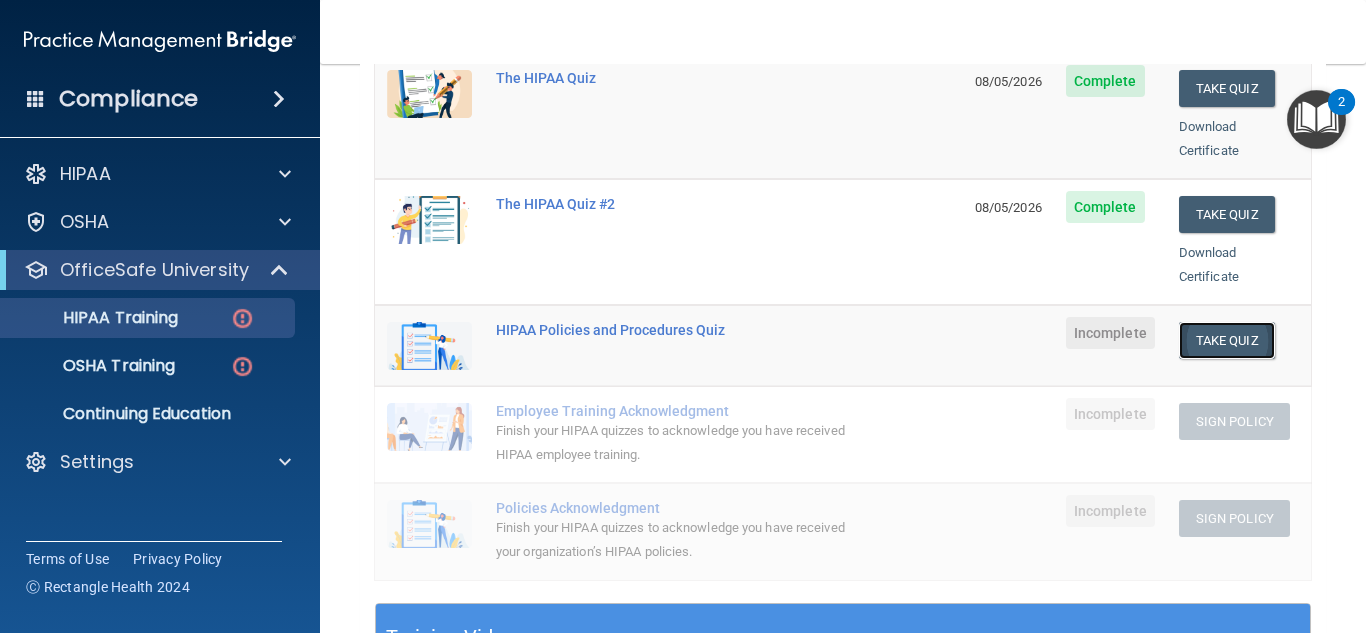click on "Take Quiz" at bounding box center (1227, 340) 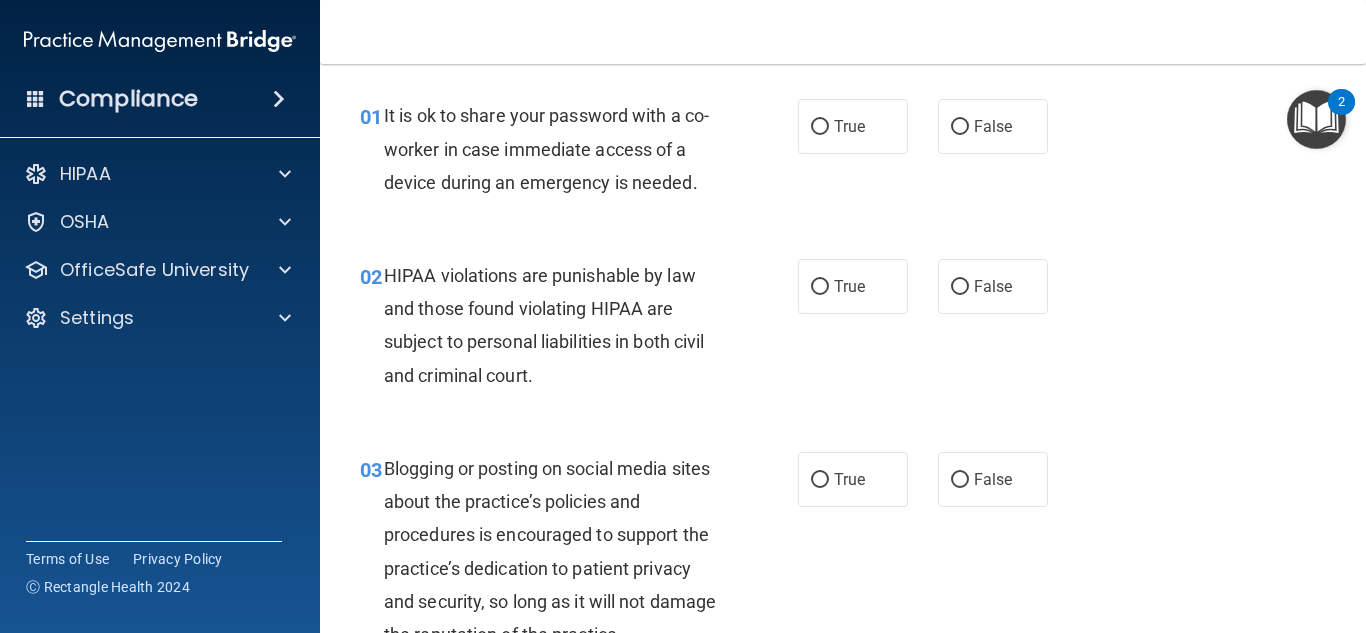 scroll, scrollTop: 19, scrollLeft: 0, axis: vertical 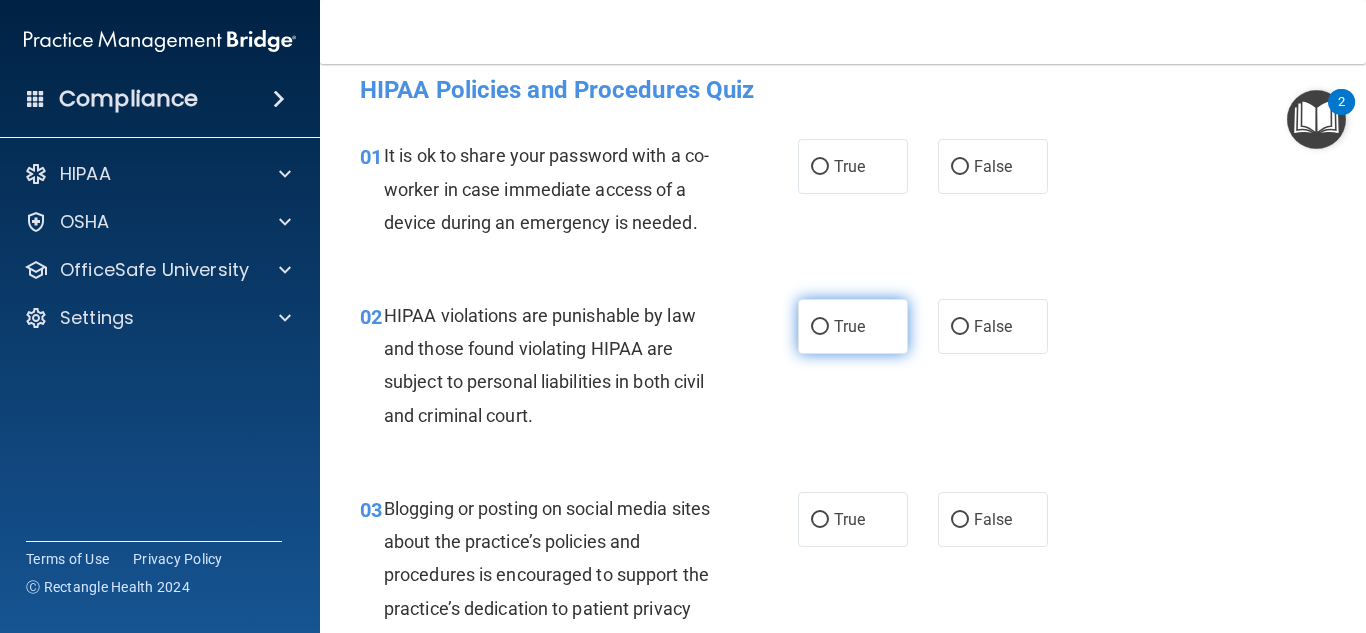 click on "True" at bounding box center [820, 327] 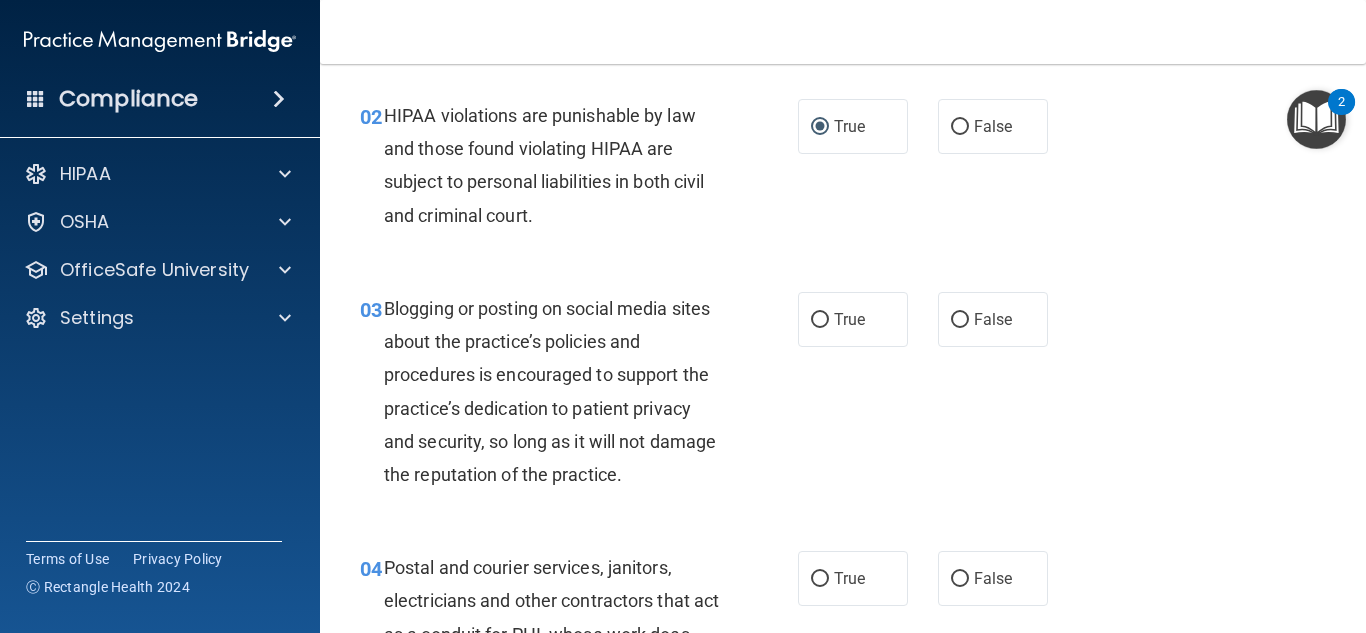 scroll, scrollTop: 259, scrollLeft: 0, axis: vertical 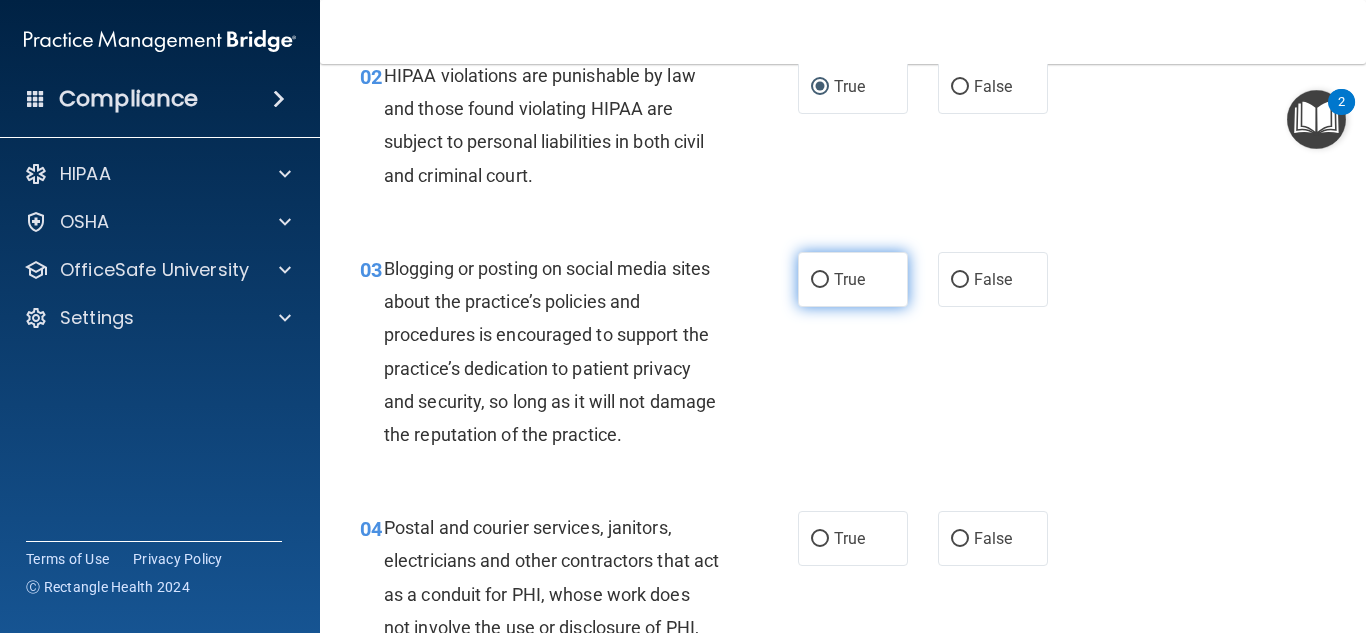click on "True" at bounding box center [820, 280] 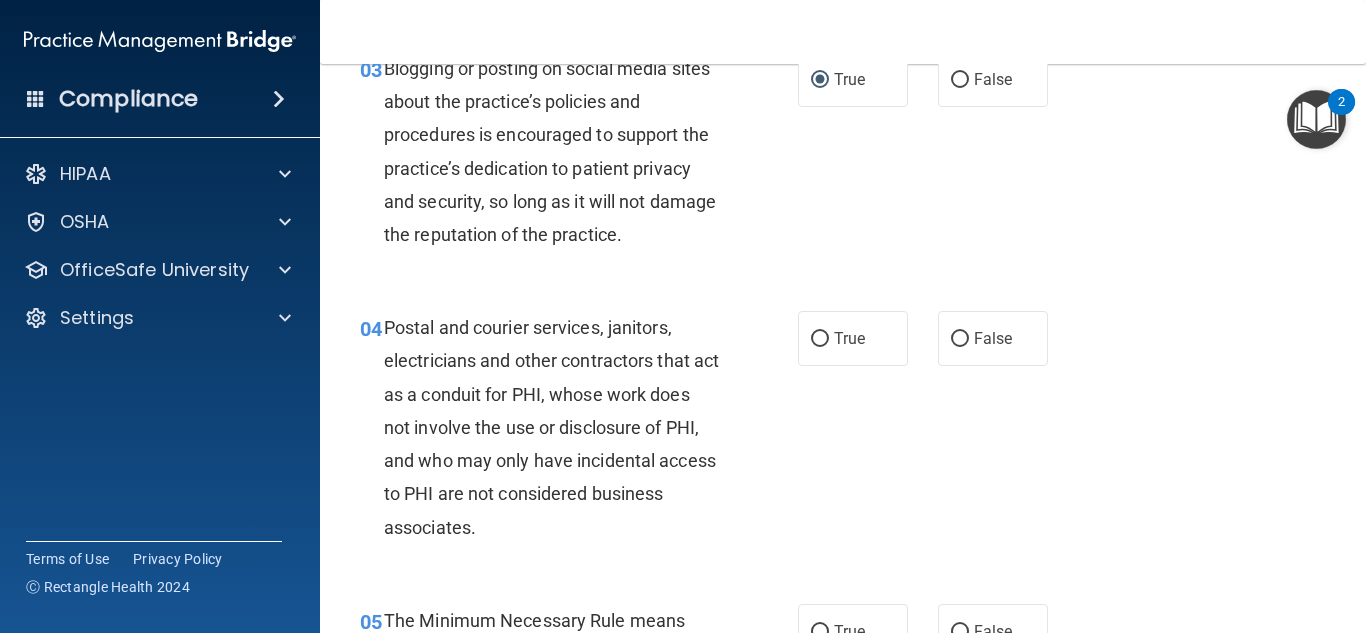 scroll, scrollTop: 499, scrollLeft: 0, axis: vertical 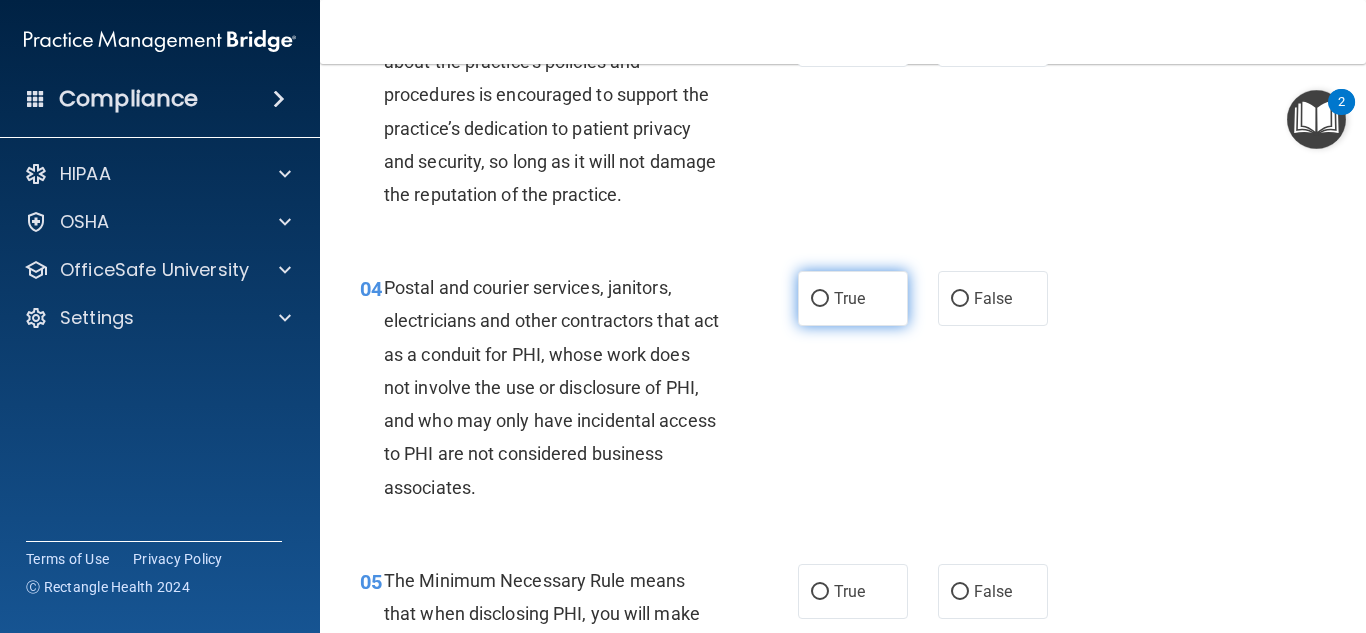 click on "True" at bounding box center [820, 299] 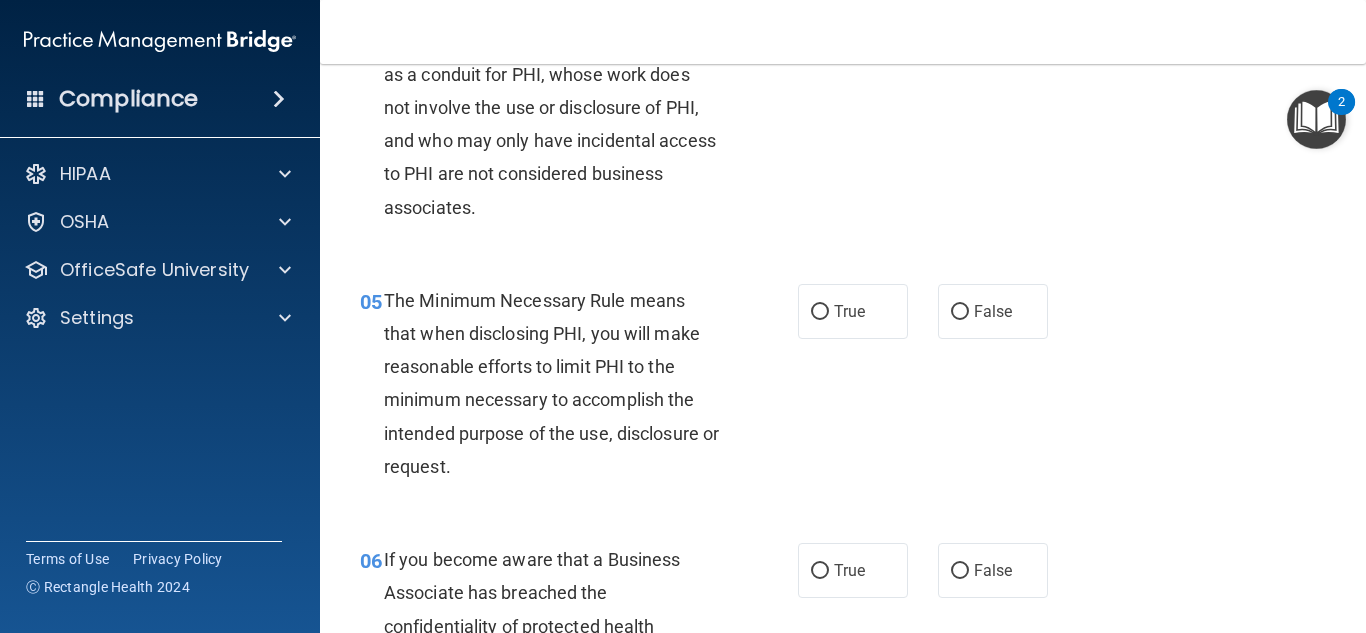 scroll, scrollTop: 819, scrollLeft: 0, axis: vertical 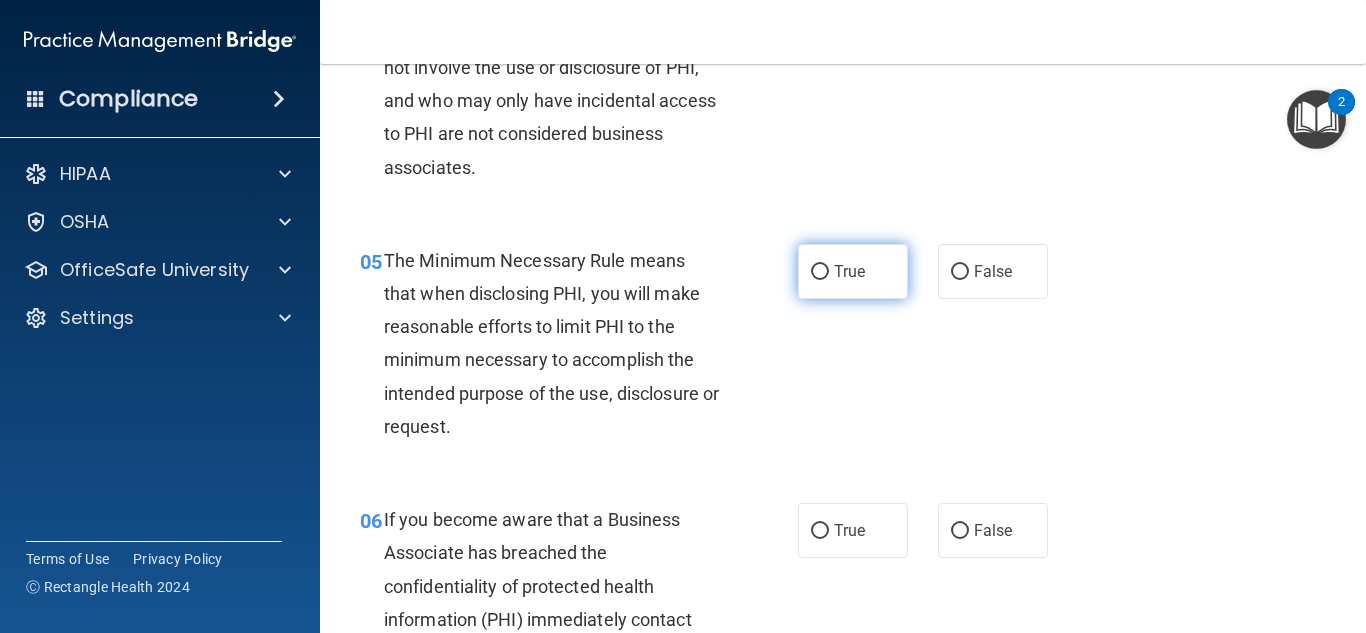 click on "True" at bounding box center [853, 271] 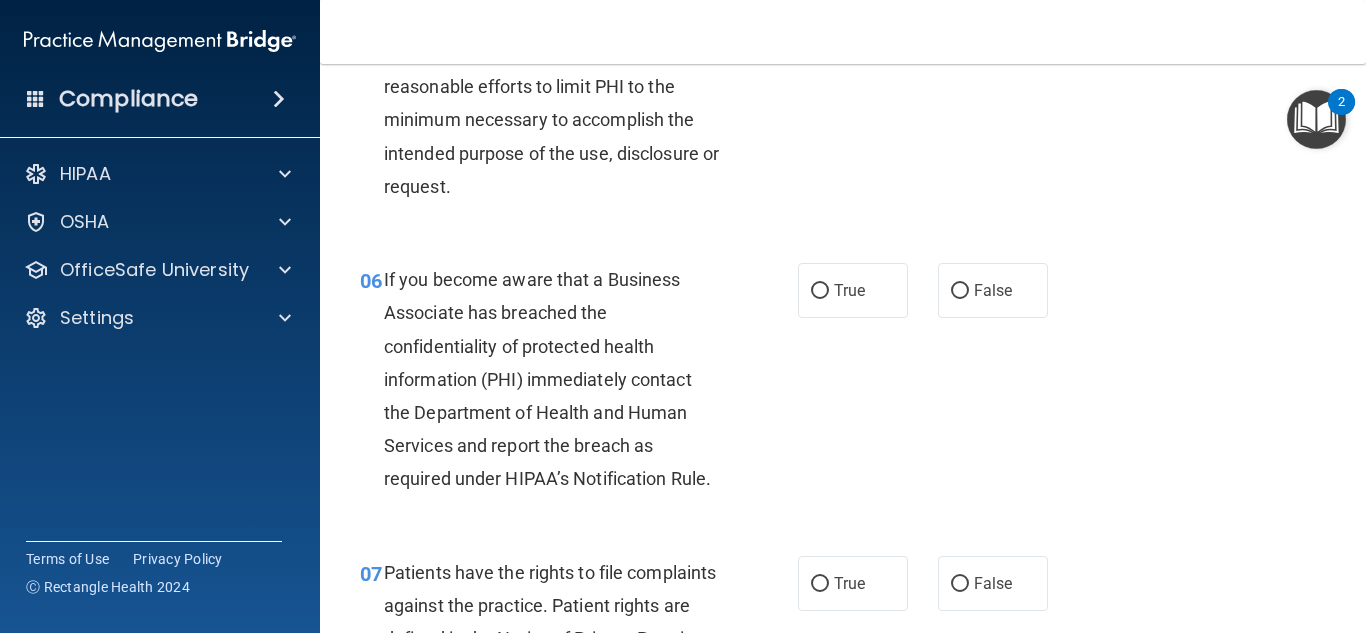 scroll, scrollTop: 1099, scrollLeft: 0, axis: vertical 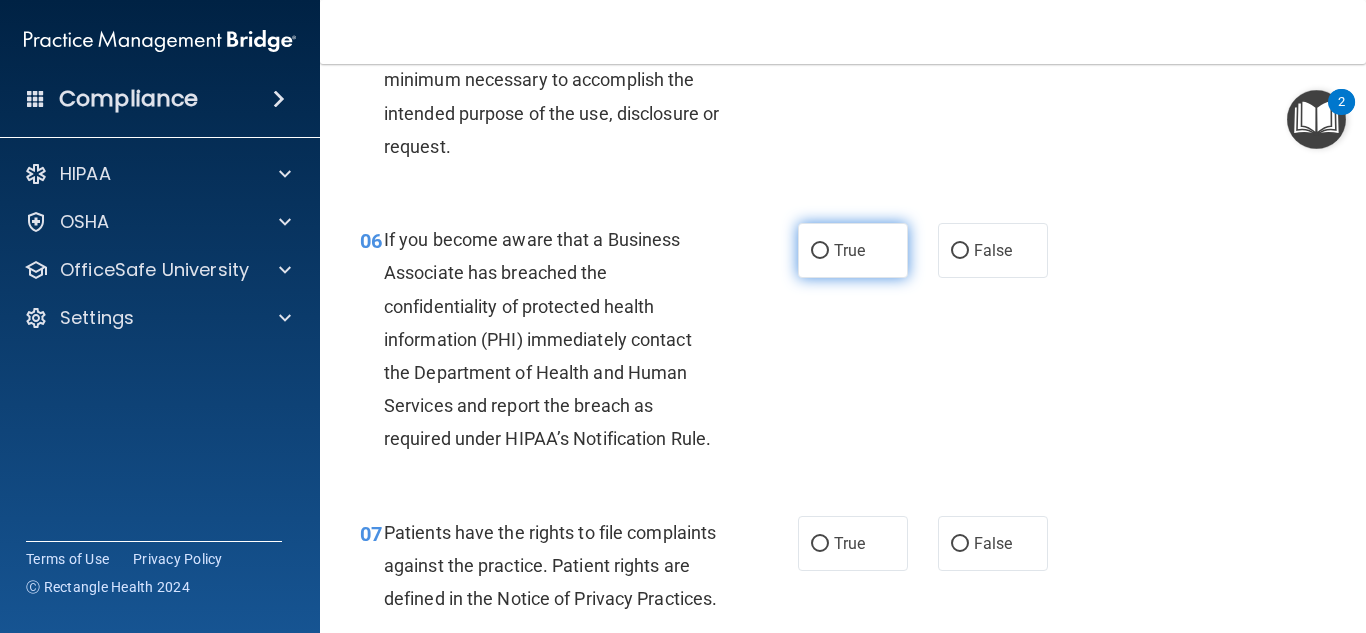 click on "True" at bounding box center (820, 251) 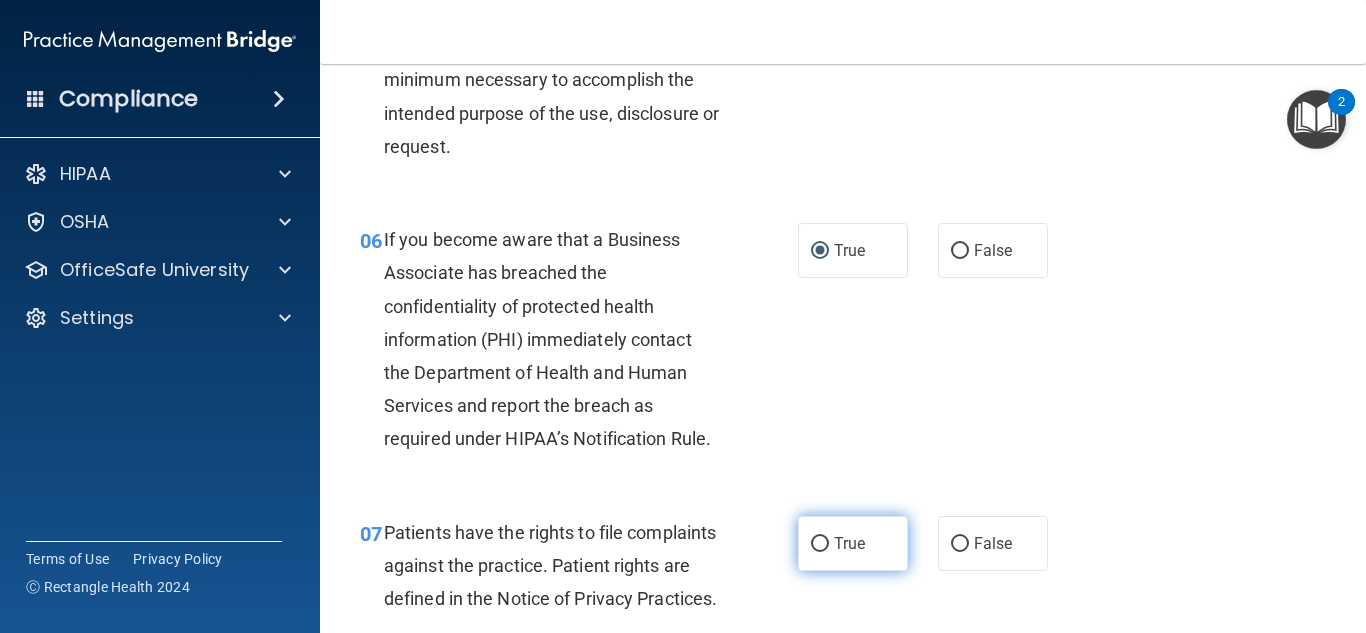 click on "True" at bounding box center (853, 543) 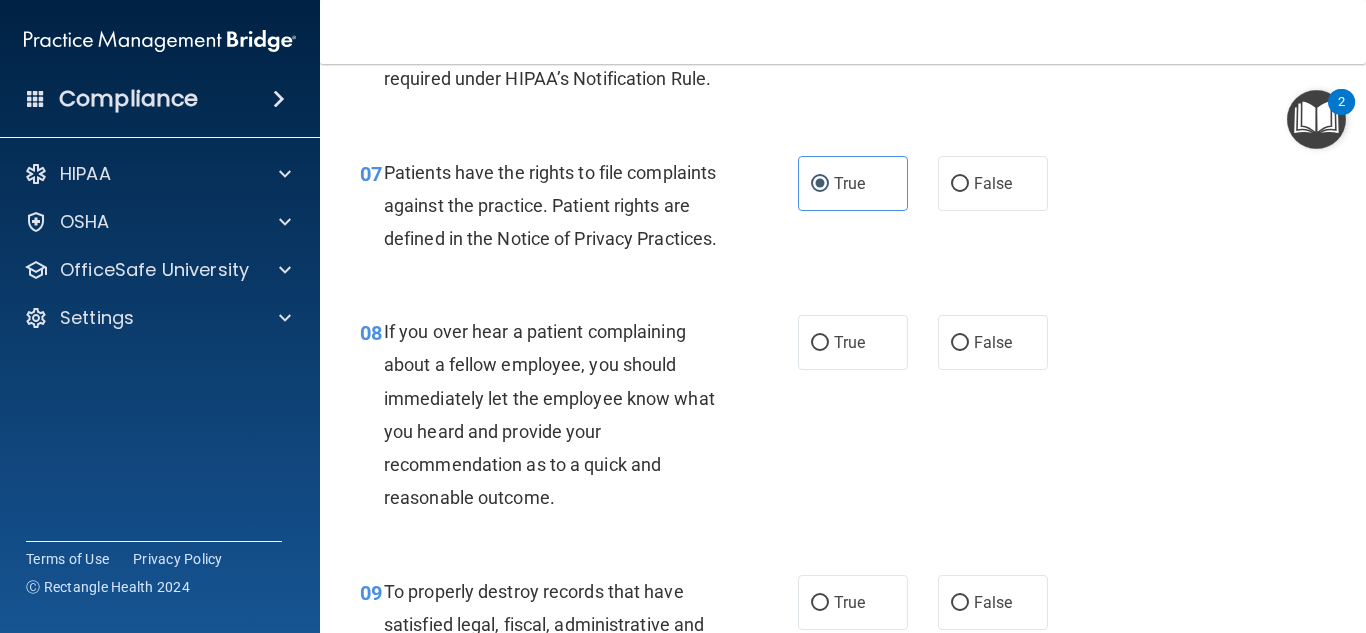 scroll, scrollTop: 1499, scrollLeft: 0, axis: vertical 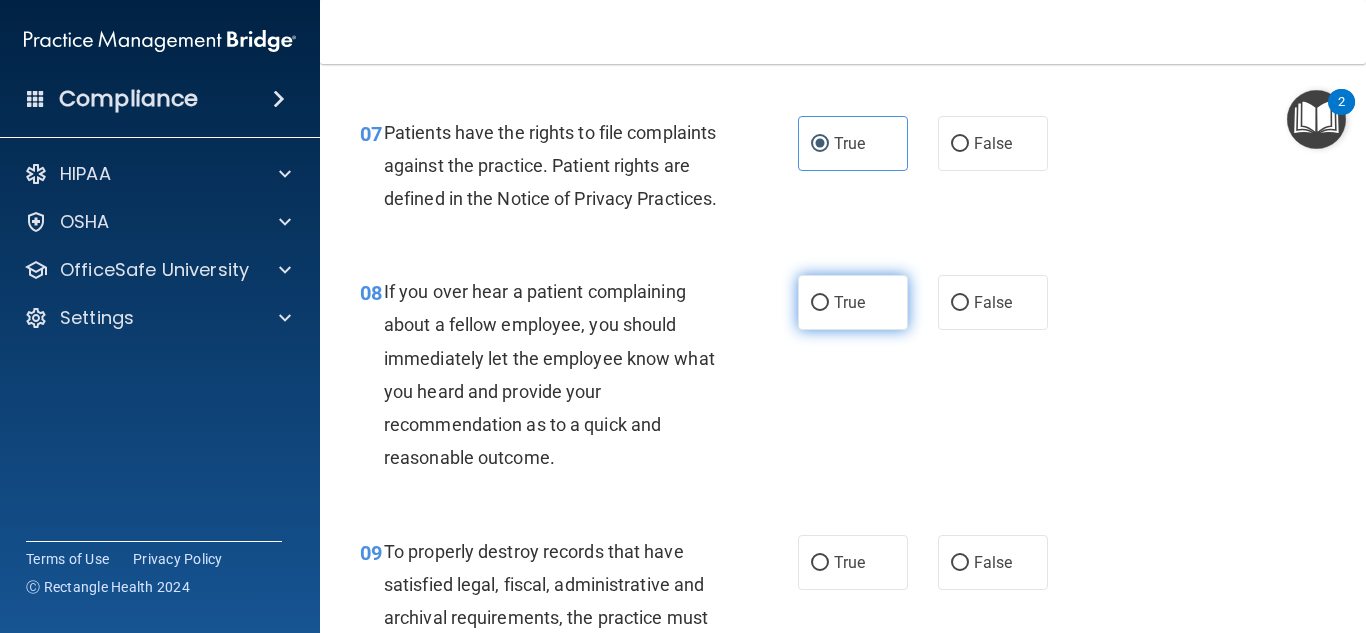 click on "True" at bounding box center [820, 303] 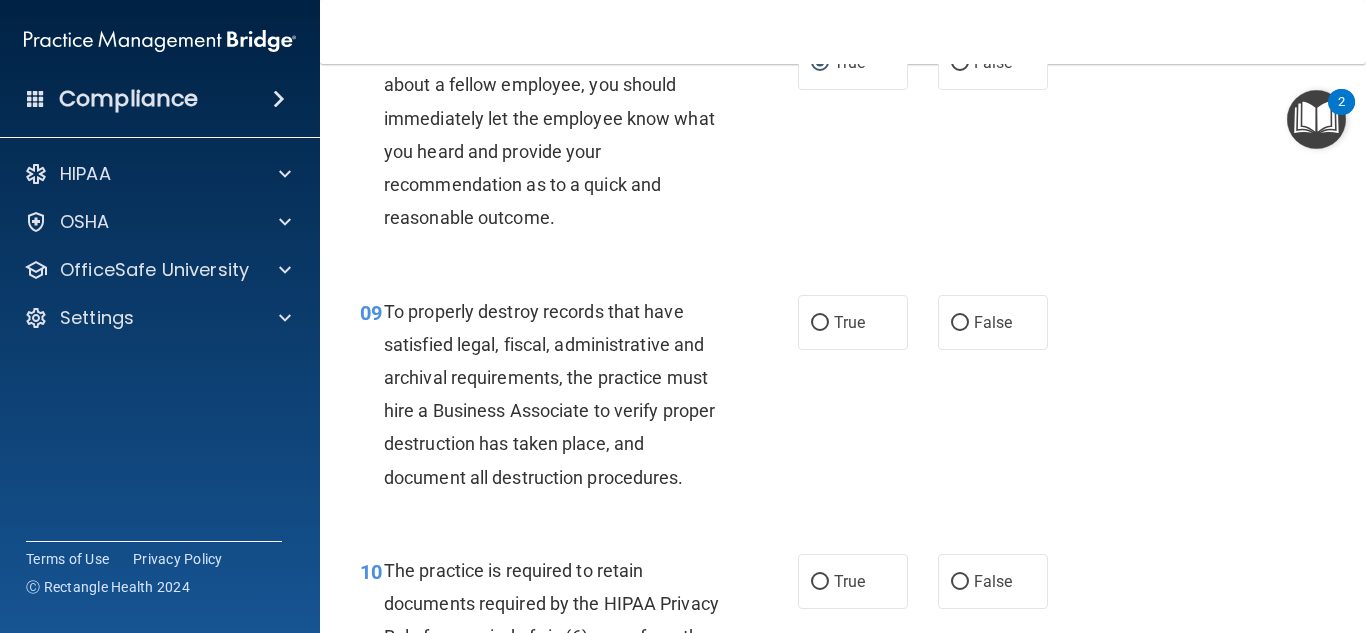 scroll, scrollTop: 1819, scrollLeft: 0, axis: vertical 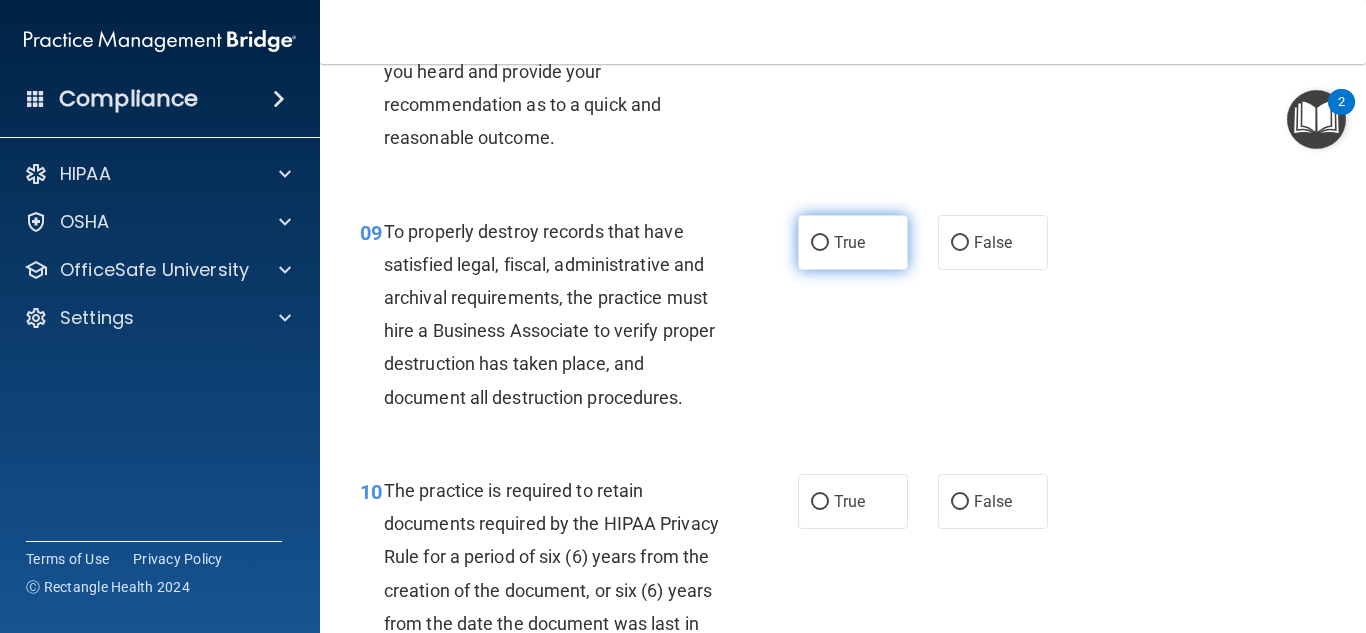 click on "True" at bounding box center [820, 243] 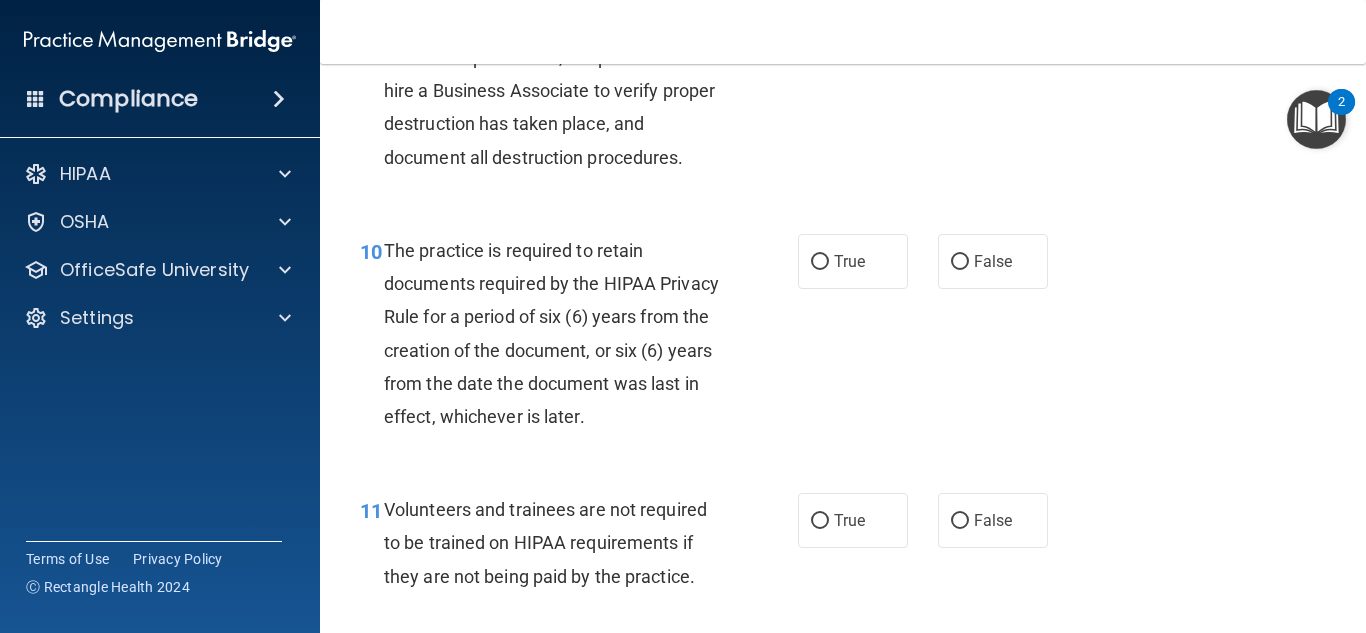scroll, scrollTop: 2099, scrollLeft: 0, axis: vertical 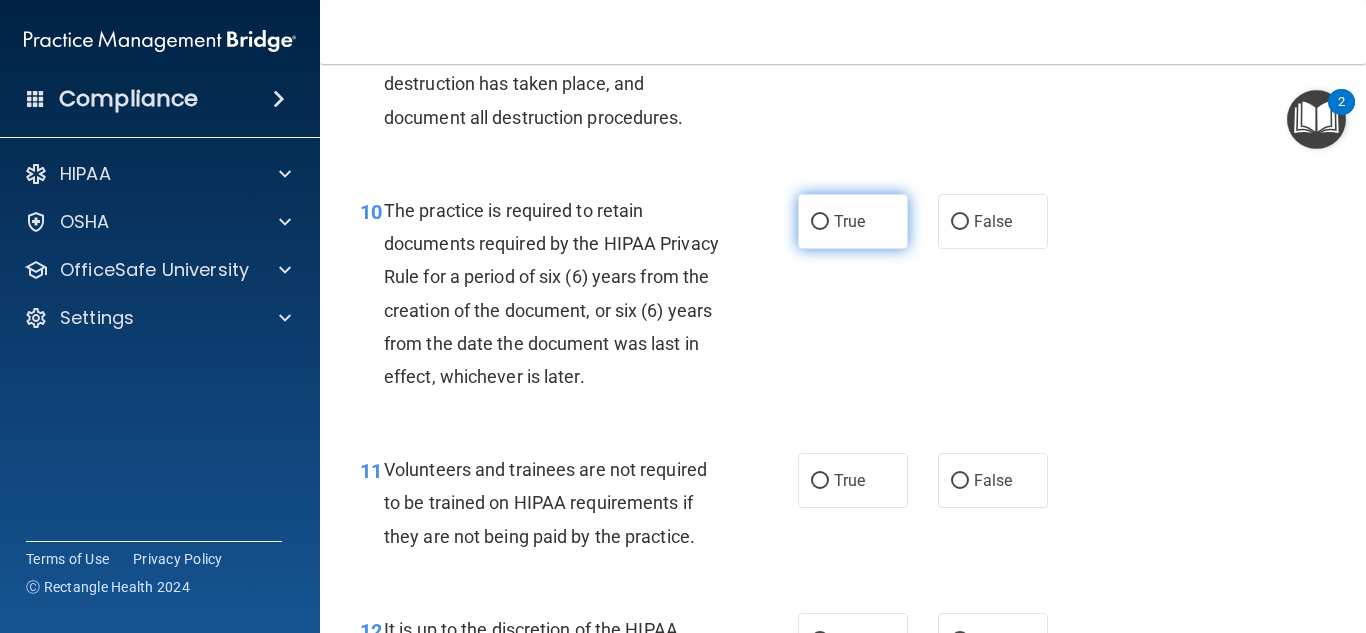 click on "True" at bounding box center [820, 222] 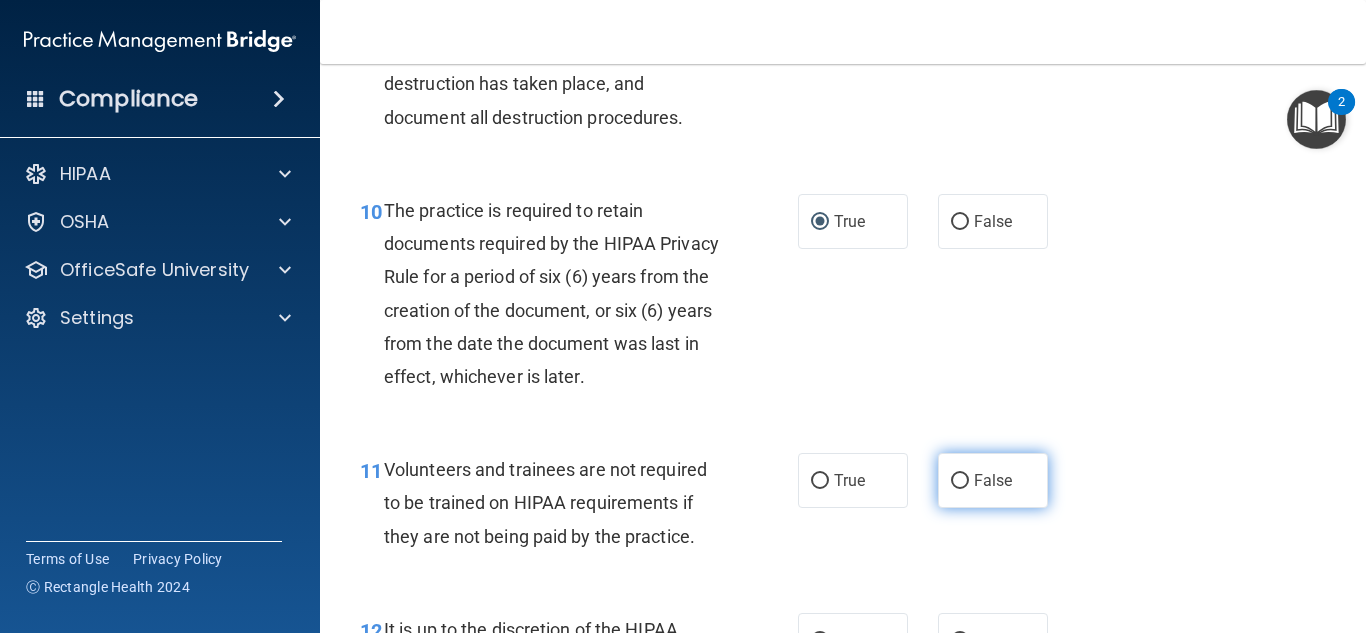 click on "False" at bounding box center [960, 481] 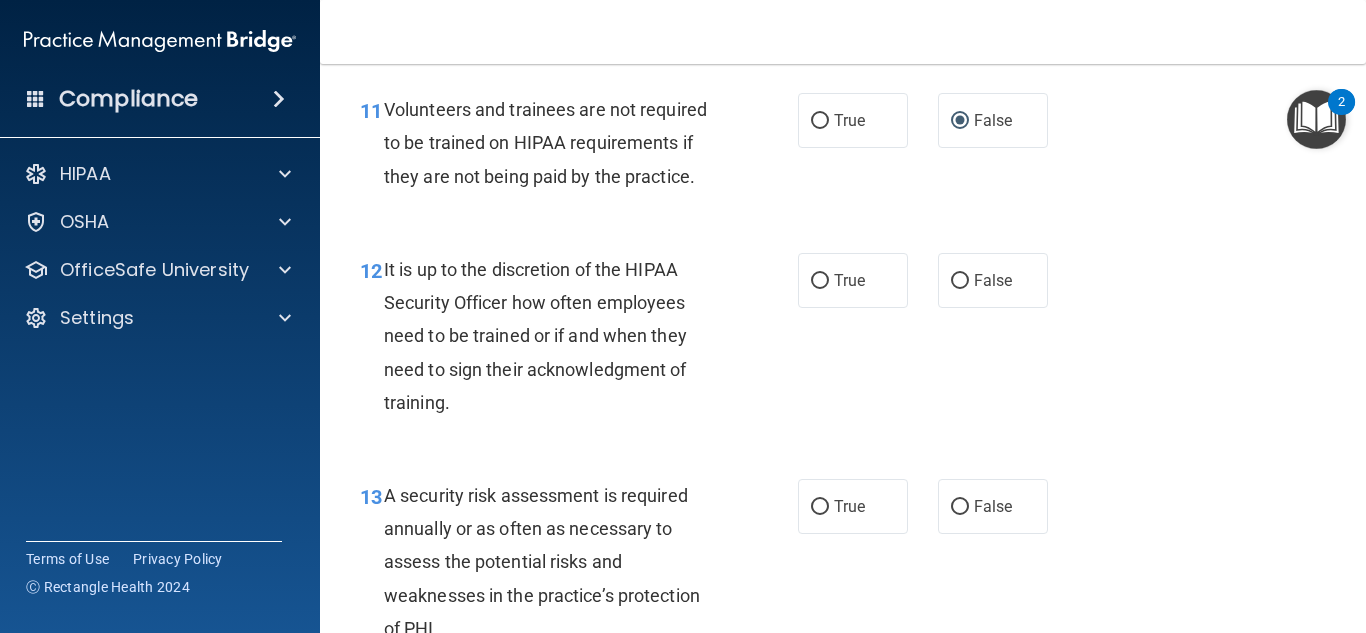 scroll, scrollTop: 2499, scrollLeft: 0, axis: vertical 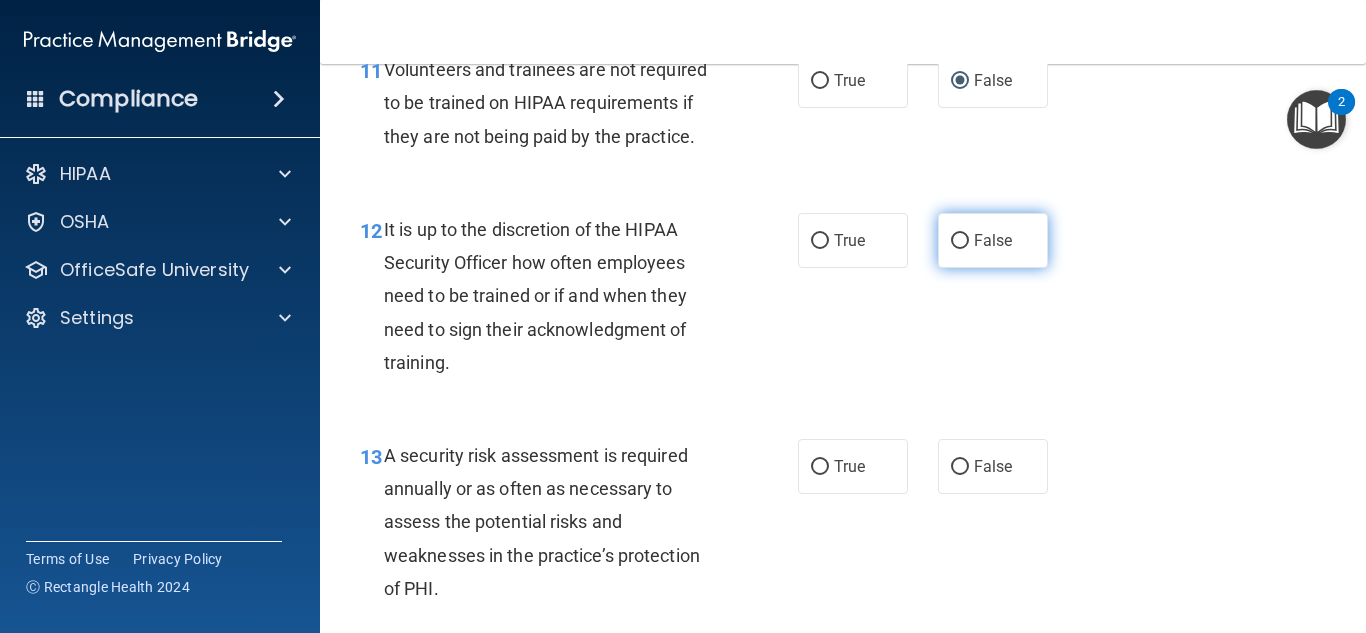 click on "False" at bounding box center (993, 240) 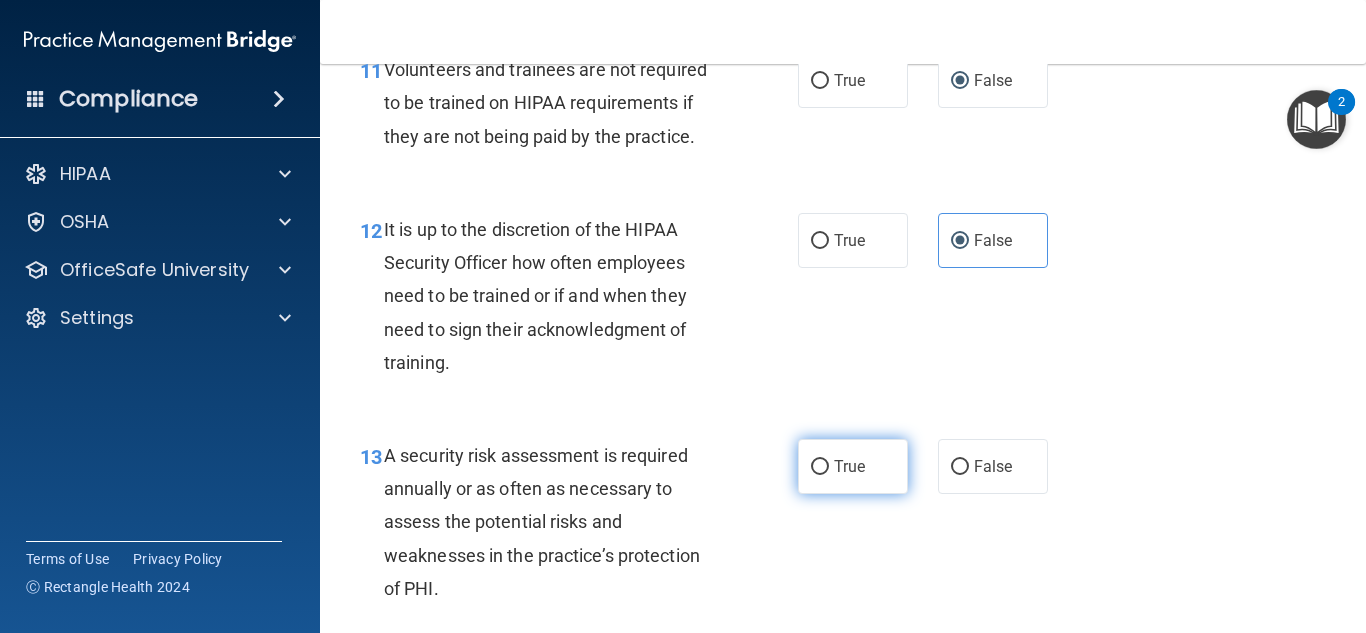 click on "True" at bounding box center (820, 467) 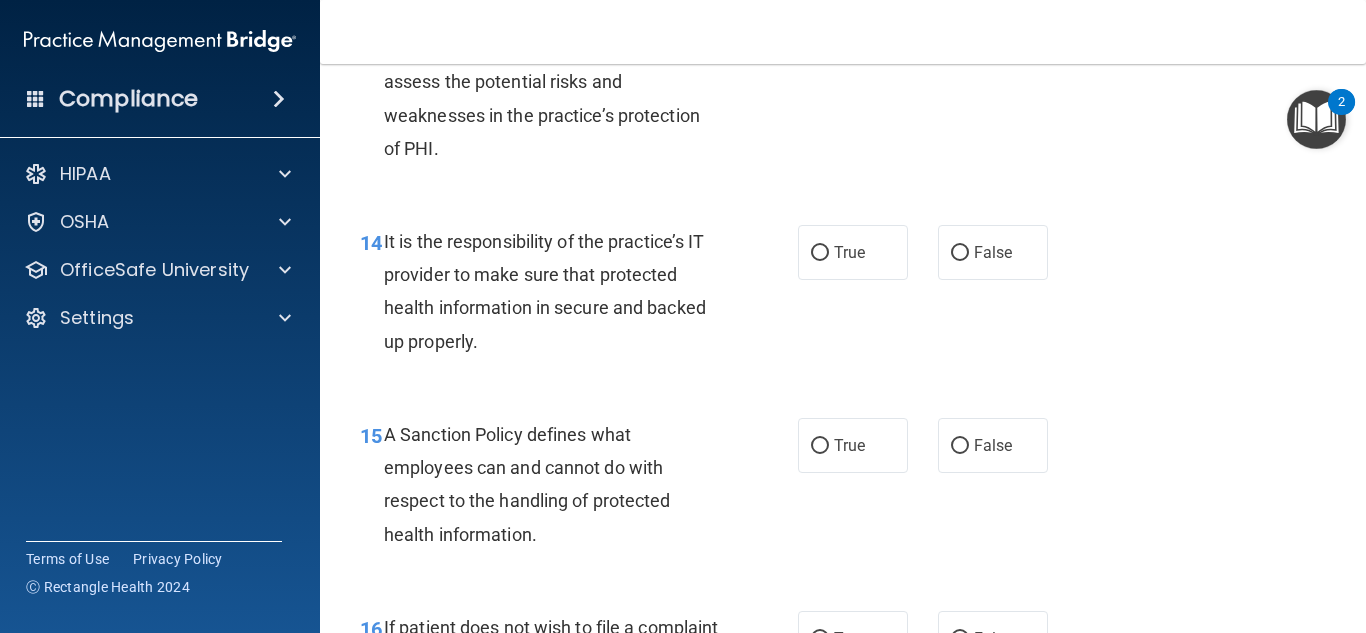 scroll, scrollTop: 2979, scrollLeft: 0, axis: vertical 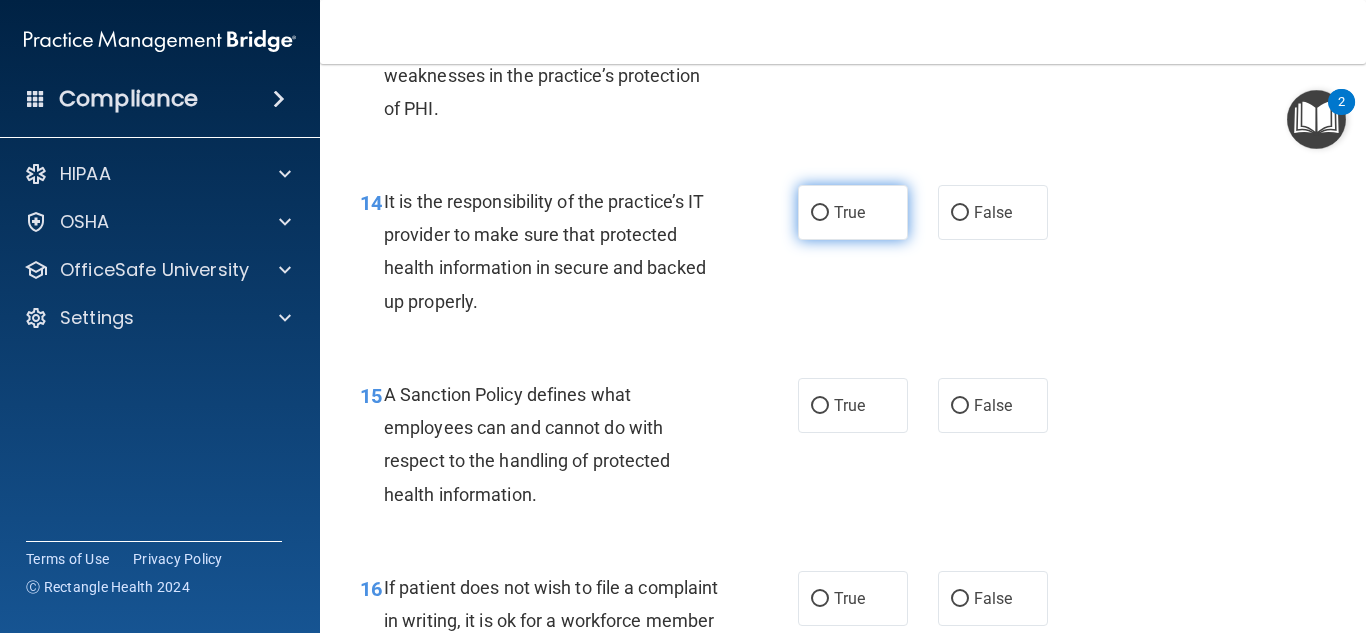 click on "True" at bounding box center (853, 212) 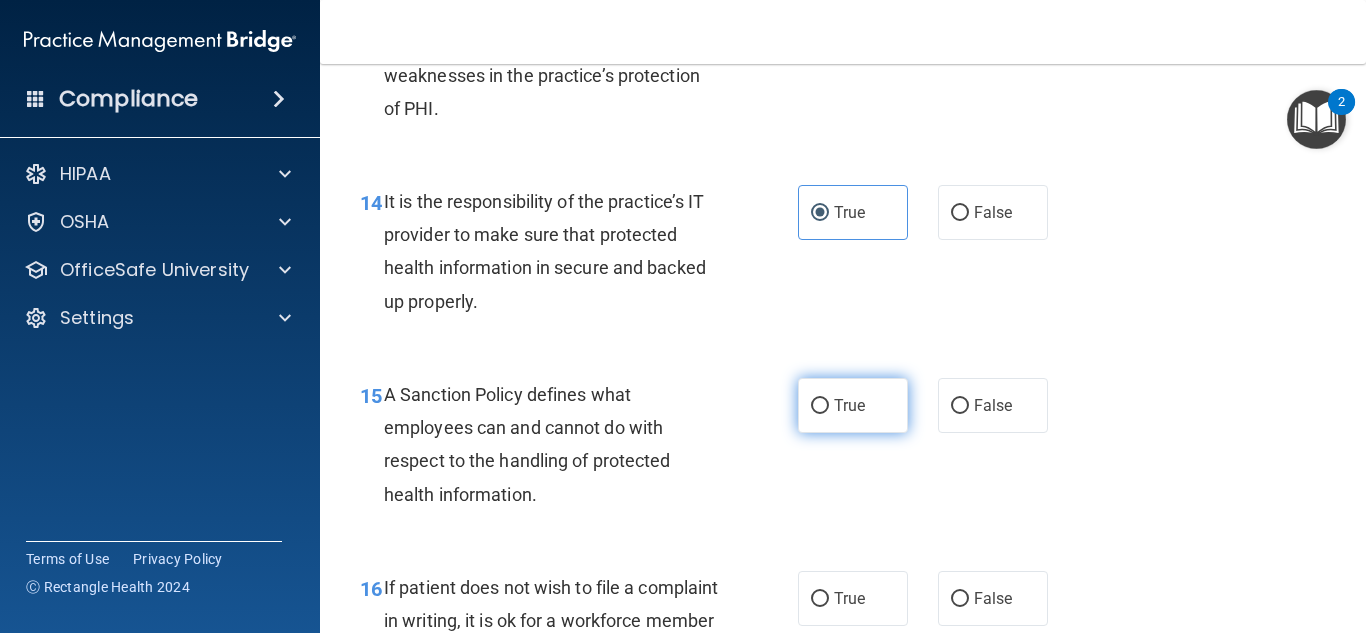 click on "True" at bounding box center (849, 405) 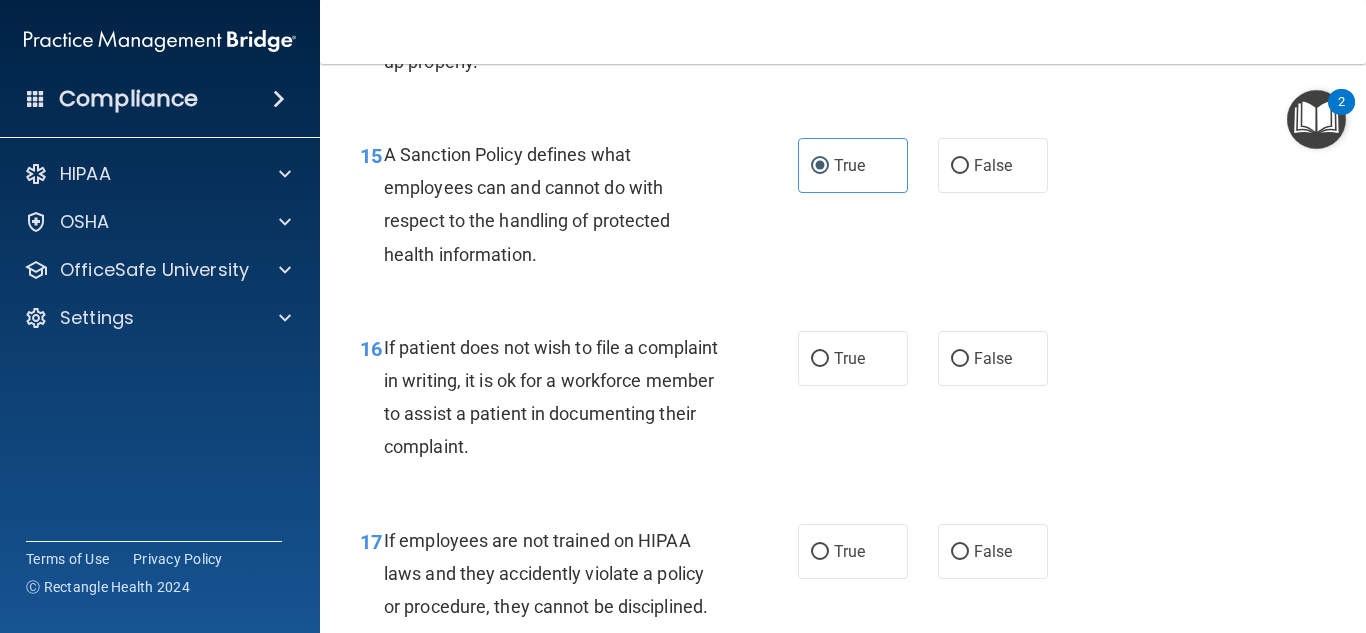 scroll, scrollTop: 3299, scrollLeft: 0, axis: vertical 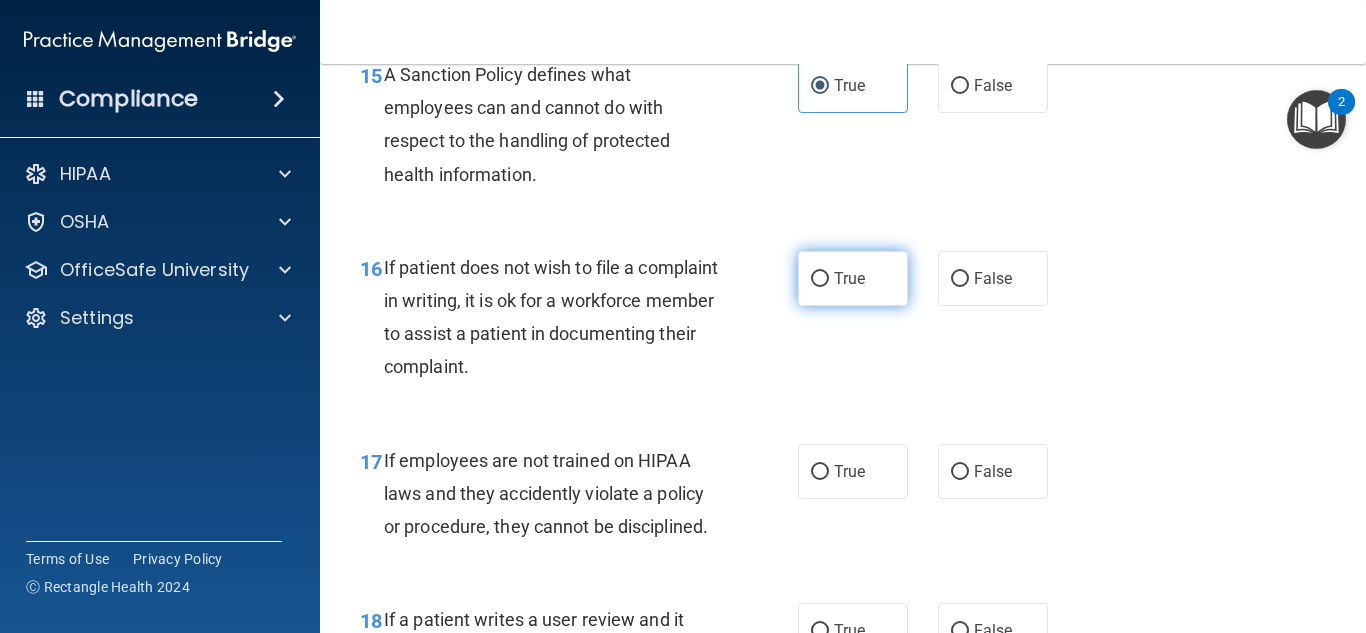 click on "True" at bounding box center (849, 278) 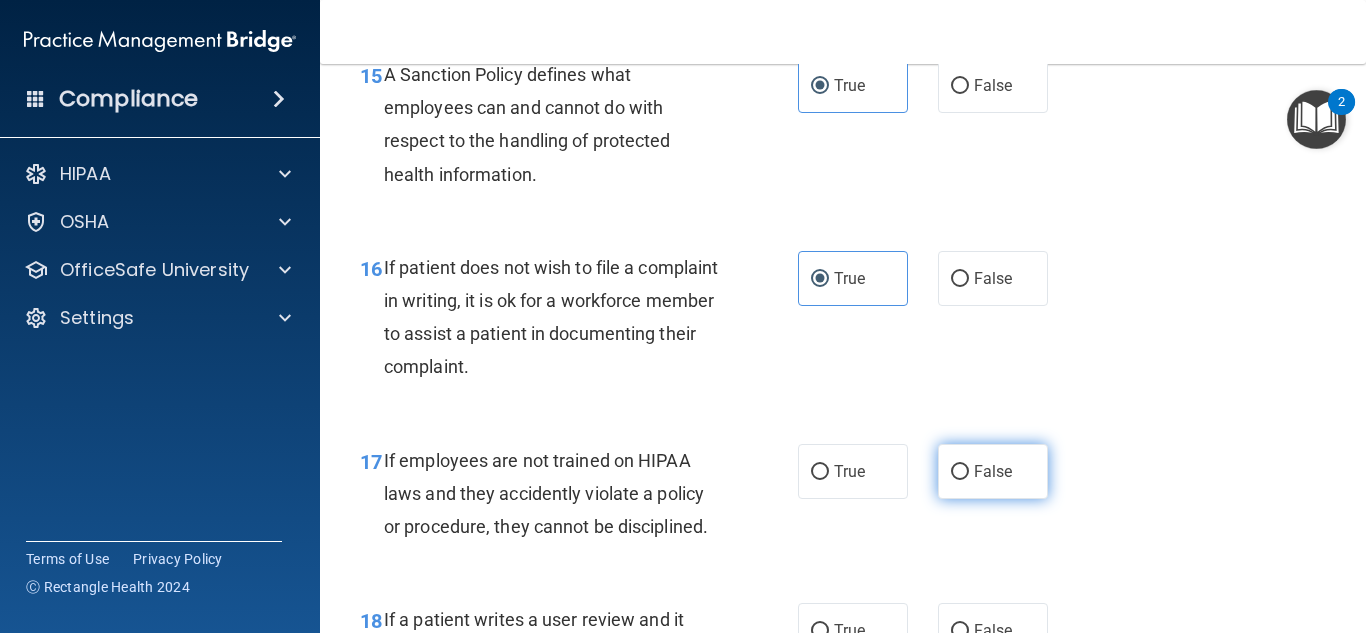 click on "False" at bounding box center [993, 471] 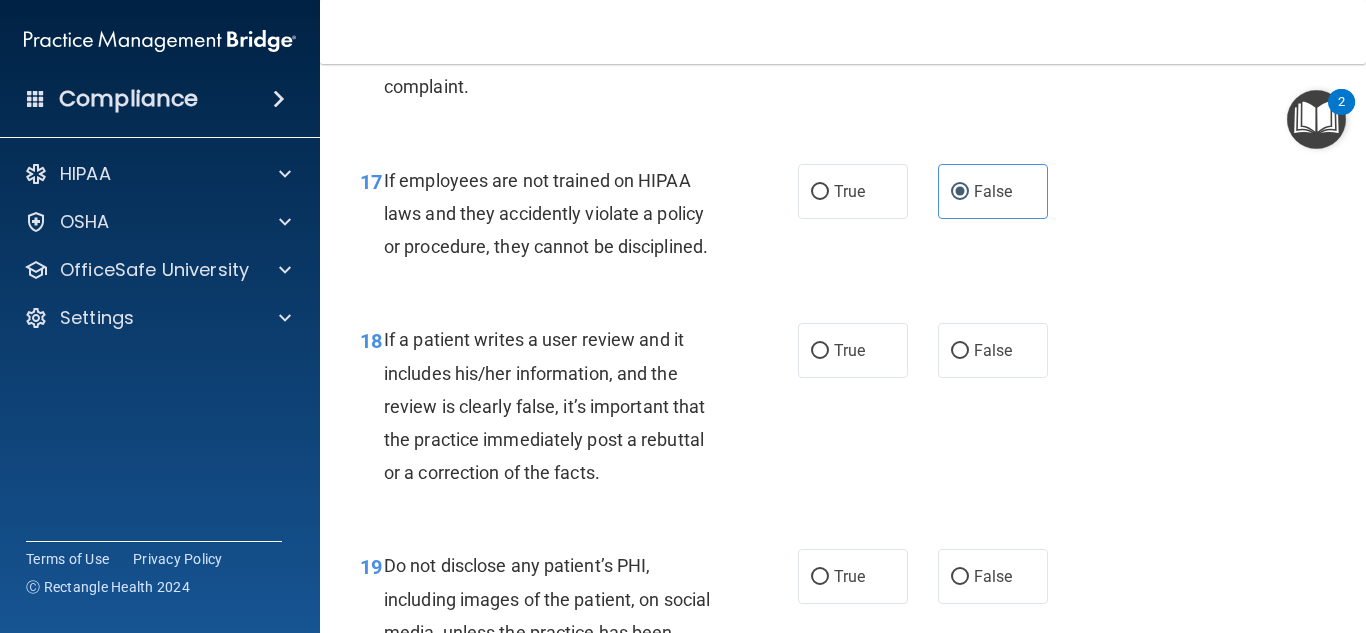 scroll, scrollTop: 3659, scrollLeft: 0, axis: vertical 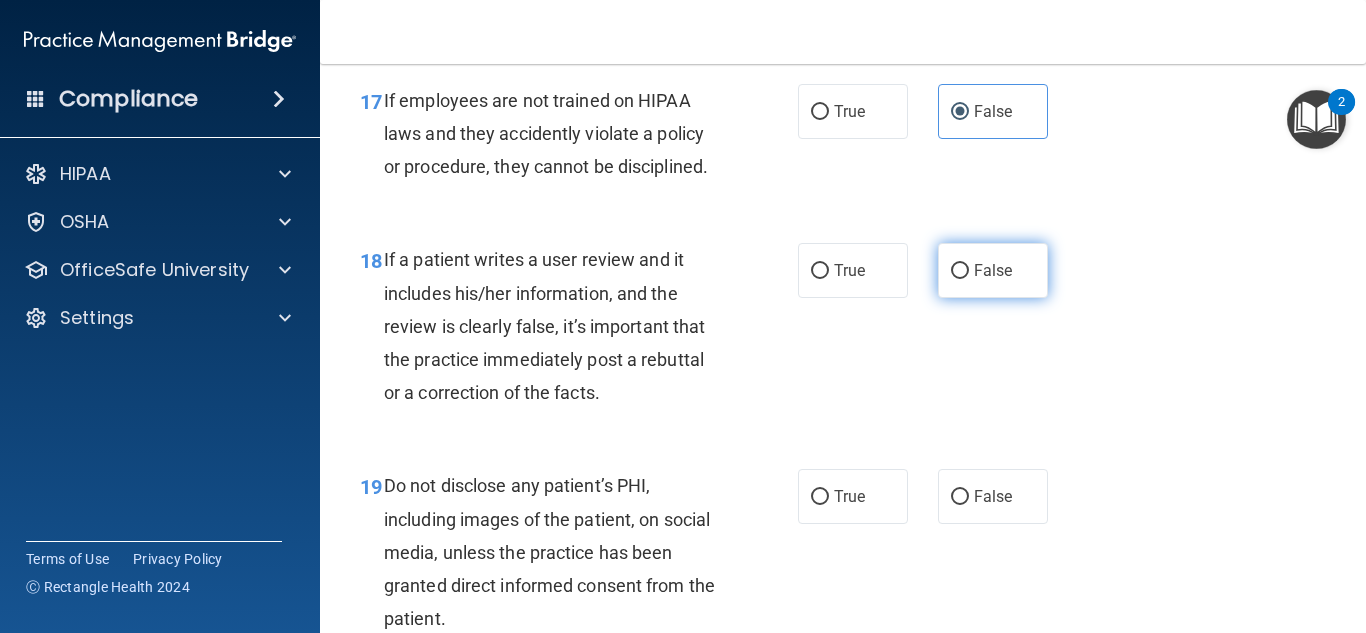 click on "False" at bounding box center (993, 270) 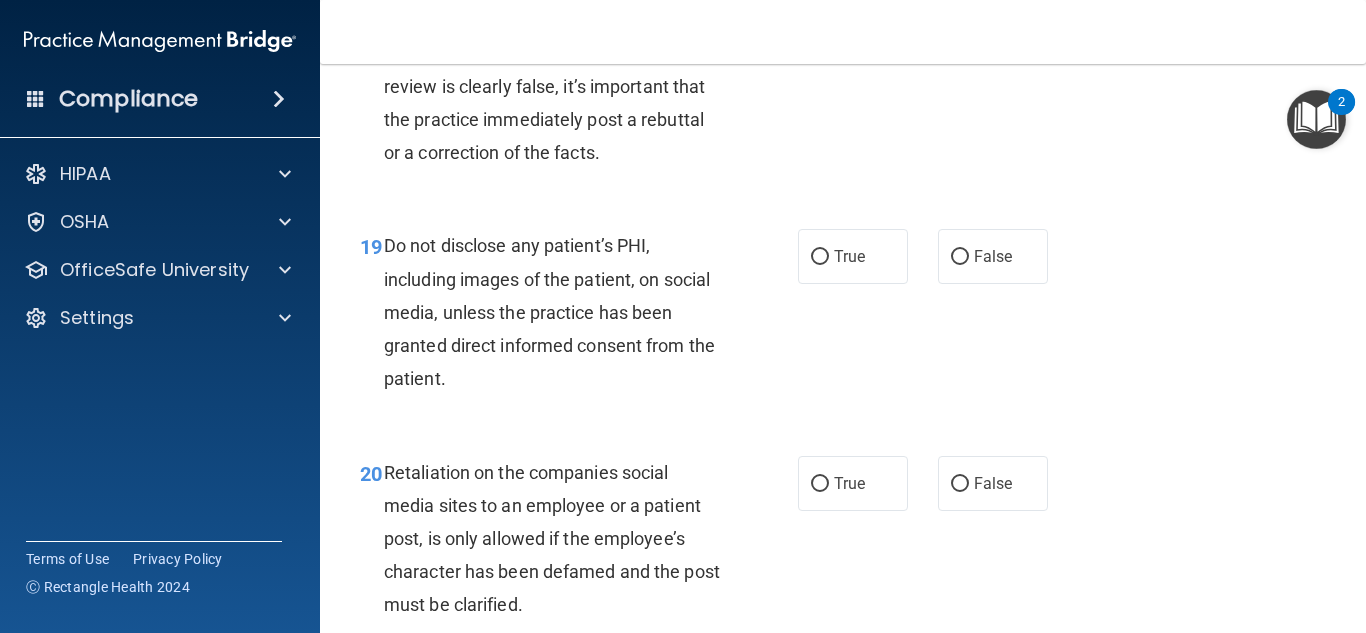 scroll, scrollTop: 3939, scrollLeft: 0, axis: vertical 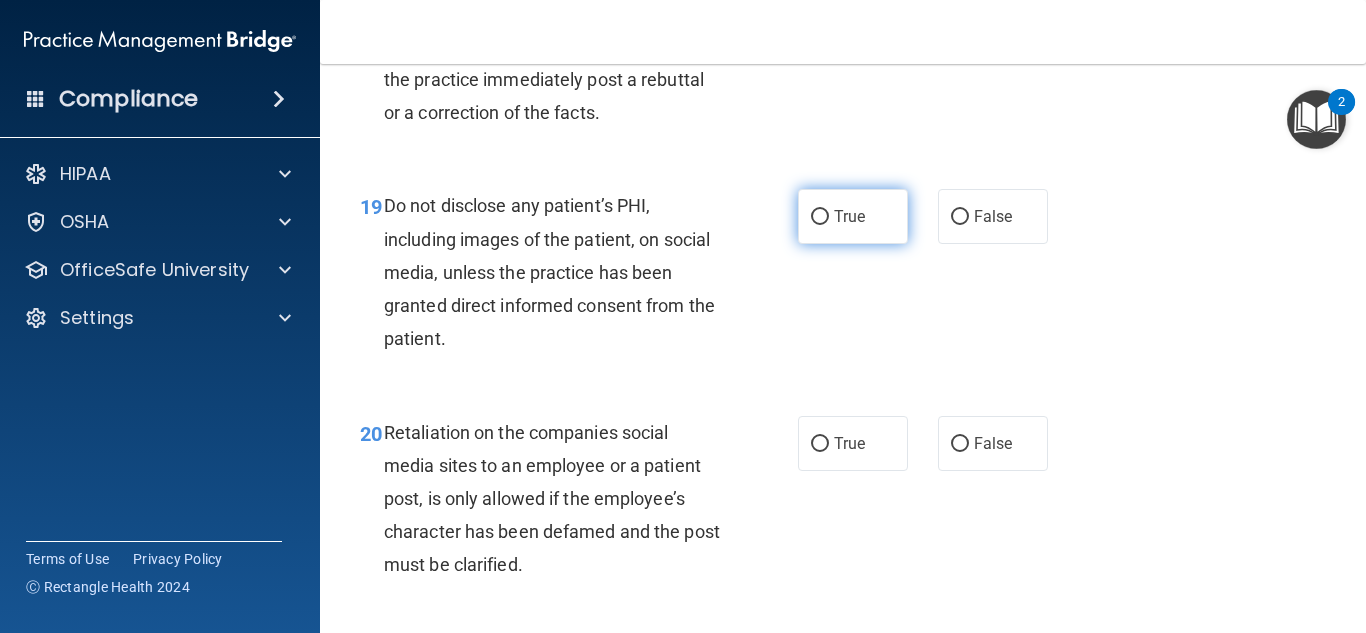 click on "True" at bounding box center (853, 216) 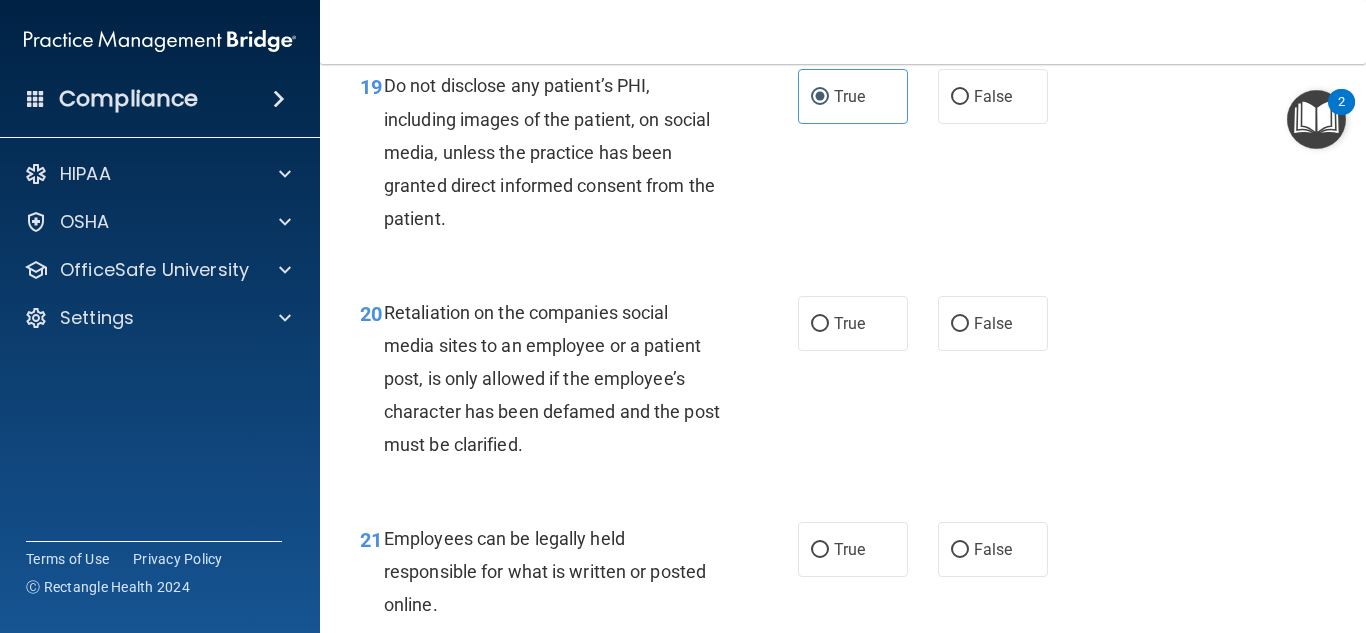 scroll, scrollTop: 4099, scrollLeft: 0, axis: vertical 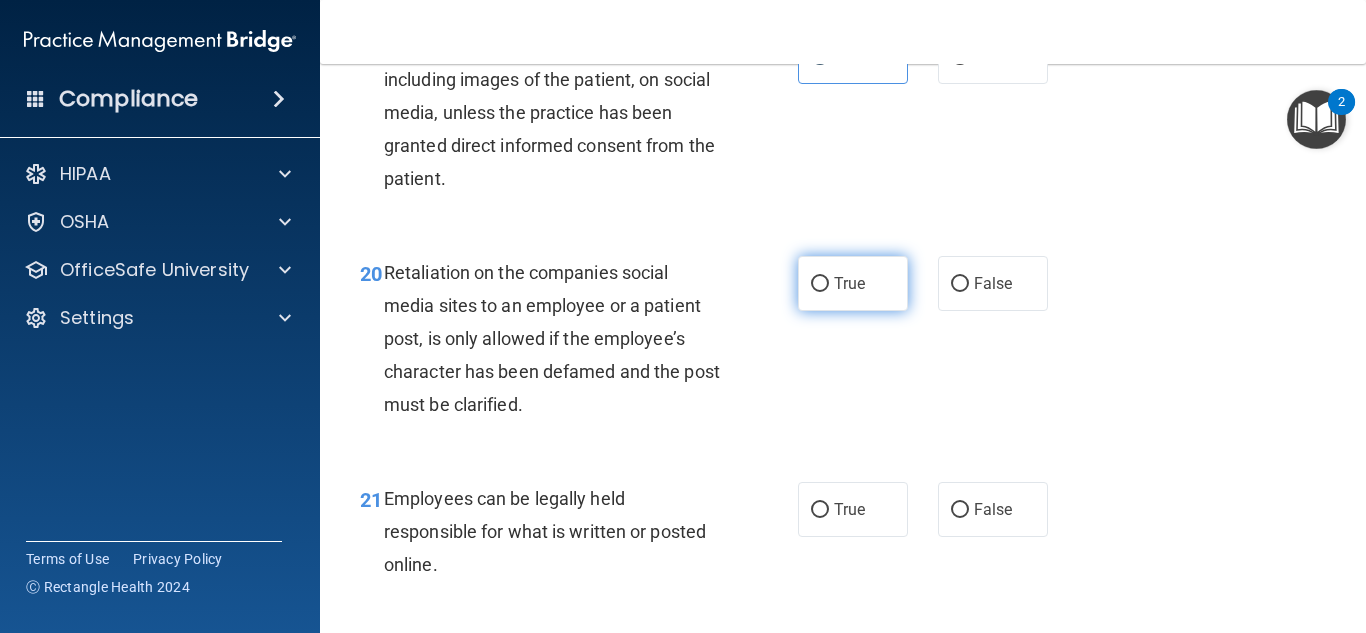 click on "True" at bounding box center (853, 283) 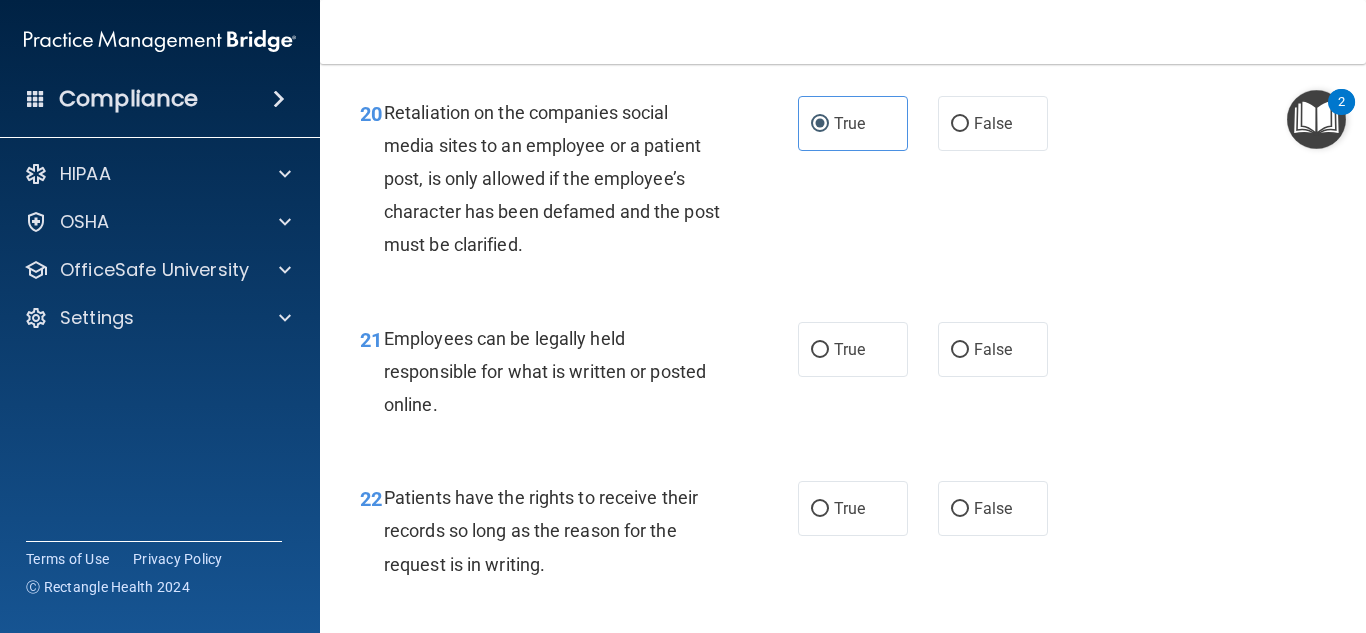 scroll, scrollTop: 4339, scrollLeft: 0, axis: vertical 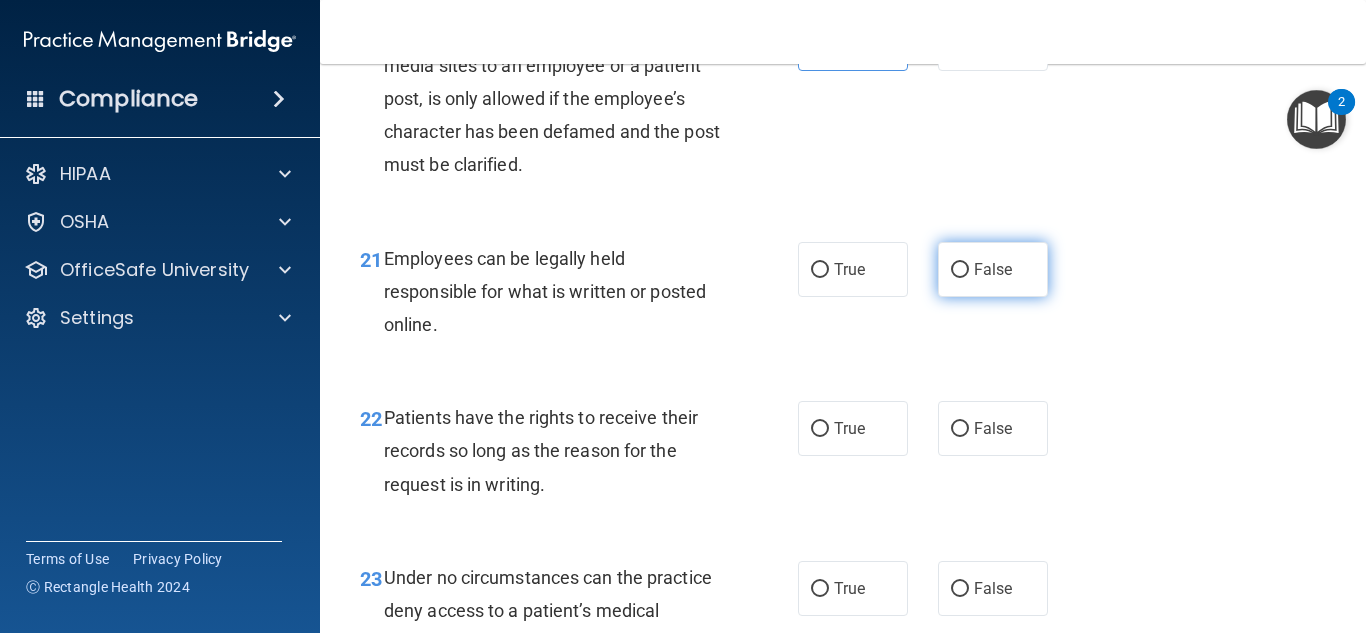 click on "False" at bounding box center (960, 270) 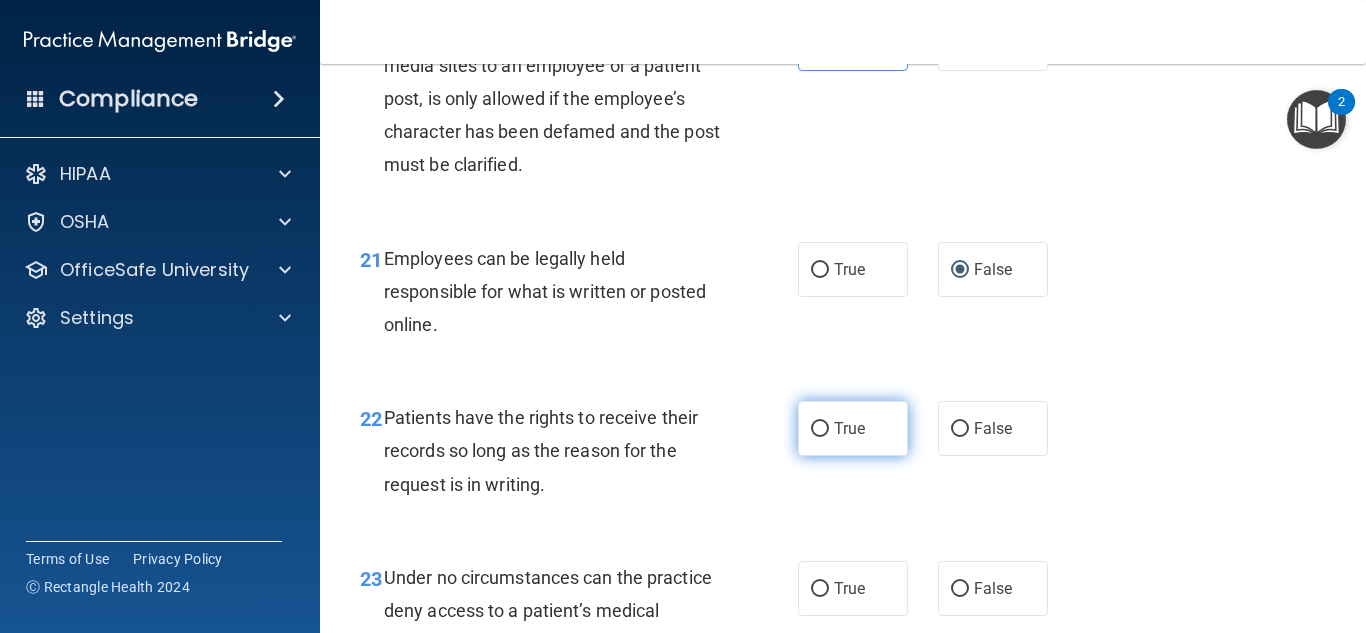 click on "True" at bounding box center [853, 428] 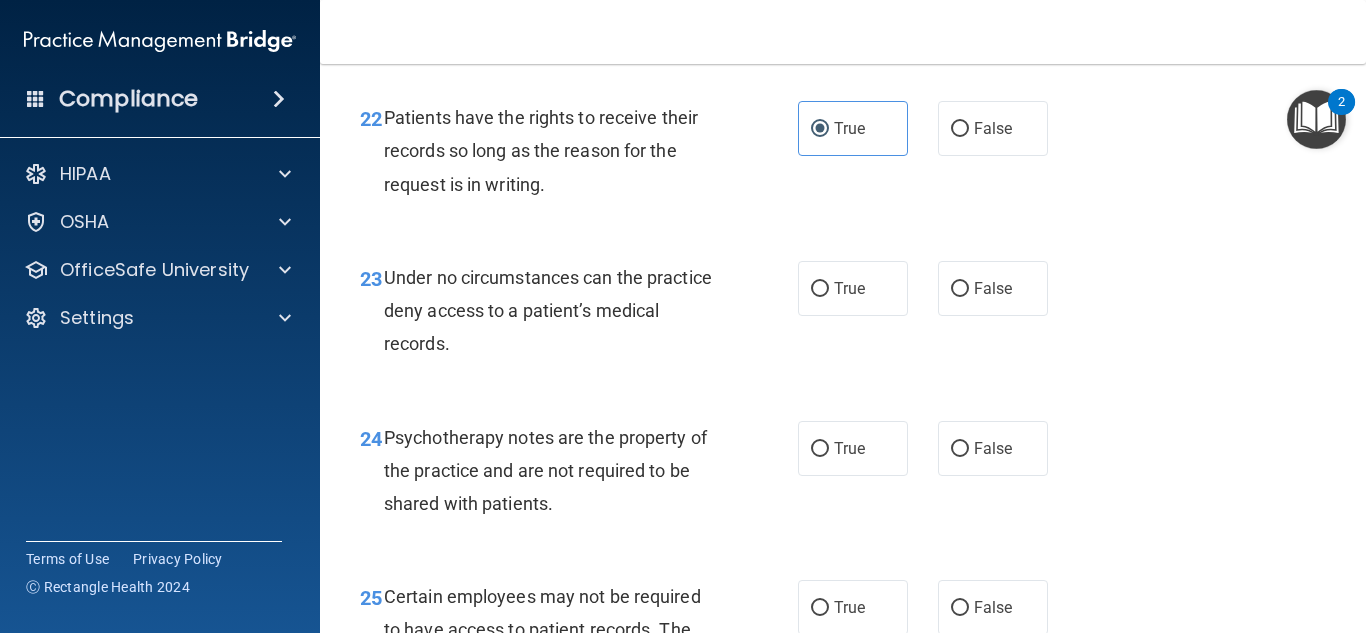 scroll, scrollTop: 4679, scrollLeft: 0, axis: vertical 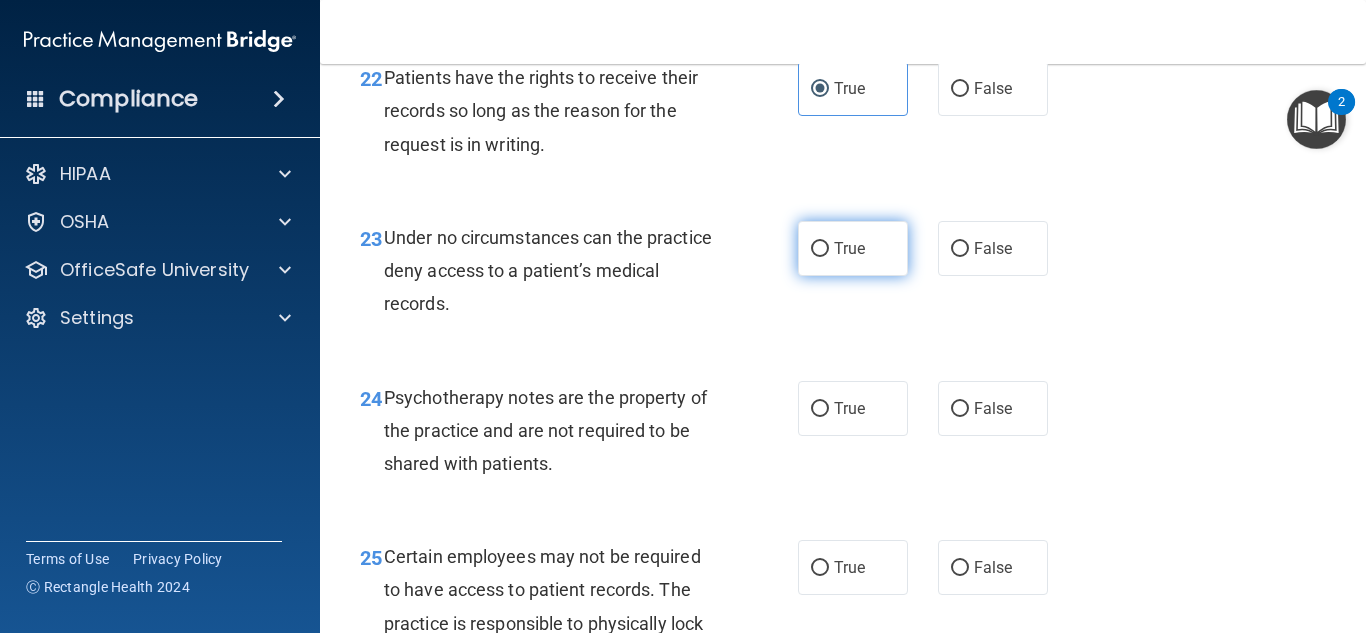 click on "True" at bounding box center (820, 249) 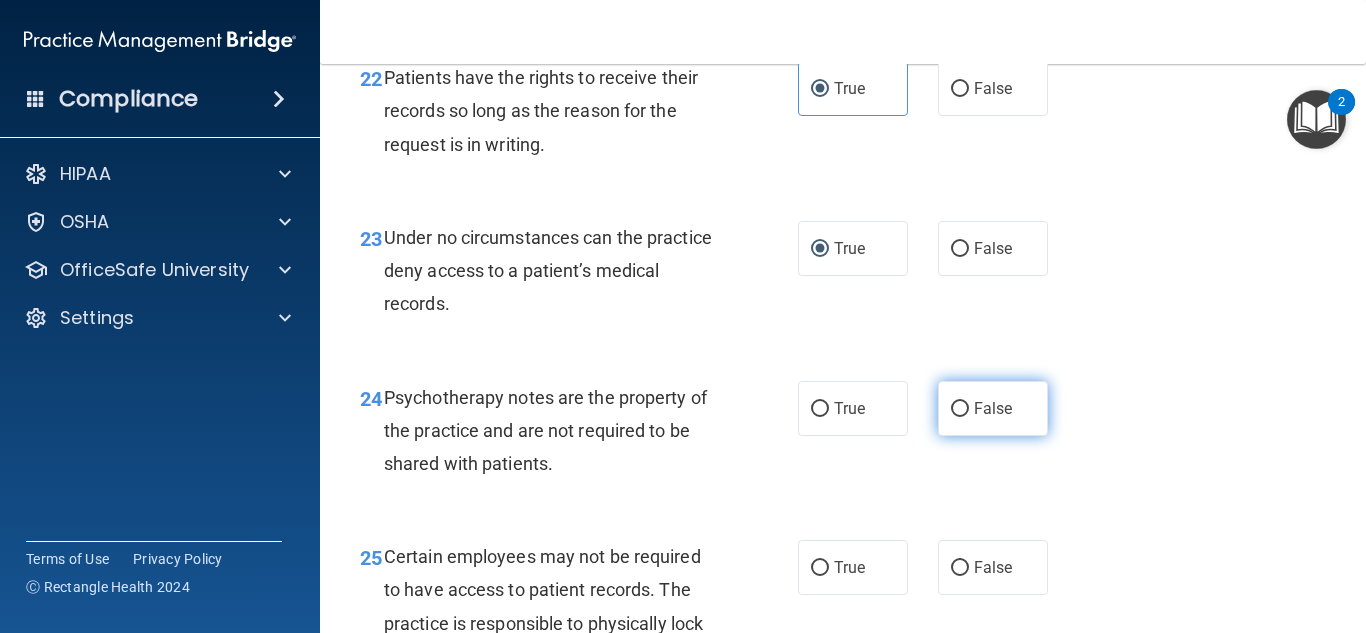 click on "False" at bounding box center [960, 409] 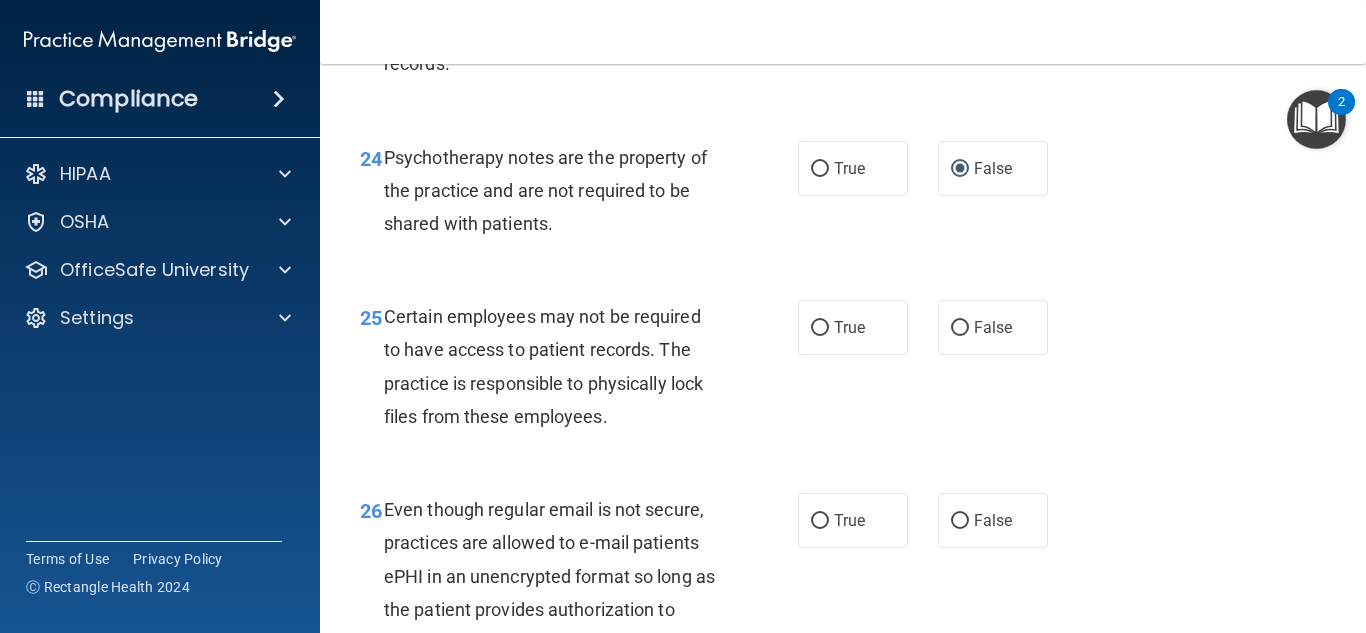scroll, scrollTop: 4959, scrollLeft: 0, axis: vertical 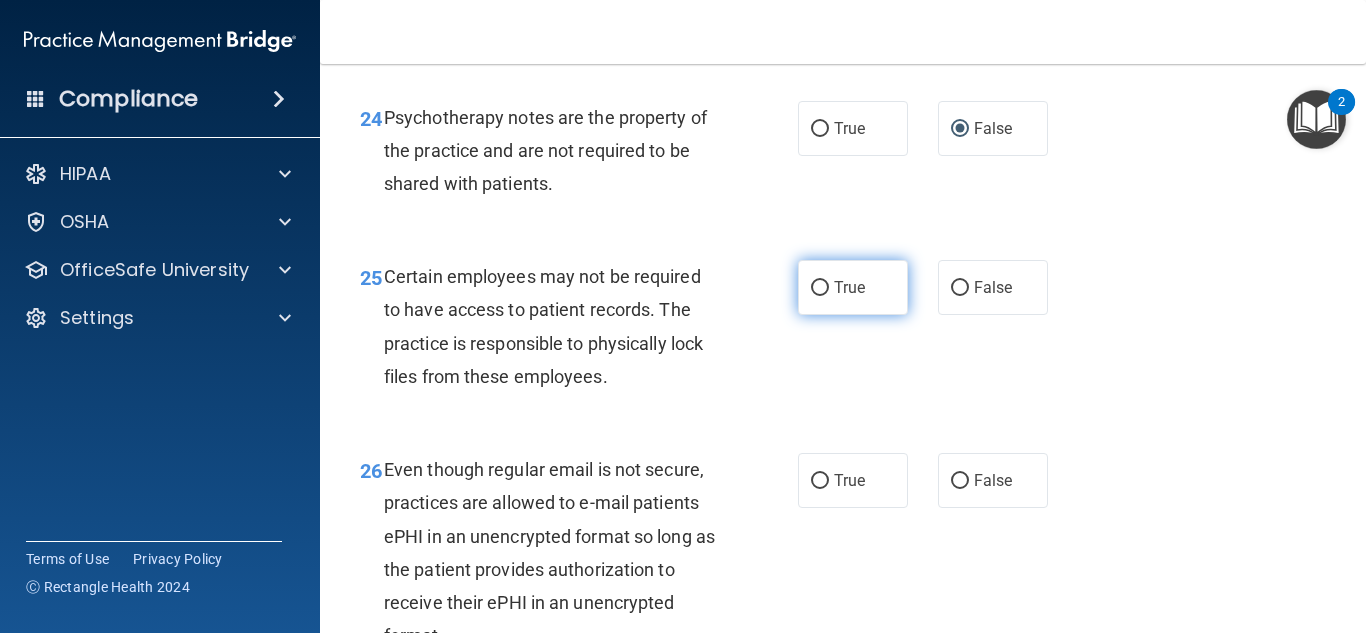 click on "True" at bounding box center (853, 287) 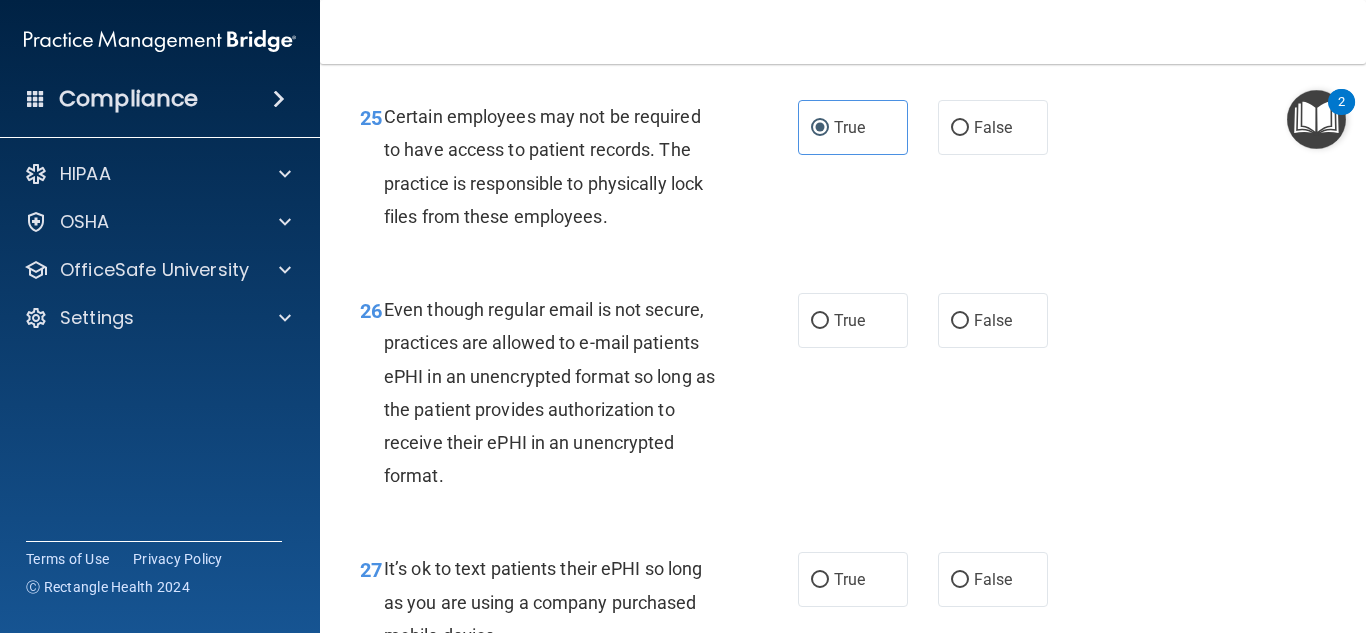 scroll, scrollTop: 5159, scrollLeft: 0, axis: vertical 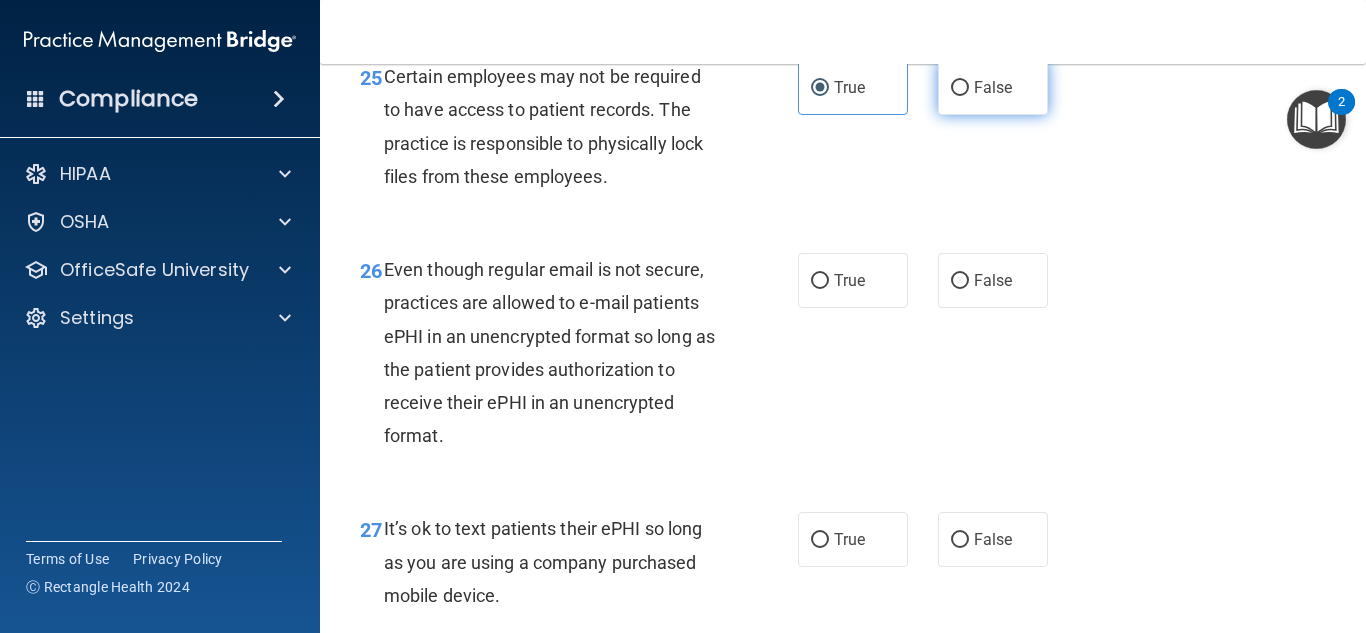 click on "False" at bounding box center (993, 87) 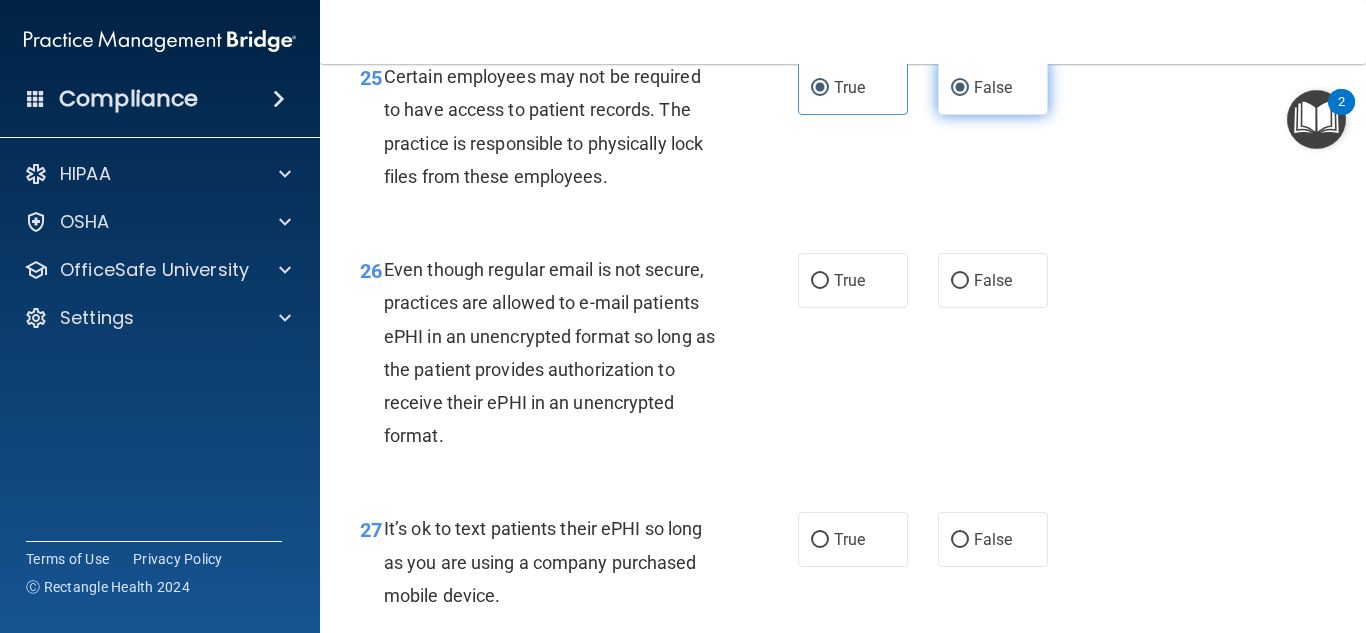 radio on "false" 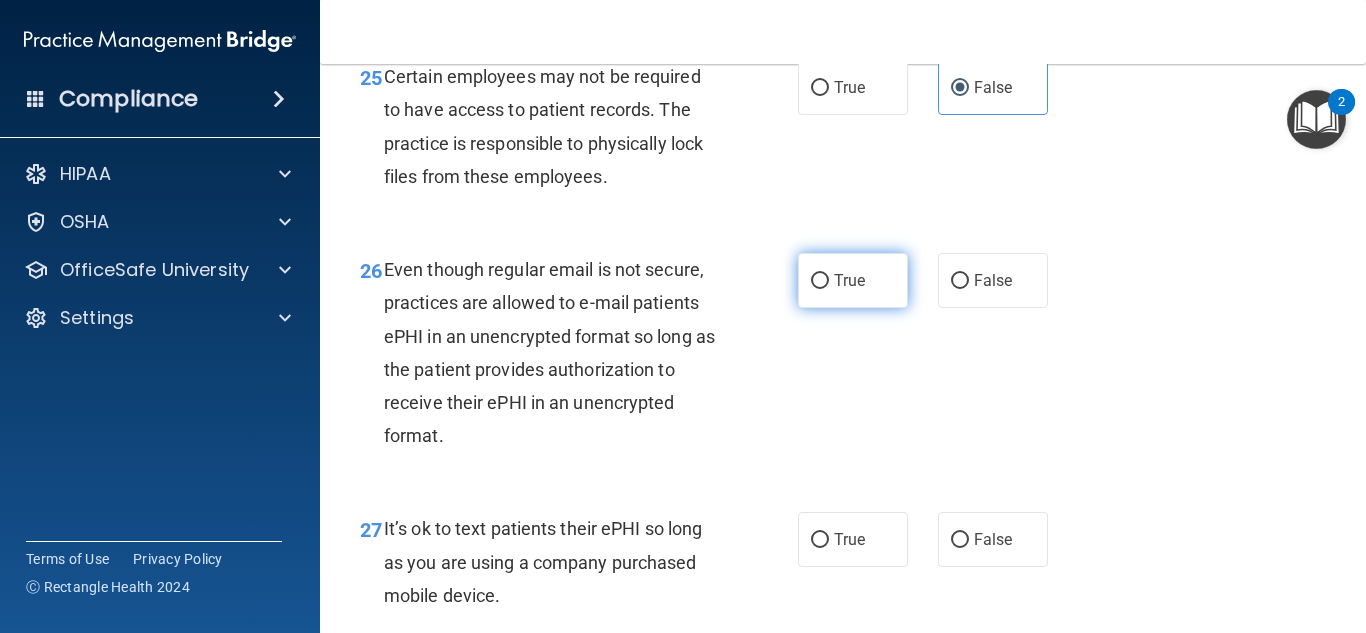 click on "True" at bounding box center (853, 280) 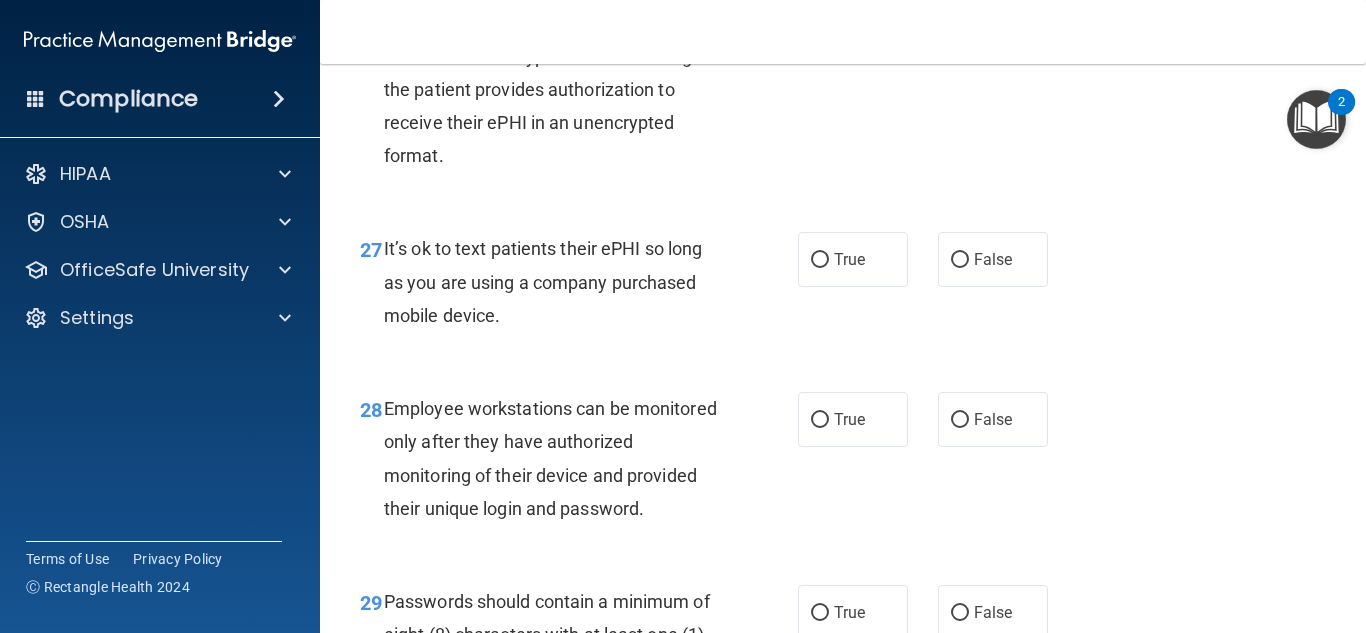 scroll, scrollTop: 5519, scrollLeft: 0, axis: vertical 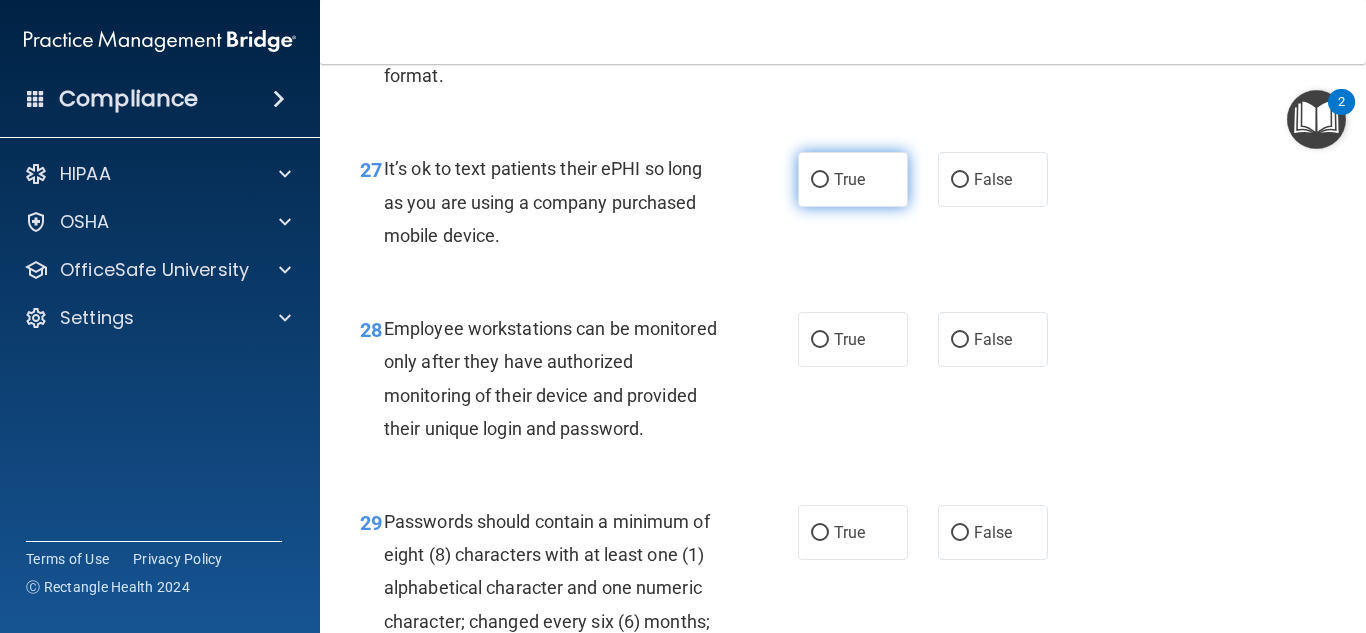click on "True" at bounding box center (820, 180) 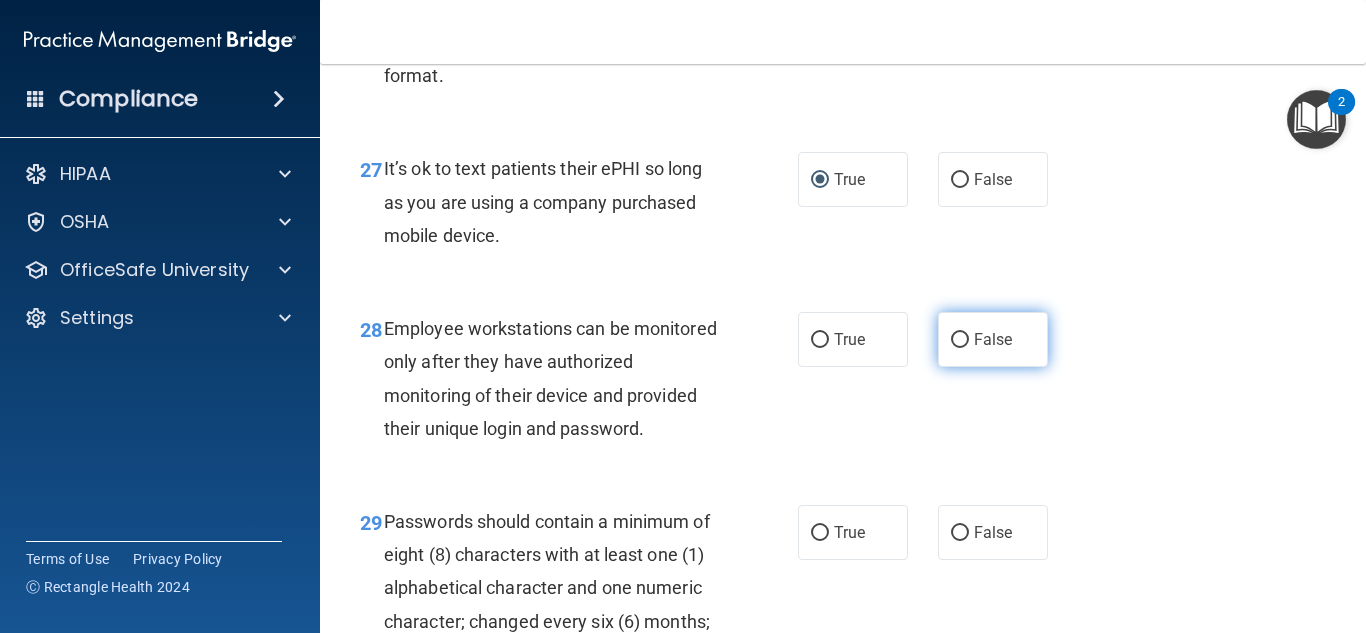click on "False" at bounding box center [960, 340] 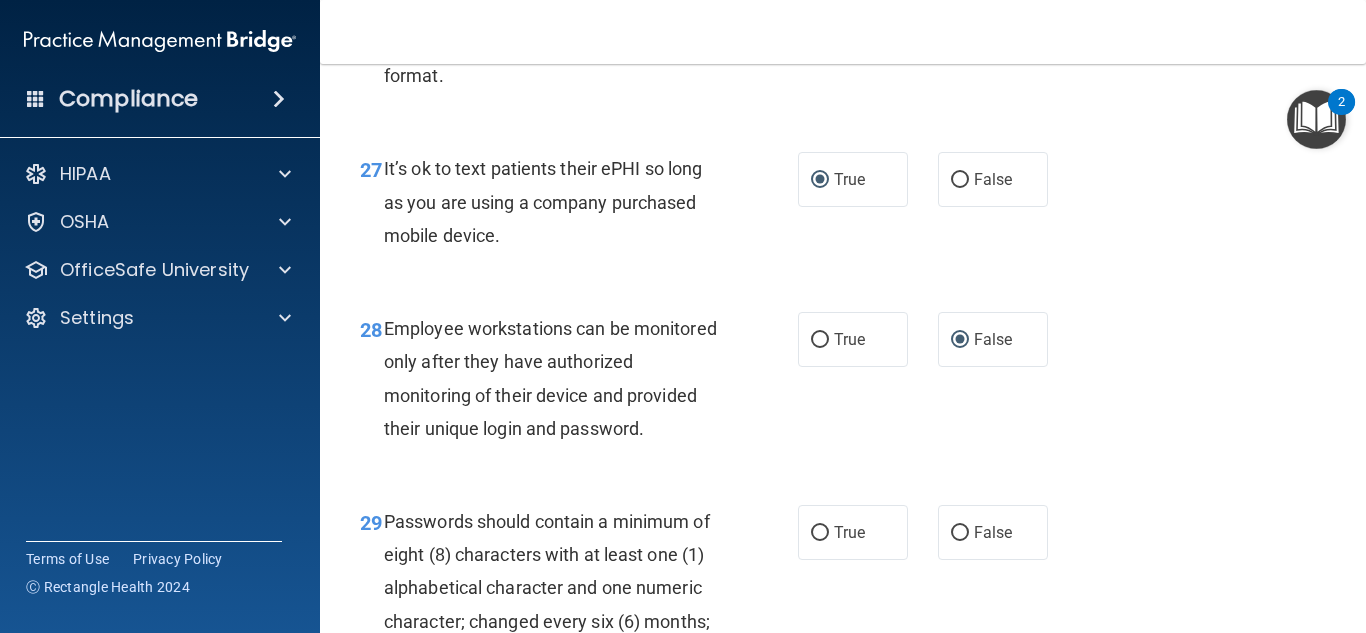 click on "-                HIPAA Policies and Procedures Quiz         This quiz doesn’t expire until . Are you sure you want to take this quiz now?   Take the quiz anyway!                       01       It is ok to share your password with a co-worker in case immediate access of a device during an emergency is needed.                 True           False                       02       HIPAA violations are punishable by law and those found violating HIPAA are subject to personal liabilities in both civil and criminal court.                  True           False                       03       Blogging or posting on social media sites about the practice’s policies and procedures is encouraged to support the practice’s dedication to patient privacy and security, so long as it will not damage the reputation of the practice.                  True           False                       04                       True           False                       05                       True           False" at bounding box center [843, 348] 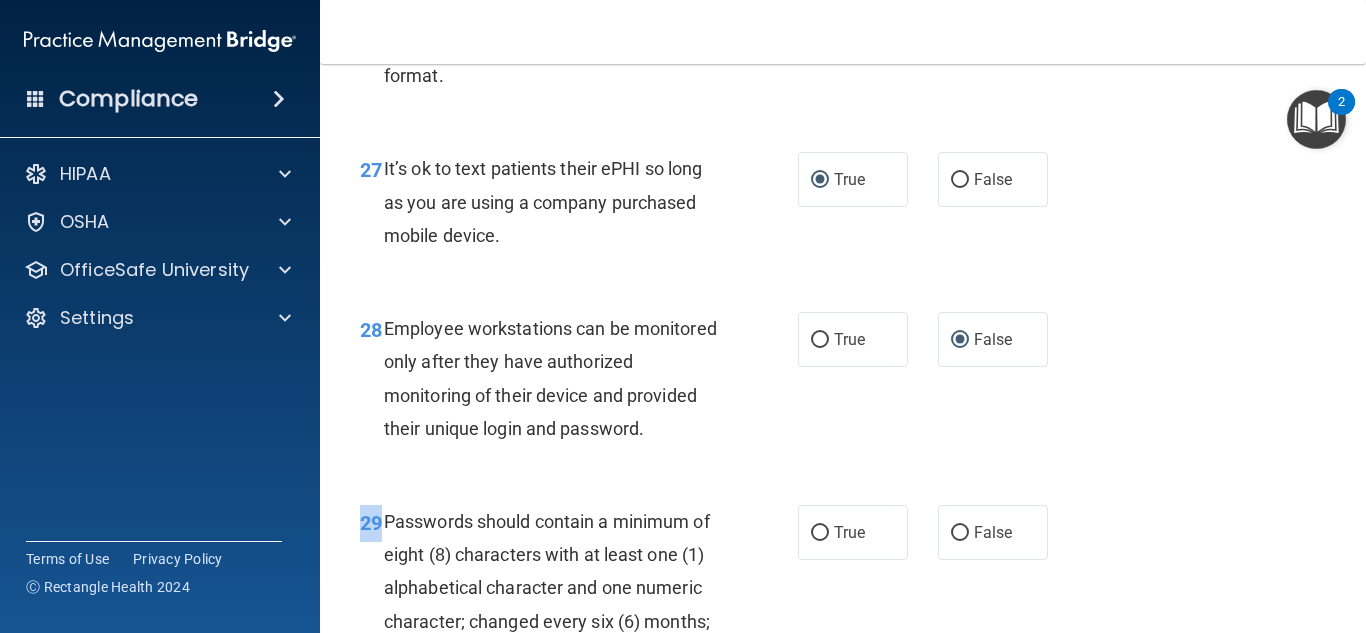 click on "-                HIPAA Policies and Procedures Quiz         This quiz doesn’t expire until . Are you sure you want to take this quiz now?   Take the quiz anyway!                       01       It is ok to share your password with a co-worker in case immediate access of a device during an emergency is needed.                 True           False                       02       HIPAA violations are punishable by law and those found violating HIPAA are subject to personal liabilities in both civil and criminal court.                  True           False                       03       Blogging or posting on social media sites about the practice’s policies and procedures is encouraged to support the practice’s dedication to patient privacy and security, so long as it will not damage the reputation of the practice.                  True           False                       04                       True           False                       05                       True           False" at bounding box center [843, 348] 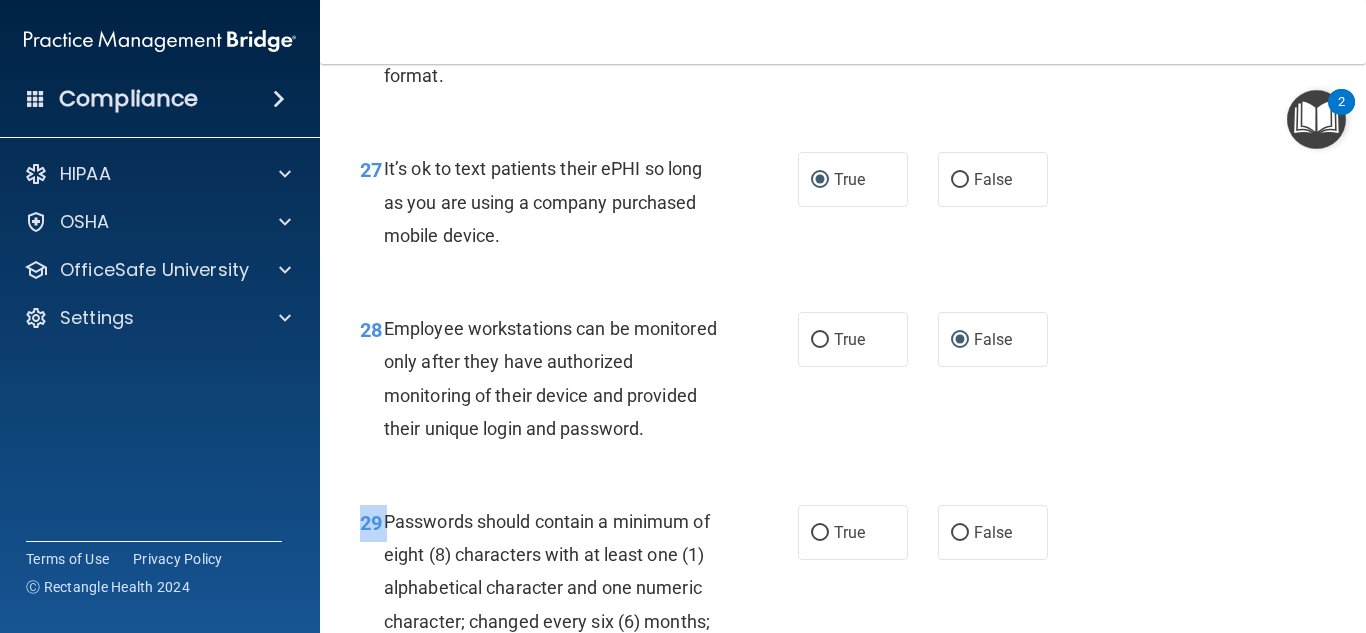click on "-                HIPAA Policies and Procedures Quiz         This quiz doesn’t expire until . Are you sure you want to take this quiz now?   Take the quiz anyway!                       01       It is ok to share your password with a co-worker in case immediate access of a device during an emergency is needed.                 True           False                       02       HIPAA violations are punishable by law and those found violating HIPAA are subject to personal liabilities in both civil and criminal court.                  True           False                       03       Blogging or posting on social media sites about the practice’s policies and procedures is encouraged to support the practice’s dedication to patient privacy and security, so long as it will not damage the reputation of the practice.                  True           False                       04                       True           False                       05                       True           False" at bounding box center [843, 348] 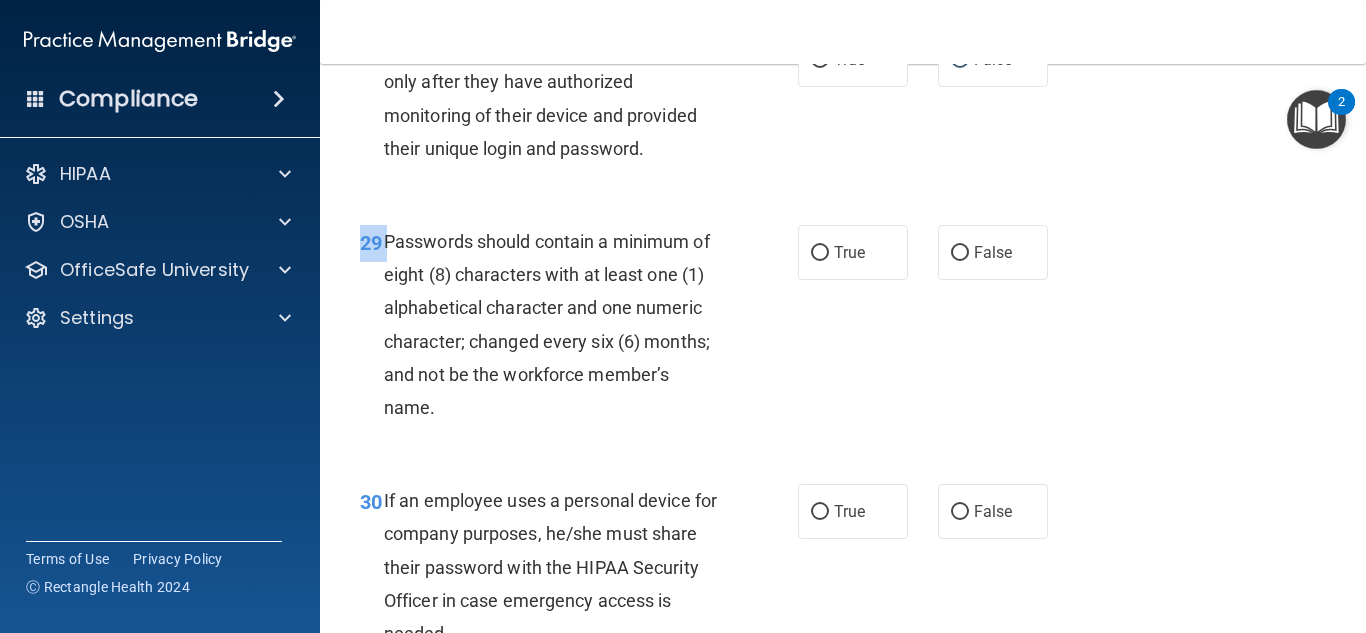 scroll, scrollTop: 5839, scrollLeft: 0, axis: vertical 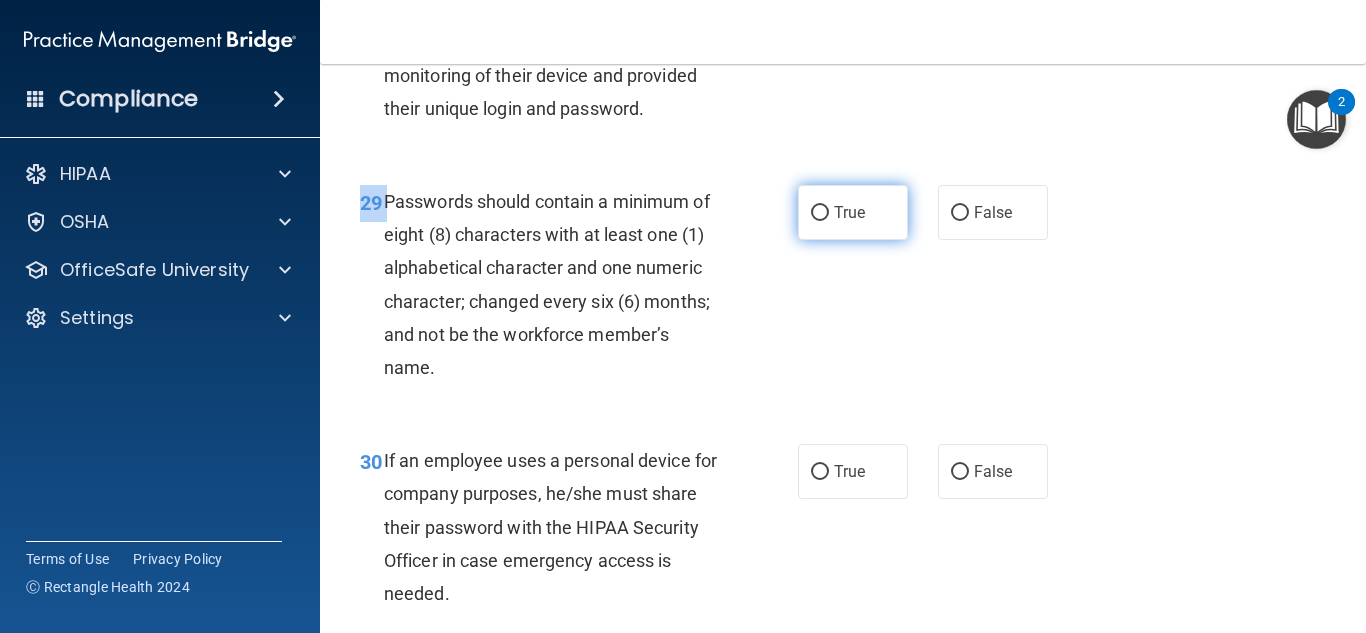 click on "True" at bounding box center [820, 213] 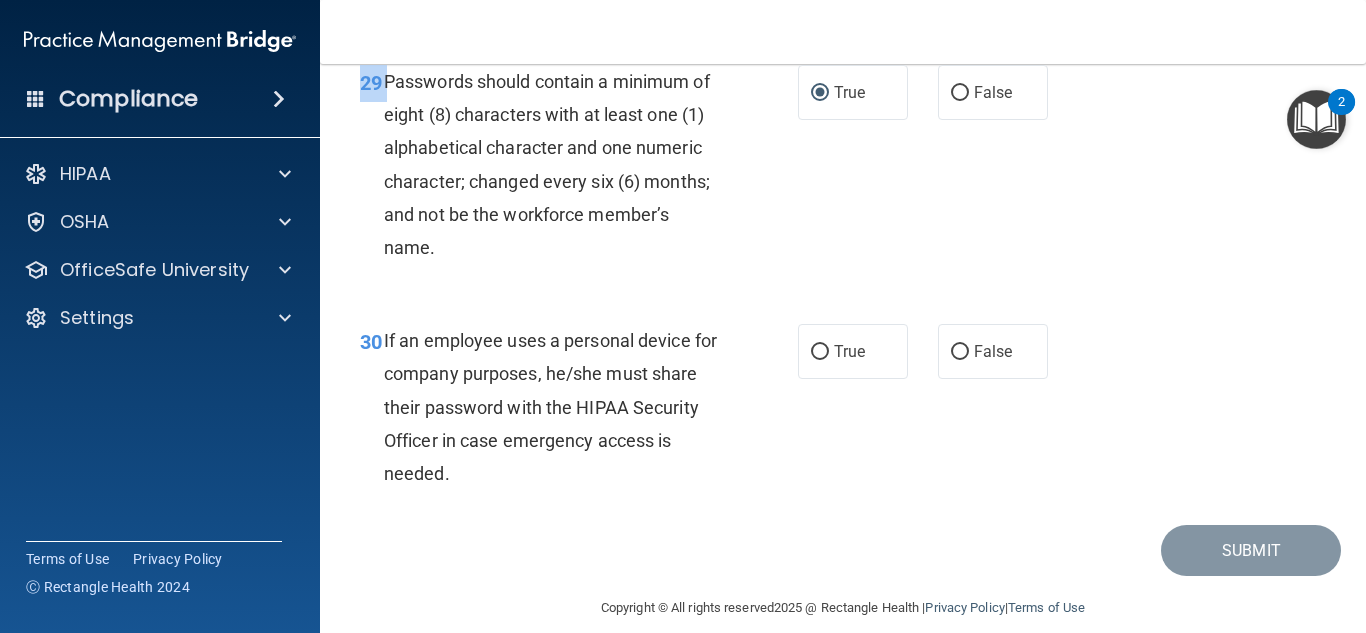 scroll, scrollTop: 6039, scrollLeft: 0, axis: vertical 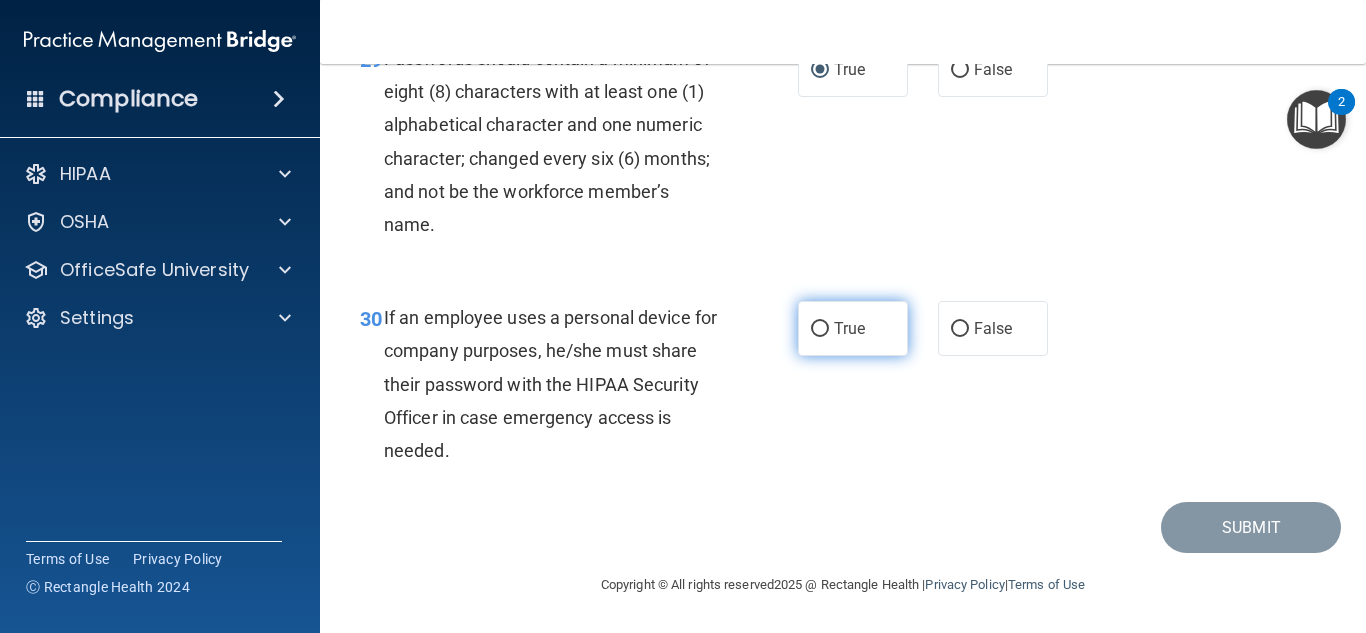 click on "True" at bounding box center [849, 328] 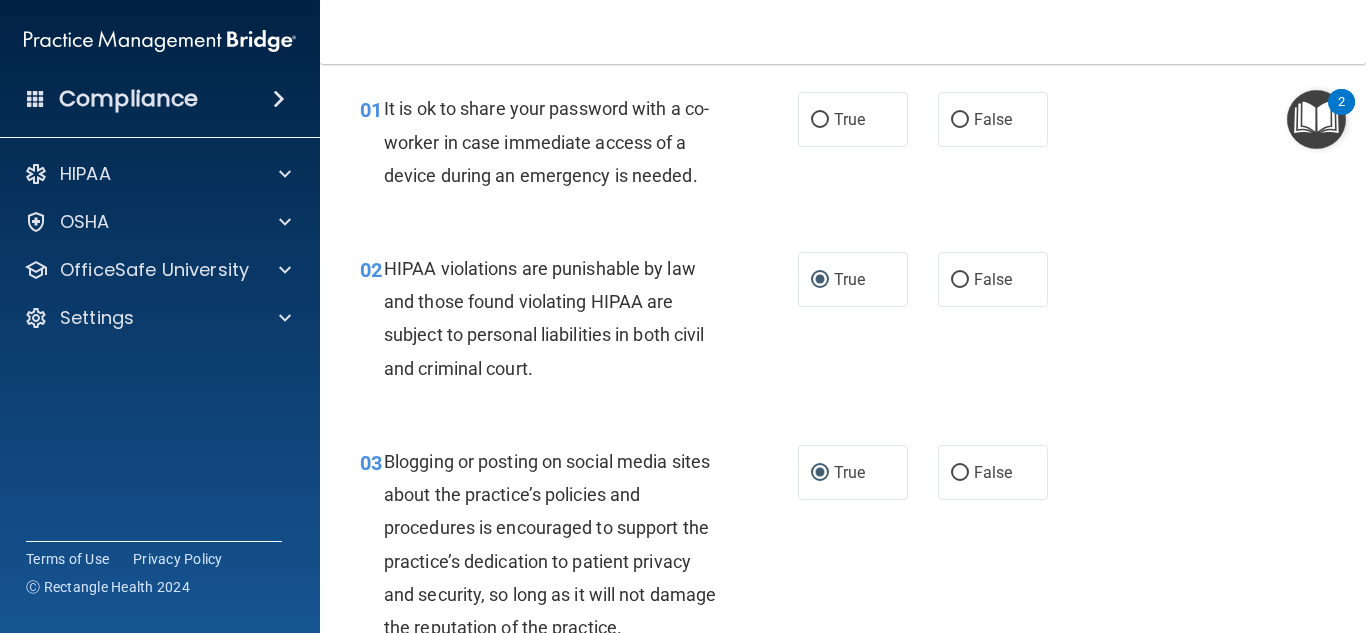 scroll, scrollTop: 0, scrollLeft: 0, axis: both 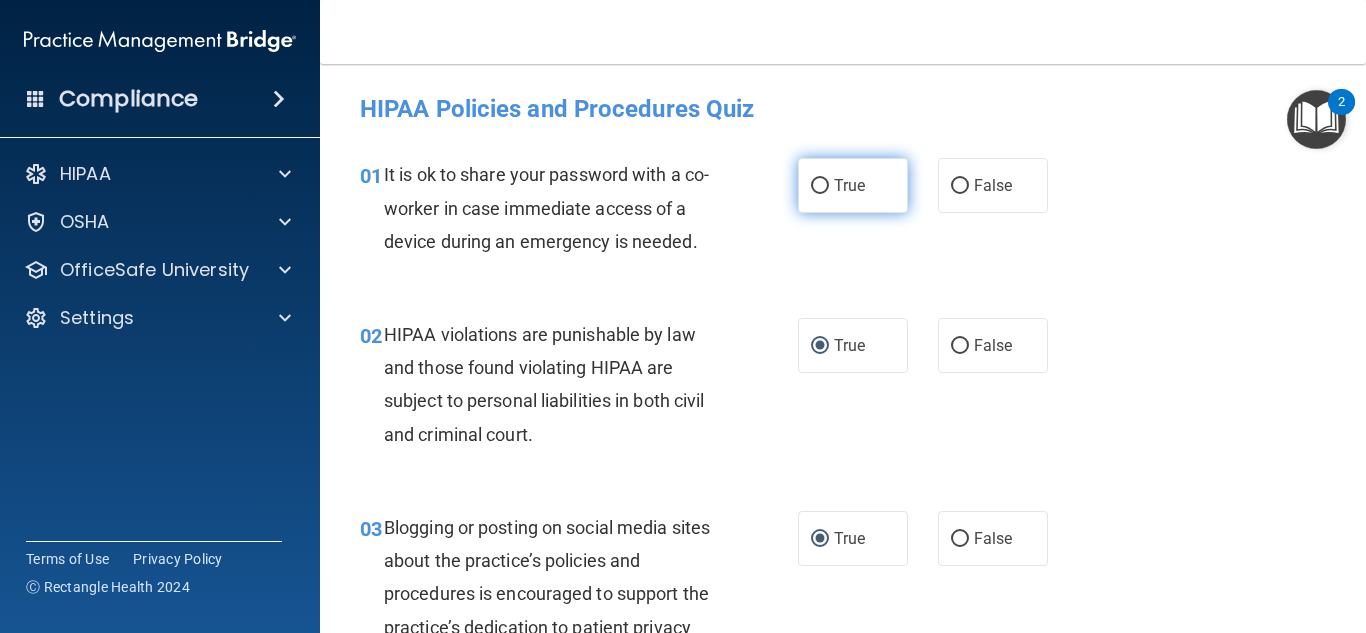 click on "True" at bounding box center (820, 186) 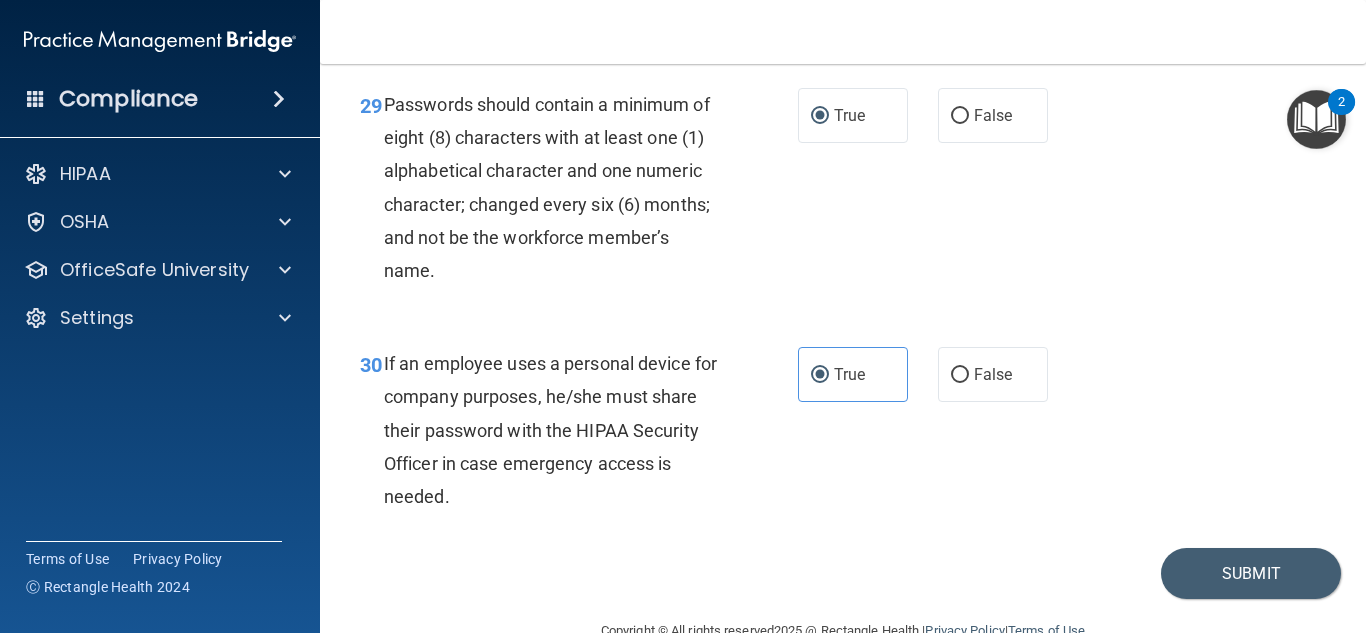 scroll, scrollTop: 6048, scrollLeft: 0, axis: vertical 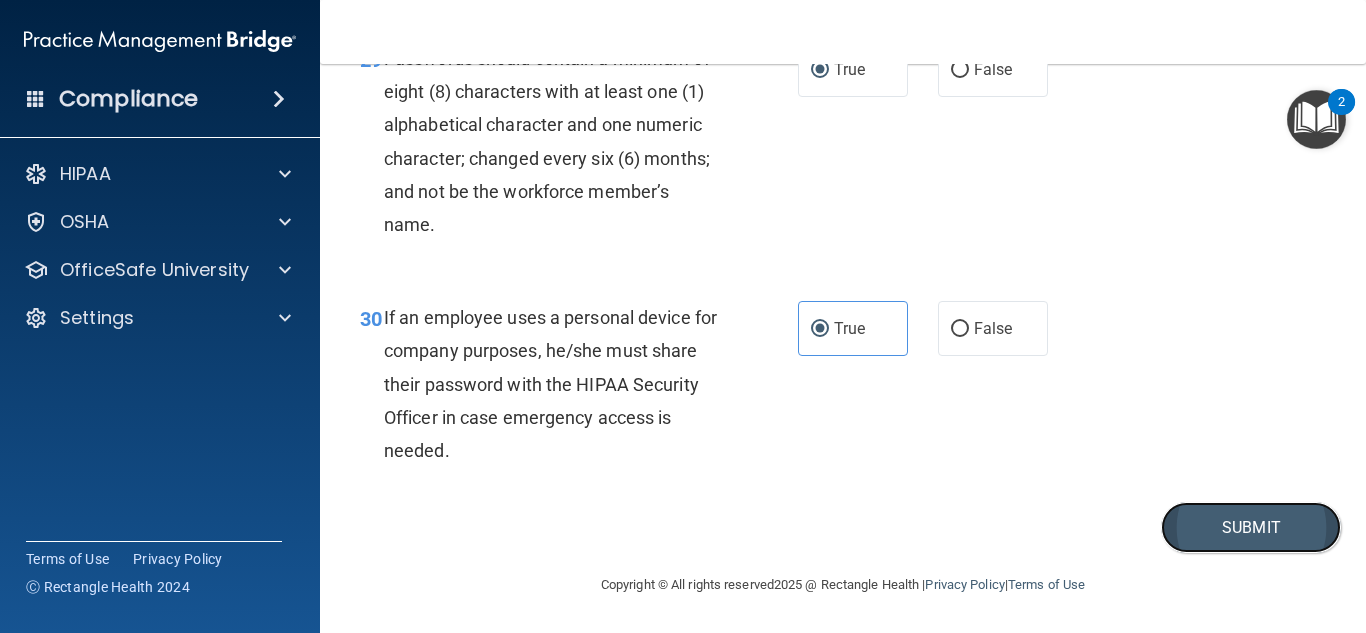 click on "Submit" at bounding box center (1251, 527) 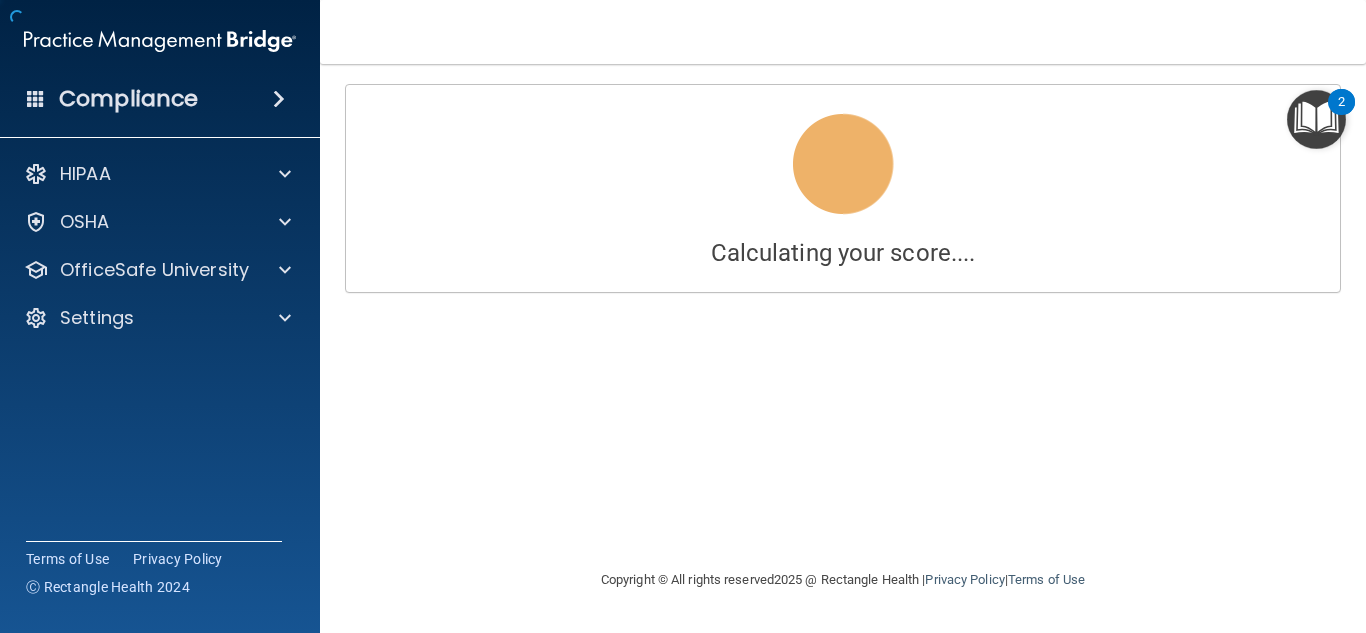 scroll, scrollTop: 0, scrollLeft: 0, axis: both 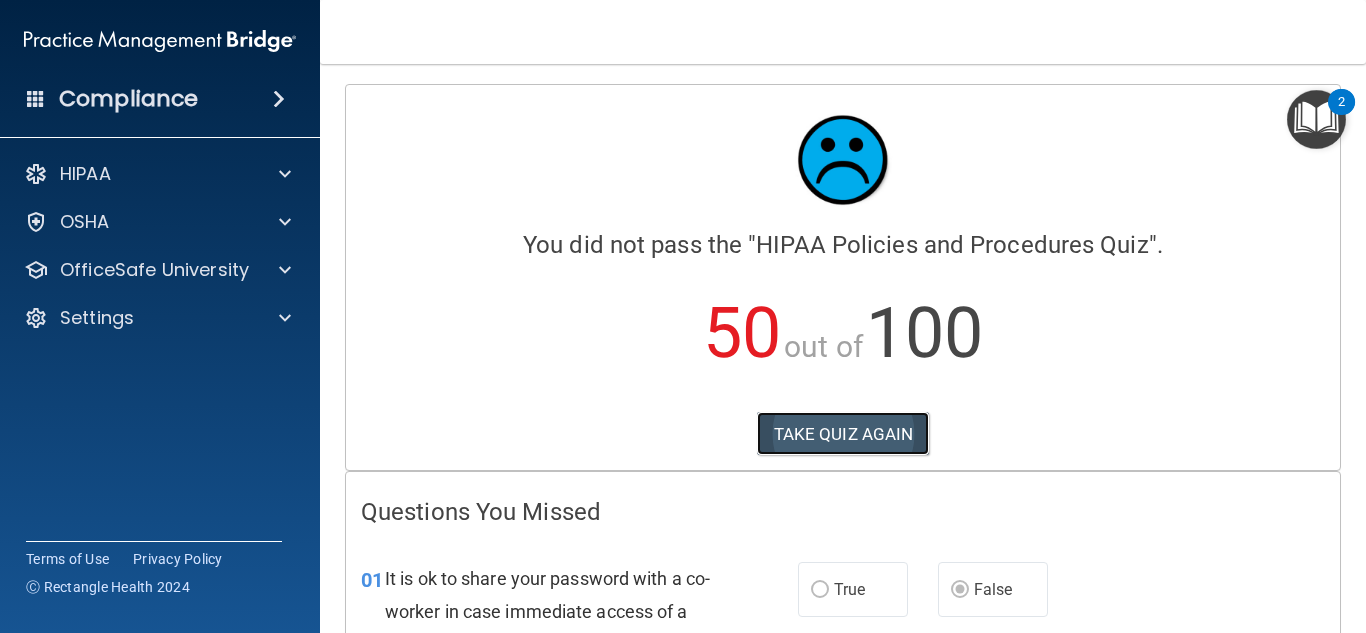 click on "TAKE QUIZ AGAIN" at bounding box center [843, 434] 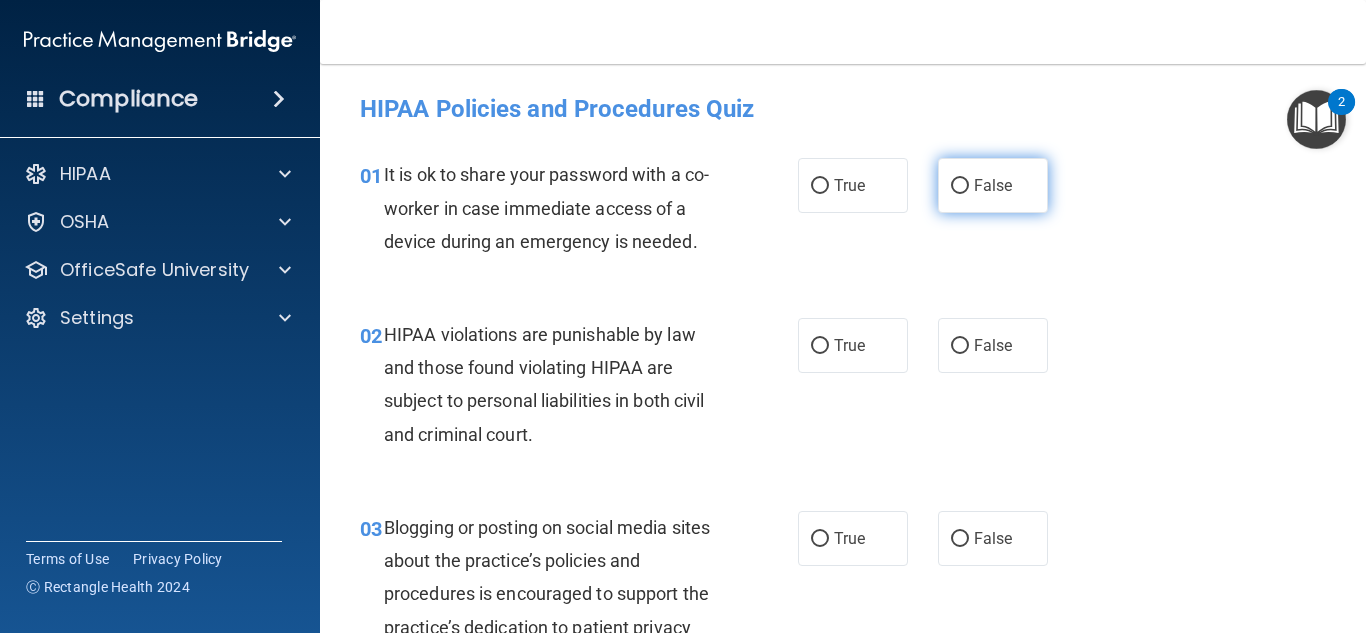 click on "False" at bounding box center (960, 186) 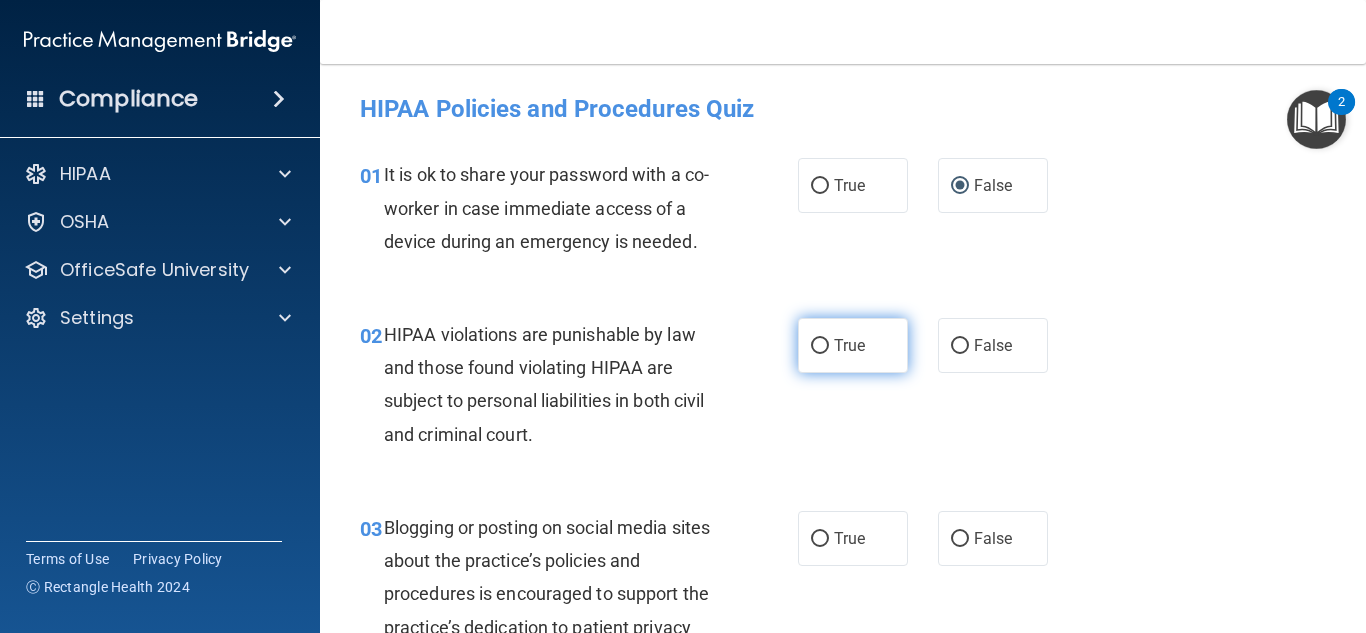 click on "True" at bounding box center (820, 346) 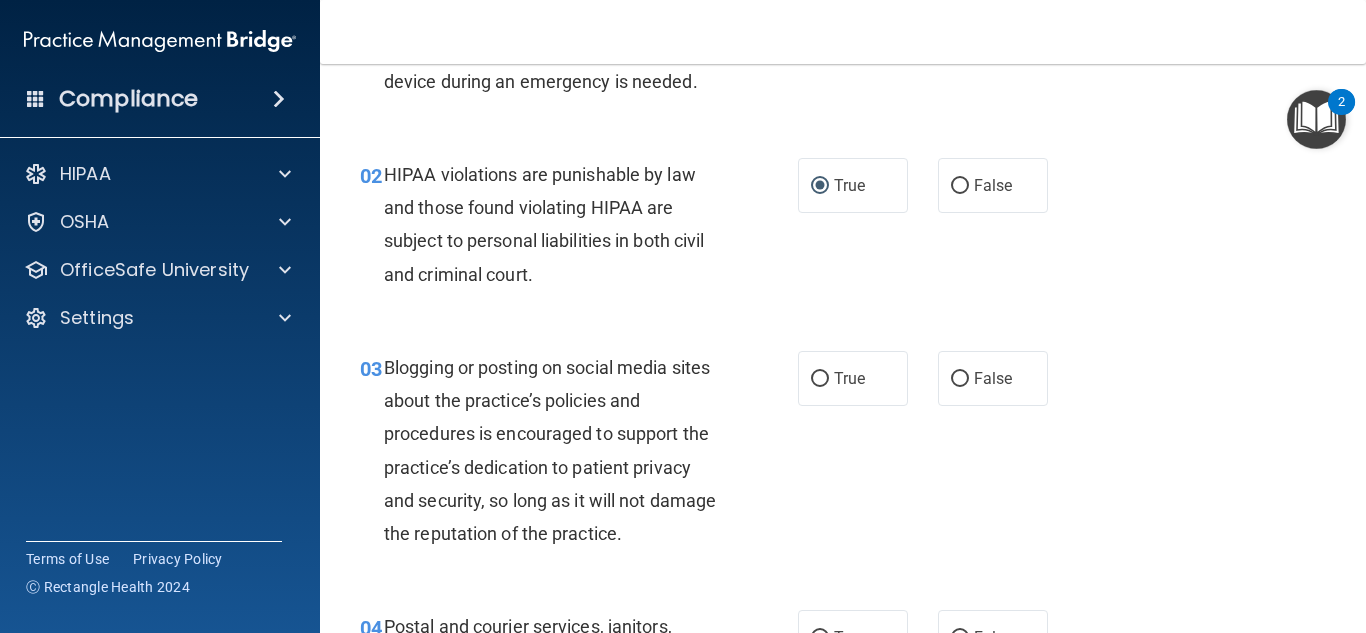 scroll, scrollTop: 240, scrollLeft: 0, axis: vertical 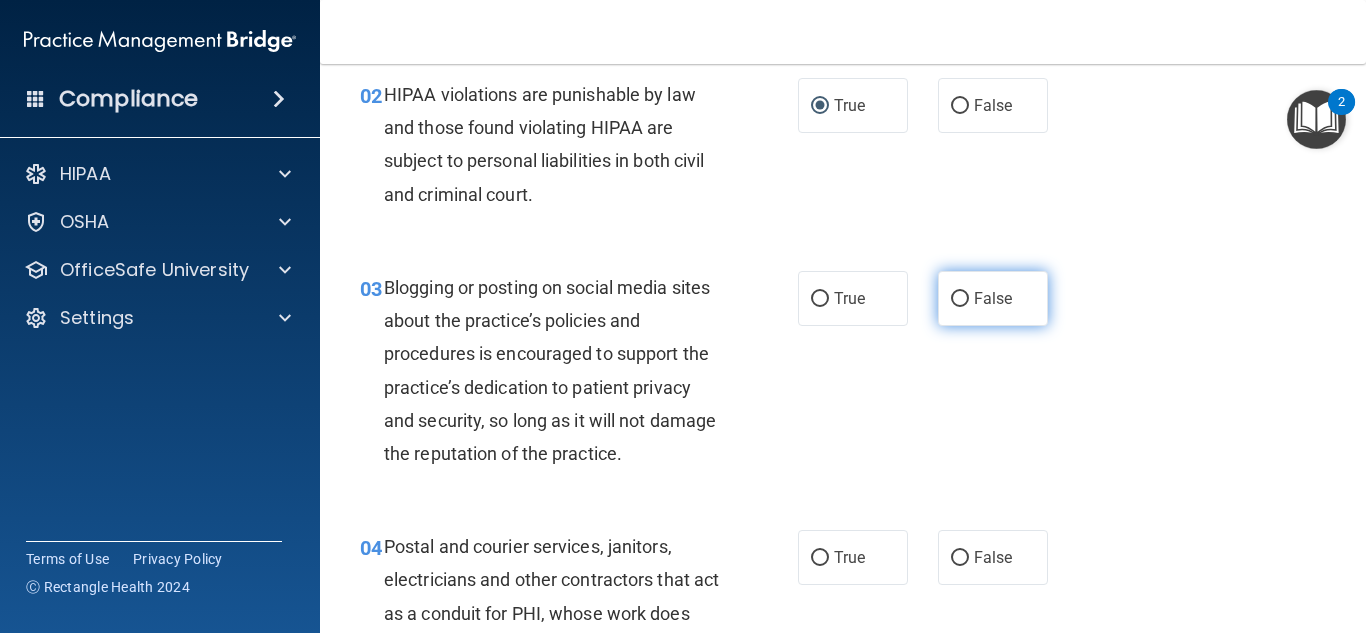 click on "False" at bounding box center [960, 299] 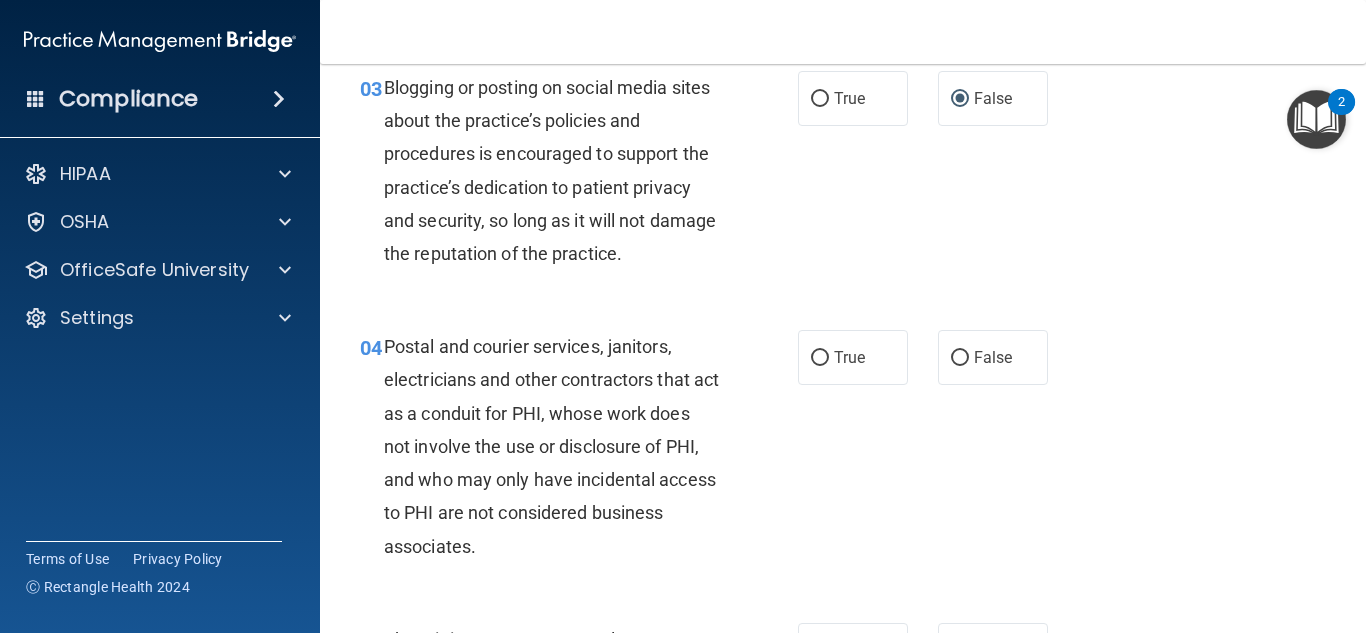 scroll, scrollTop: 520, scrollLeft: 0, axis: vertical 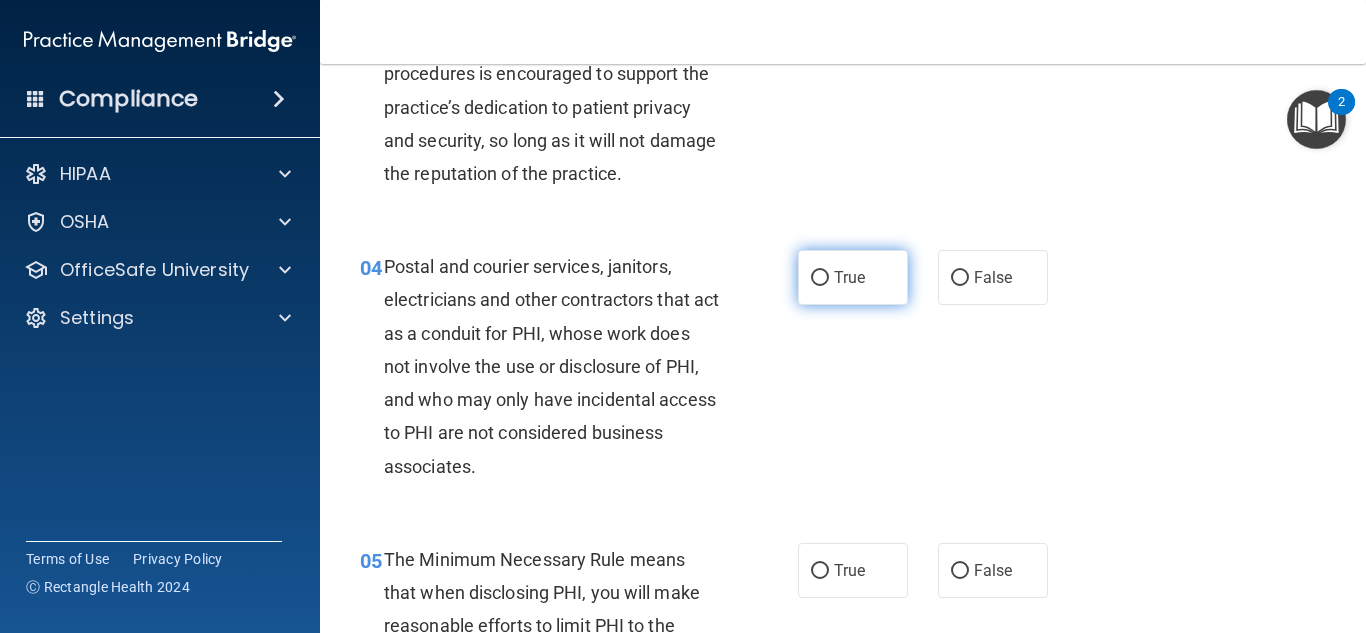 click on "True" at bounding box center (853, 277) 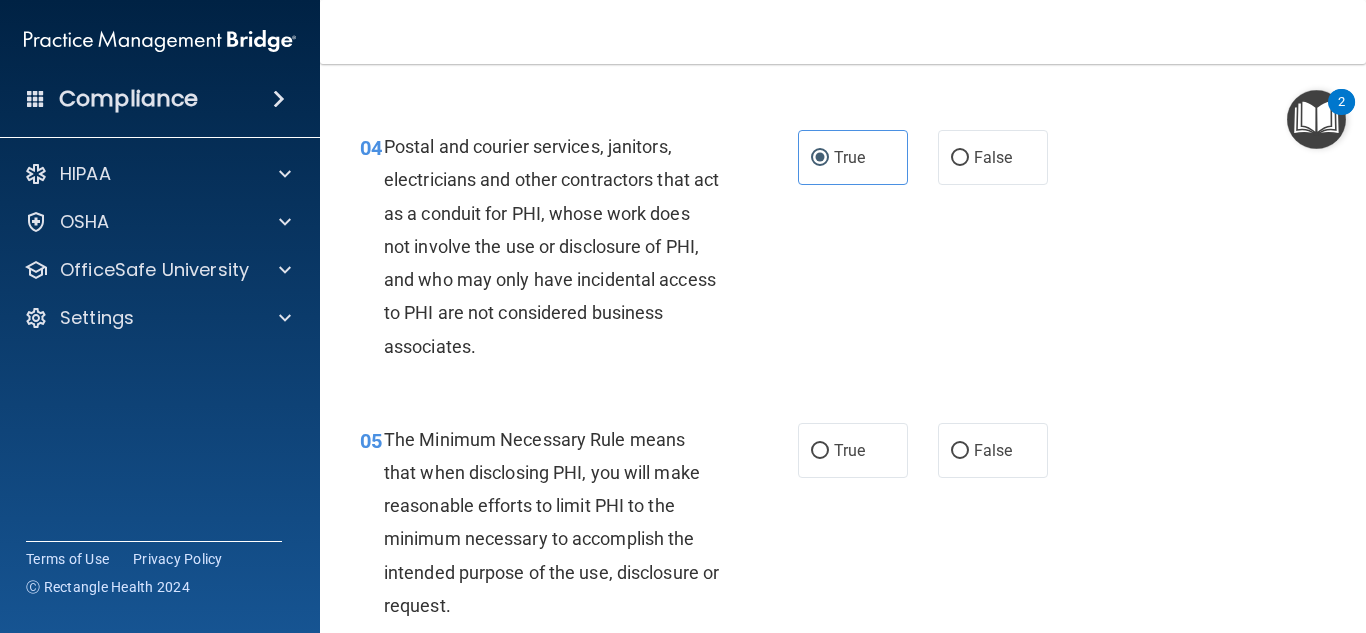 scroll, scrollTop: 680, scrollLeft: 0, axis: vertical 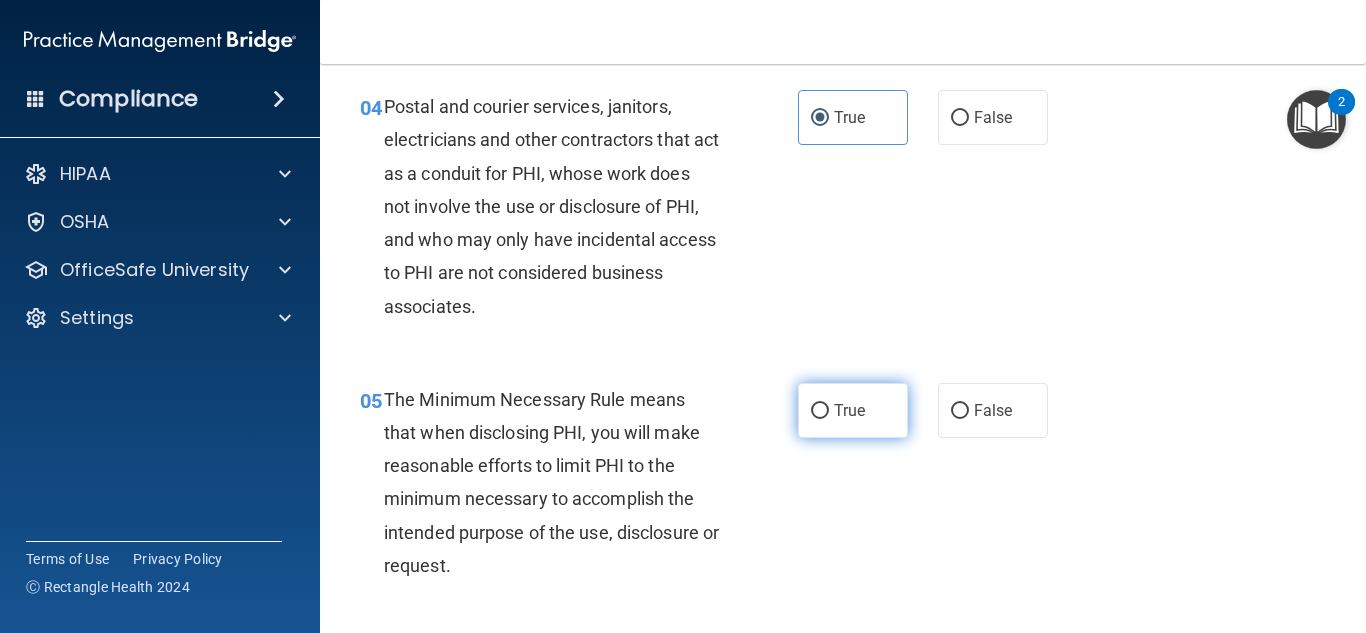 click on "True" at bounding box center [853, 410] 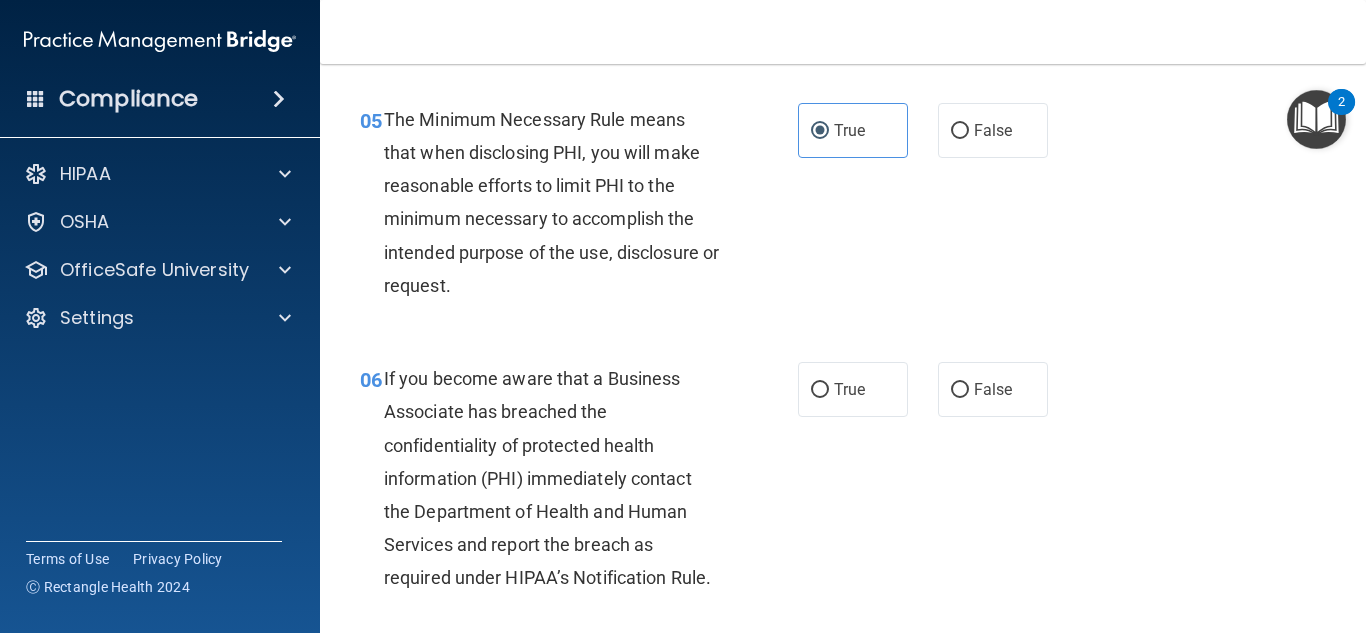 scroll, scrollTop: 1040, scrollLeft: 0, axis: vertical 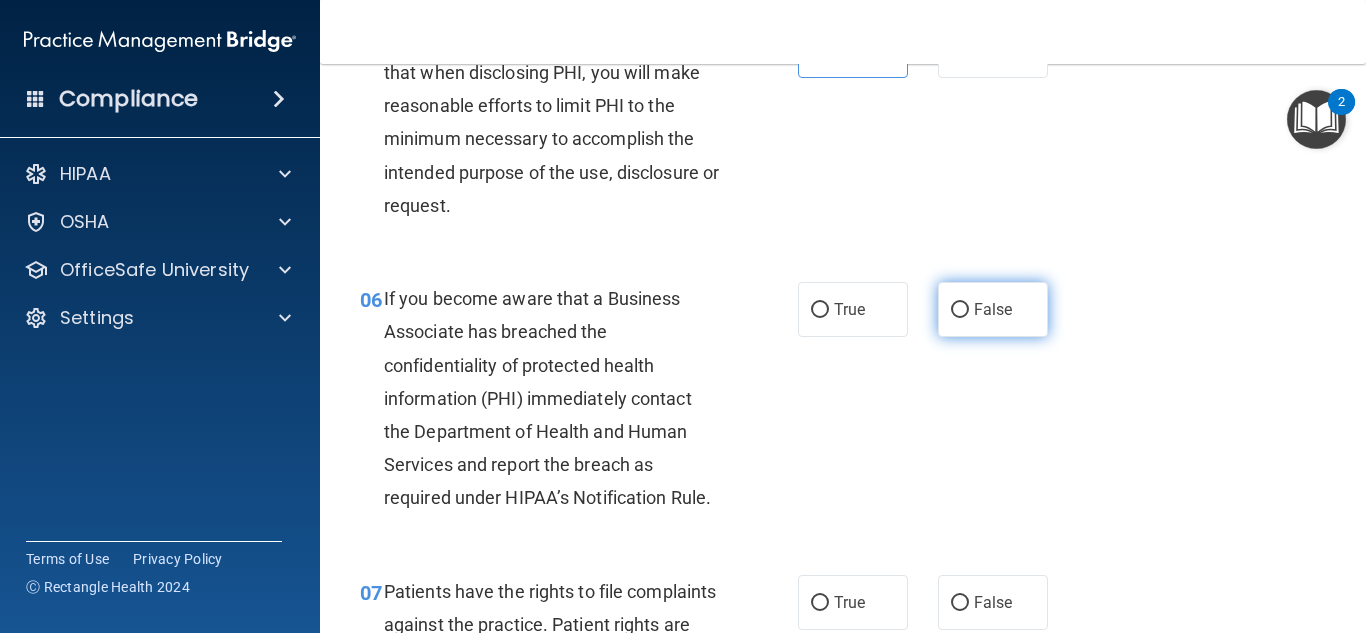 click on "False" at bounding box center (993, 309) 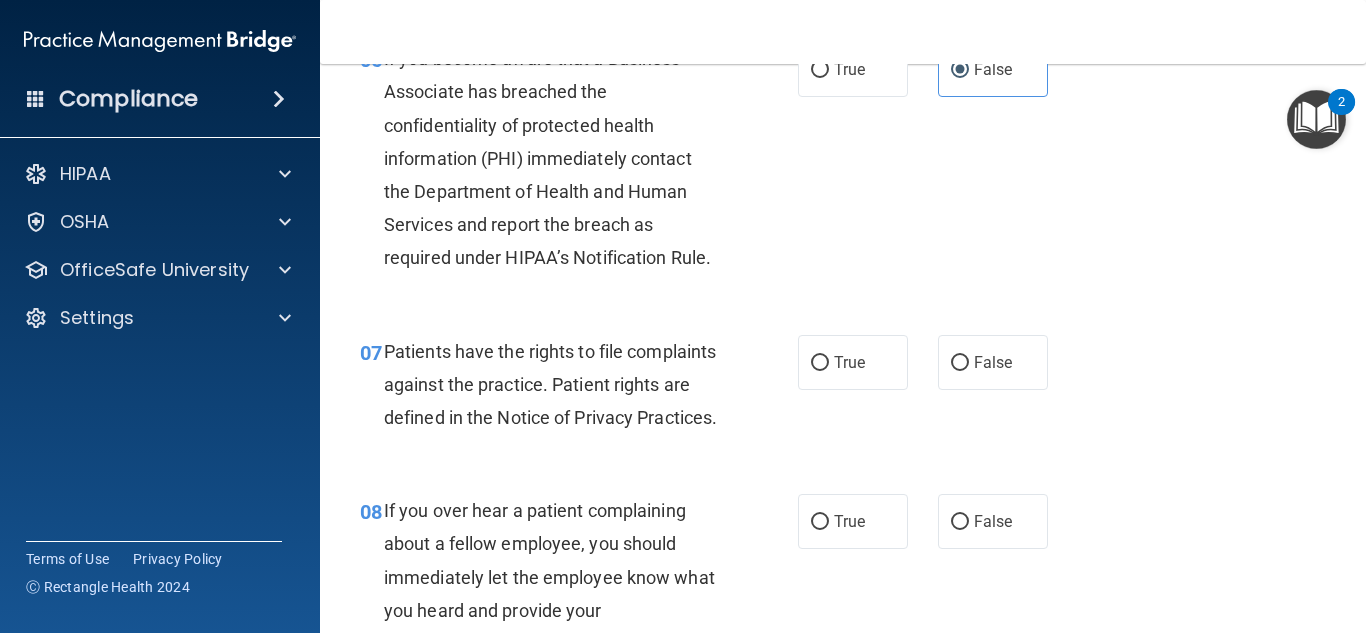 scroll, scrollTop: 1360, scrollLeft: 0, axis: vertical 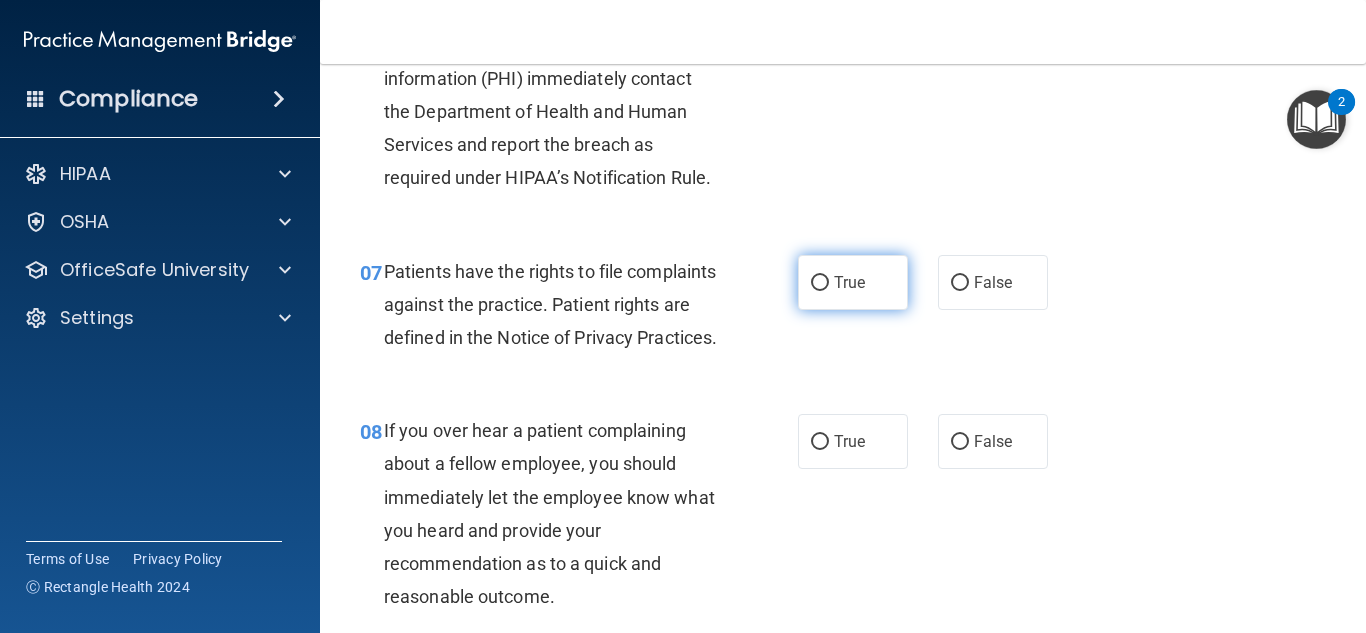 click on "True" at bounding box center [849, 282] 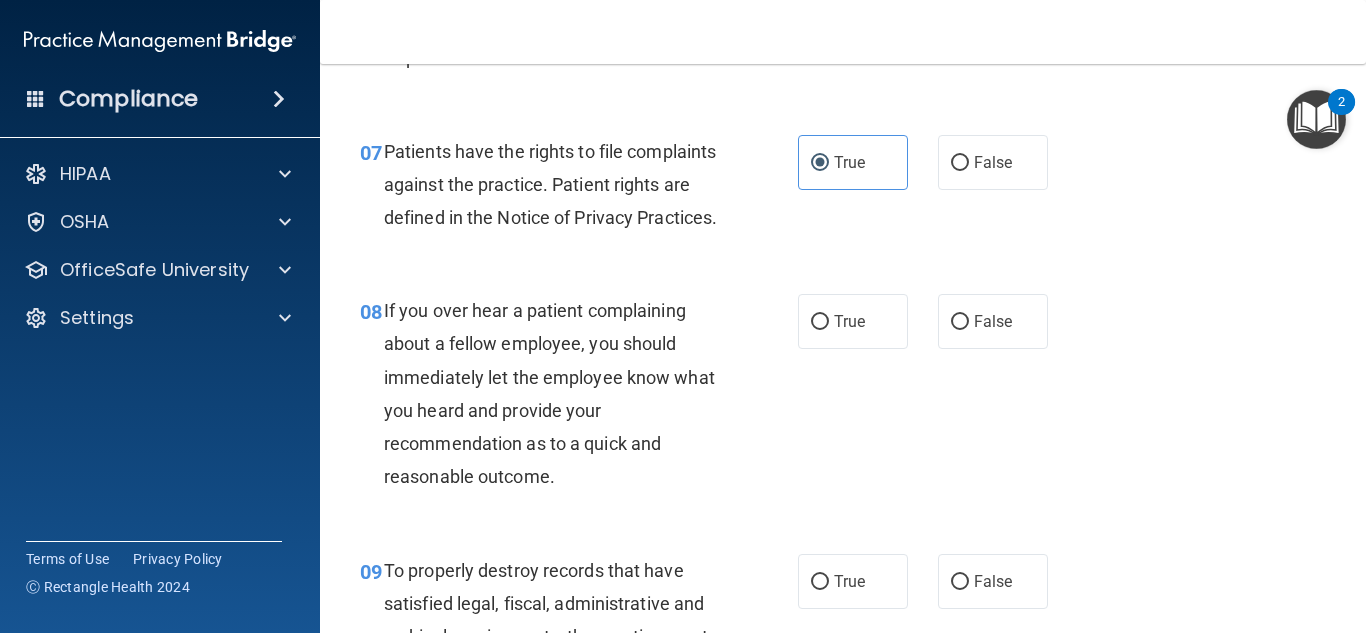 scroll, scrollTop: 1560, scrollLeft: 0, axis: vertical 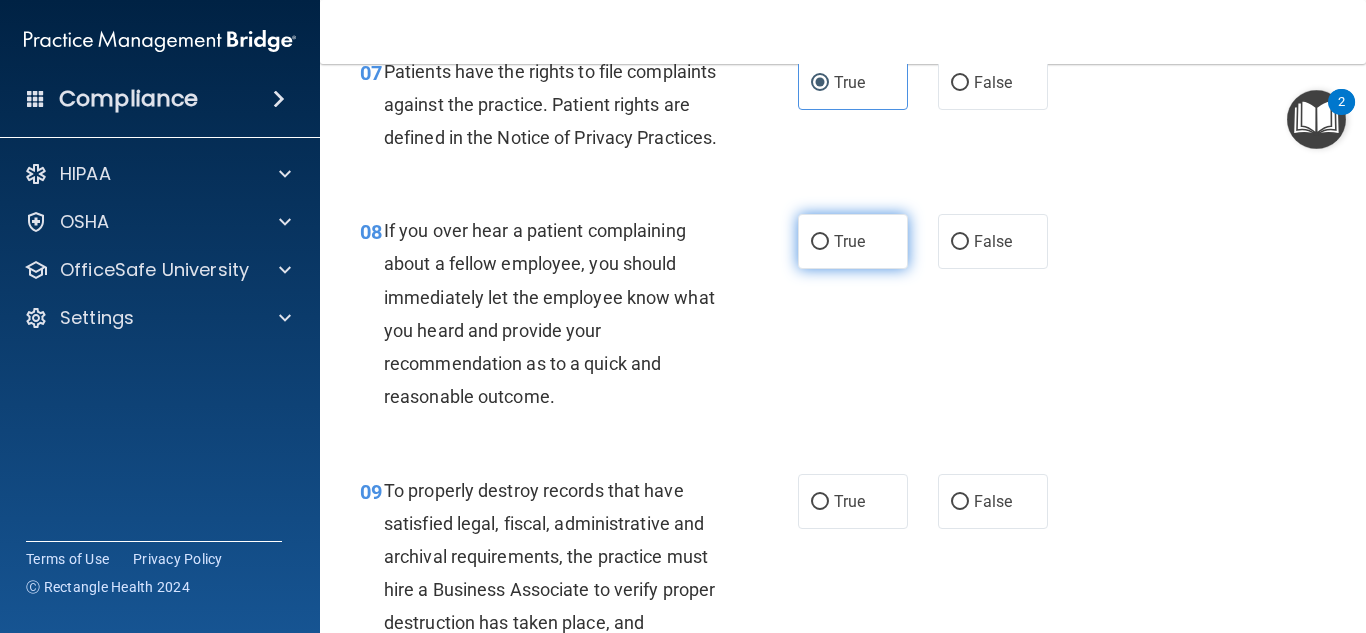 click on "True" at bounding box center [820, 242] 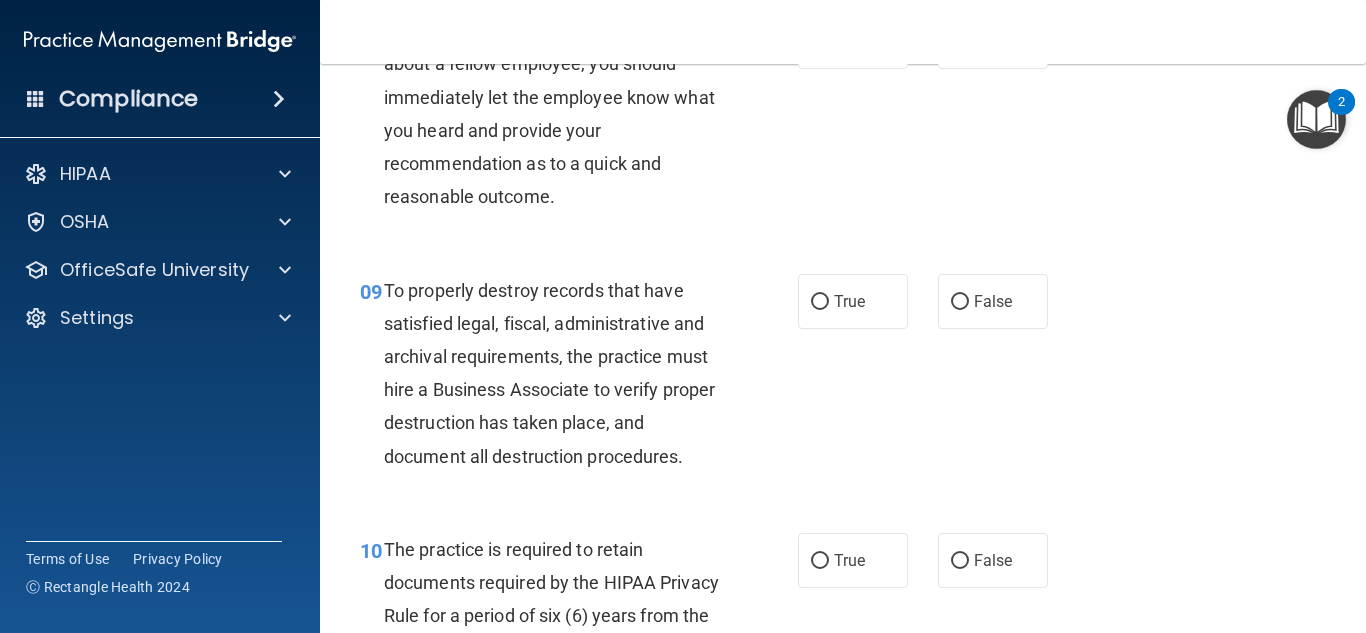scroll, scrollTop: 1800, scrollLeft: 0, axis: vertical 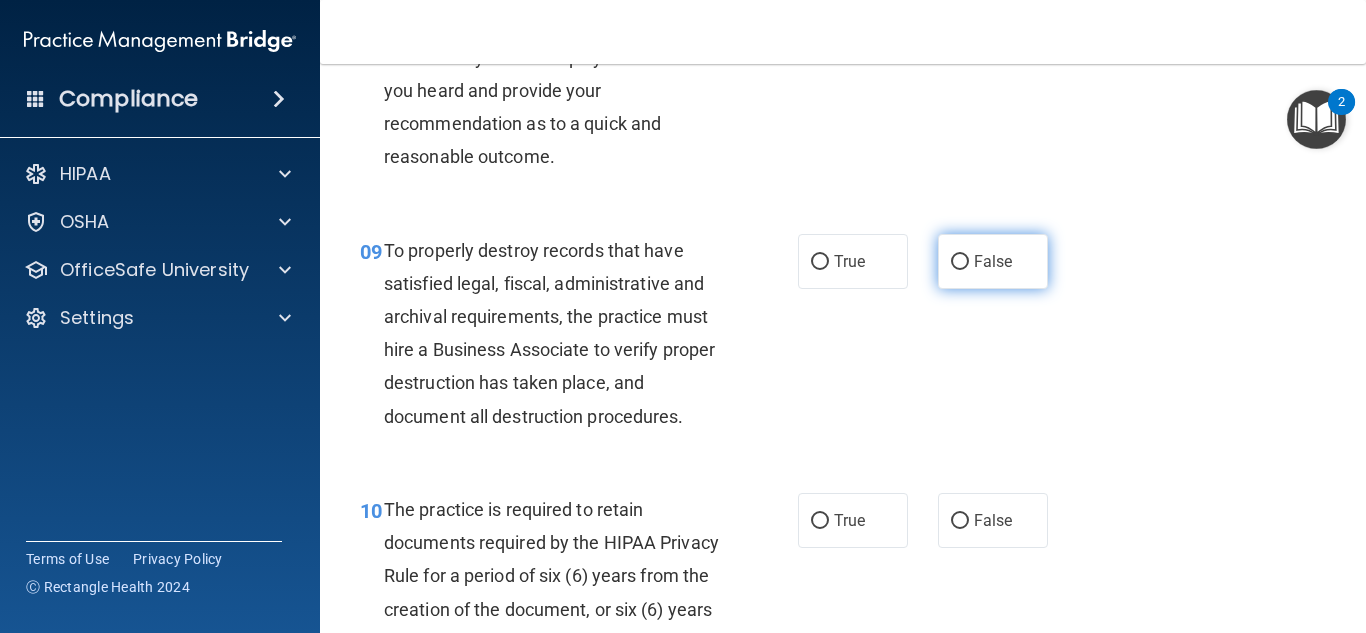click on "False" at bounding box center (993, 261) 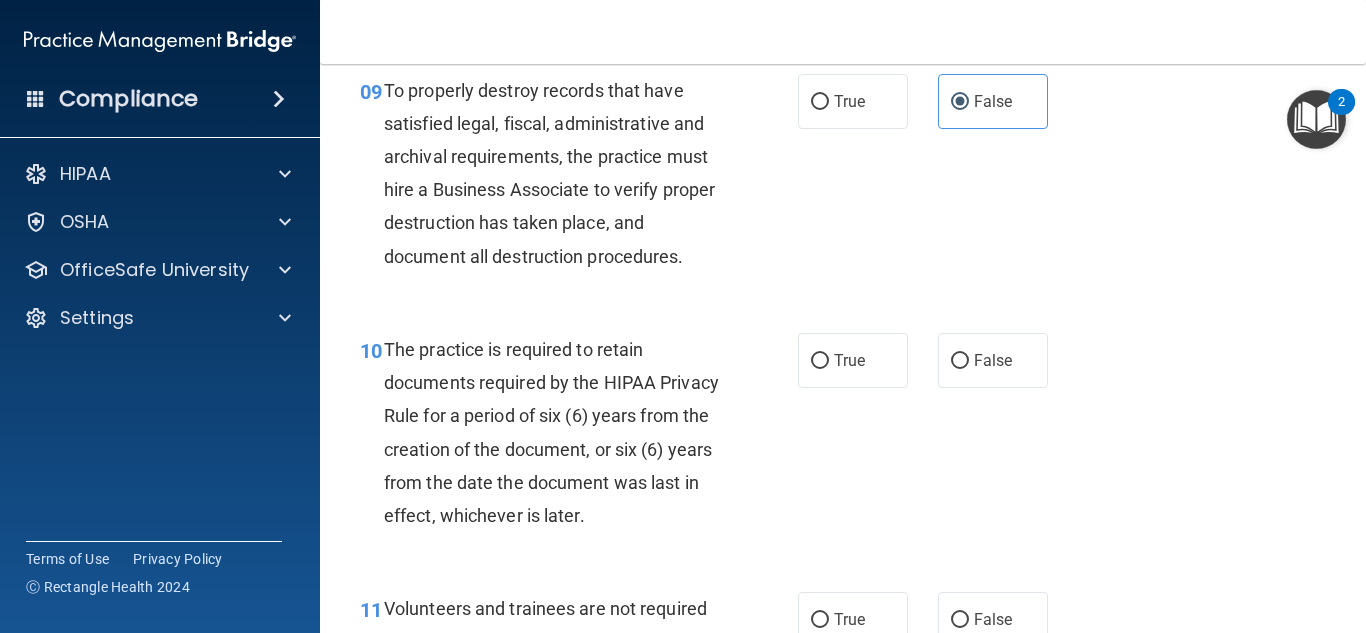 scroll, scrollTop: 2040, scrollLeft: 0, axis: vertical 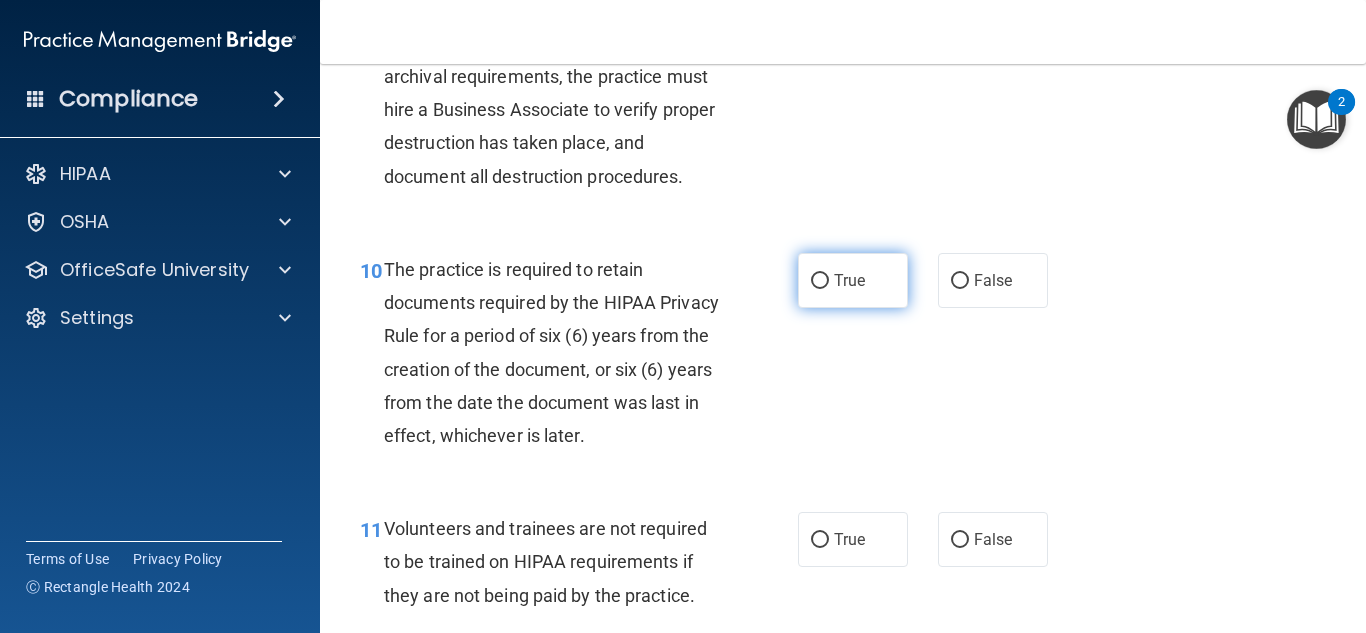click on "True" at bounding box center [853, 280] 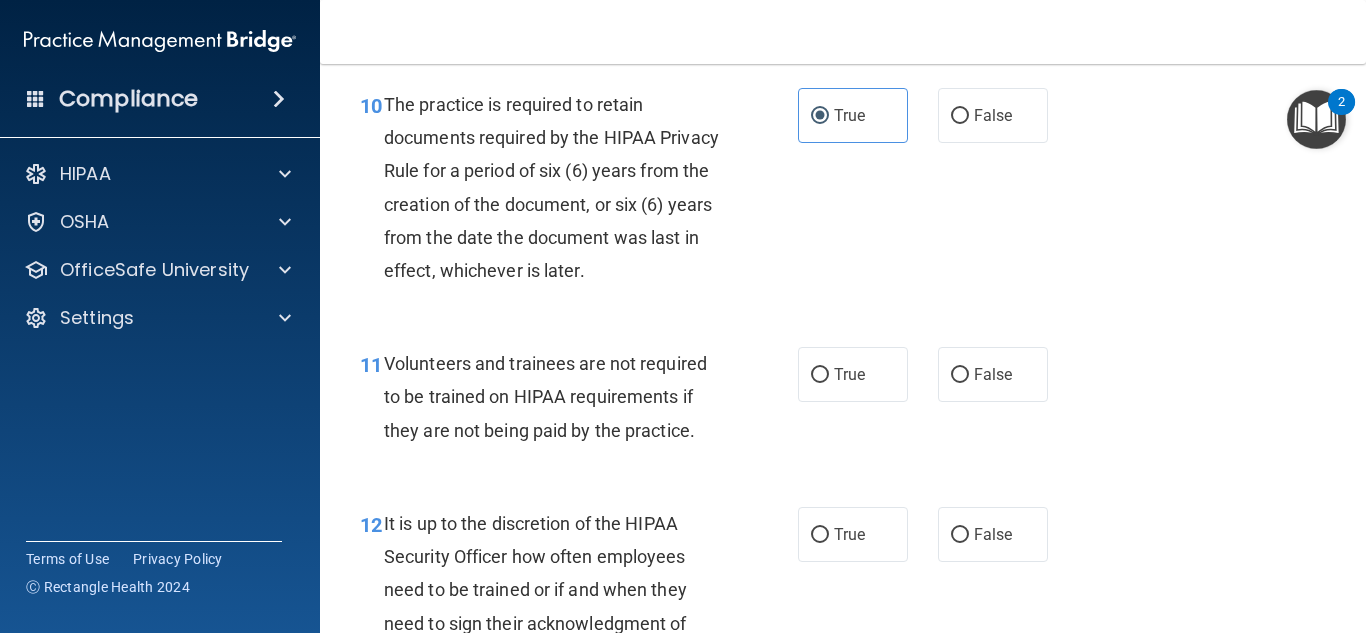 scroll, scrollTop: 2245, scrollLeft: 0, axis: vertical 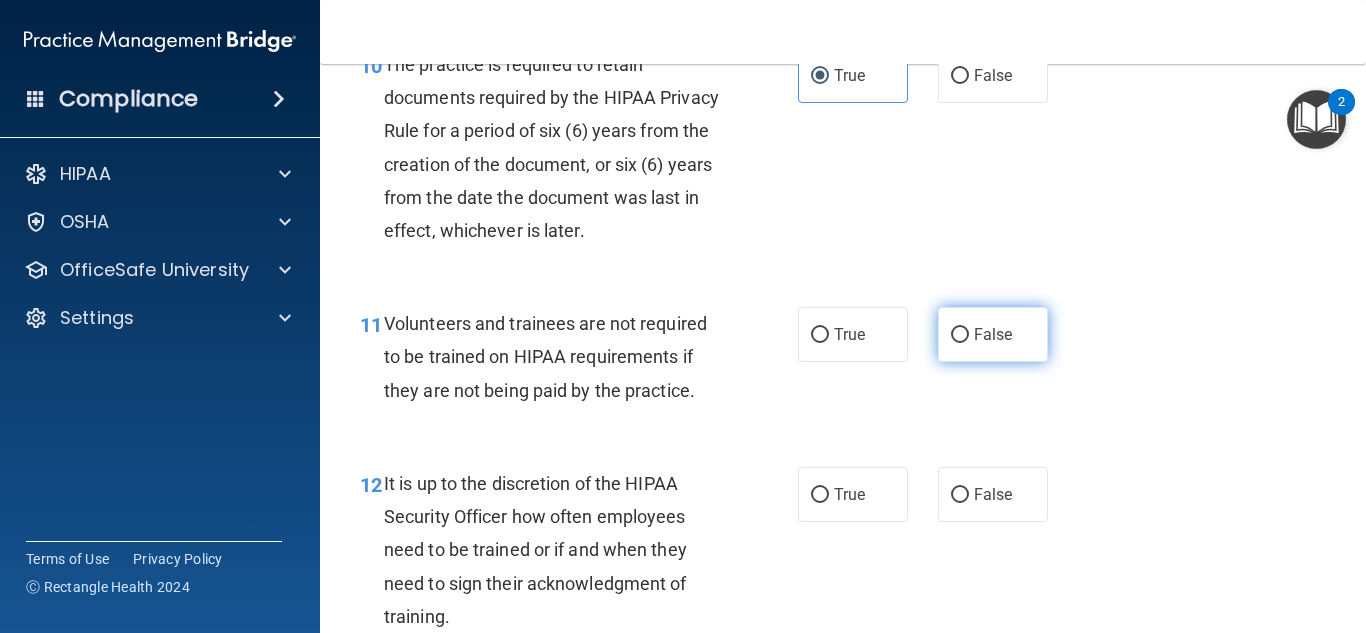 click on "False" at bounding box center (960, 335) 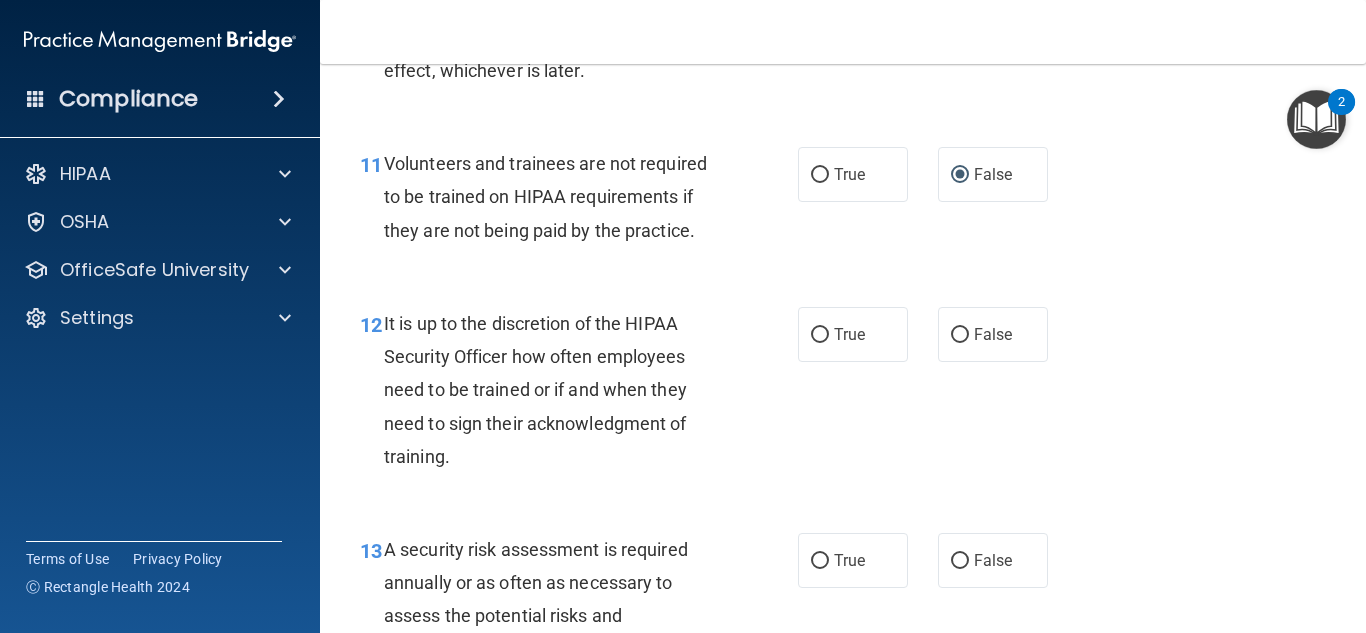 scroll, scrollTop: 2485, scrollLeft: 0, axis: vertical 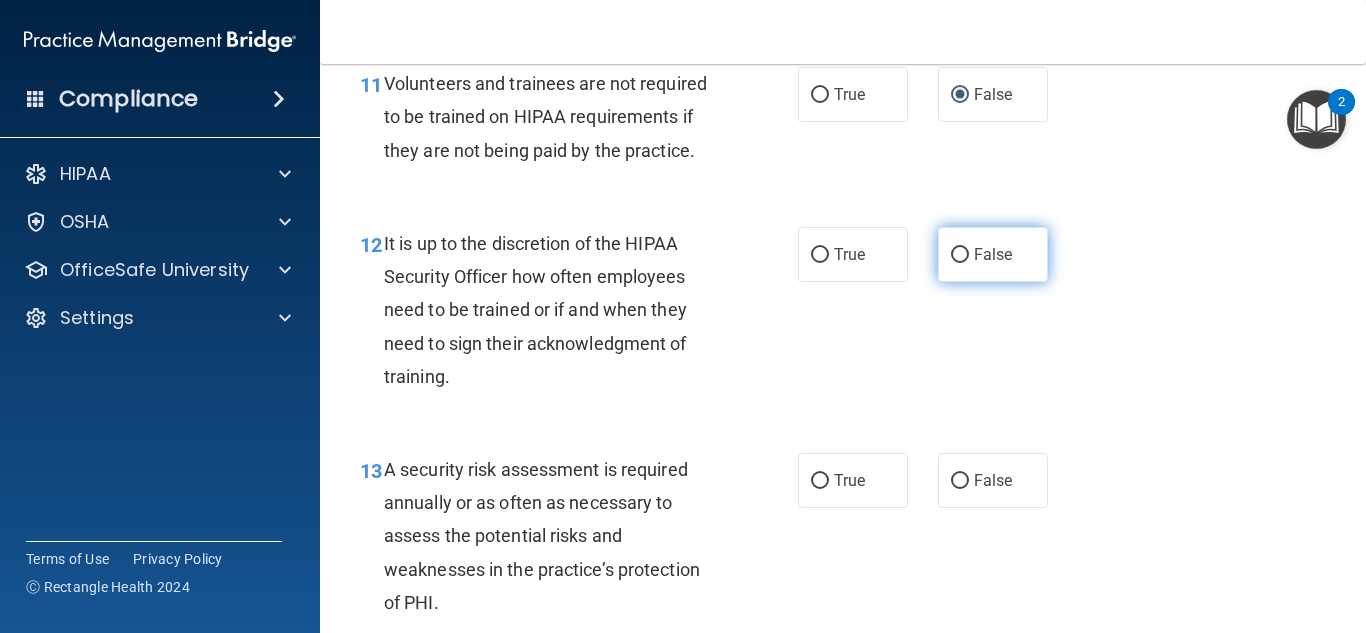 click on "False" at bounding box center (960, 255) 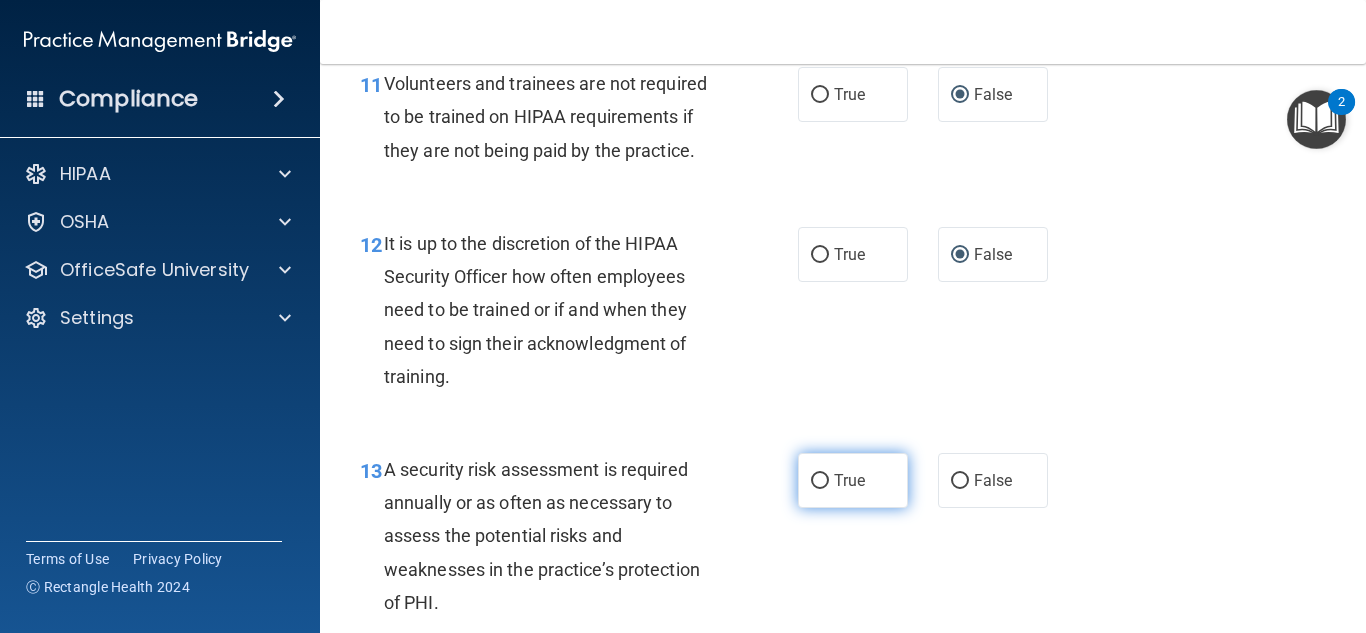 click on "True" at bounding box center [853, 480] 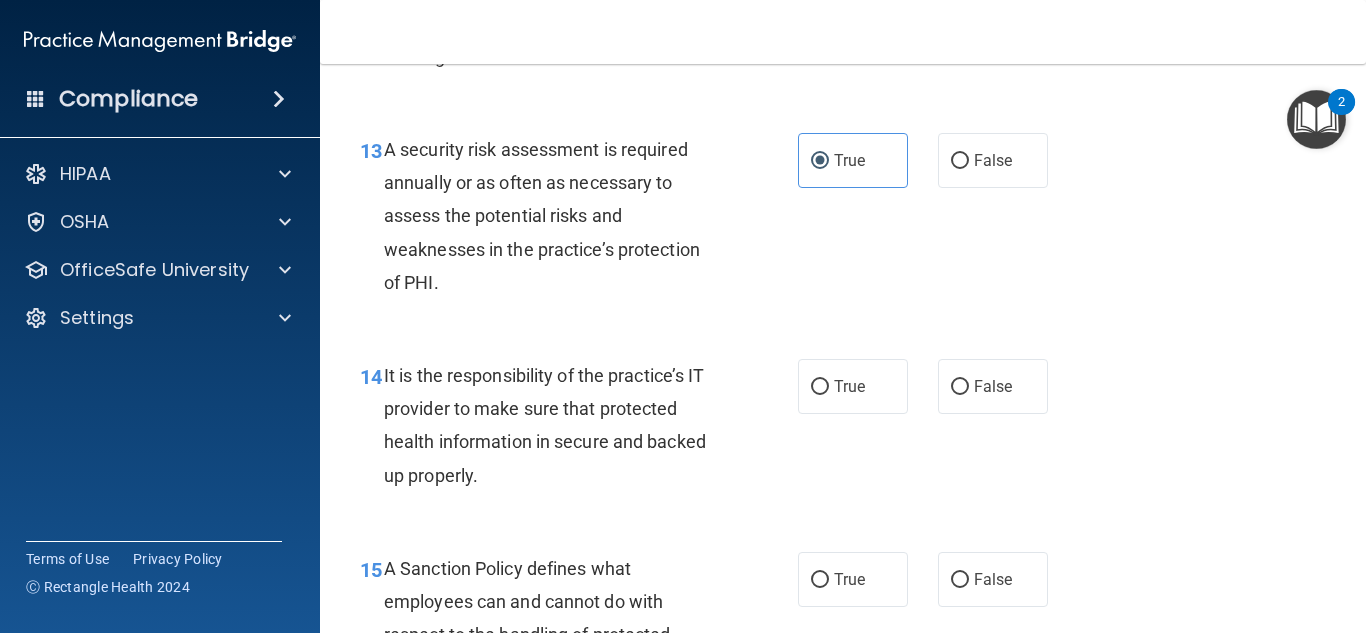 scroll, scrollTop: 2845, scrollLeft: 0, axis: vertical 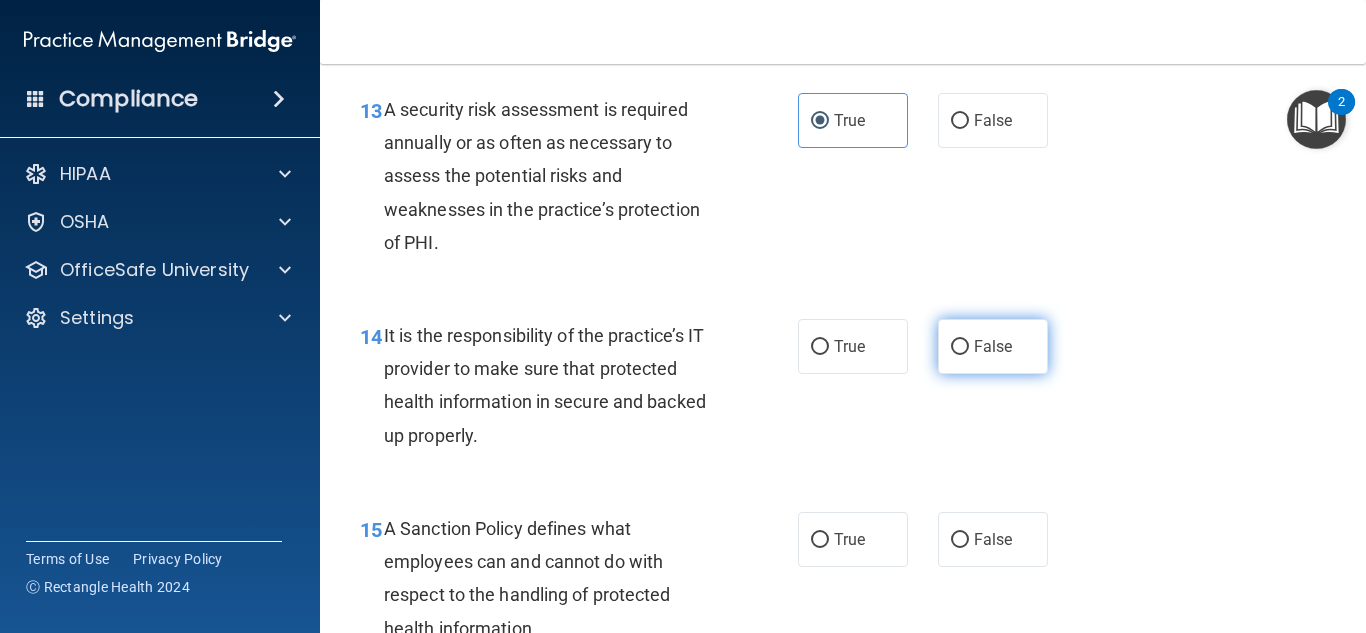 click on "False" at bounding box center (993, 346) 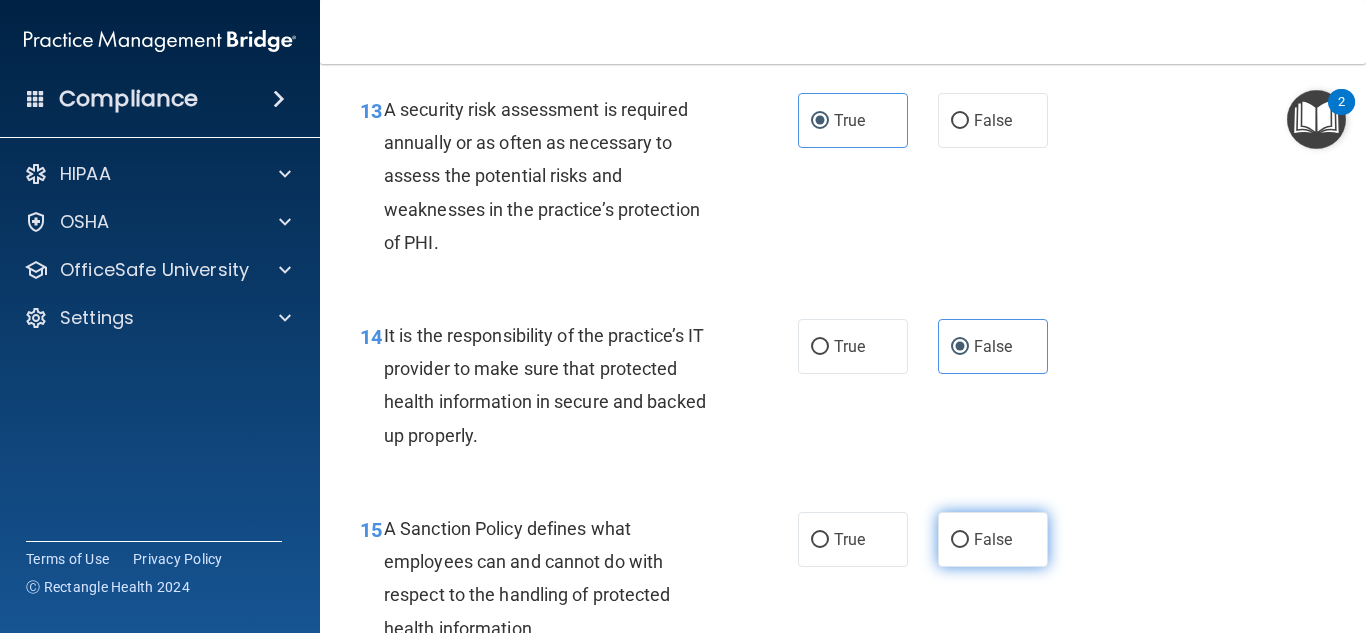 click on "False" at bounding box center [993, 539] 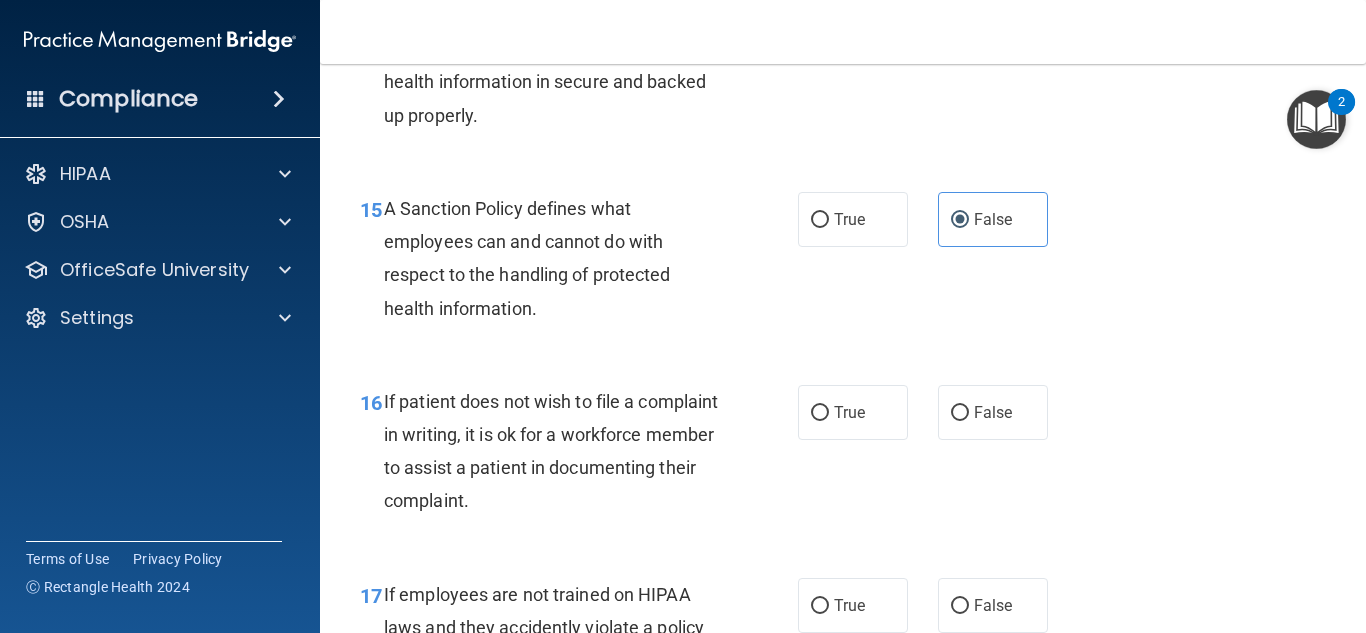 scroll, scrollTop: 3245, scrollLeft: 0, axis: vertical 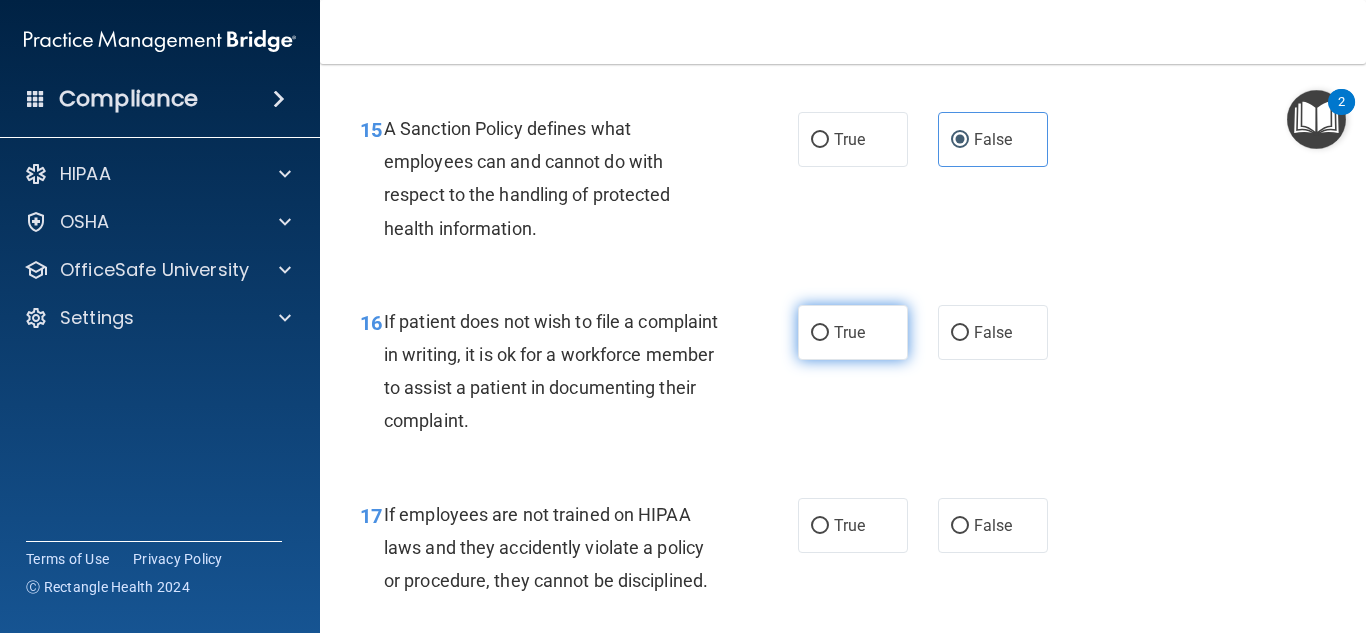 click on "True" at bounding box center (849, 332) 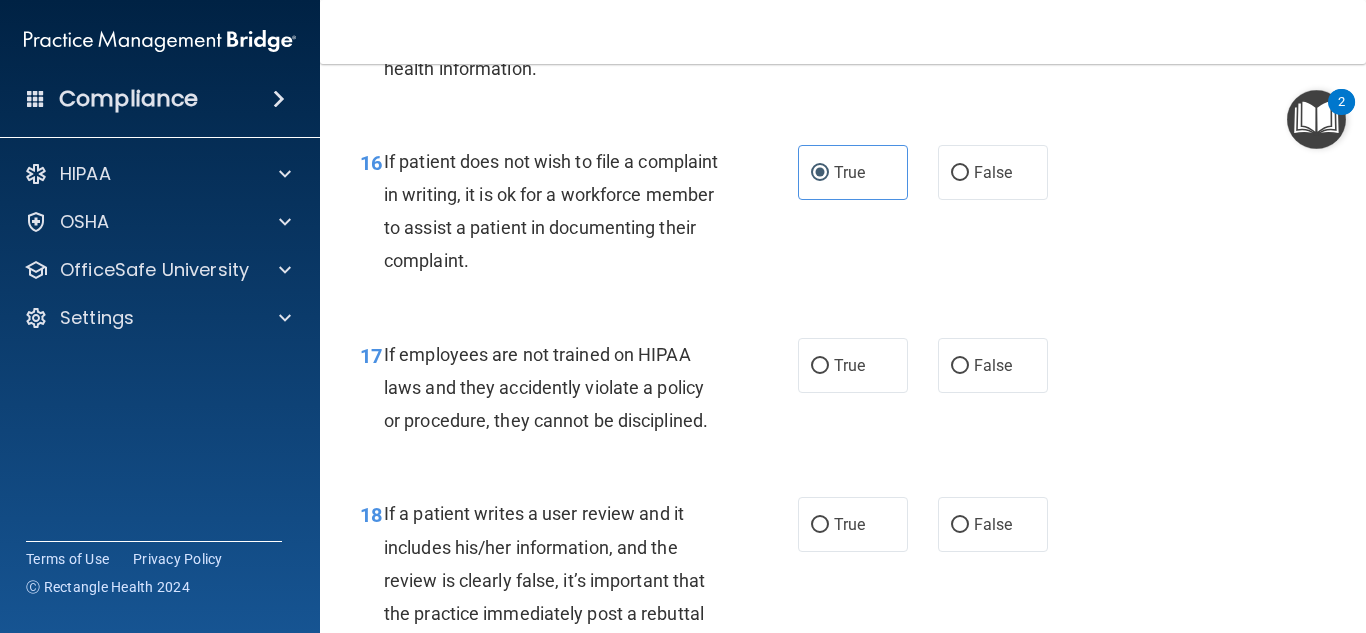 scroll, scrollTop: 3445, scrollLeft: 0, axis: vertical 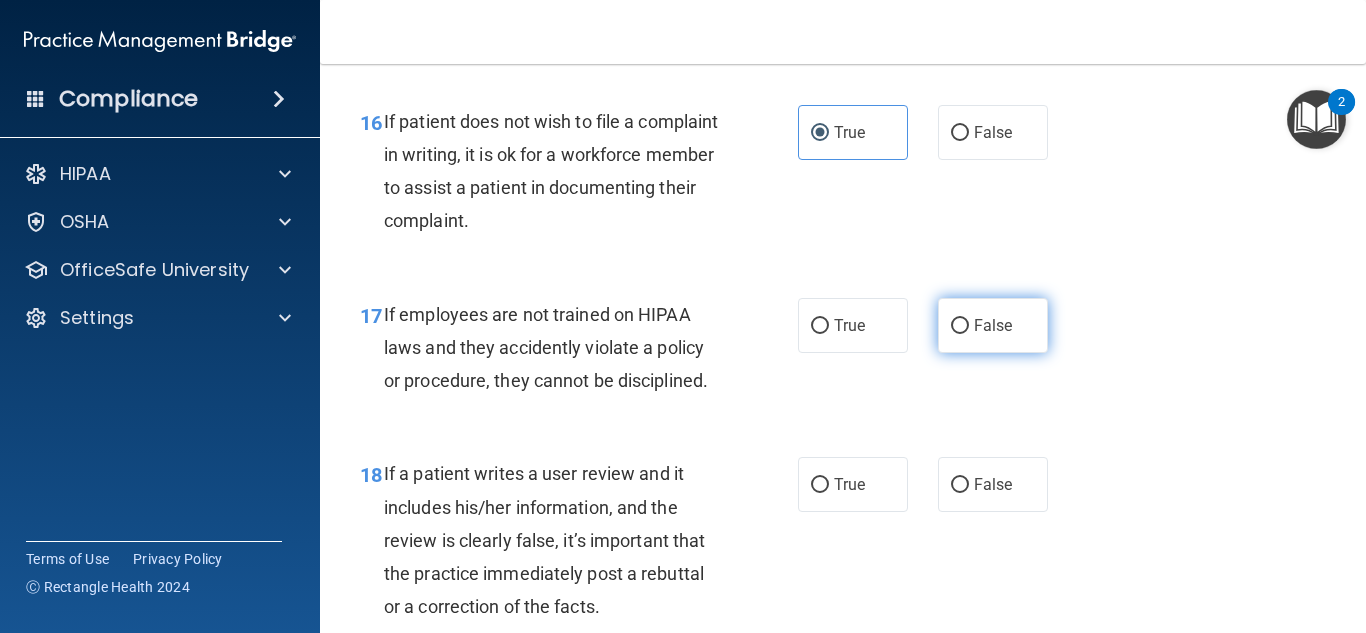 click on "False" at bounding box center [993, 325] 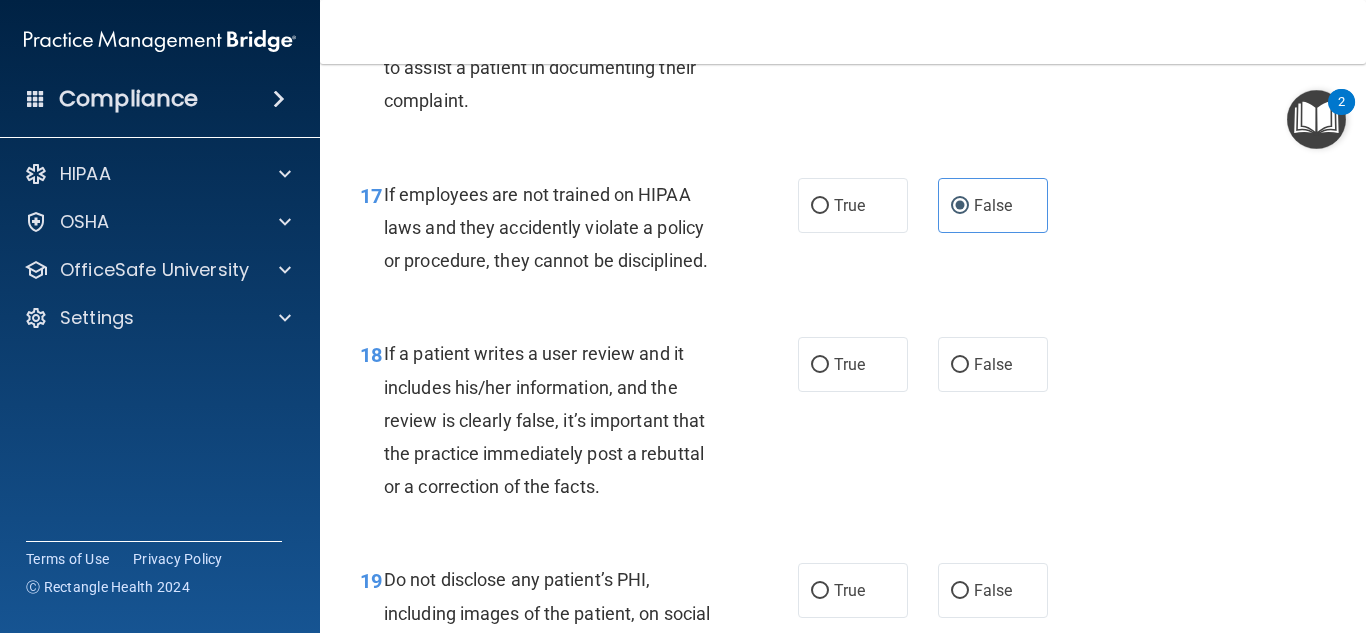 scroll, scrollTop: 3605, scrollLeft: 0, axis: vertical 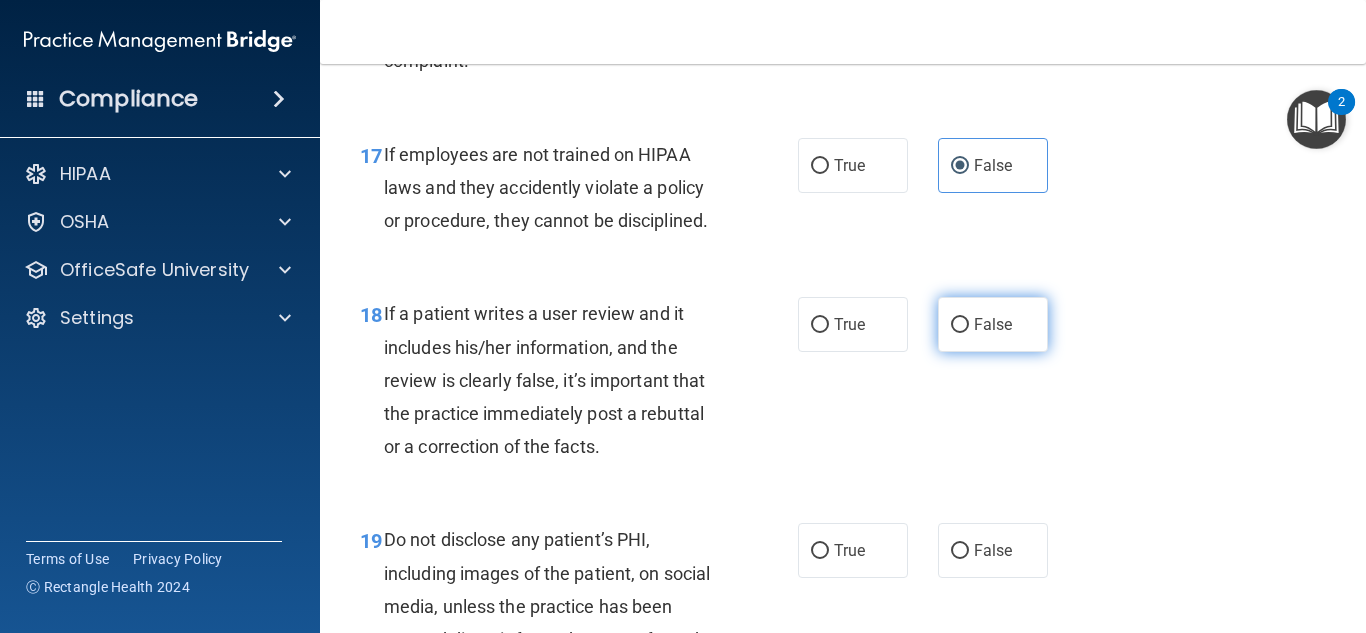click on "False" at bounding box center [993, 324] 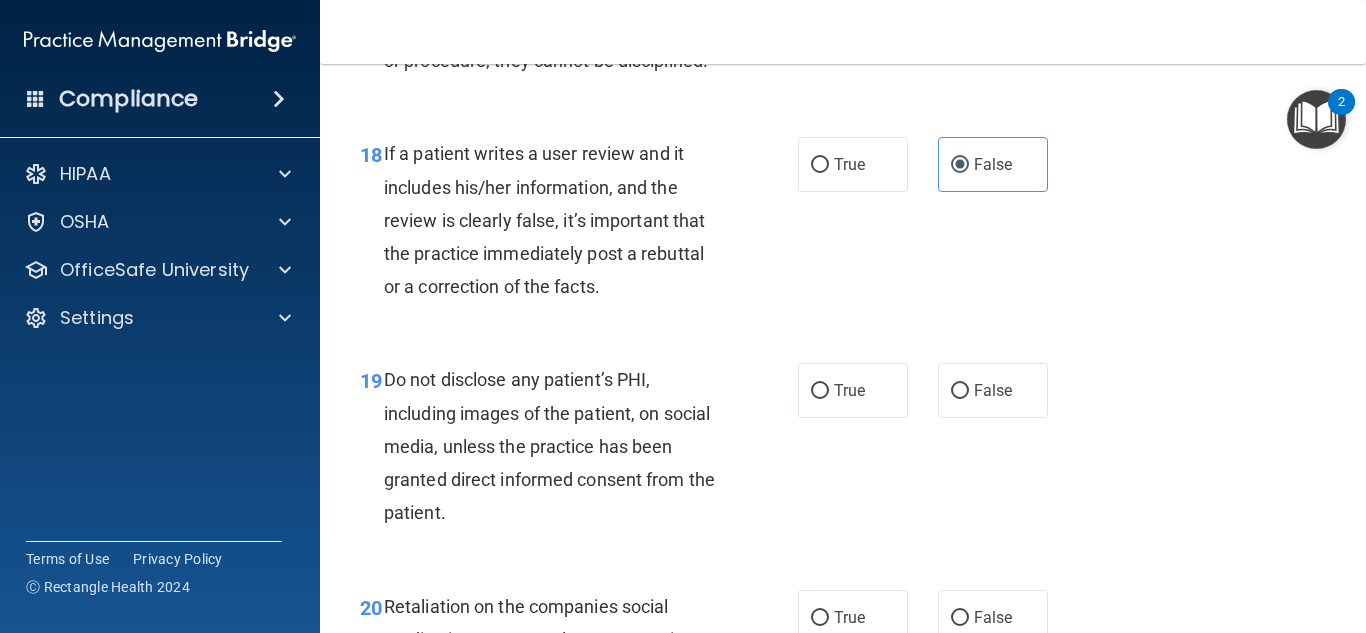 scroll, scrollTop: 3845, scrollLeft: 0, axis: vertical 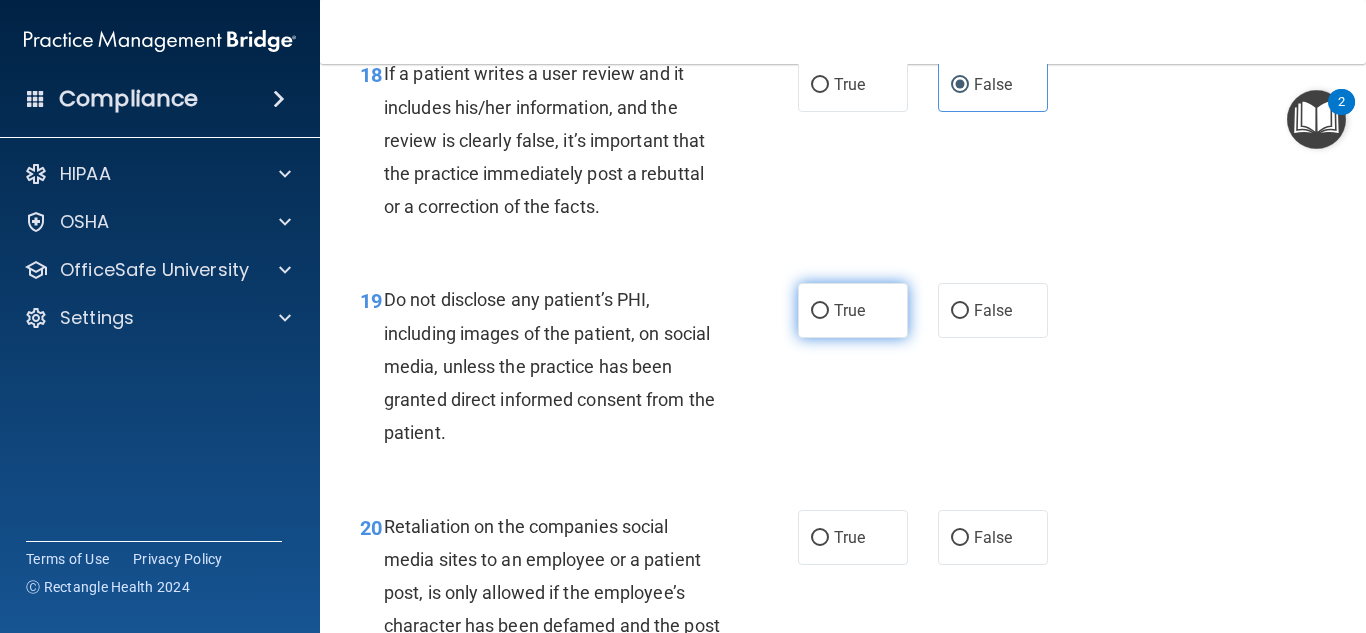 click on "True" at bounding box center (853, 310) 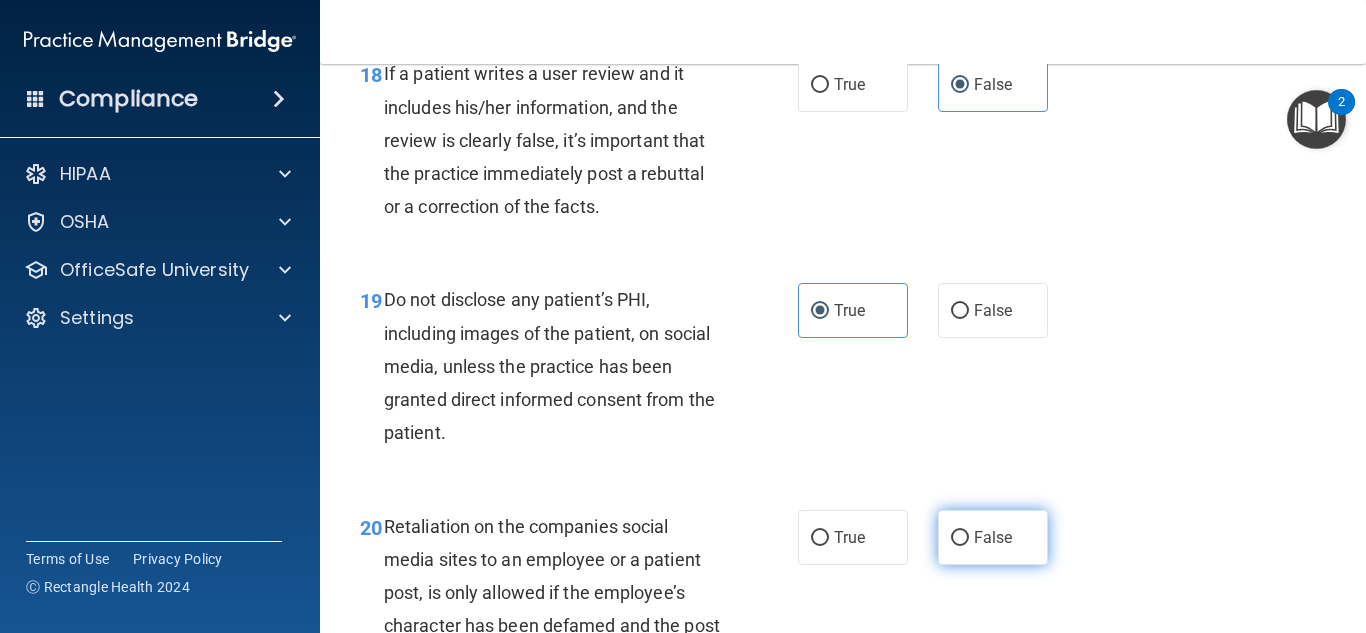click on "False" at bounding box center [993, 537] 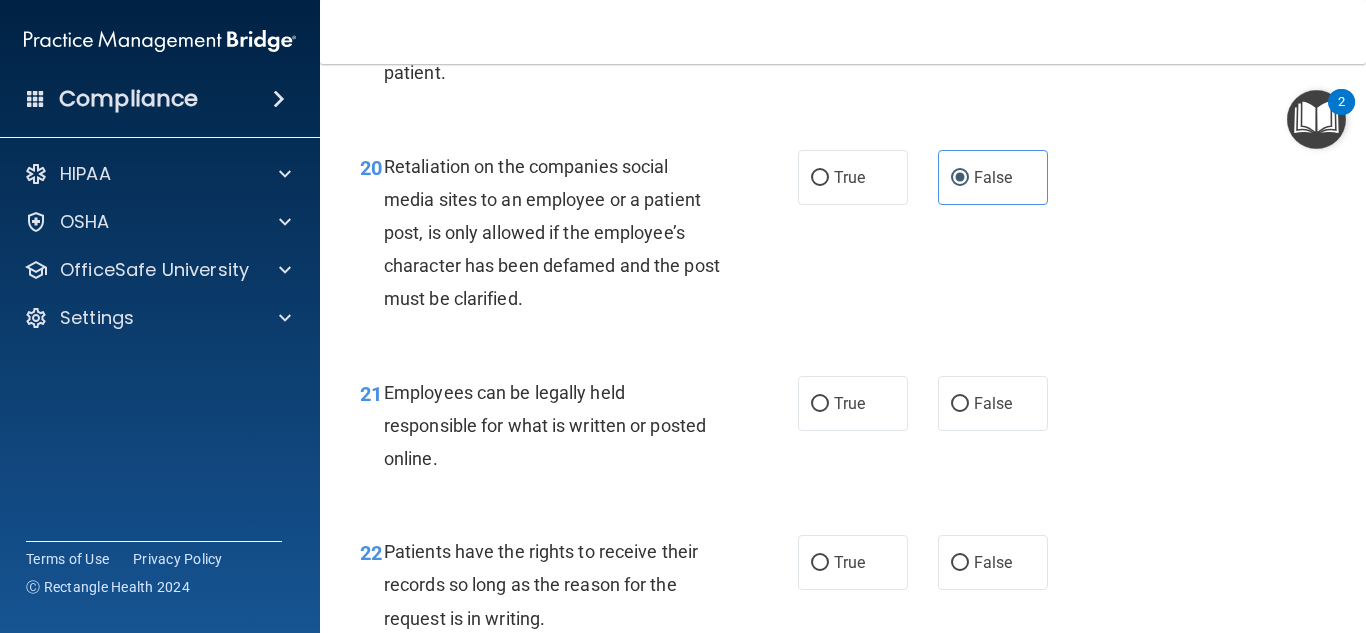 scroll, scrollTop: 4285, scrollLeft: 0, axis: vertical 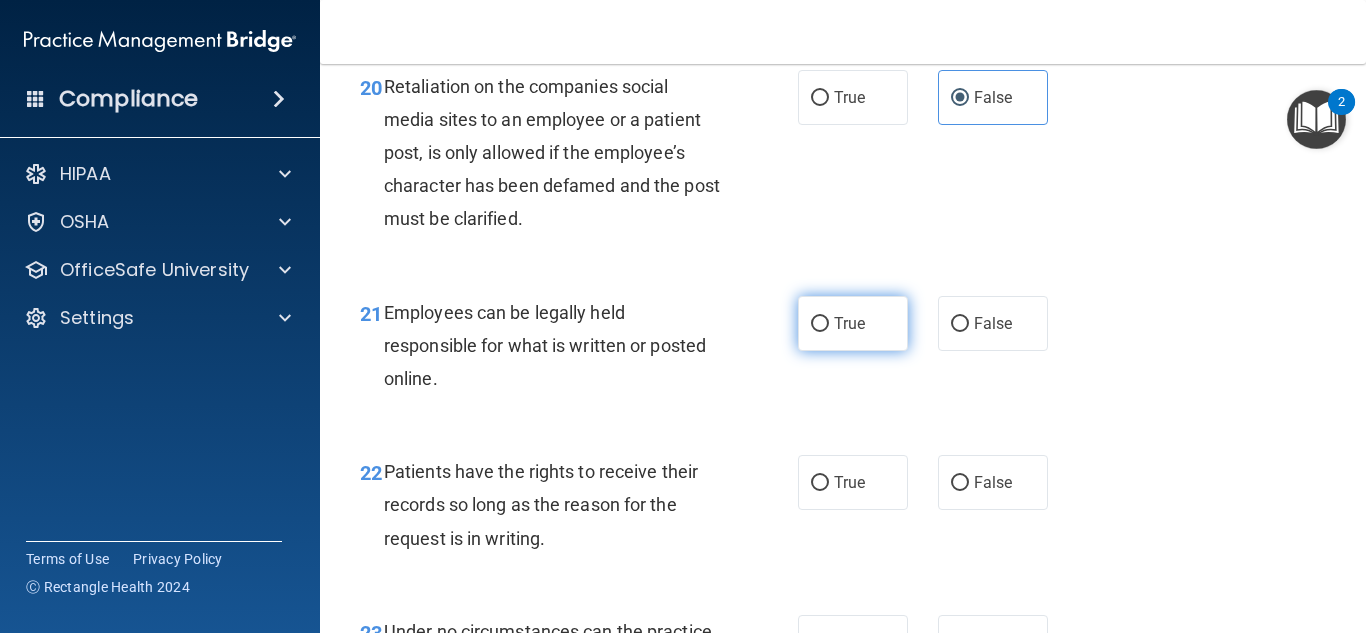 click on "True" at bounding box center [853, 323] 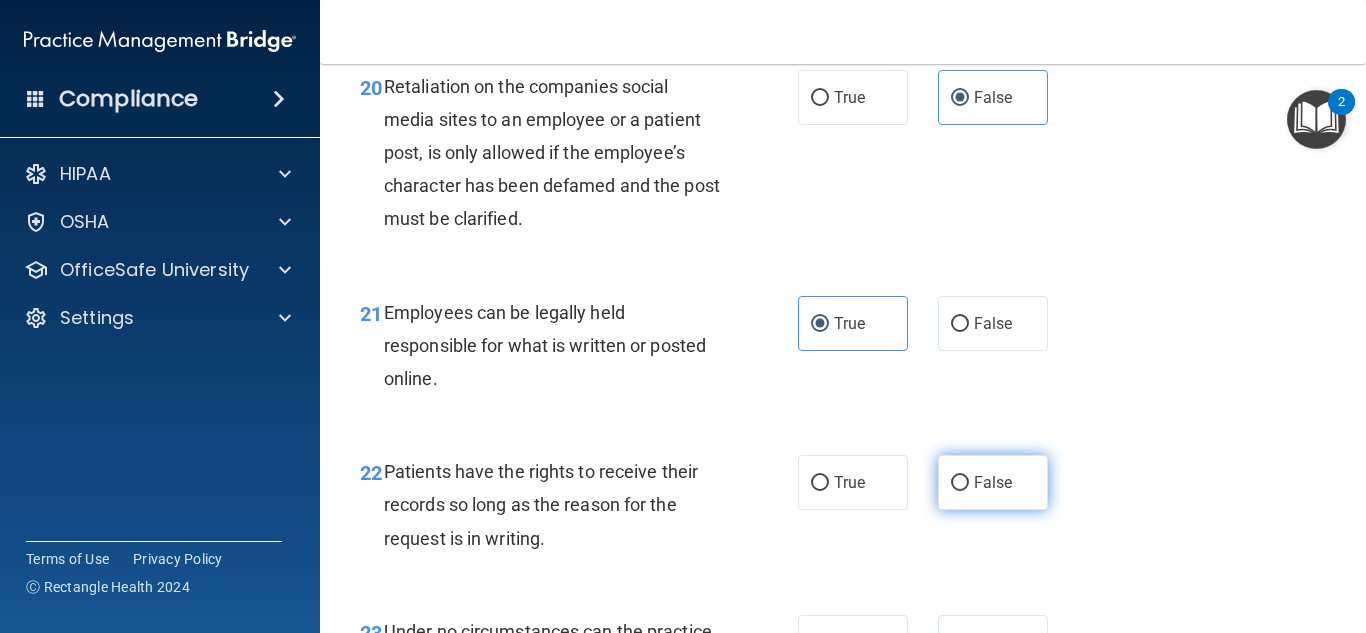 click on "False" at bounding box center (993, 482) 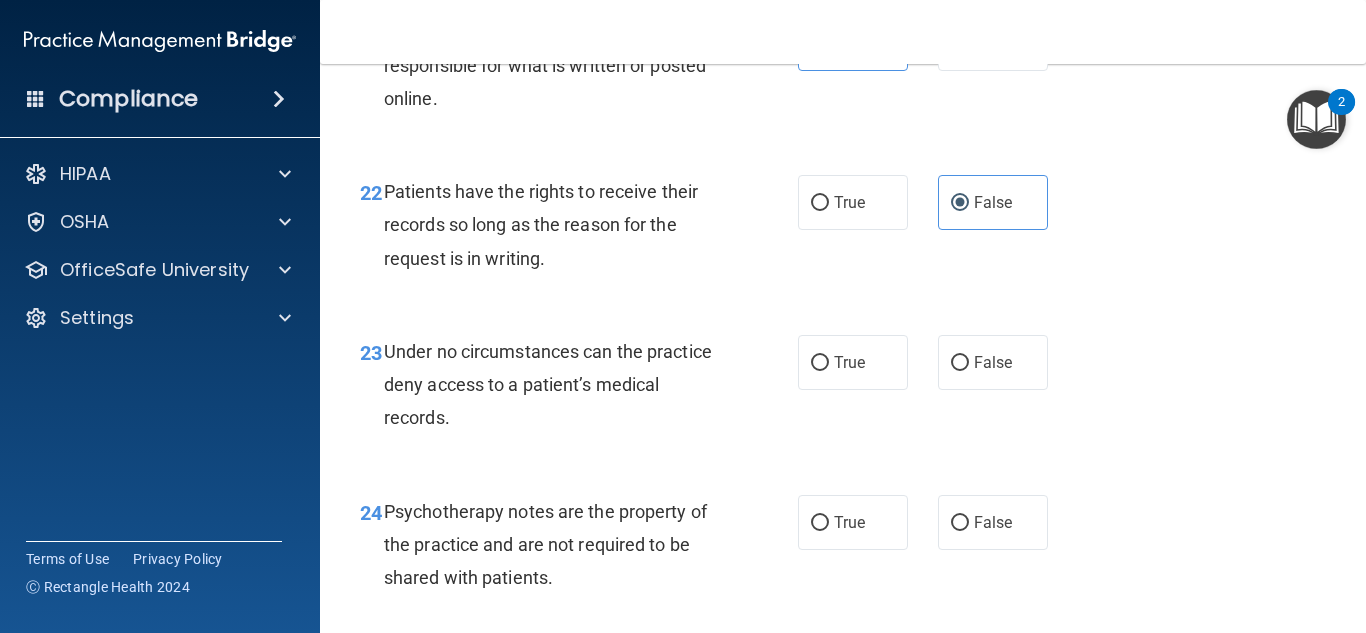 scroll, scrollTop: 4605, scrollLeft: 0, axis: vertical 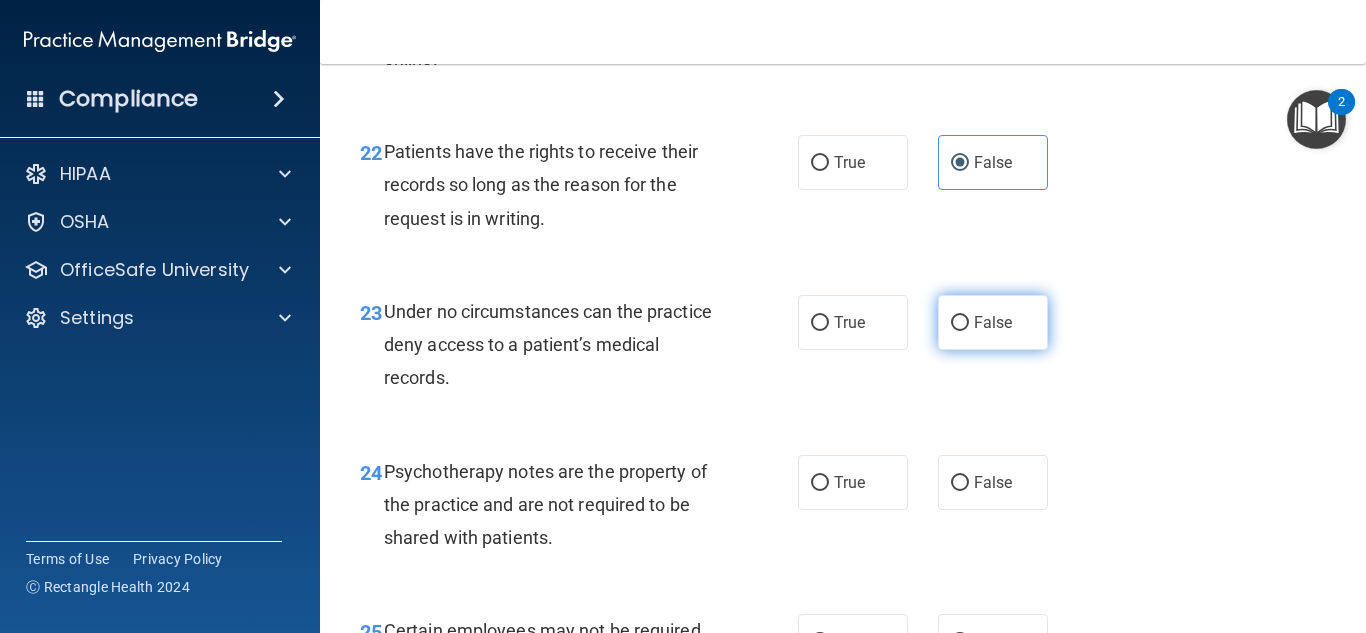 click on "False" at bounding box center [993, 322] 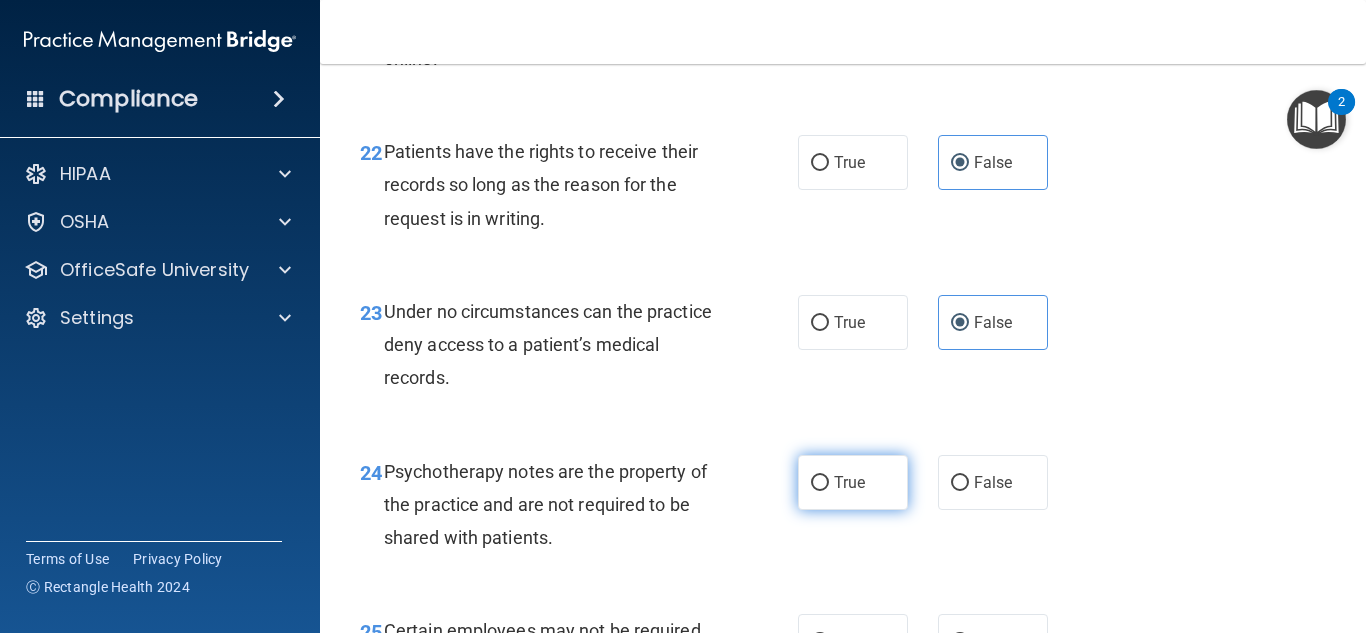 click on "True" at bounding box center [849, 482] 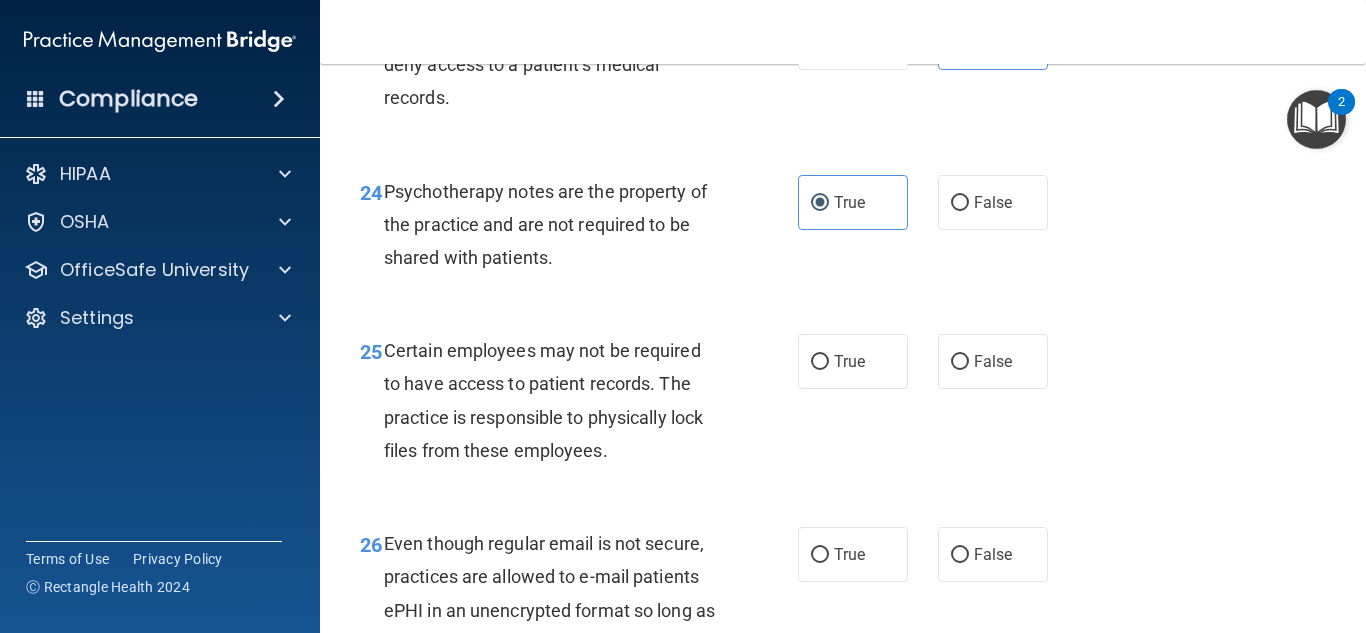 scroll, scrollTop: 4965, scrollLeft: 0, axis: vertical 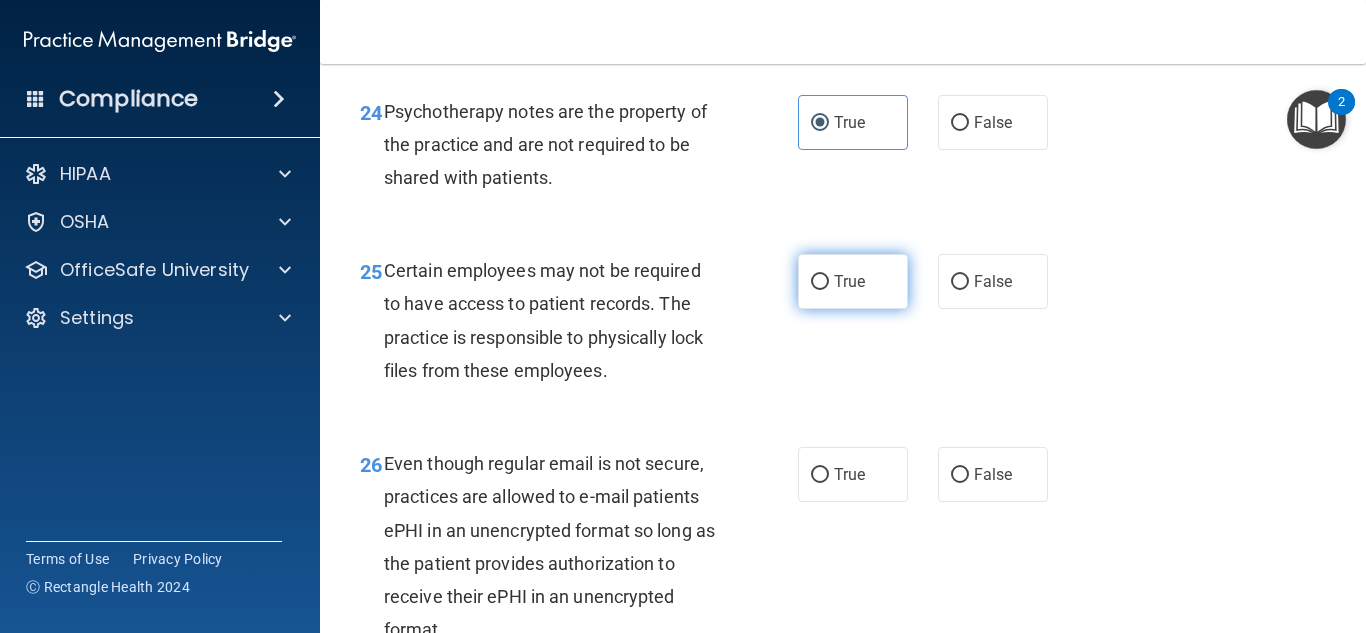 click on "True" at bounding box center [849, 281] 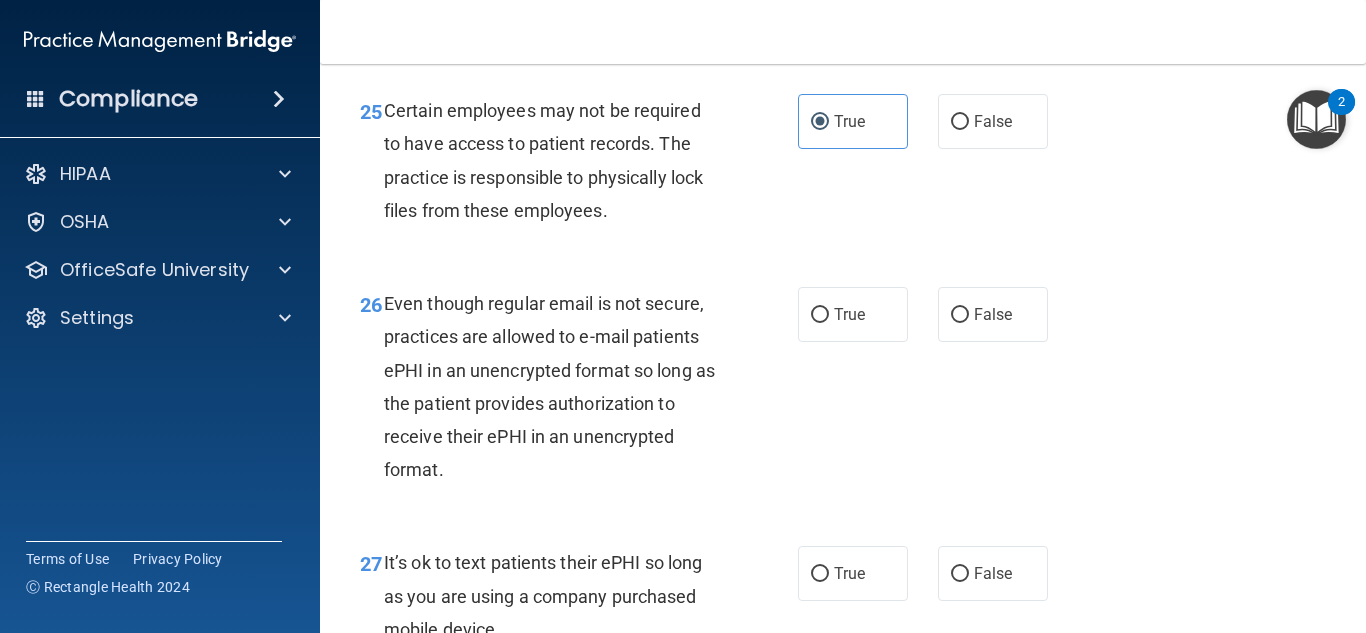scroll, scrollTop: 5205, scrollLeft: 0, axis: vertical 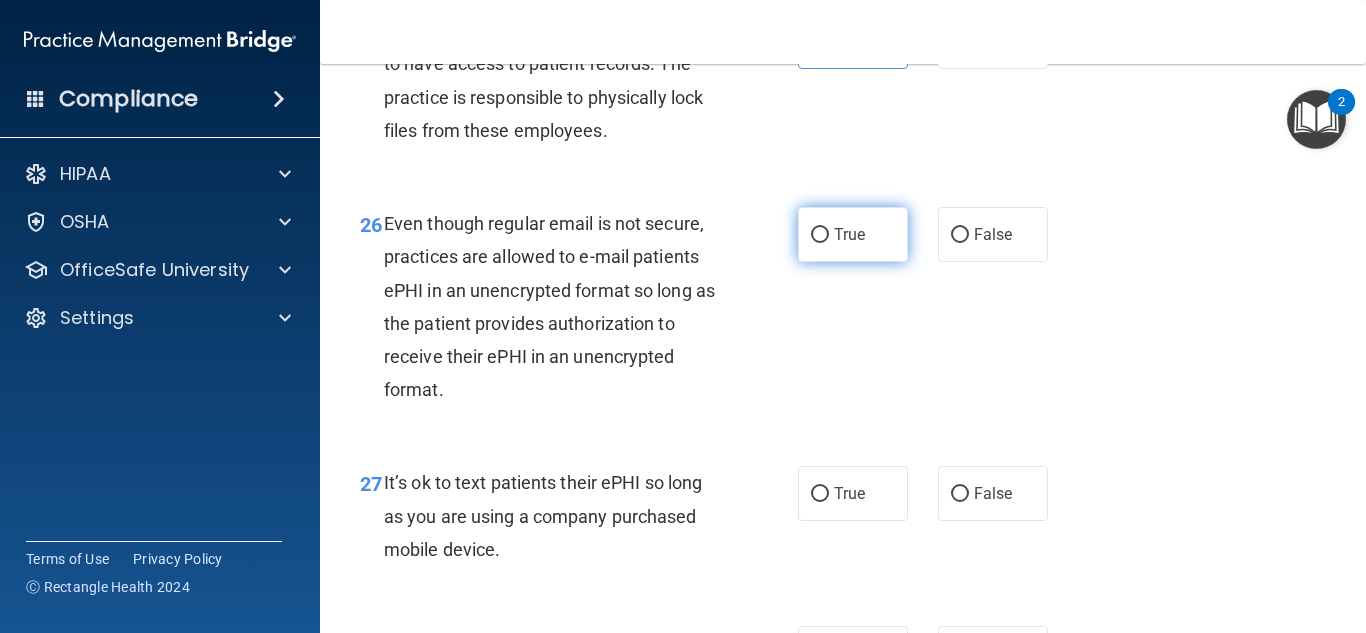 click on "True" at bounding box center [853, 234] 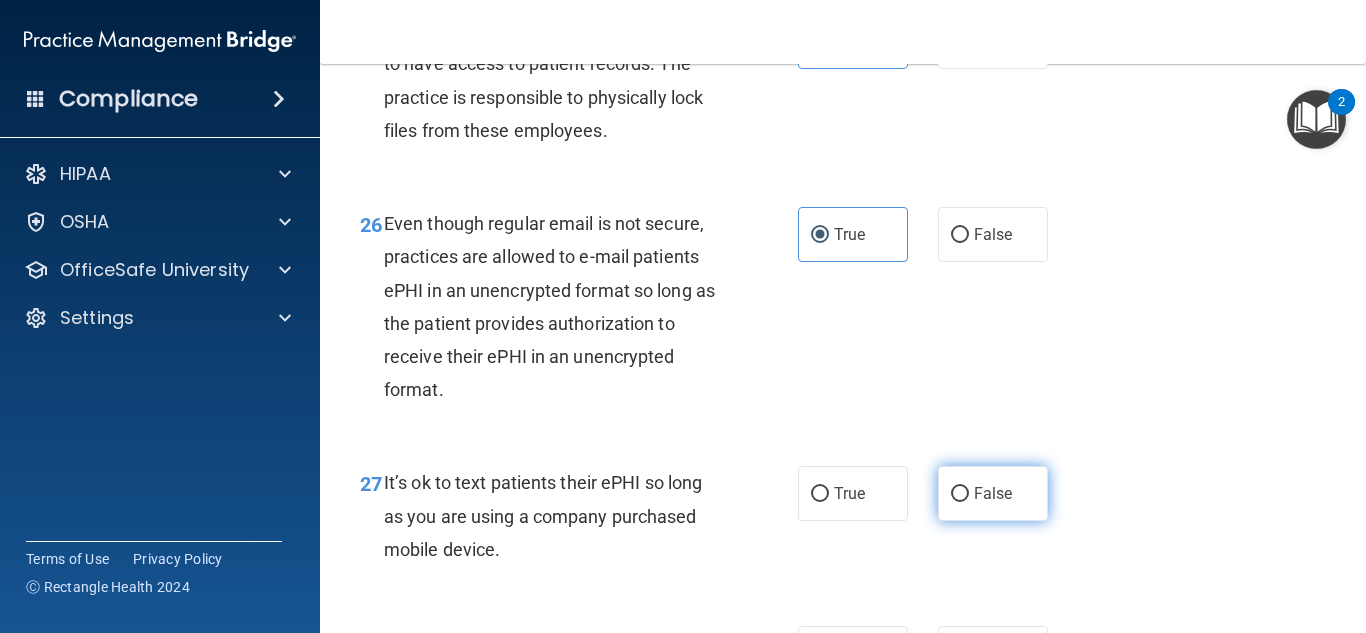 click on "False" at bounding box center [993, 493] 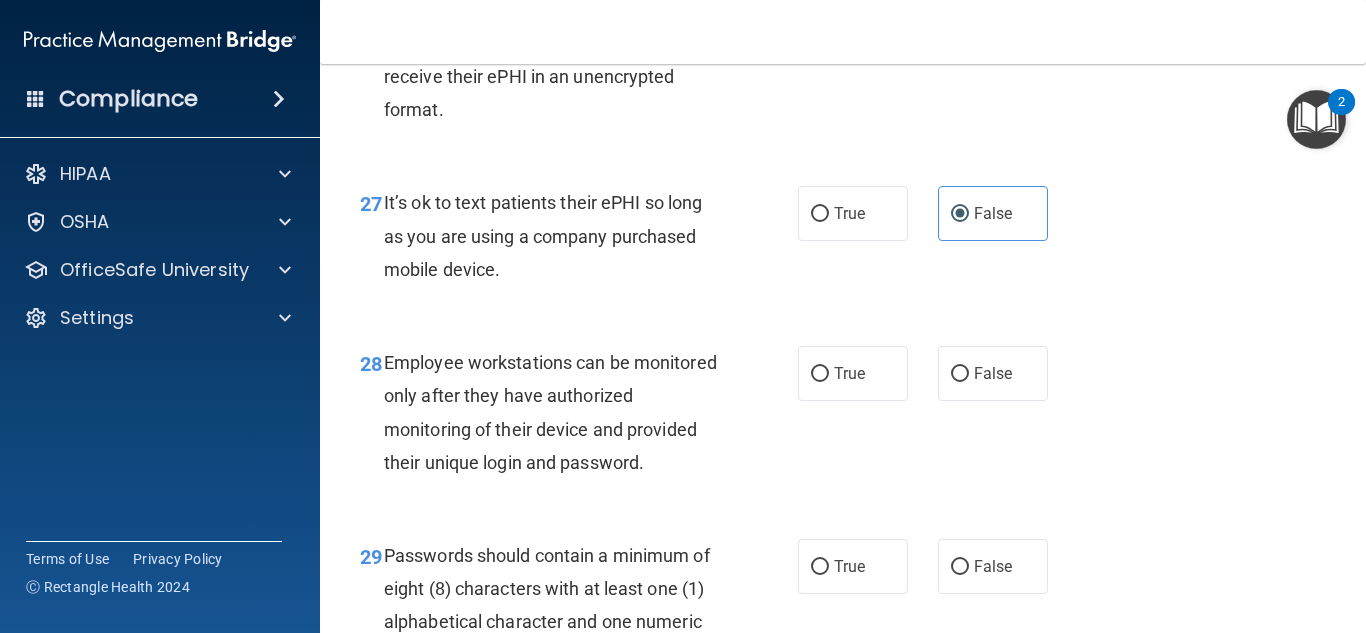 scroll, scrollTop: 5525, scrollLeft: 0, axis: vertical 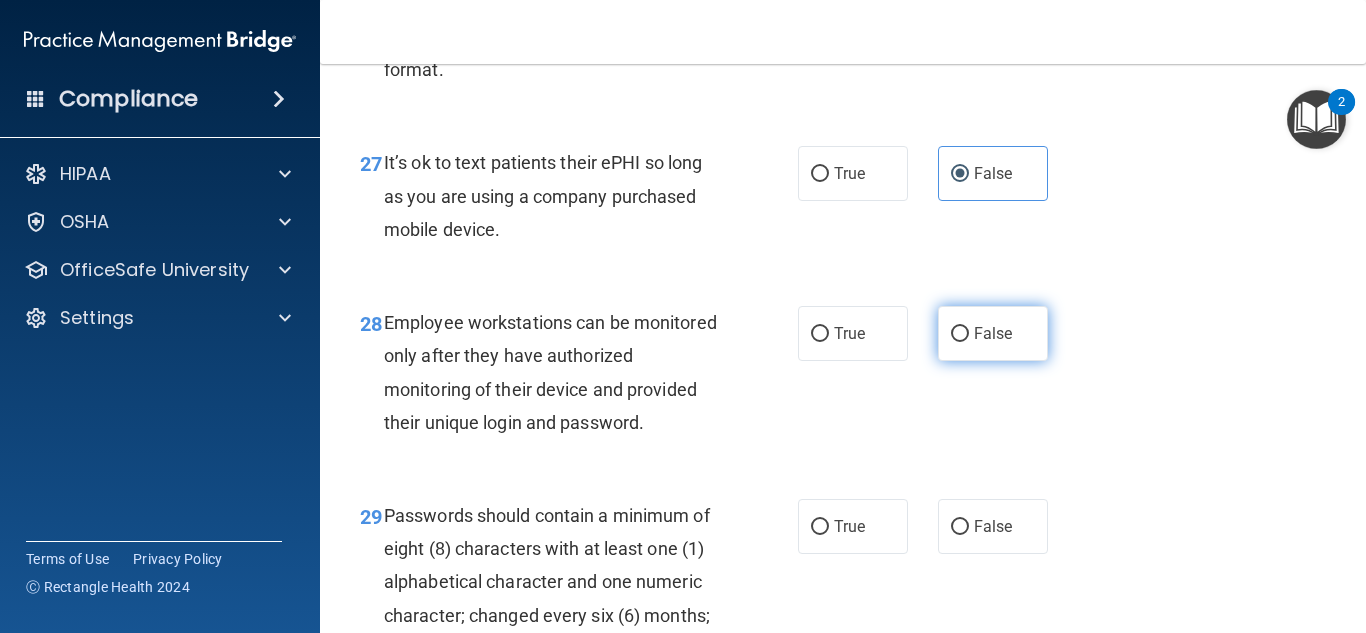 click on "False" at bounding box center (960, 334) 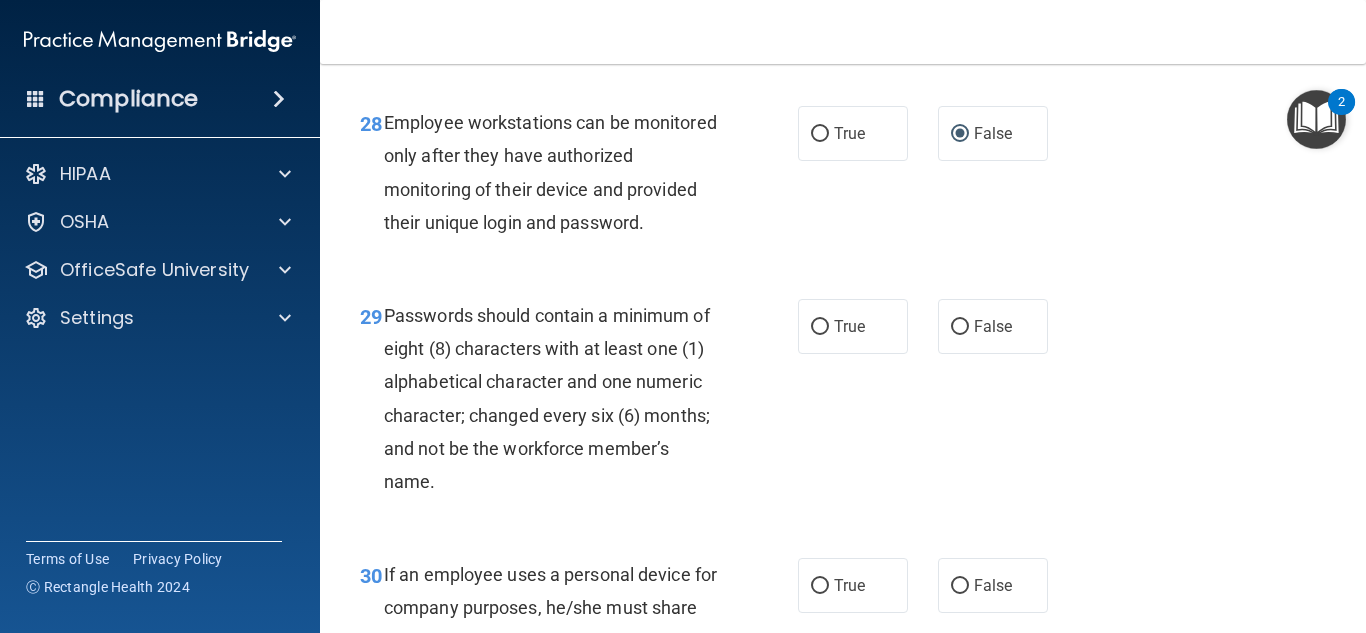 scroll, scrollTop: 5805, scrollLeft: 0, axis: vertical 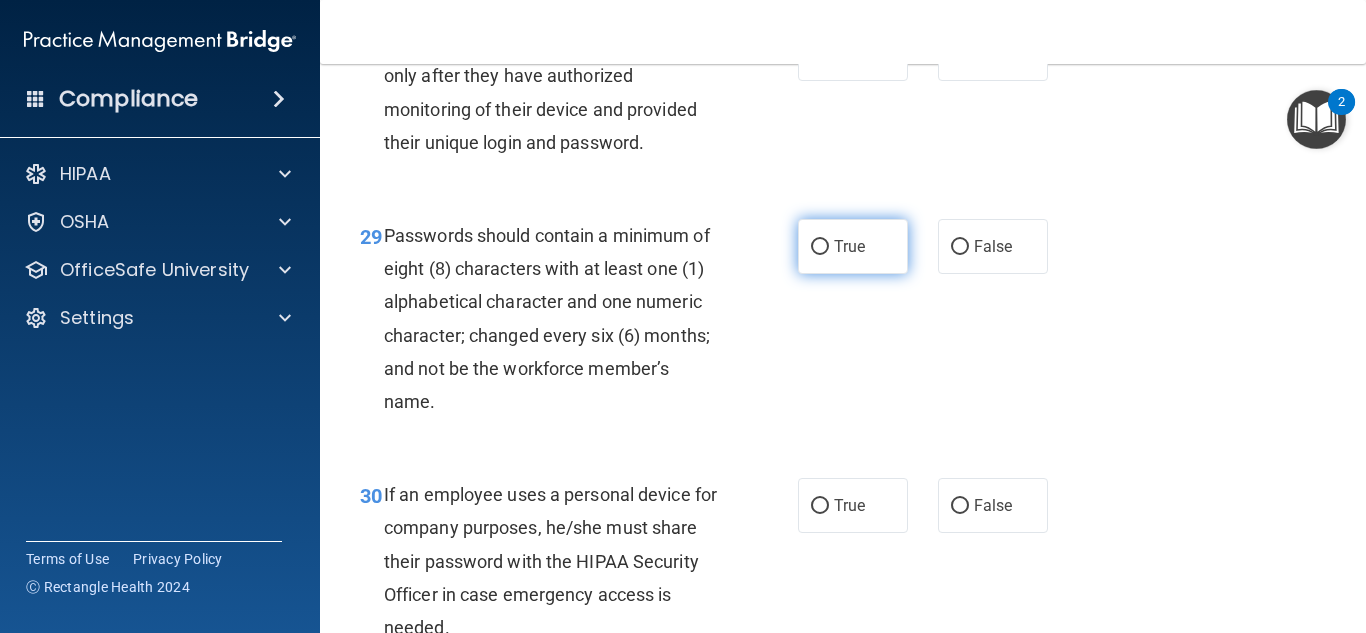 click on "True" at bounding box center (820, 247) 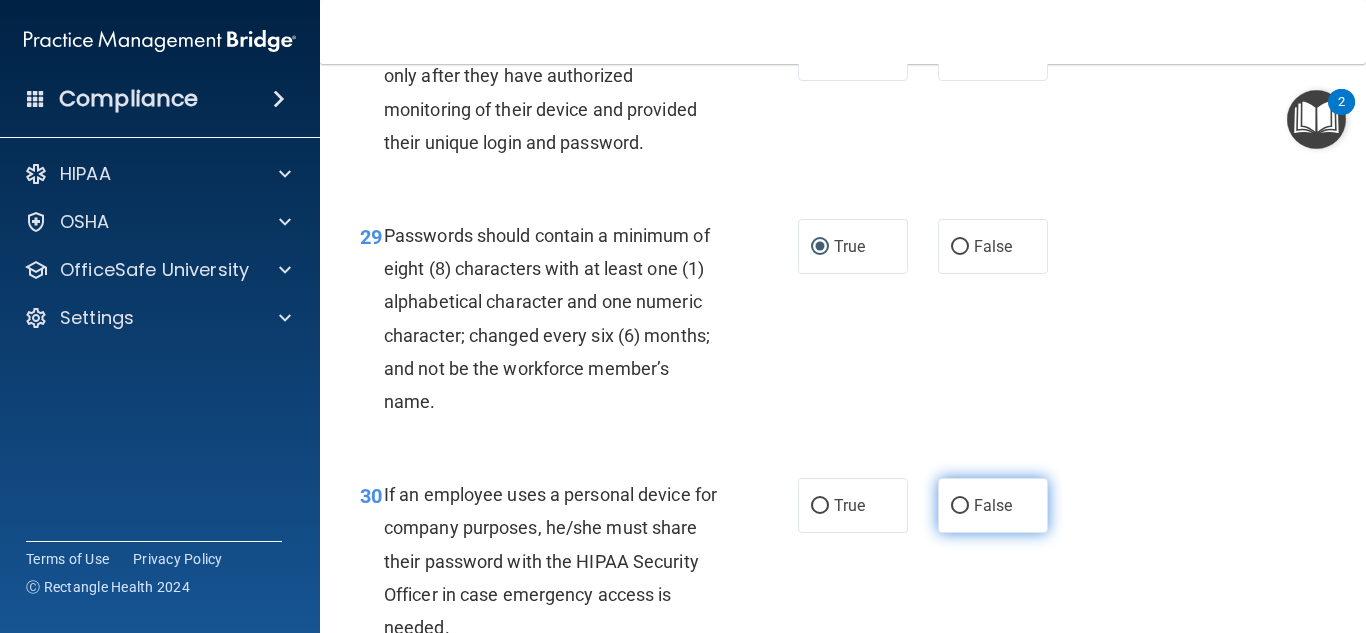 click on "False" at bounding box center [993, 505] 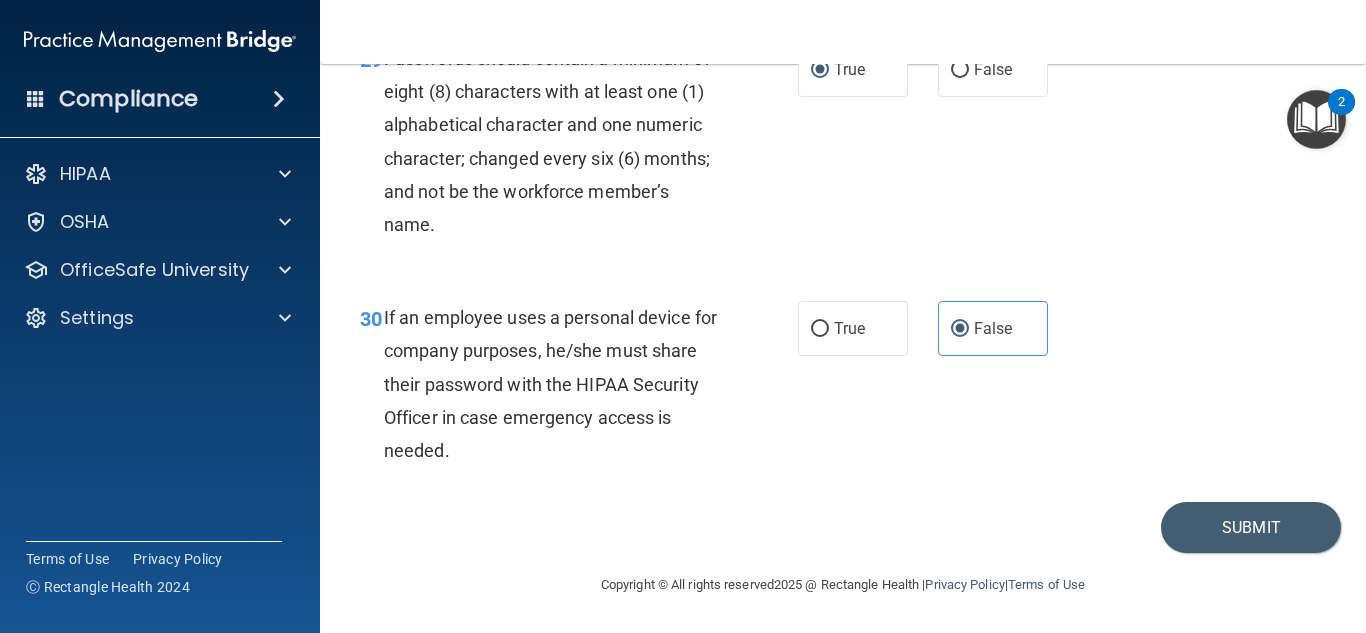 scroll, scrollTop: 6048, scrollLeft: 0, axis: vertical 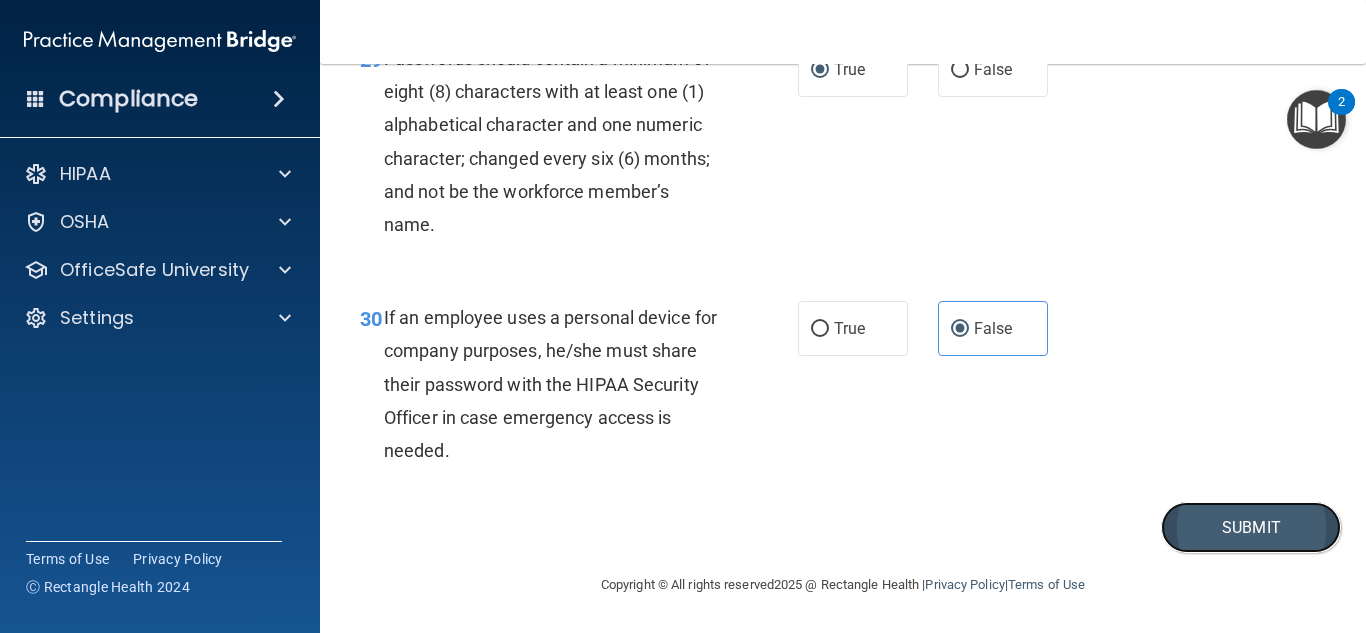 click on "Submit" at bounding box center [1251, 527] 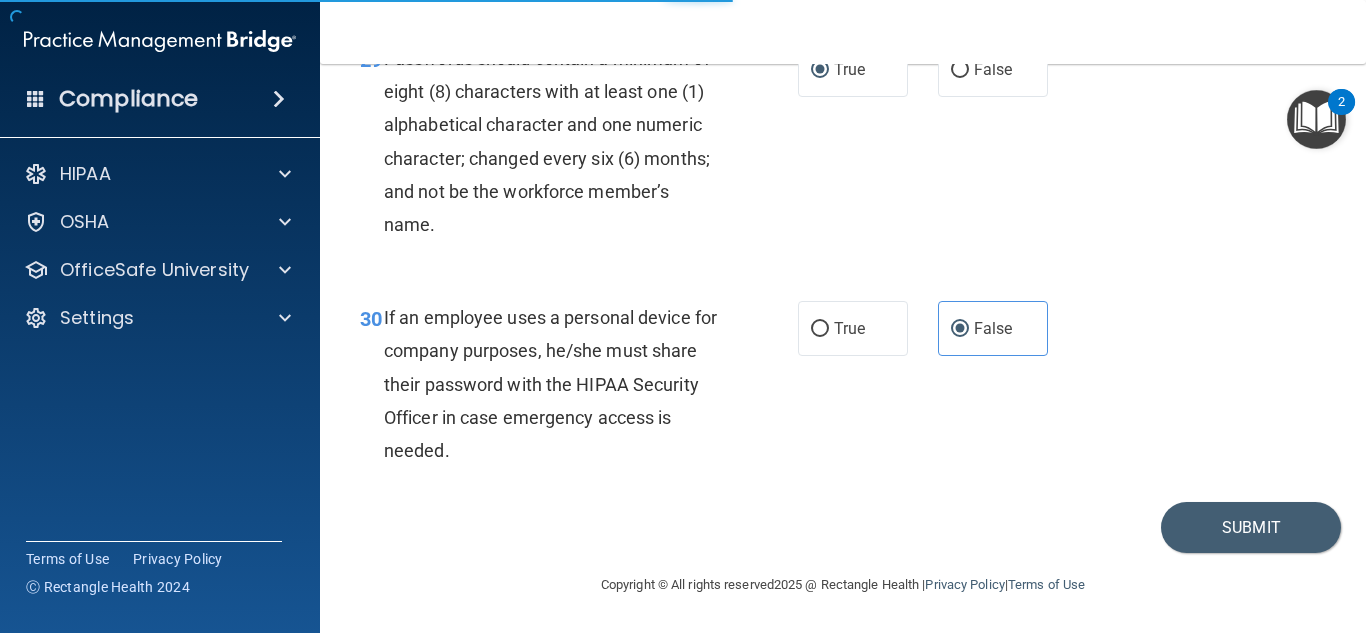 scroll, scrollTop: 0, scrollLeft: 0, axis: both 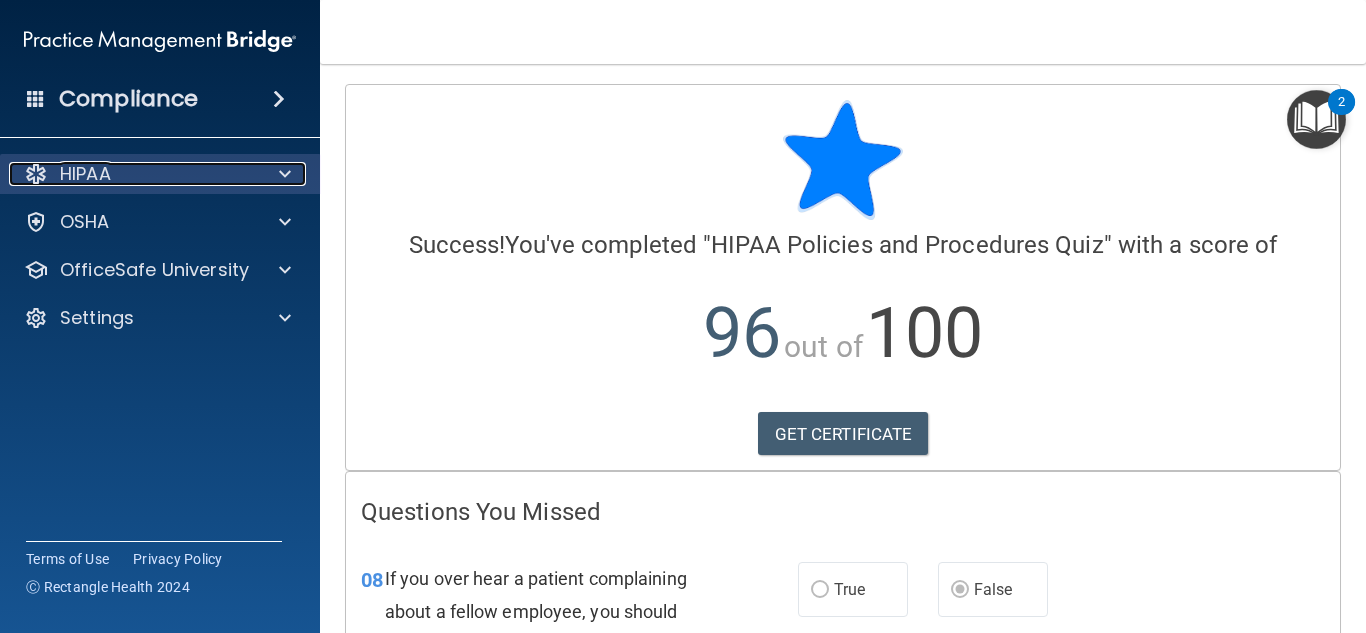 click on "HIPAA" at bounding box center (85, 174) 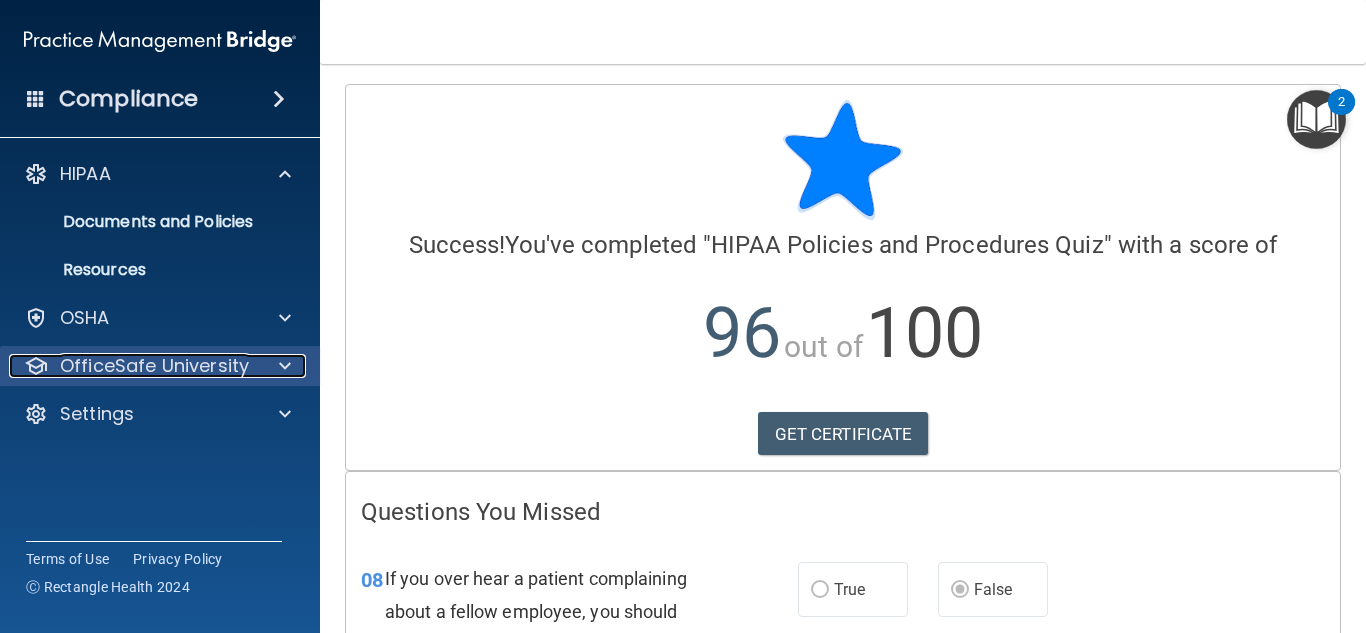 click on "OfficeSafe University" at bounding box center (154, 366) 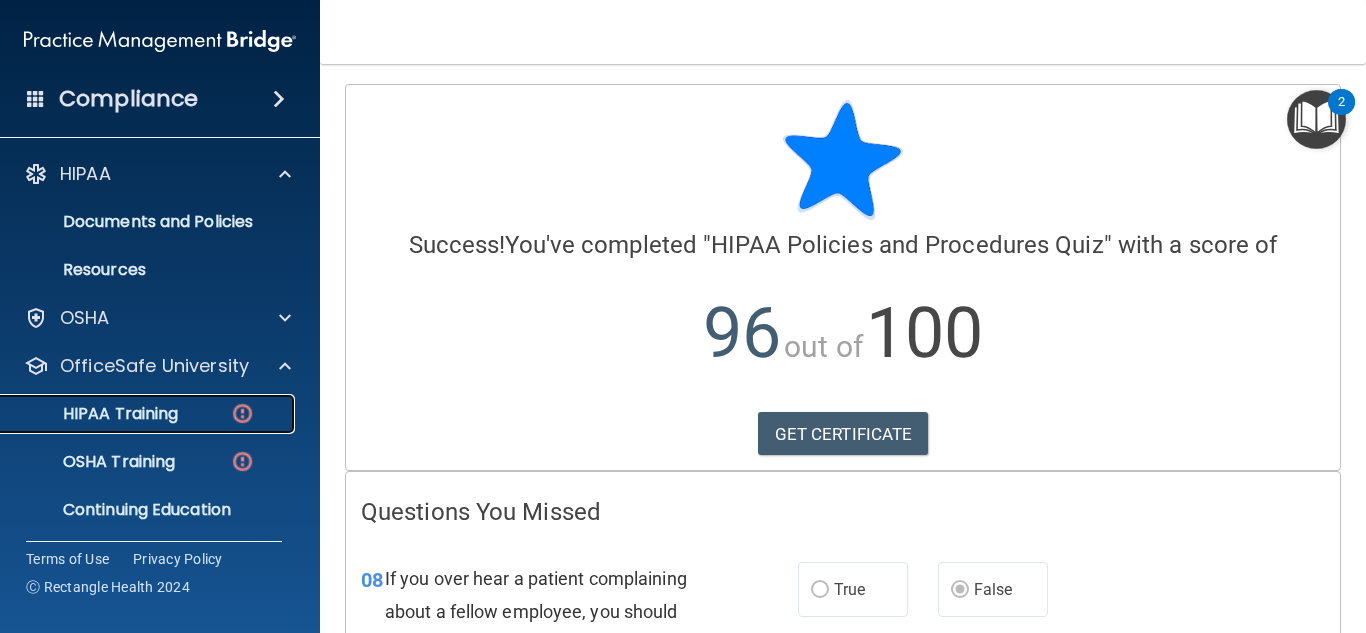 click on "HIPAA Training" at bounding box center [95, 414] 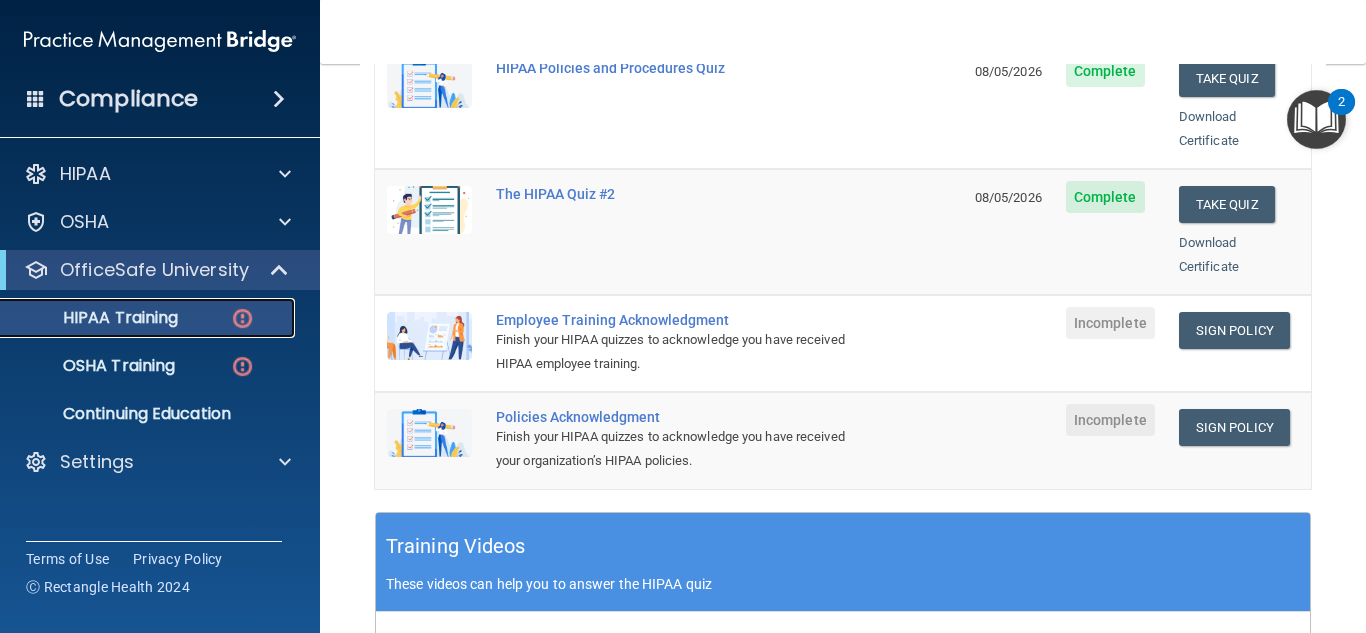 scroll, scrollTop: 437, scrollLeft: 0, axis: vertical 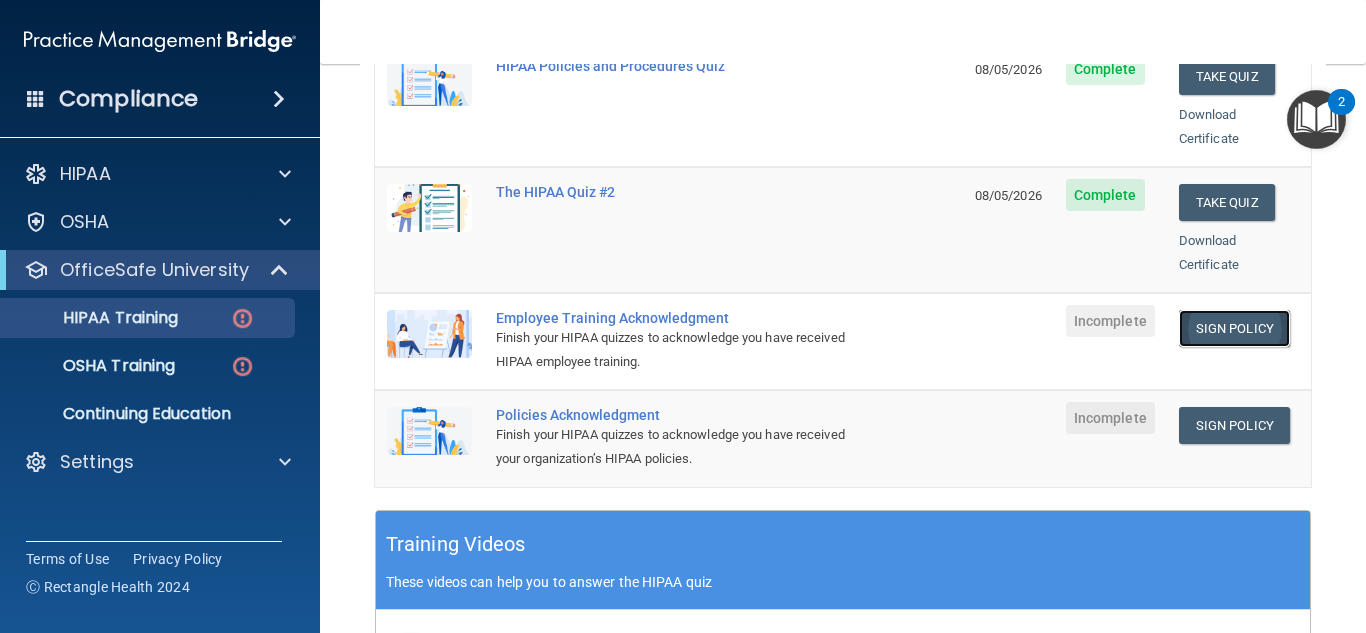 click on "Sign Policy" at bounding box center (1234, 328) 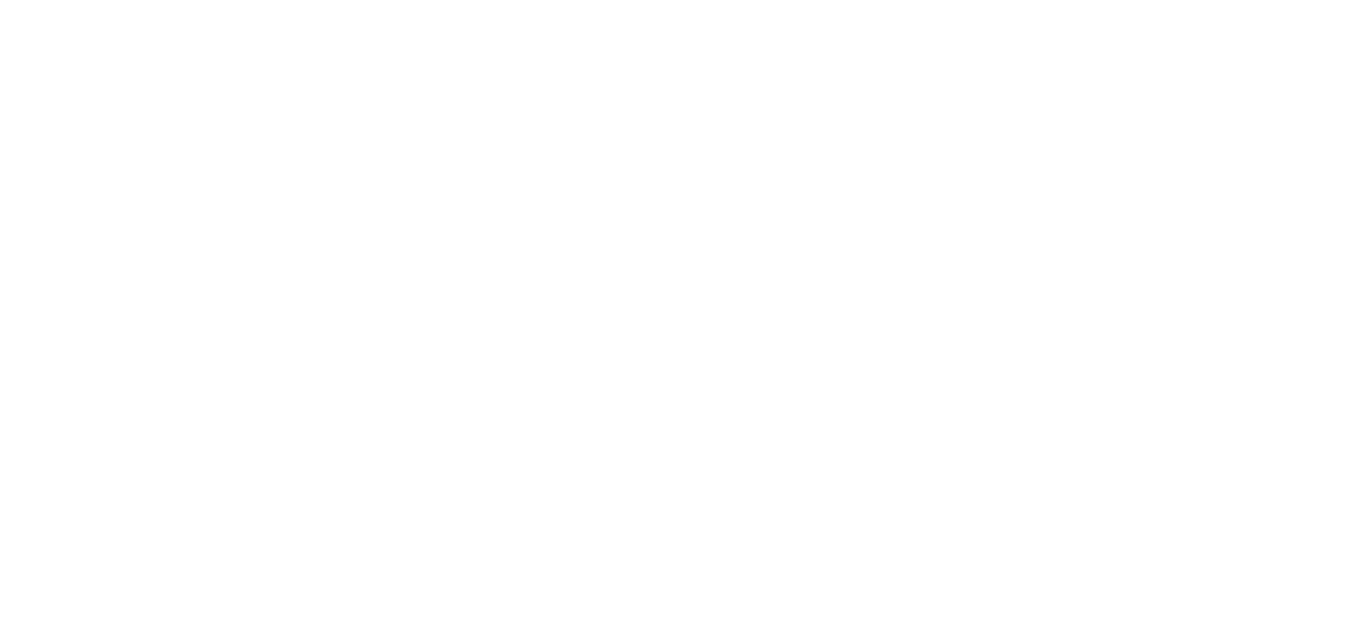 scroll, scrollTop: 0, scrollLeft: 0, axis: both 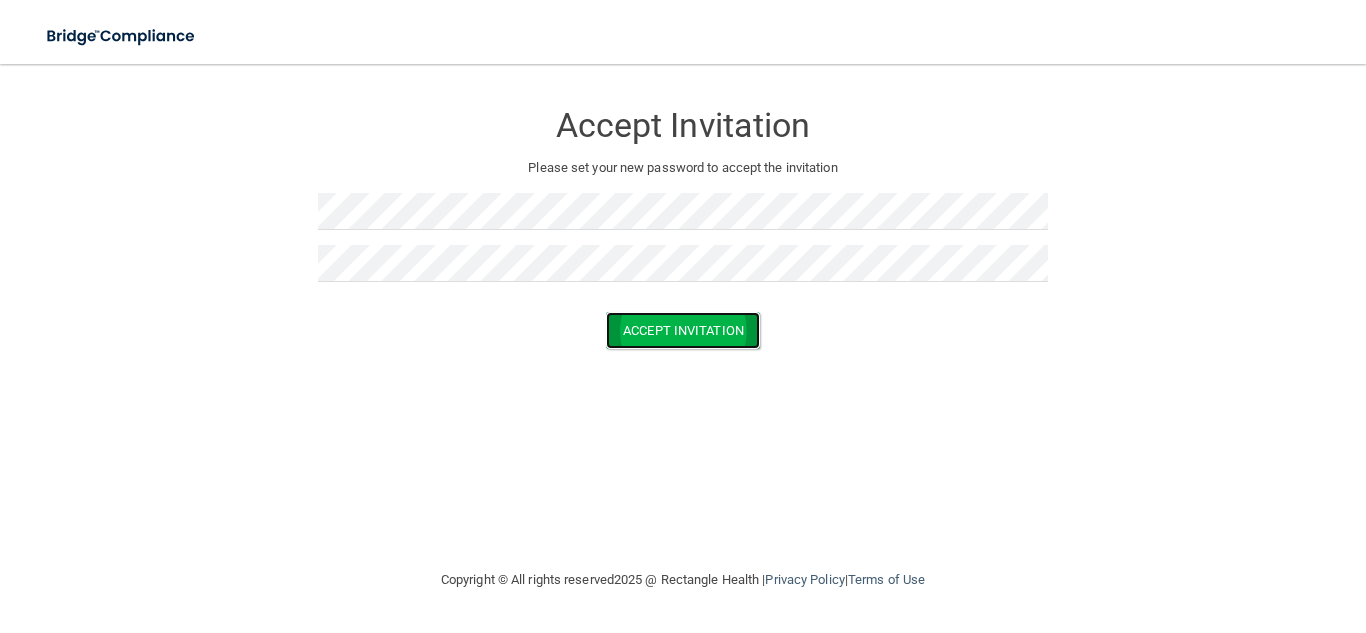click on "Accept Invitation" at bounding box center [683, 330] 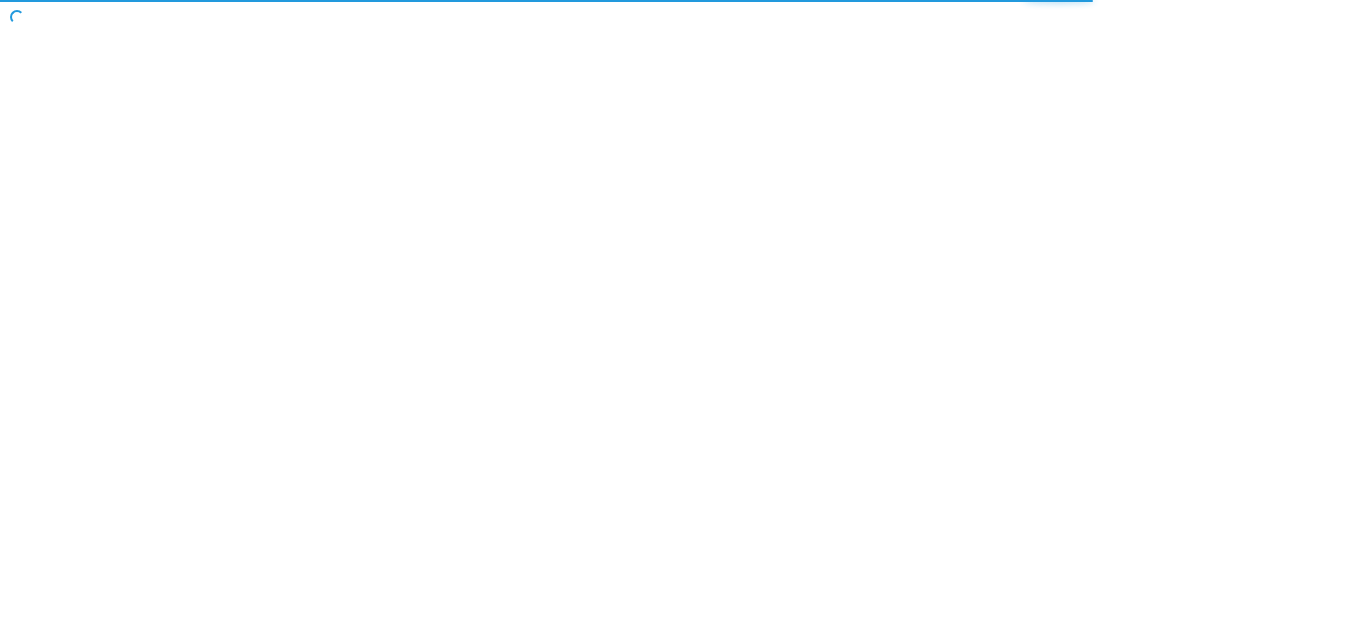 scroll, scrollTop: 0, scrollLeft: 0, axis: both 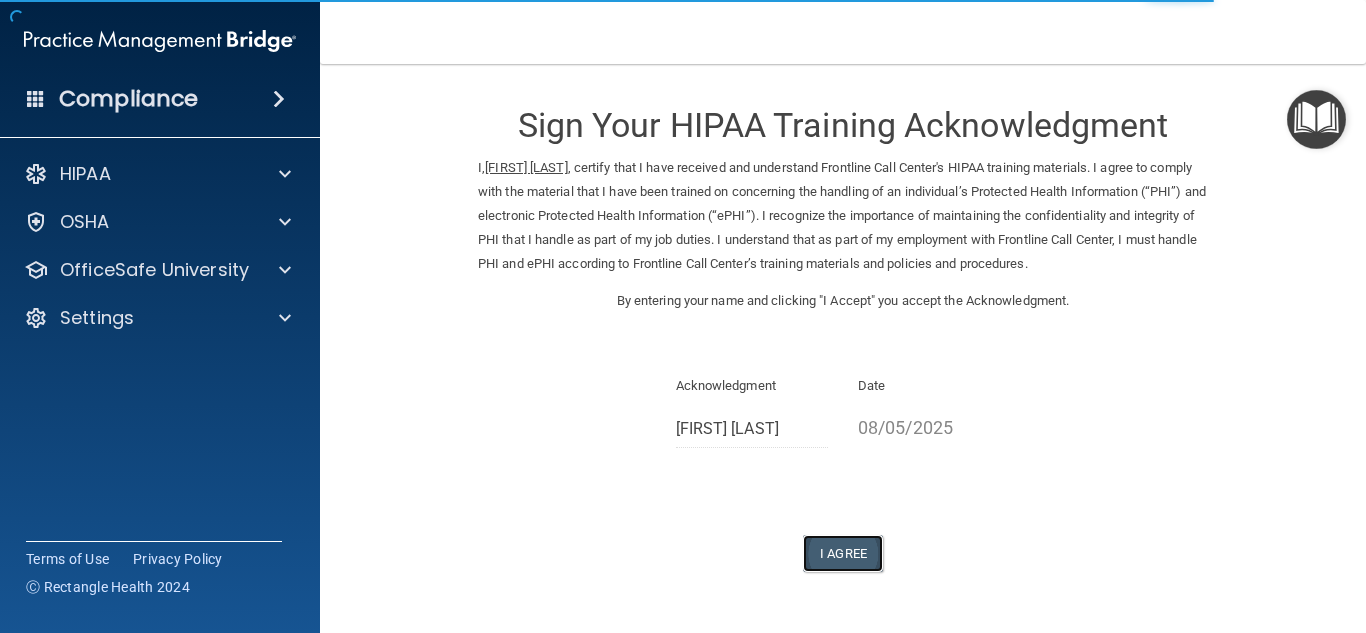 click on "I Agree" at bounding box center (843, 553) 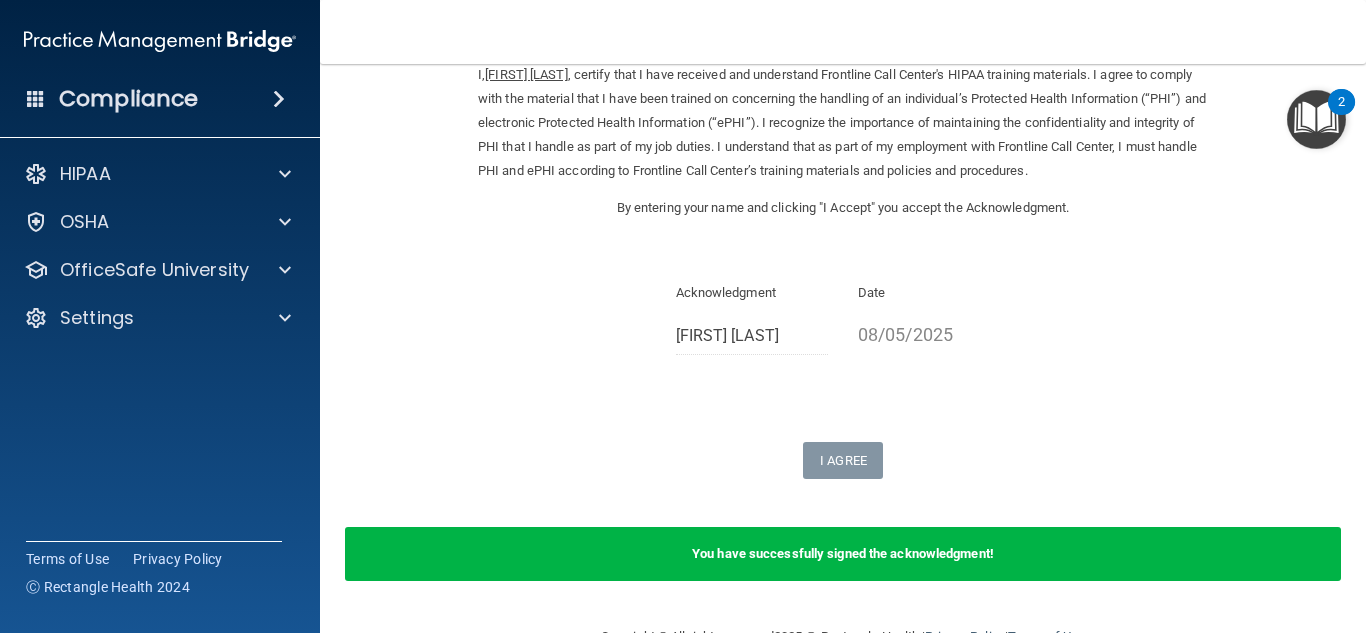 scroll, scrollTop: 77, scrollLeft: 0, axis: vertical 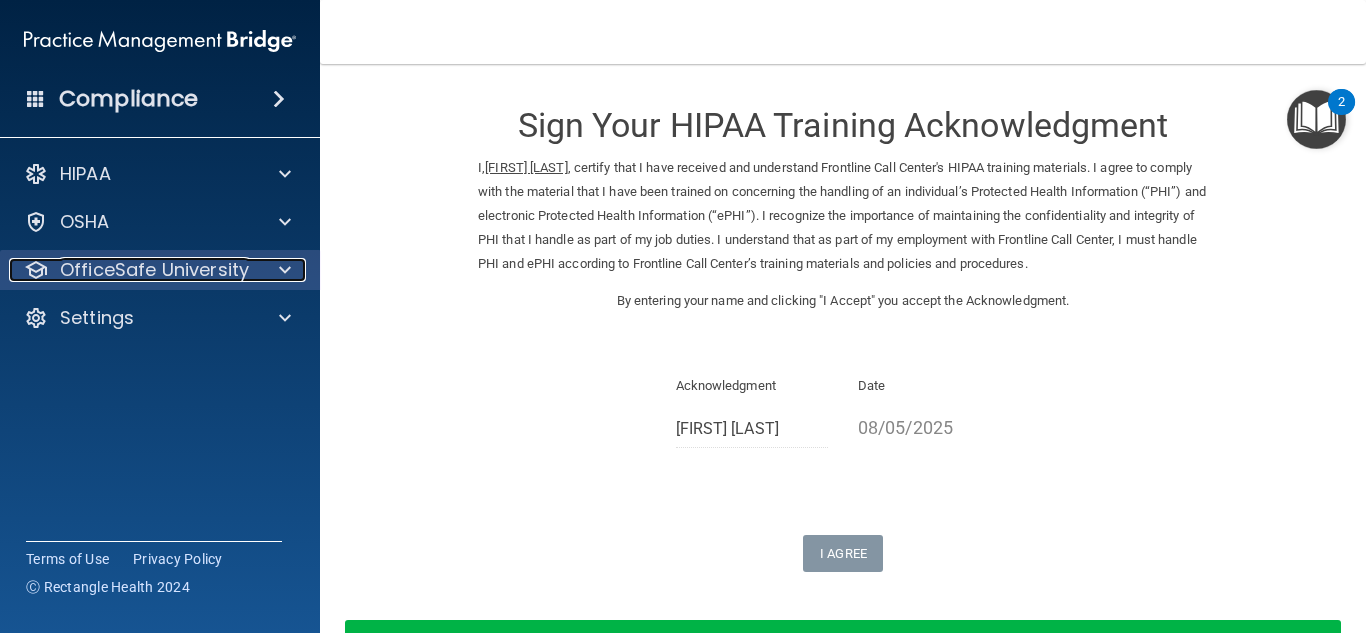 click on "OfficeSafe University" at bounding box center [154, 270] 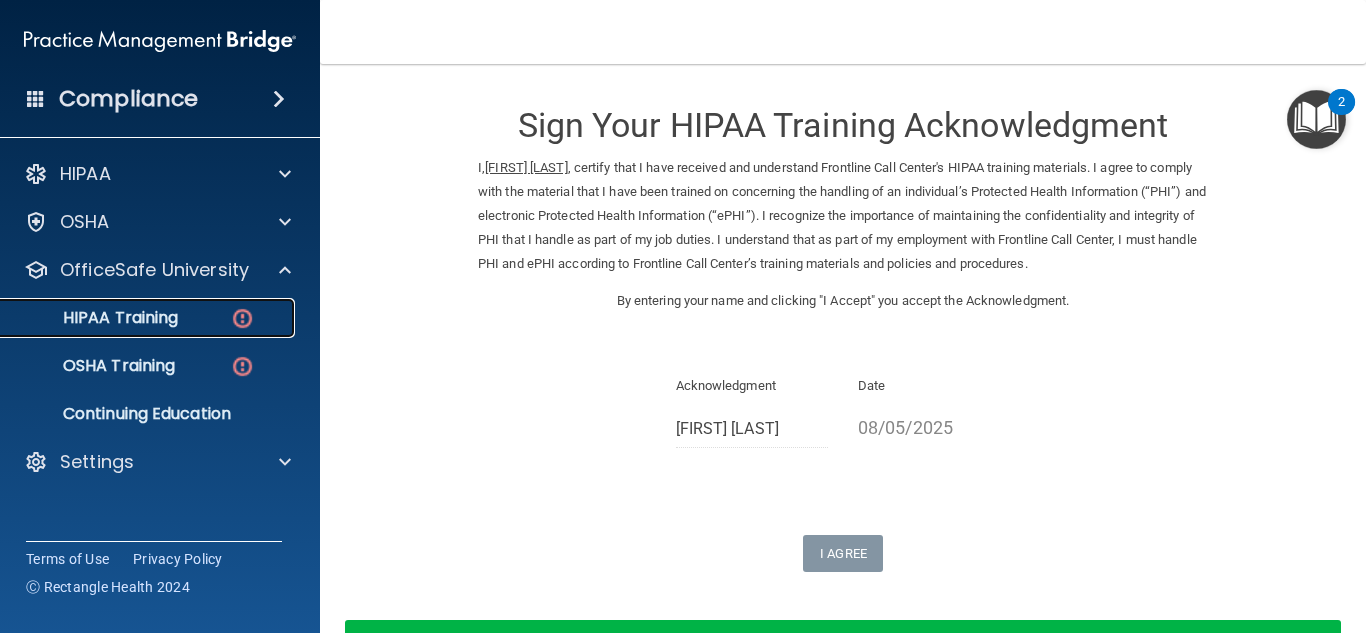 click on "HIPAA Training" at bounding box center [95, 318] 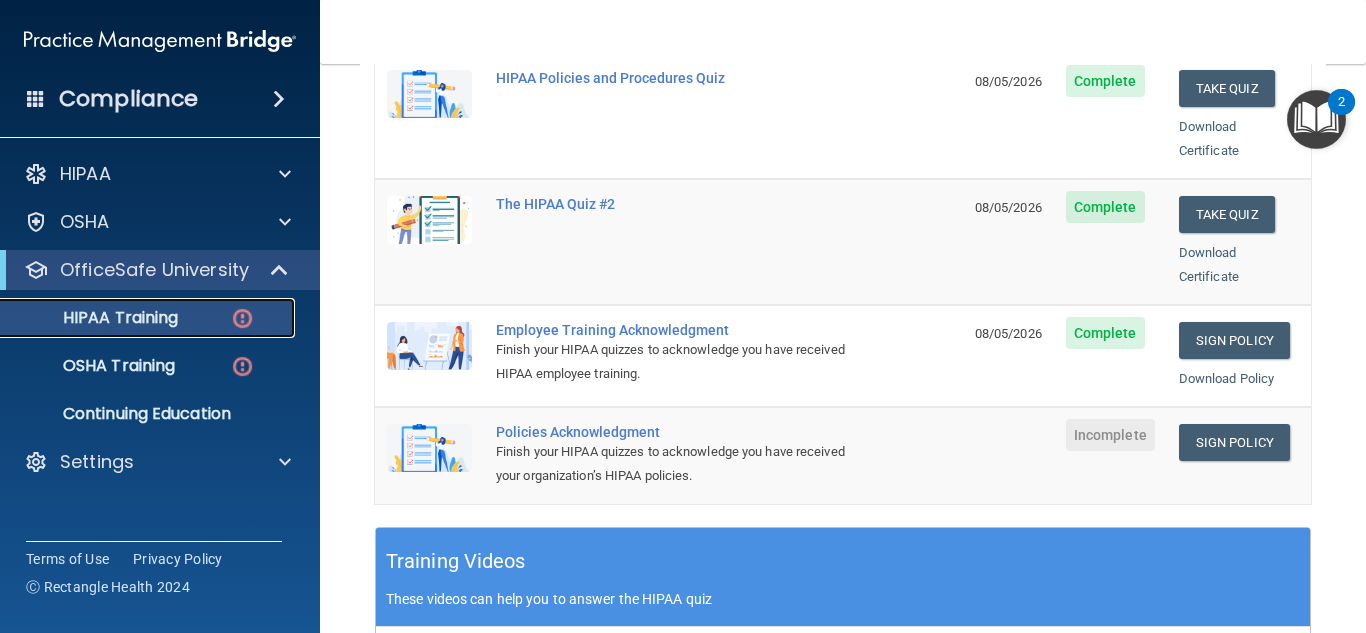 scroll, scrollTop: 442, scrollLeft: 0, axis: vertical 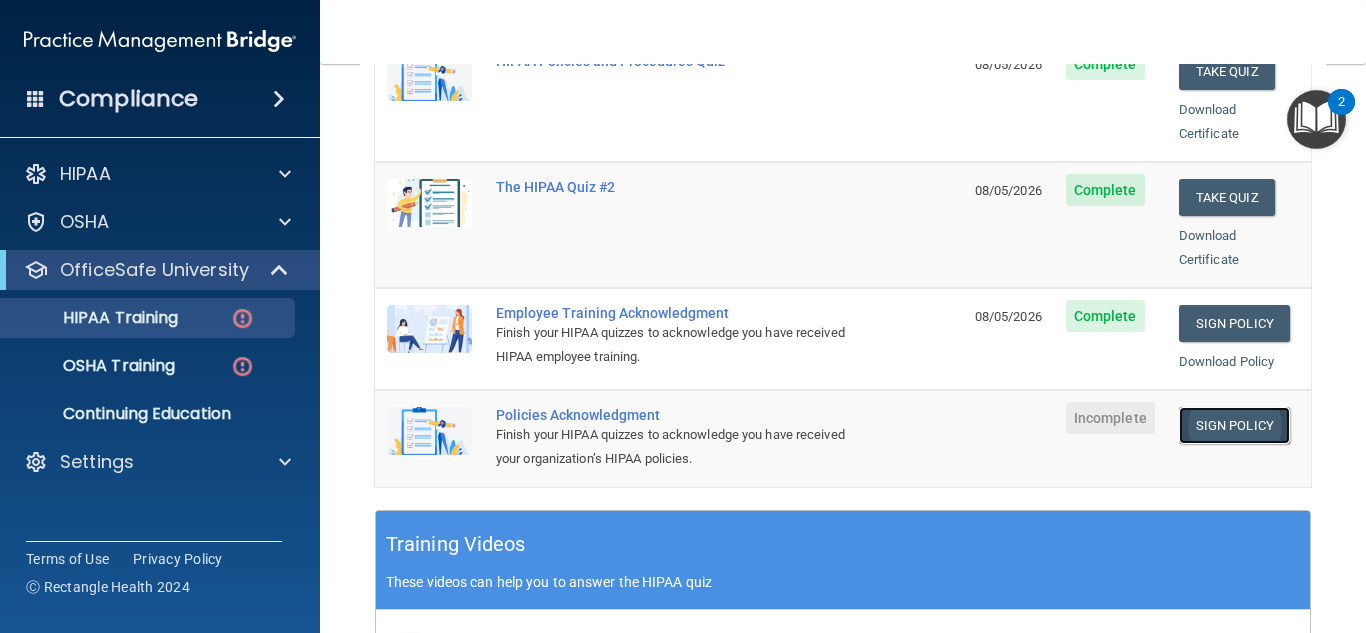 click on "Sign Policy" at bounding box center (1234, 425) 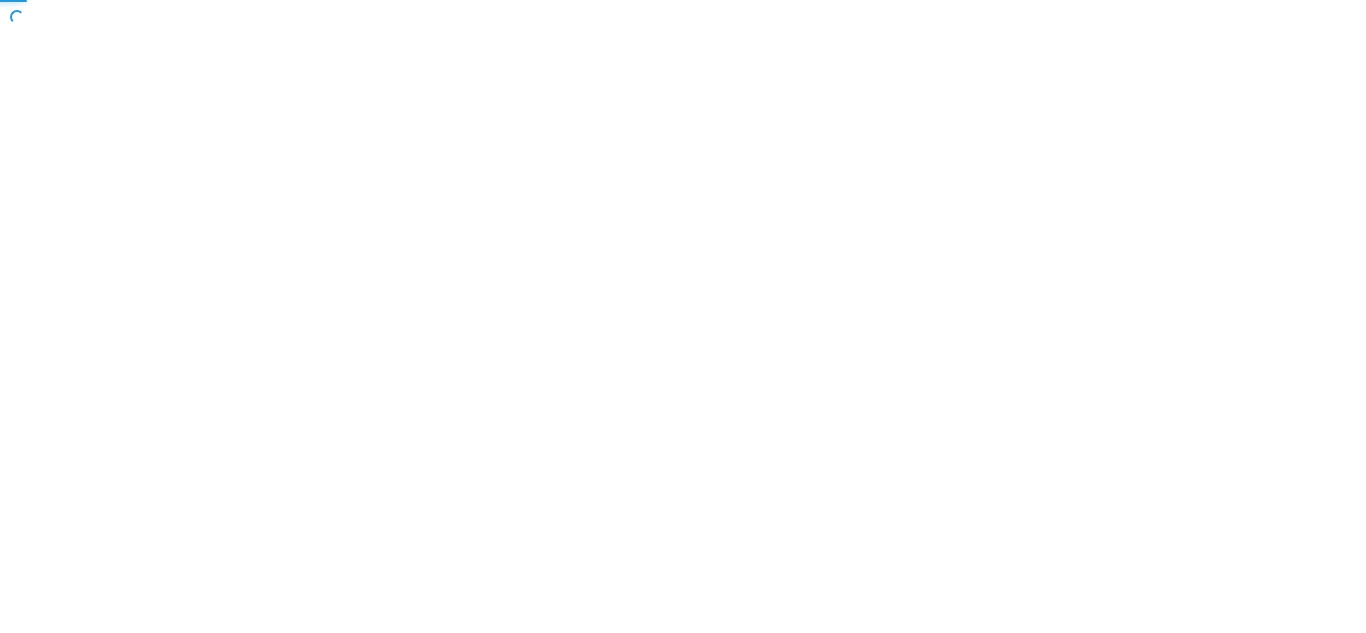 scroll, scrollTop: 0, scrollLeft: 0, axis: both 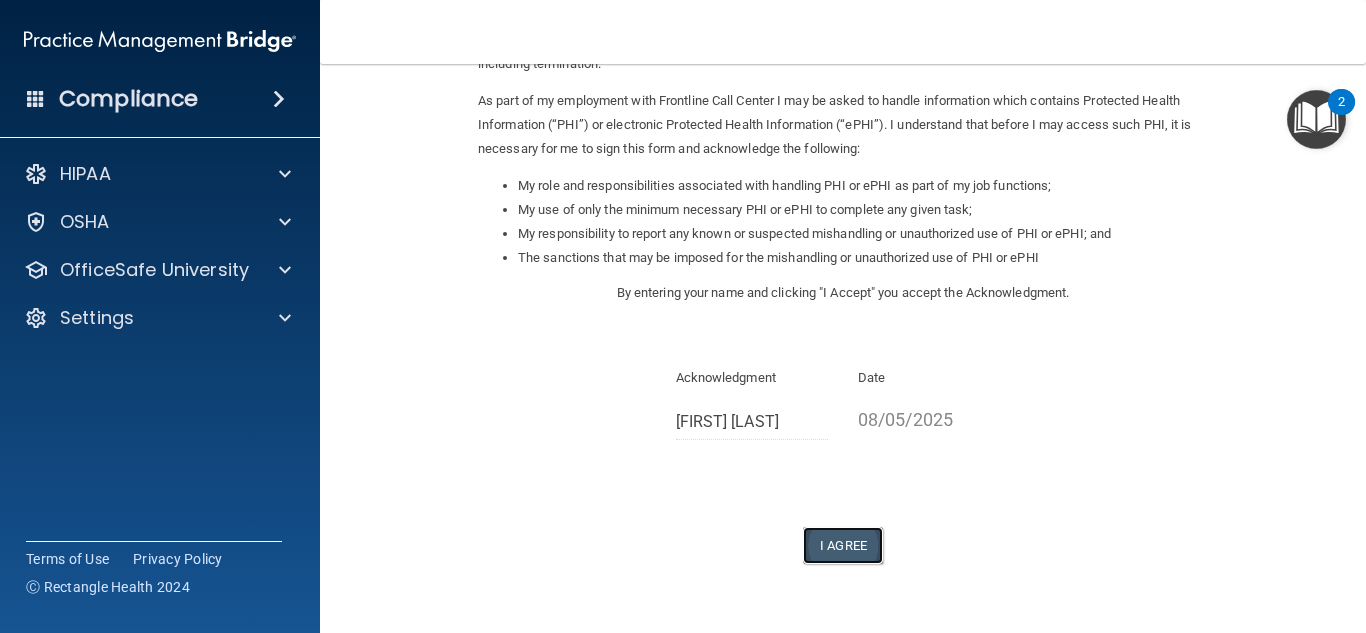 click on "I Agree" at bounding box center (843, 545) 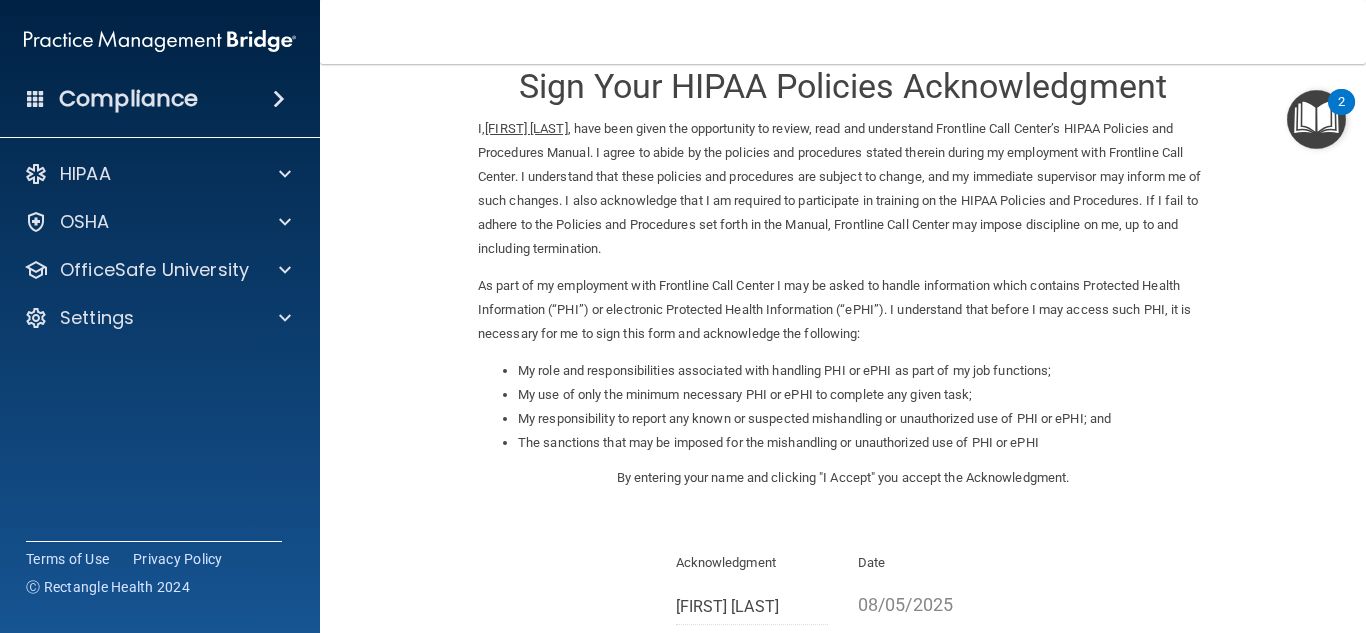 scroll, scrollTop: 0, scrollLeft: 0, axis: both 